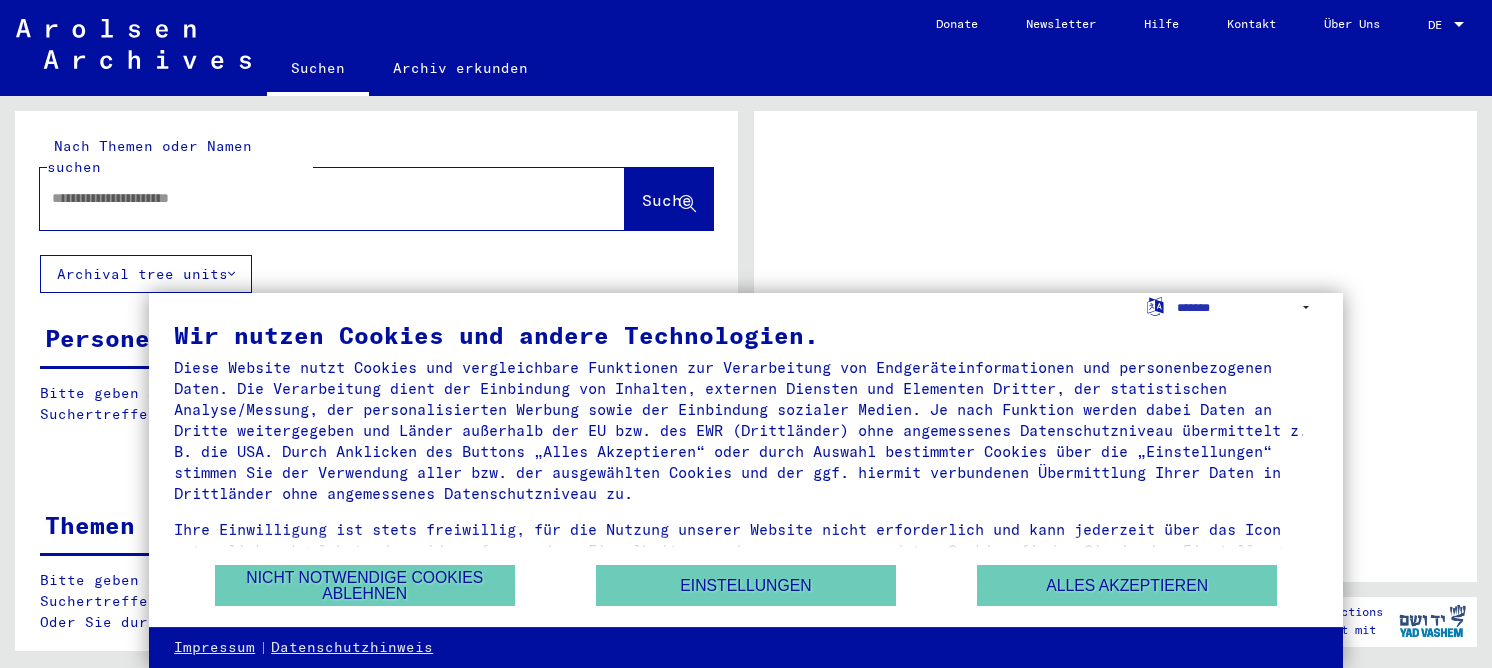 scroll, scrollTop: 0, scrollLeft: 0, axis: both 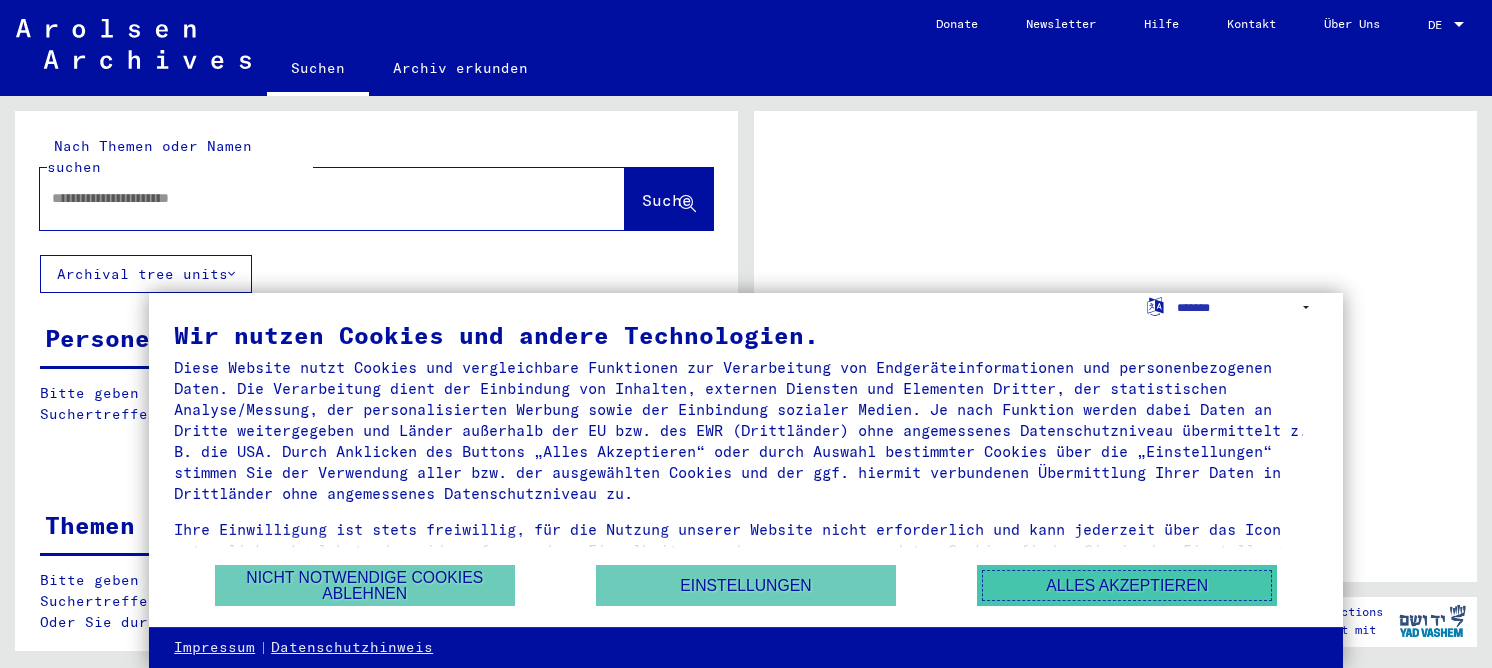 click on "Alles akzeptieren" at bounding box center [1127, 585] 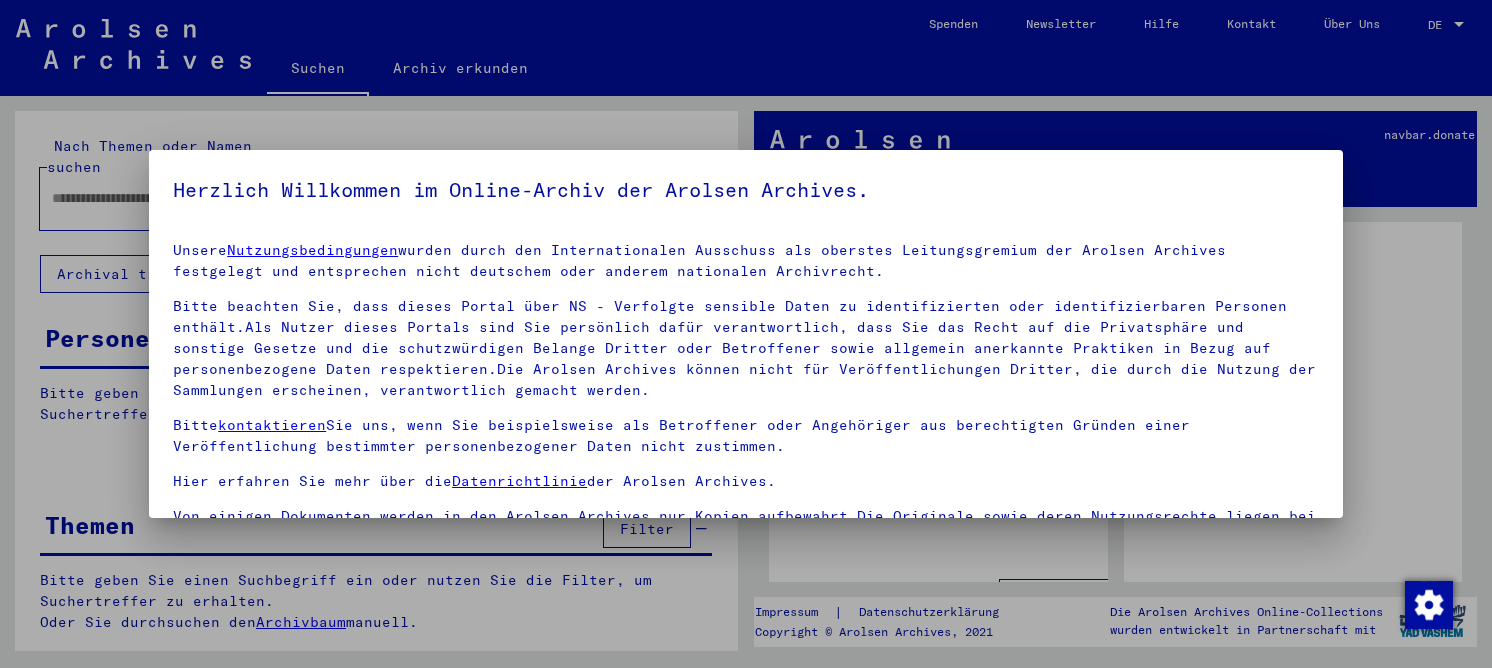 scroll, scrollTop: 46, scrollLeft: 0, axis: vertical 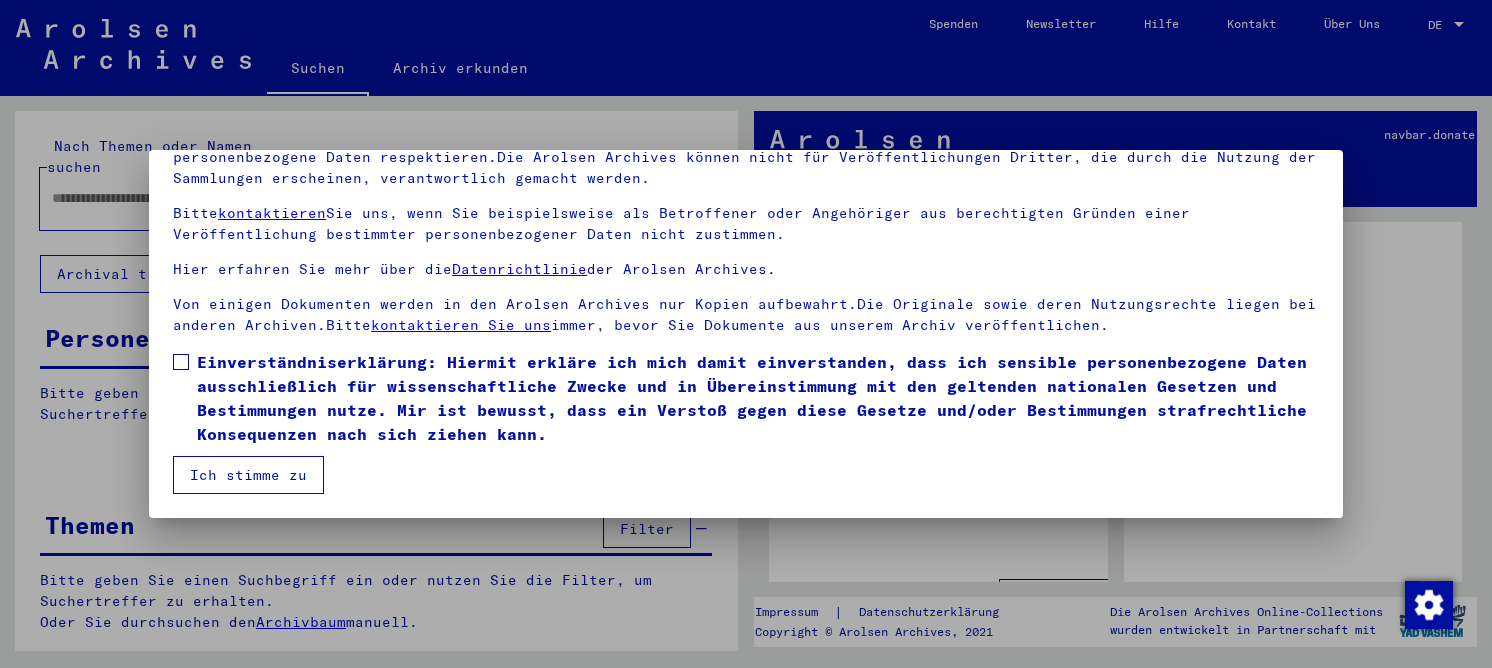 click on "Einverständniserklärung: Hiermit erkläre ich mich damit einverstanden, dass ich sensible personenbezogene Daten ausschließlich für wissenschaftliche Zwecke und in Übereinstimmung mit den geltenden nationalen Gesetzen und Bestimmungen nutze. Mir ist bewusst, dass ein Verstoß gegen diese Gesetze und/oder Bestimmungen strafrechtliche Konsequenzen nach sich ziehen kann." at bounding box center [758, 398] 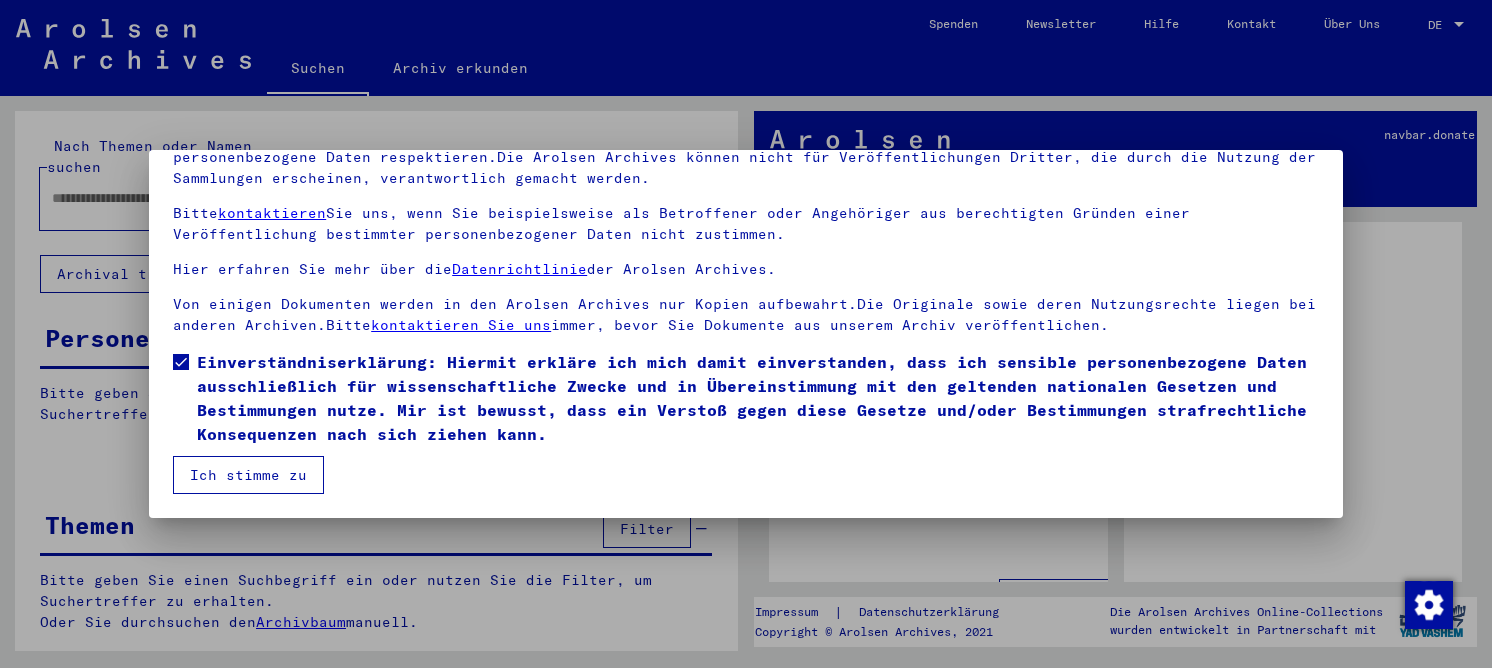 drag, startPoint x: 245, startPoint y: 477, endPoint x: 266, endPoint y: 65, distance: 412.53485 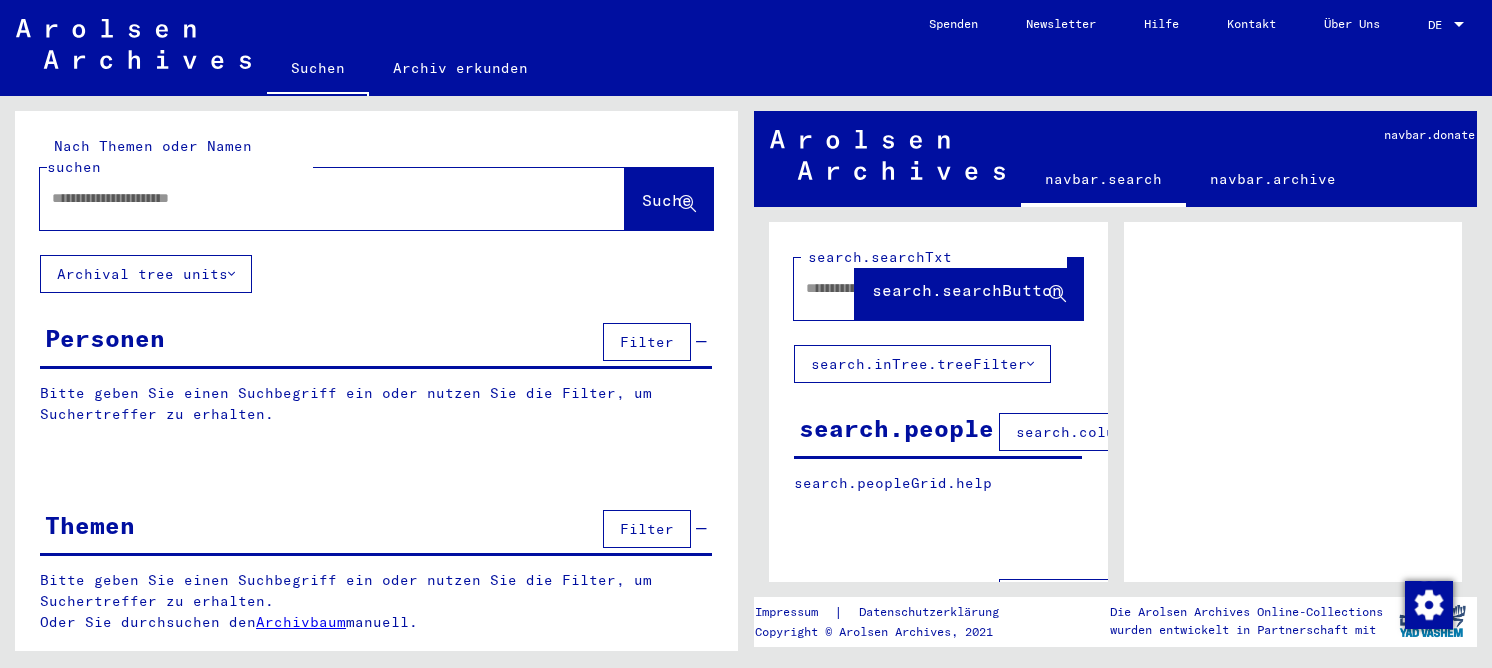 click at bounding box center (314, 198) 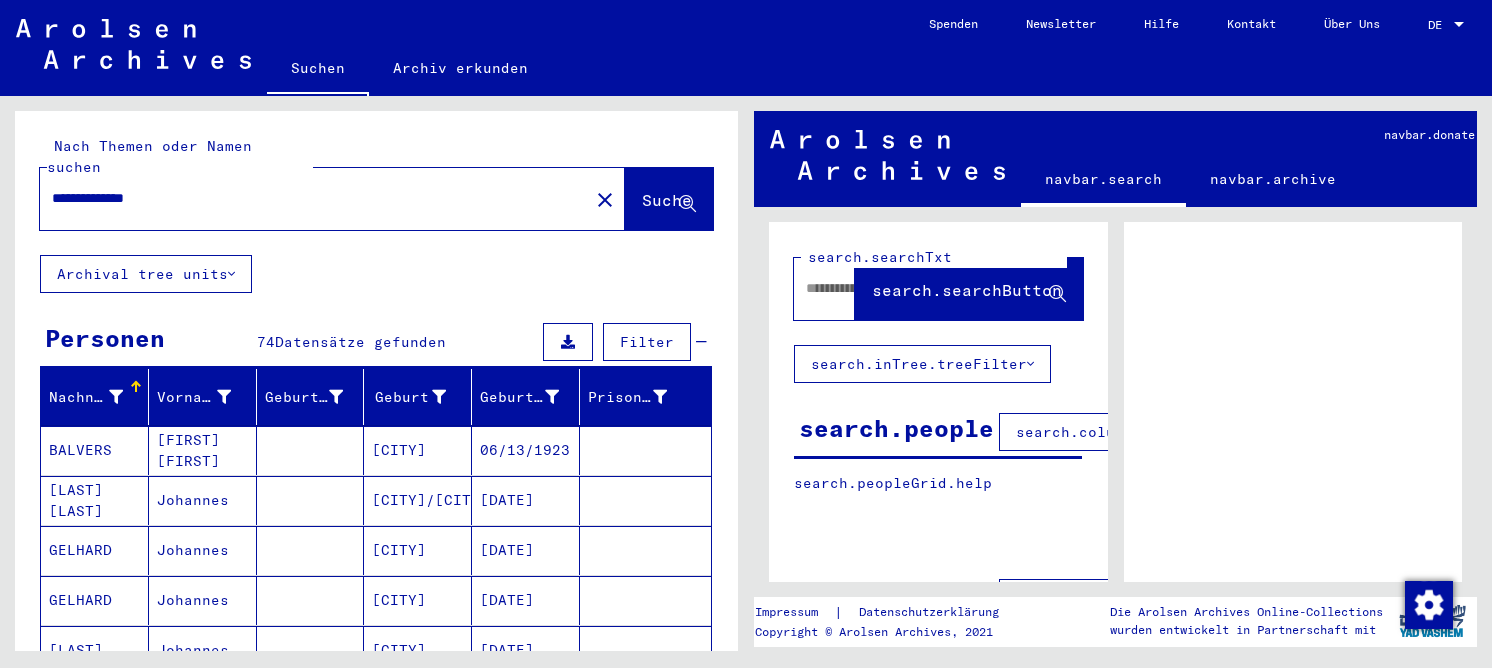 click on "Johannes" at bounding box center [203, 600] 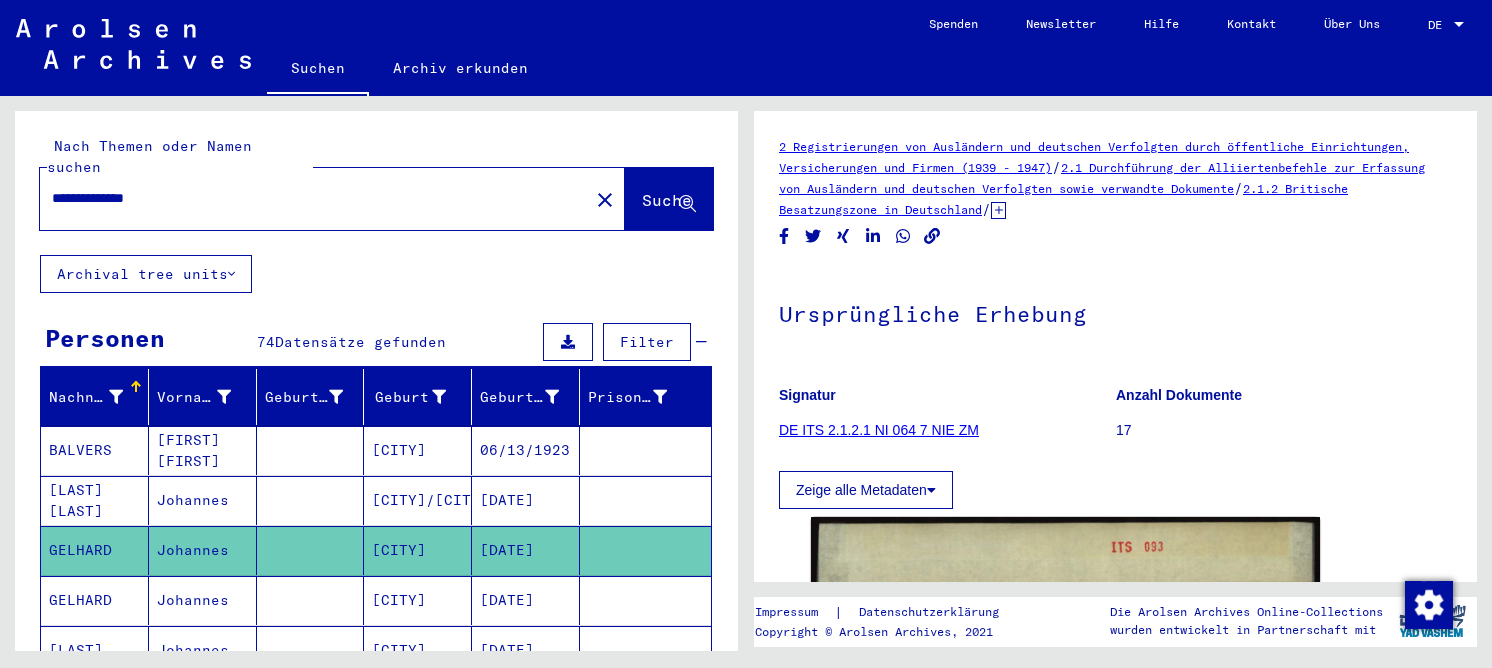 scroll, scrollTop: 400, scrollLeft: 0, axis: vertical 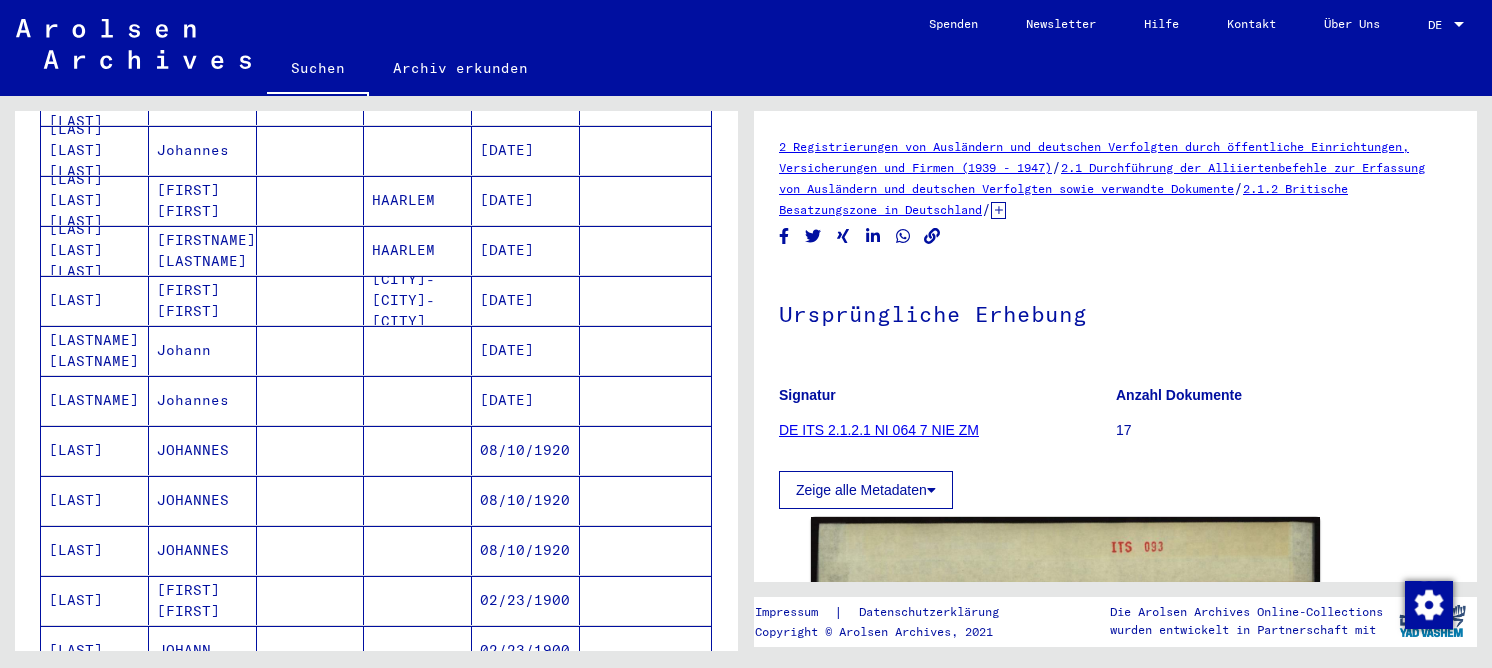 click at bounding box center [311, 500] 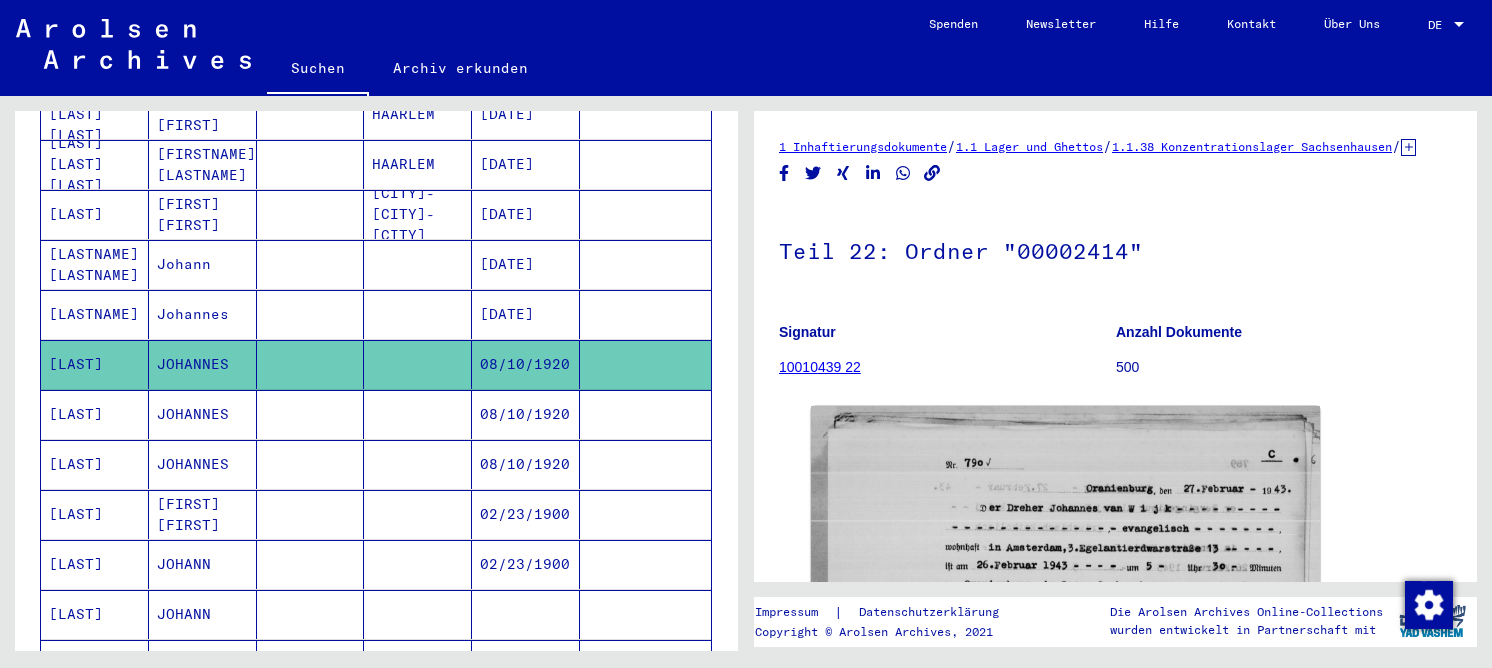 scroll, scrollTop: 1100, scrollLeft: 0, axis: vertical 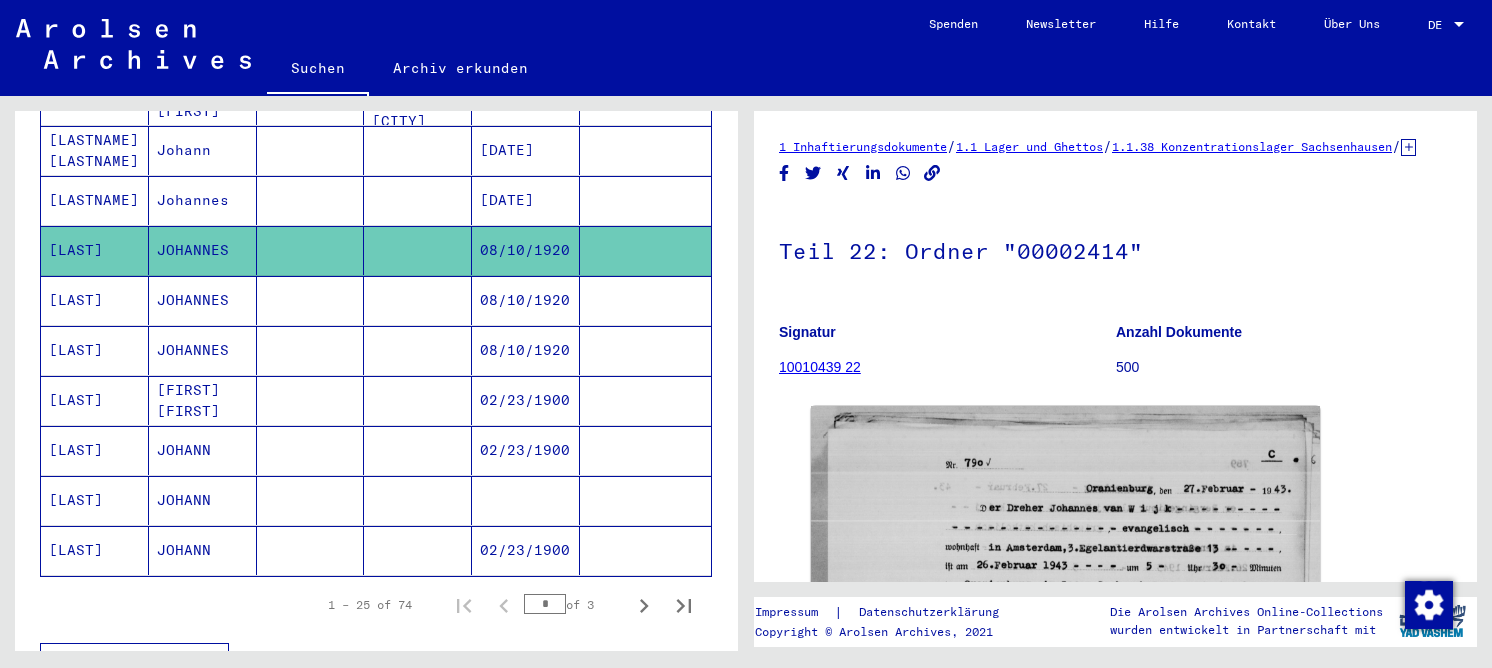 click at bounding box center [418, 350] 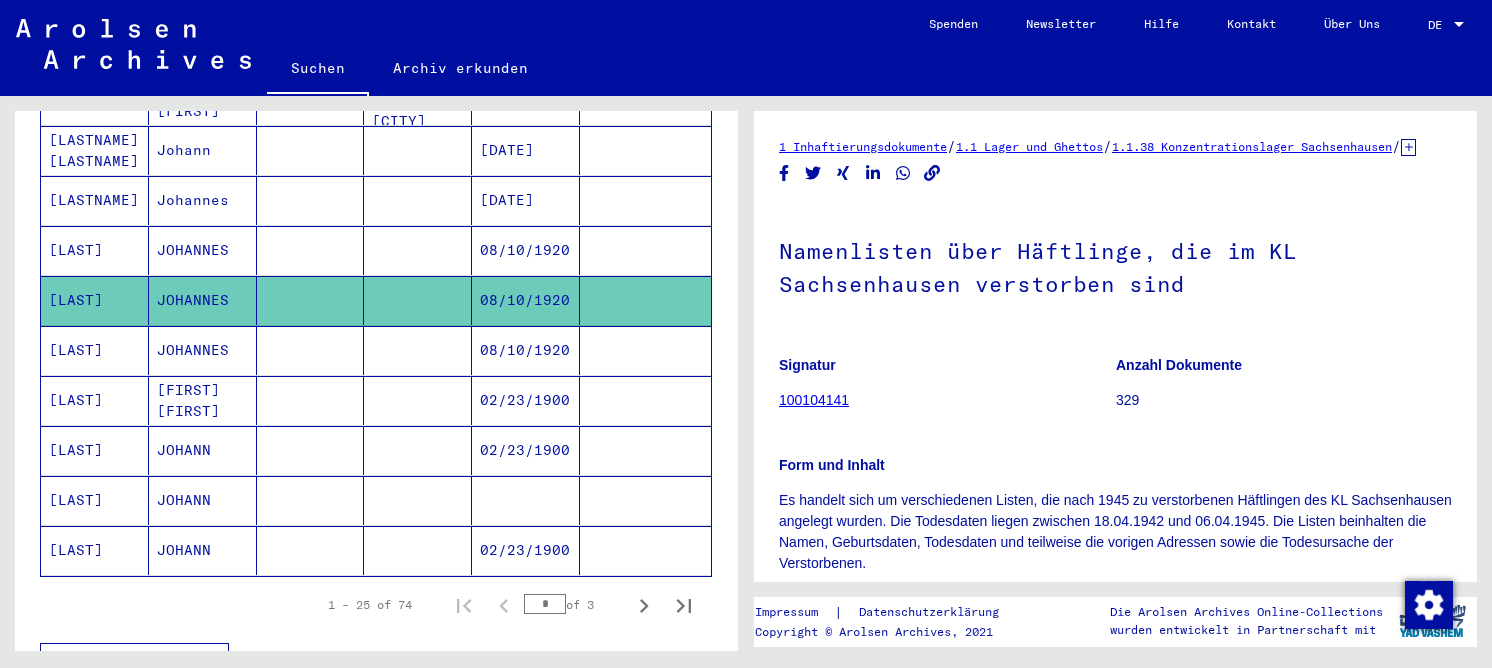 scroll, scrollTop: 0, scrollLeft: 0, axis: both 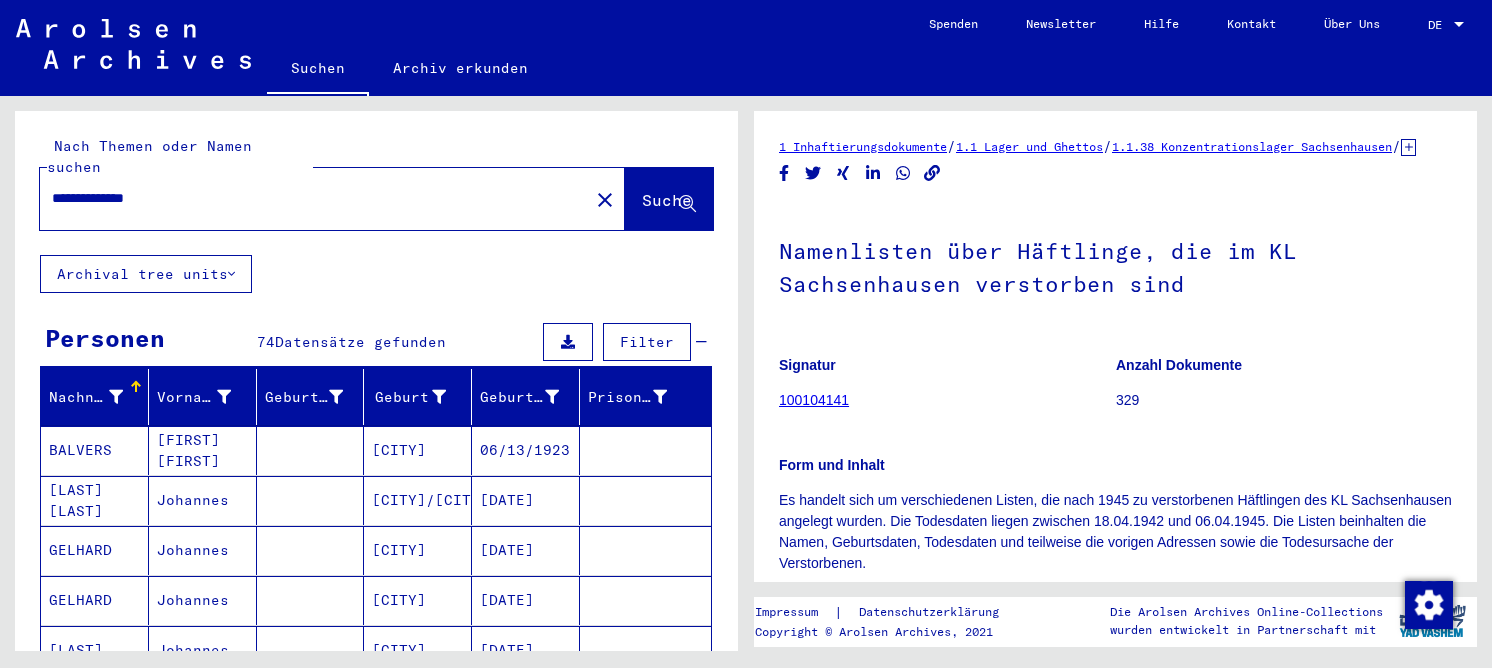 click on "**********" at bounding box center (314, 198) 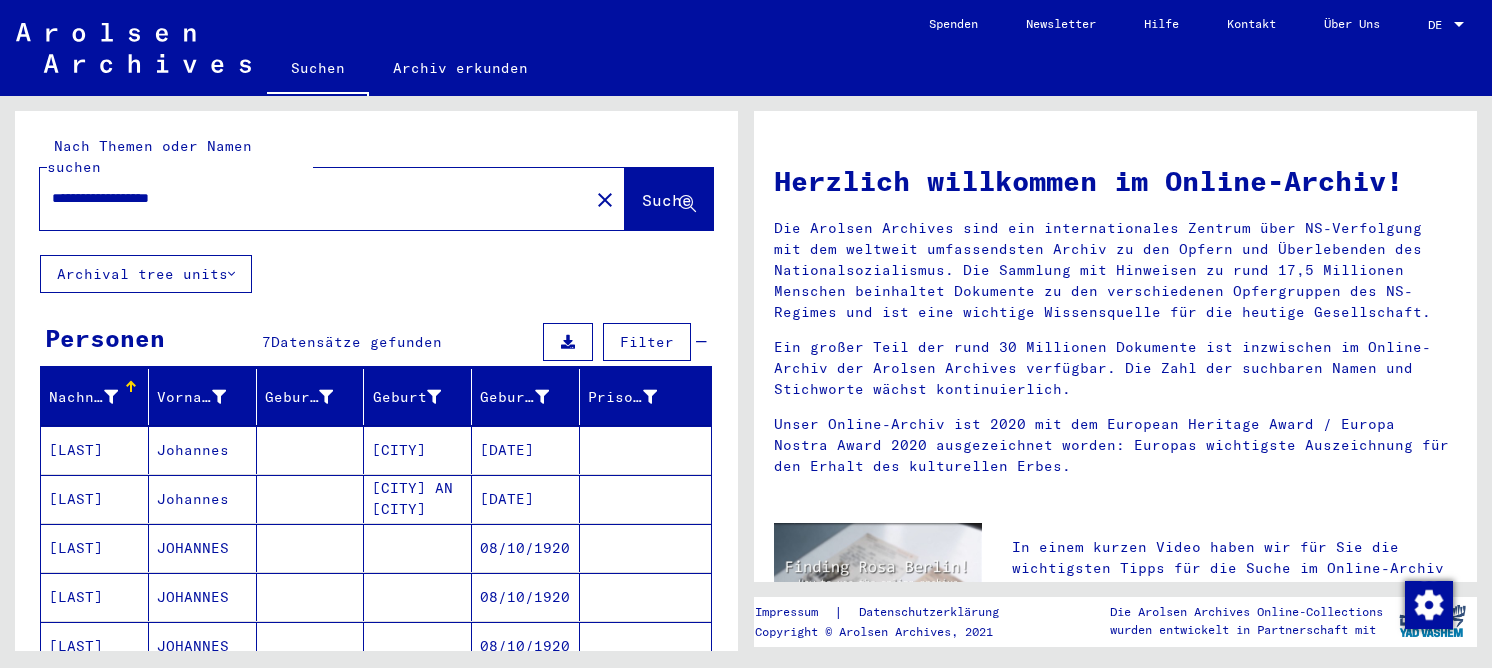 click at bounding box center [311, 548] 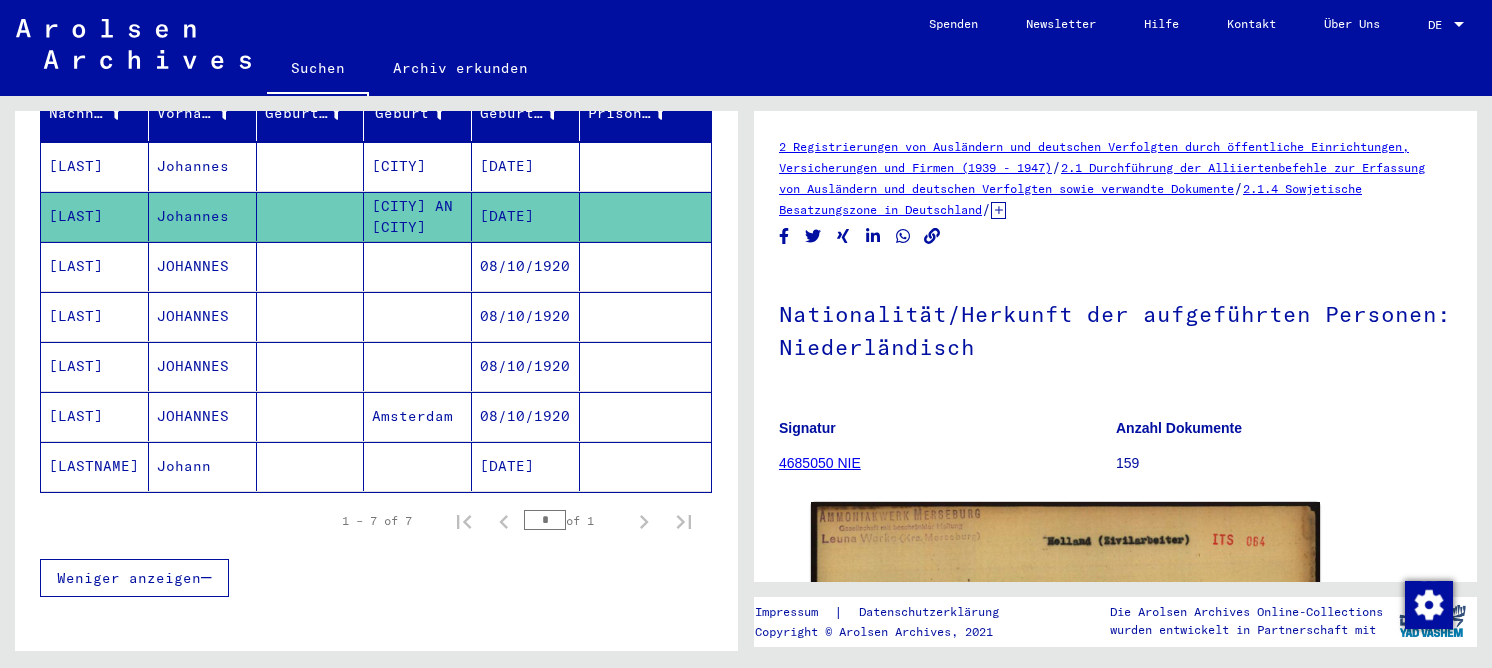 scroll, scrollTop: 300, scrollLeft: 0, axis: vertical 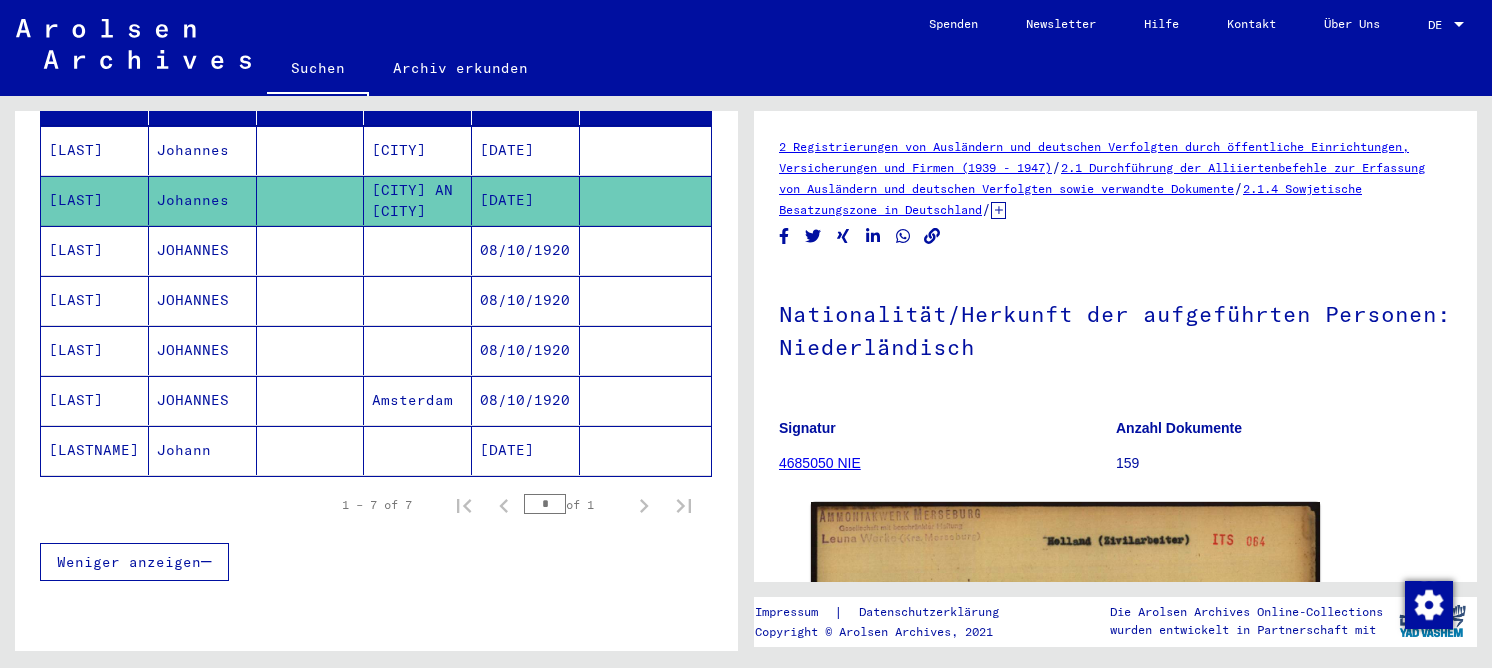 click at bounding box center (311, 300) 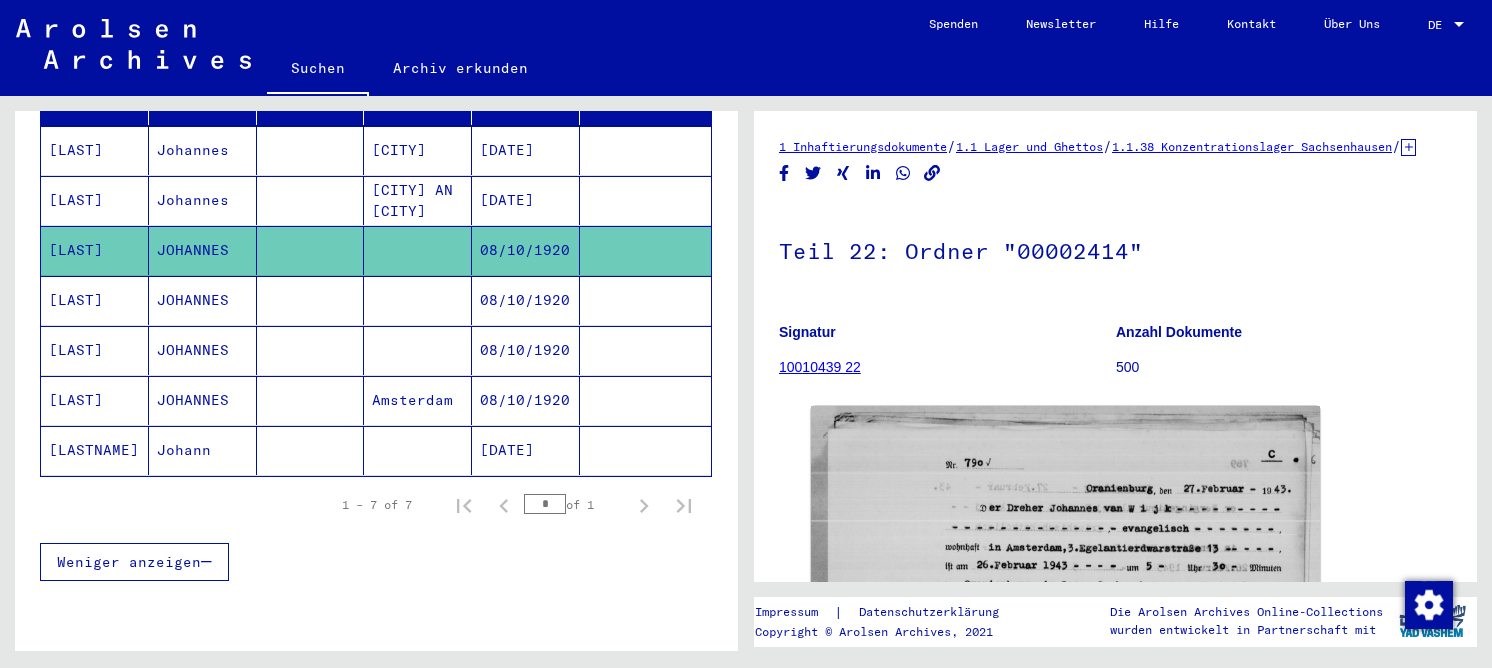 scroll, scrollTop: 0, scrollLeft: 0, axis: both 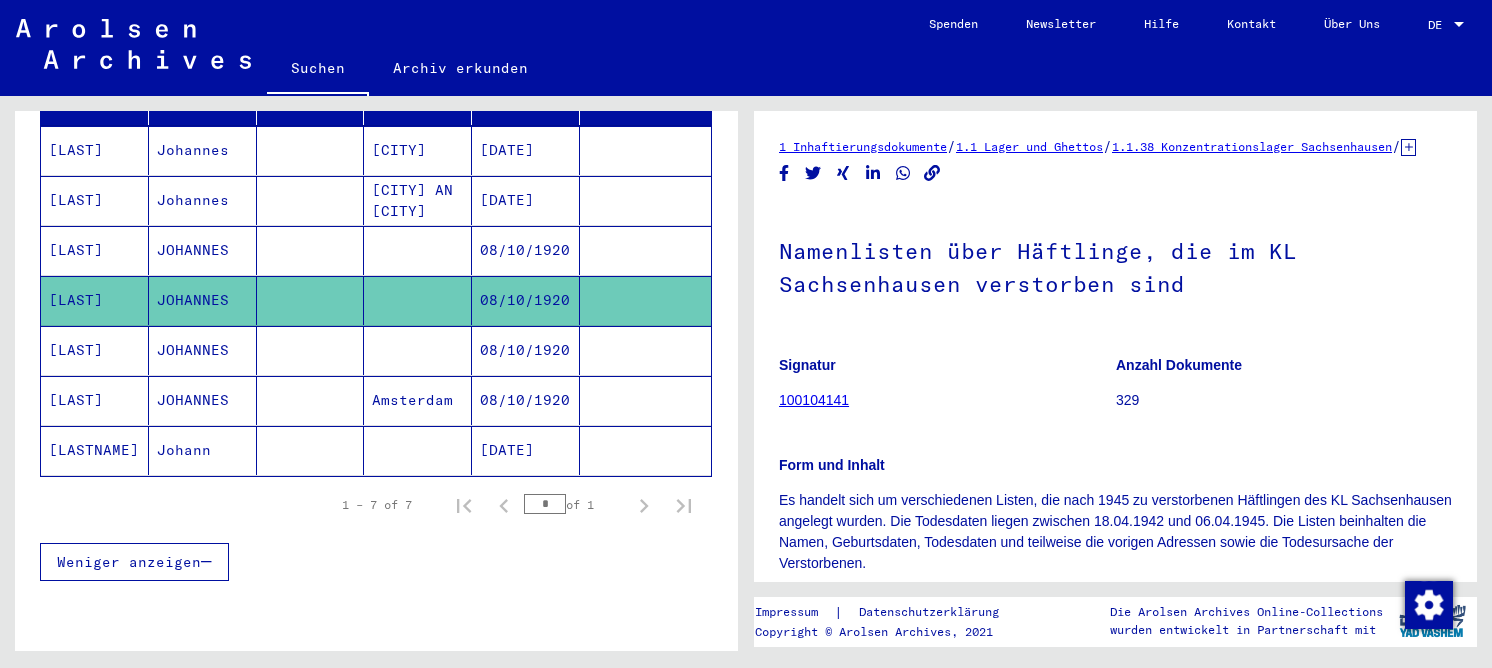 click at bounding box center (311, 400) 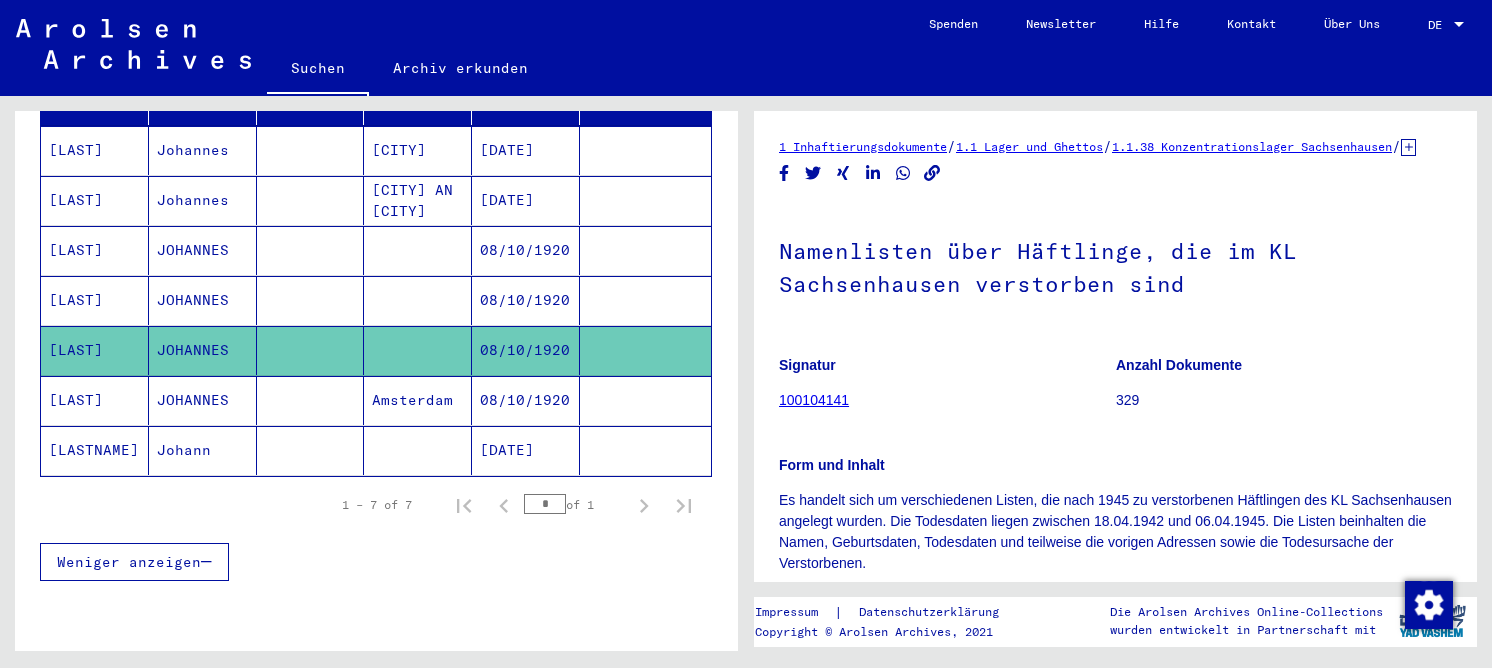 scroll, scrollTop: 0, scrollLeft: 0, axis: both 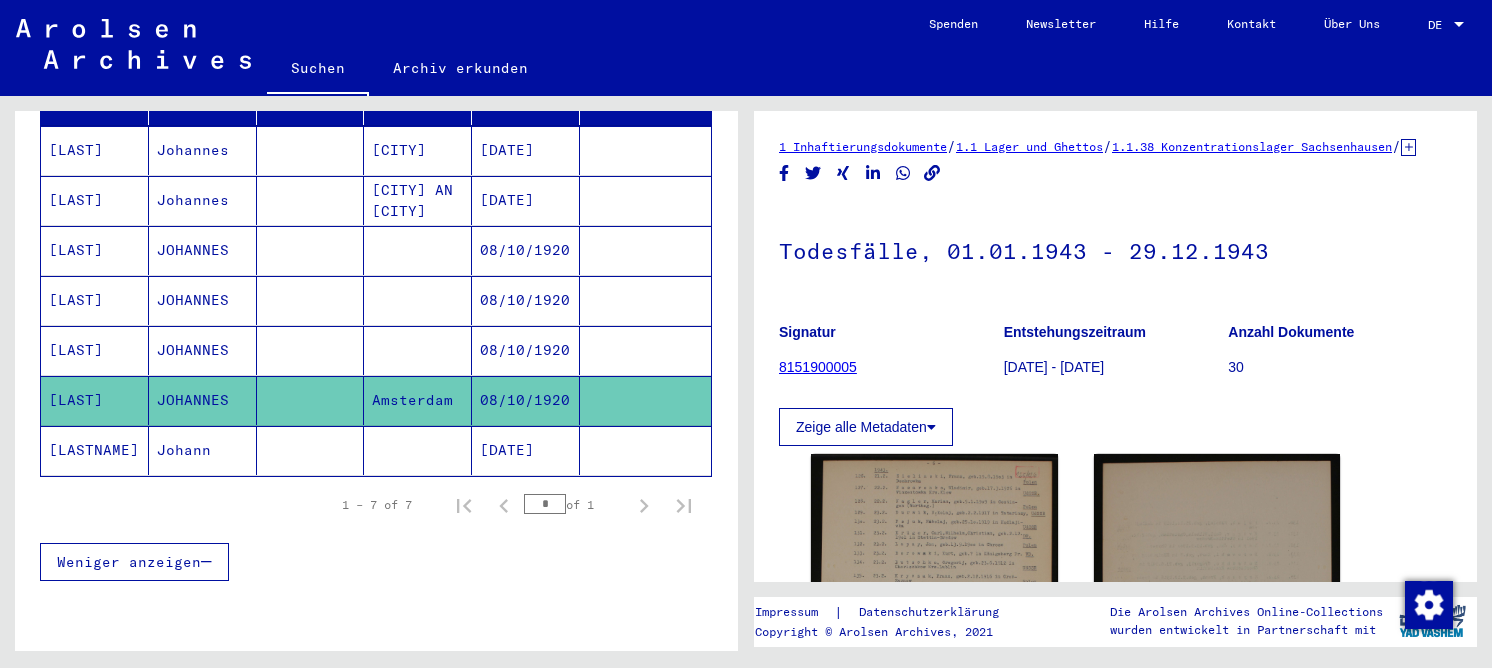 click 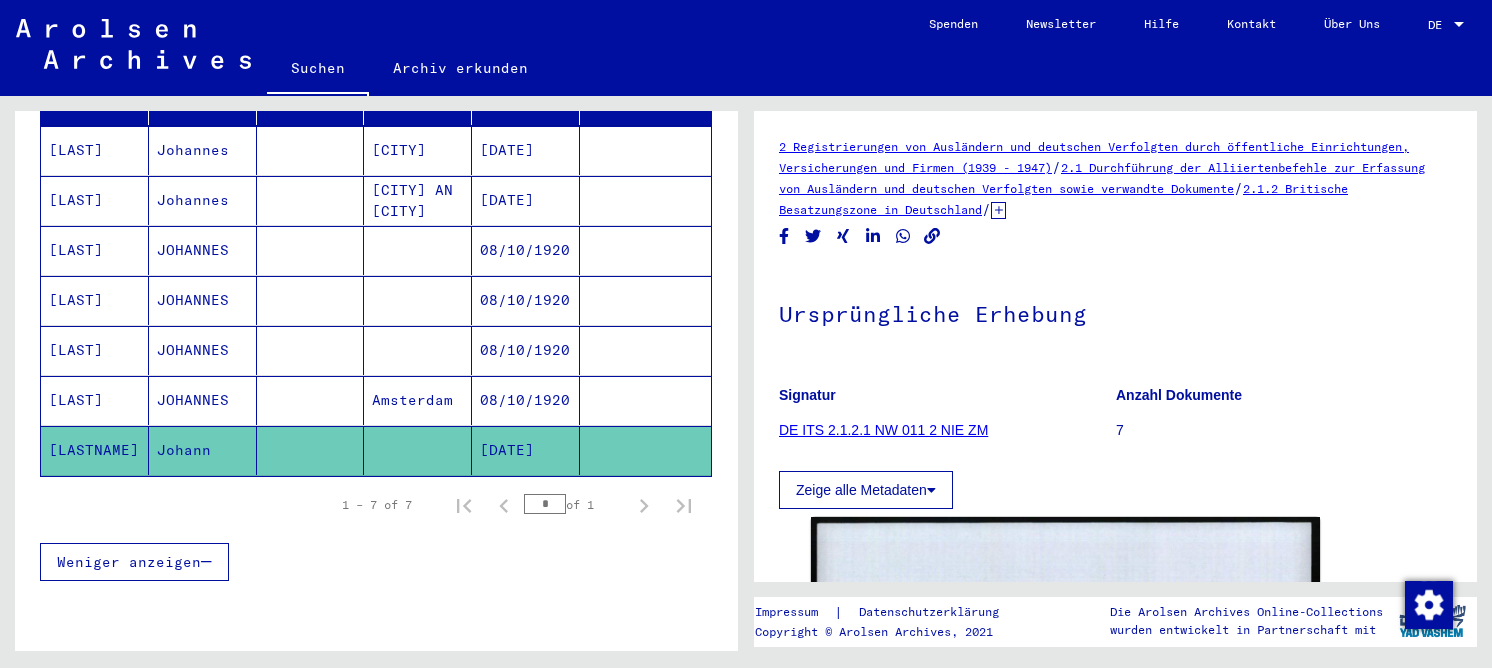 scroll, scrollTop: 0, scrollLeft: 0, axis: both 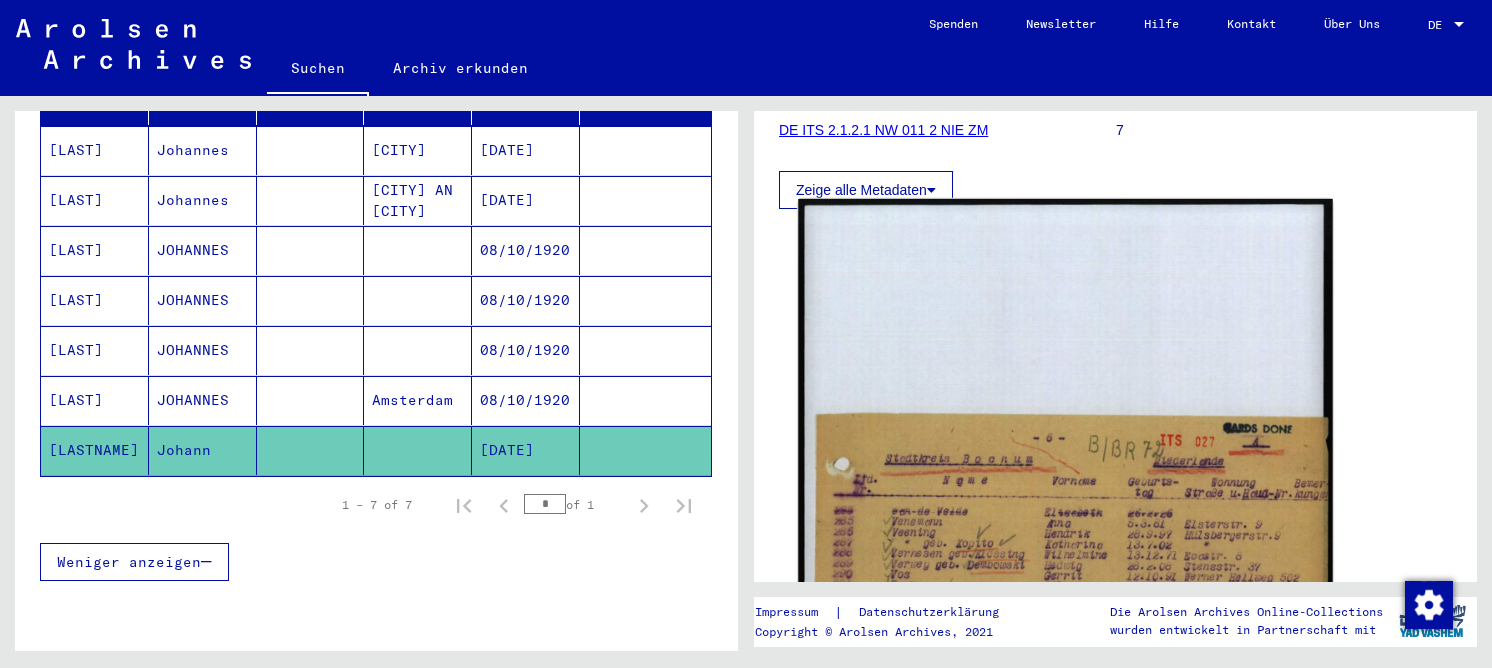 click 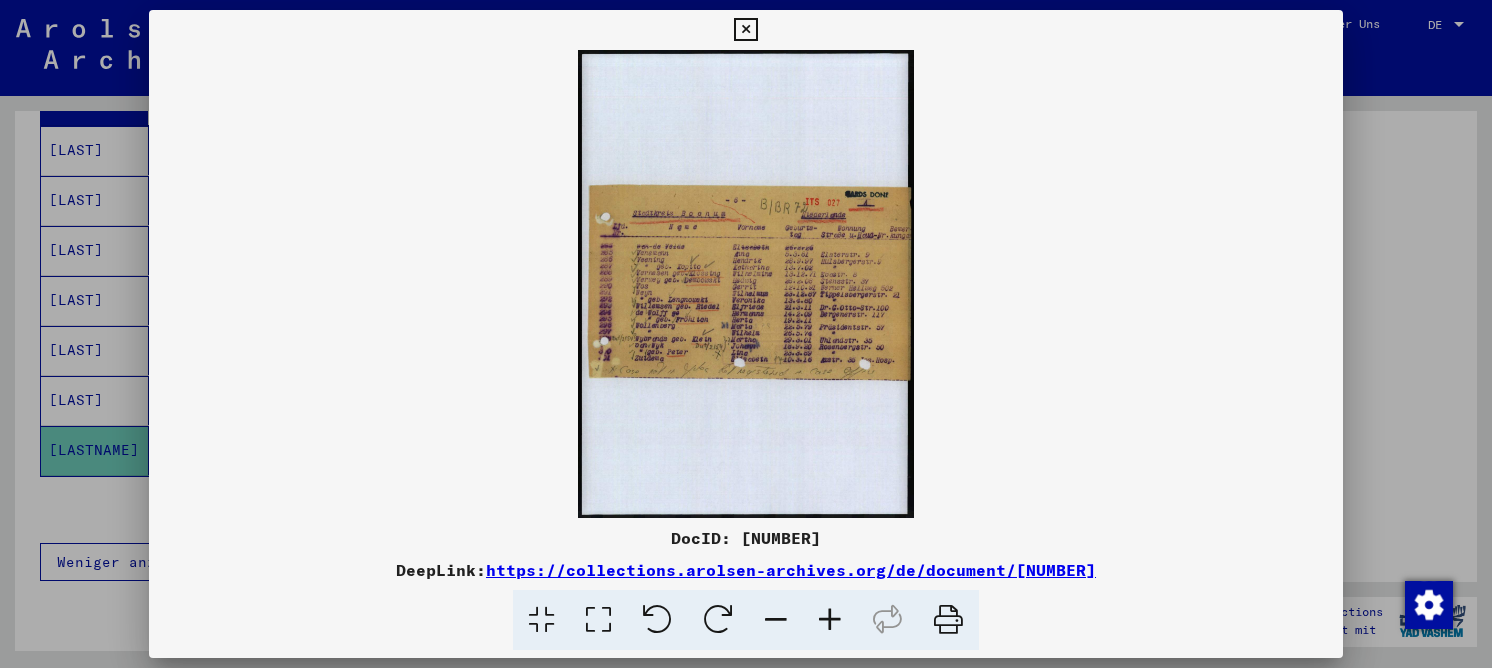 click at bounding box center [598, 620] 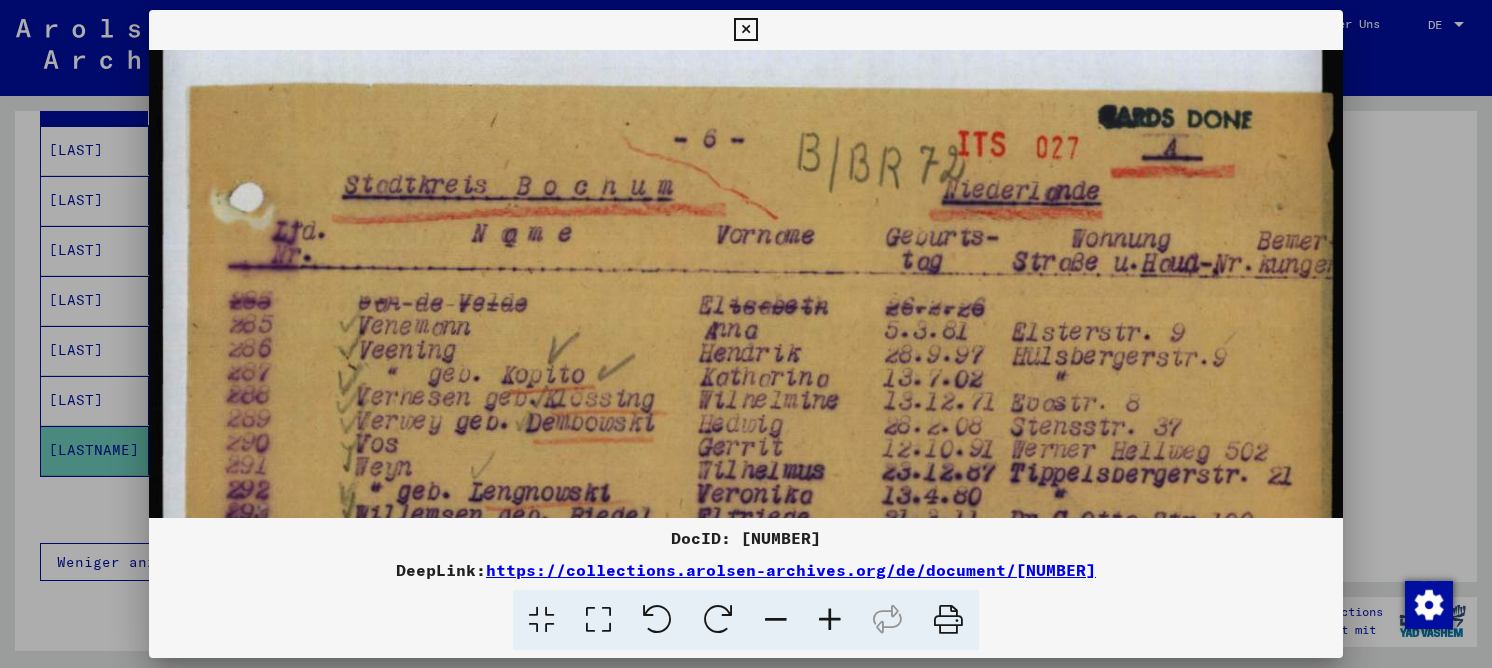 drag, startPoint x: 689, startPoint y: 406, endPoint x: 666, endPoint y: -31, distance: 437.60486 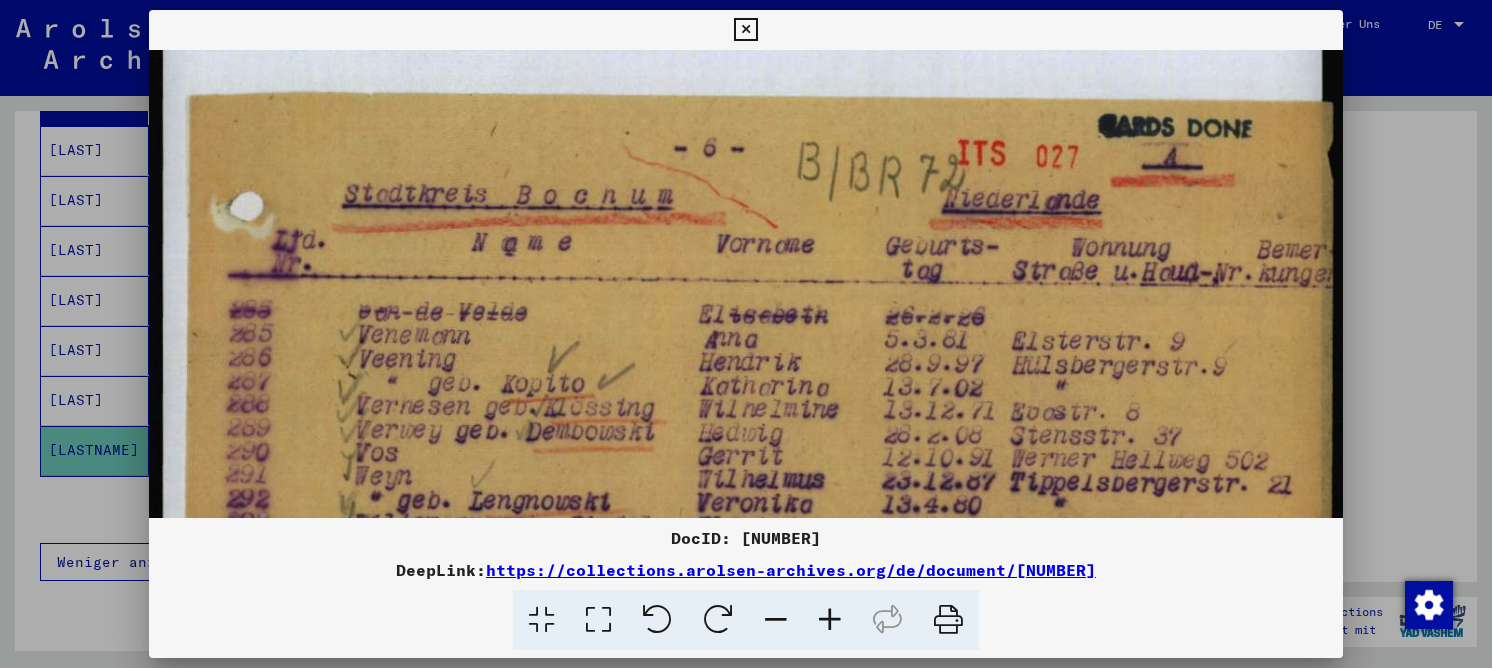 scroll, scrollTop: 431, scrollLeft: 0, axis: vertical 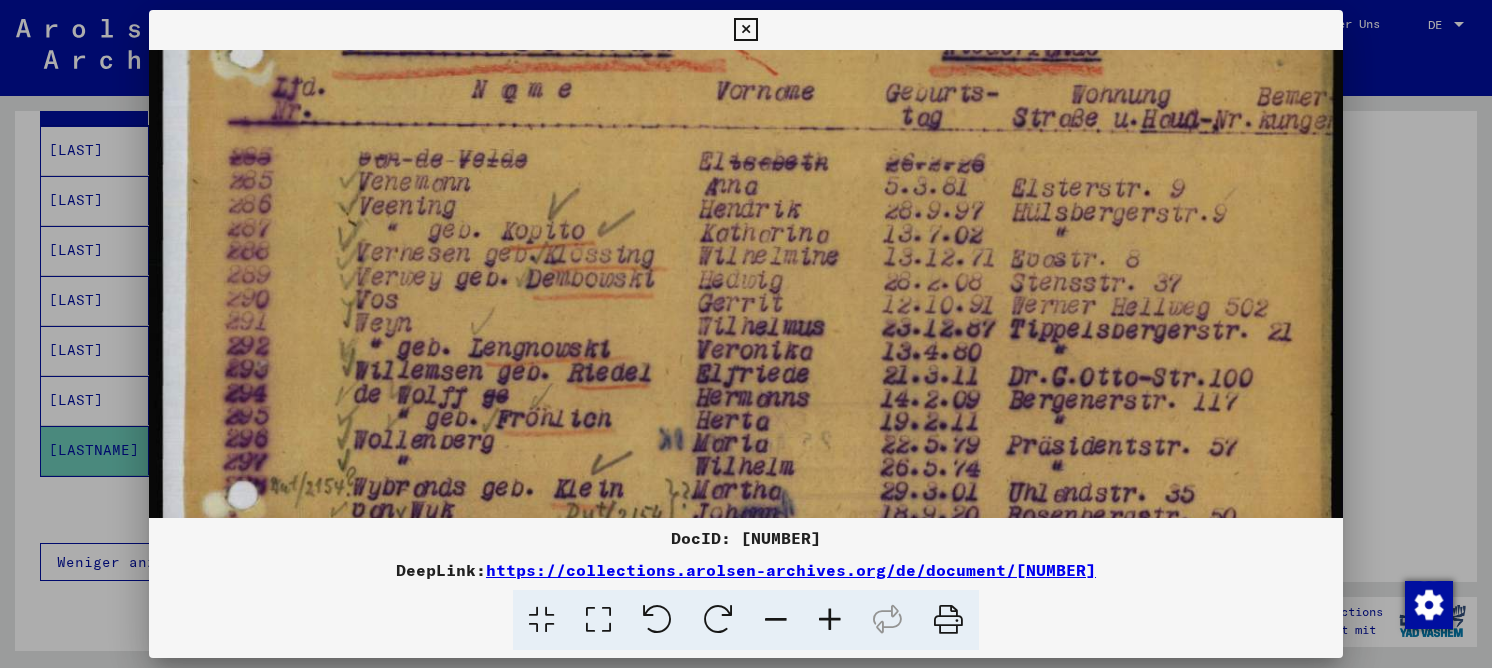 drag, startPoint x: 670, startPoint y: 286, endPoint x: 554, endPoint y: 199, distance: 145 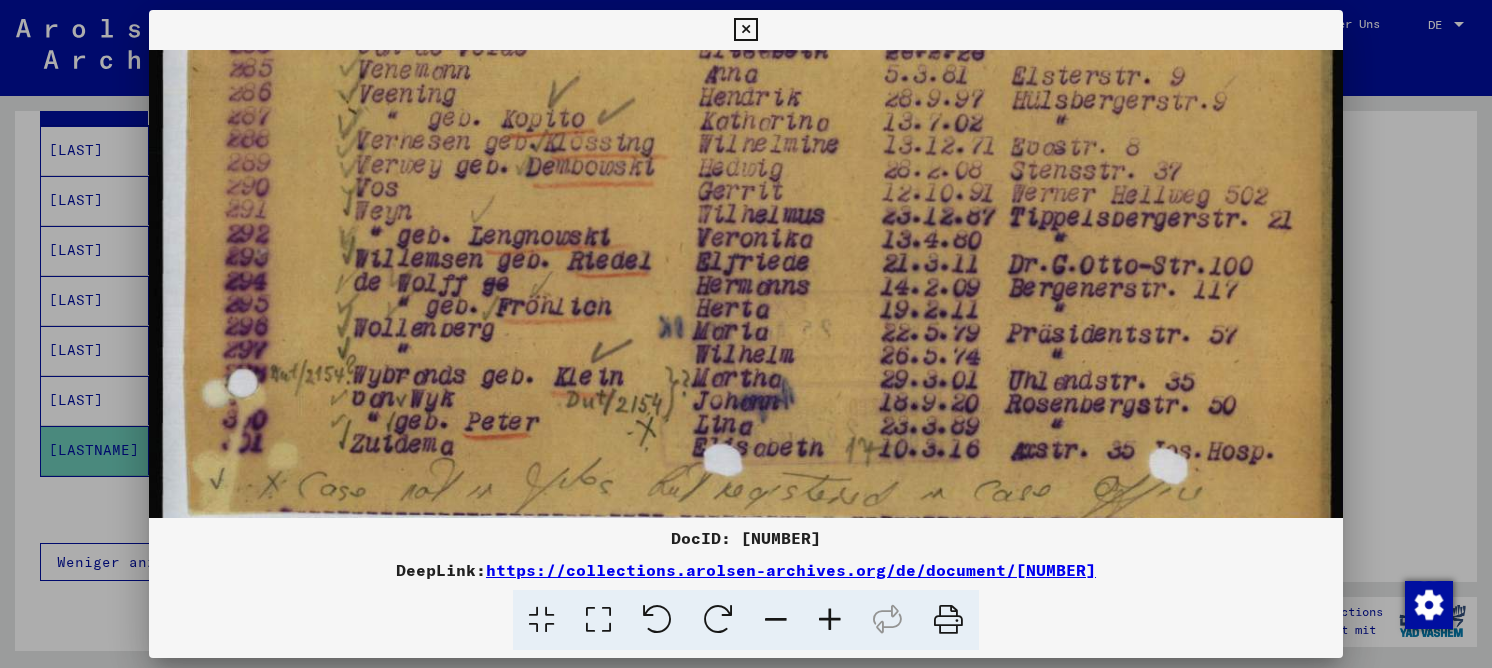 scroll, scrollTop: 715, scrollLeft: 0, axis: vertical 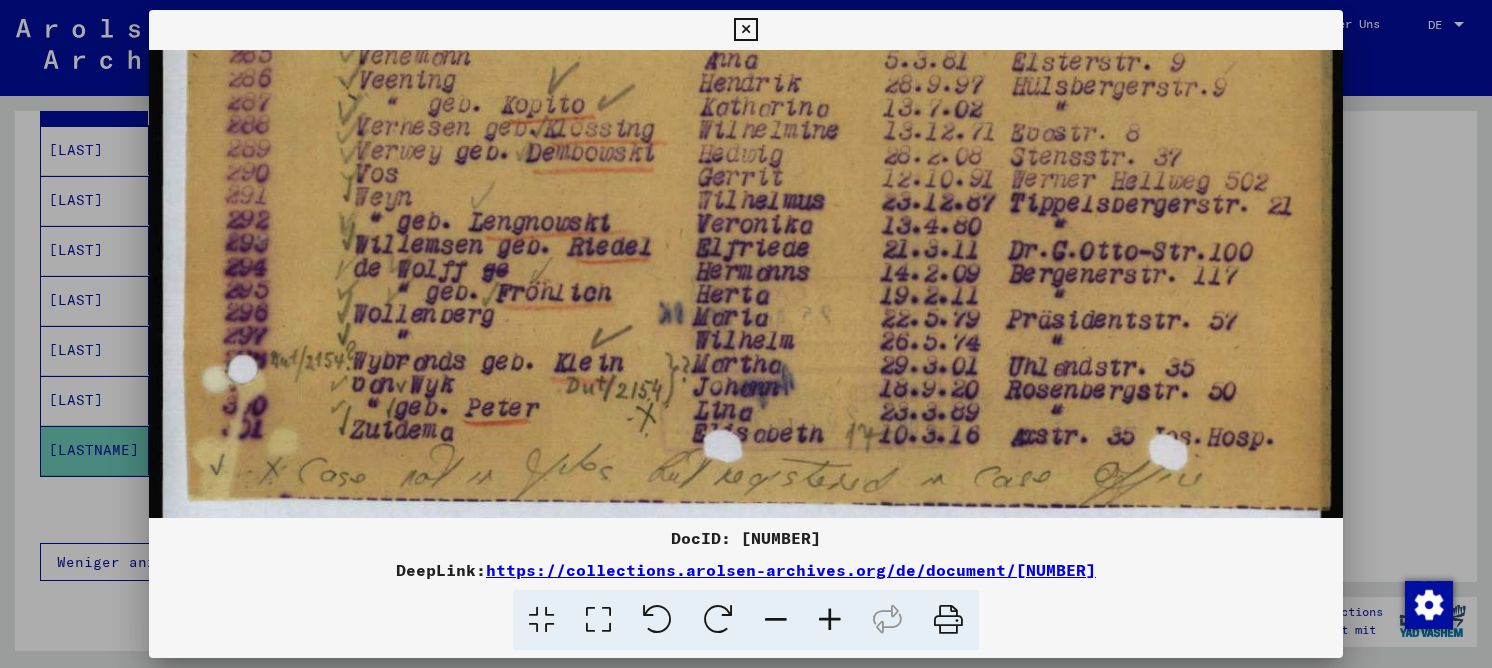 drag, startPoint x: 523, startPoint y: 296, endPoint x: 529, endPoint y: 170, distance: 126.14278 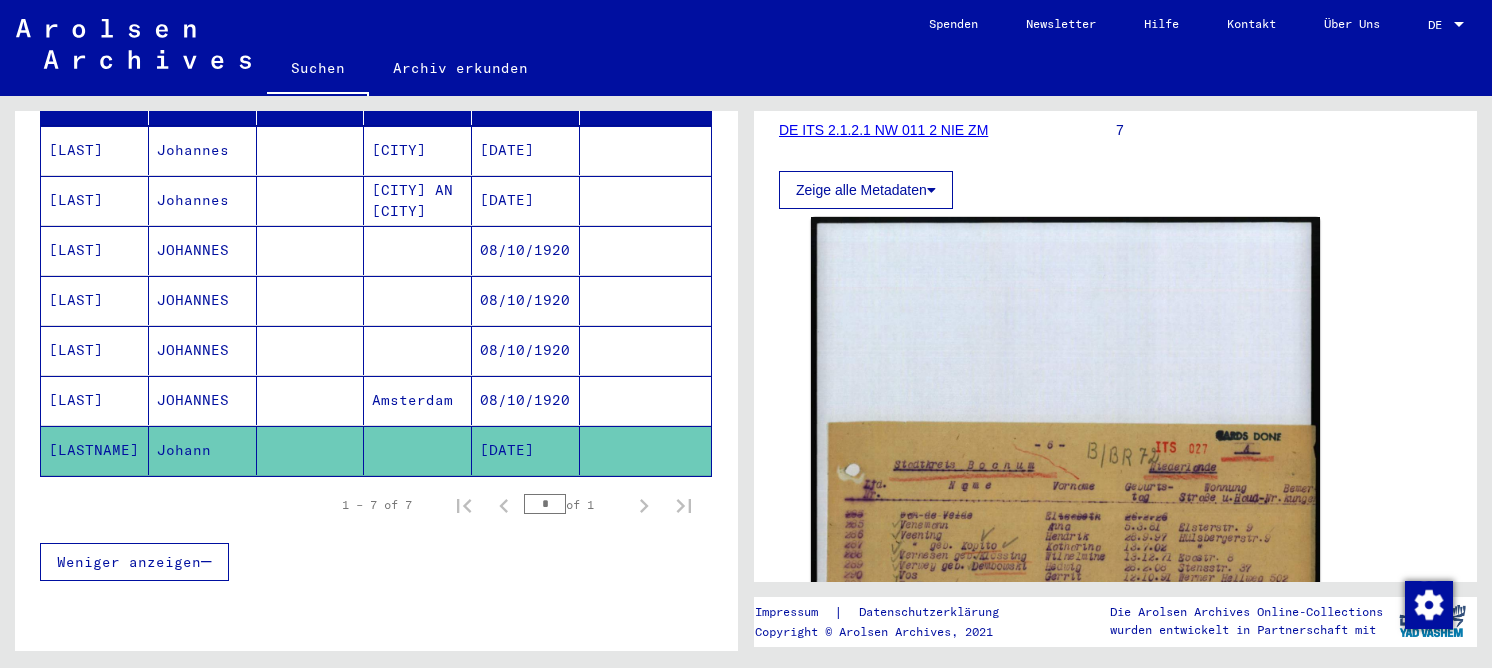 click on "JOHANNES" at bounding box center [203, 300] 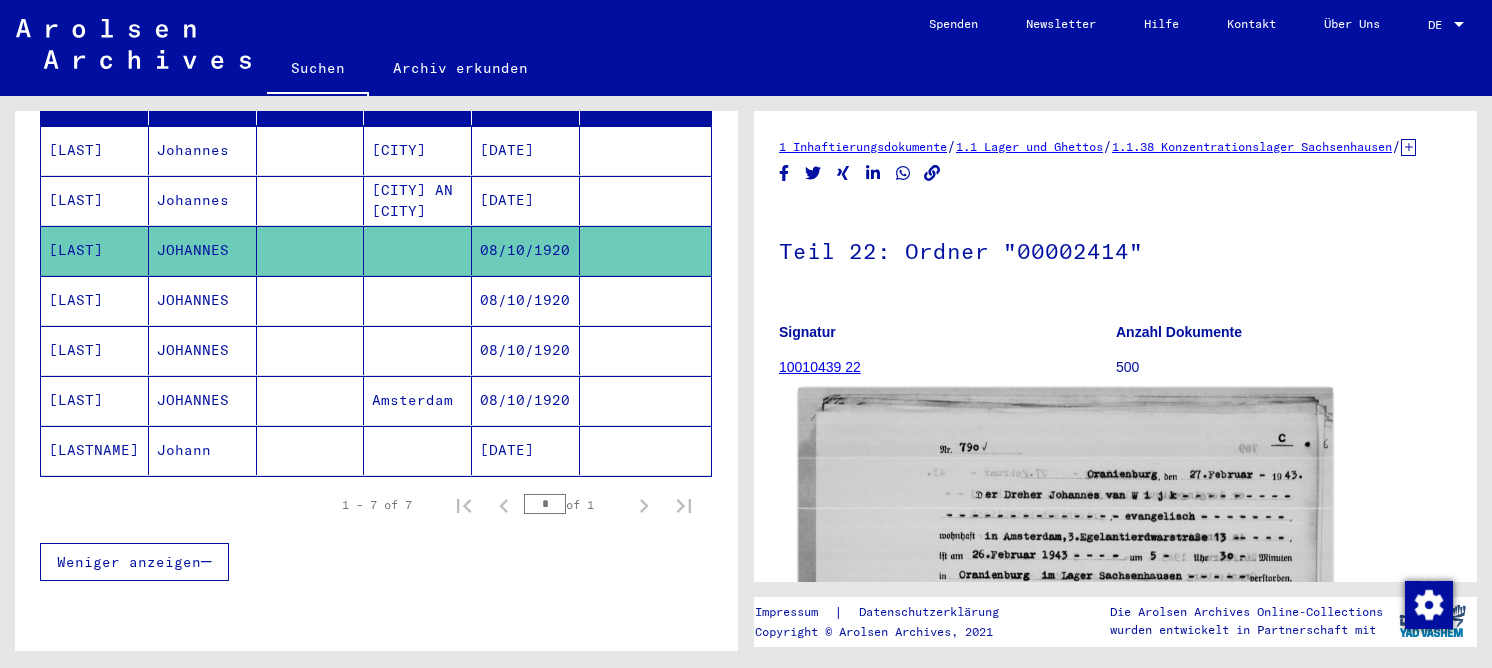 scroll, scrollTop: 0, scrollLeft: 0, axis: both 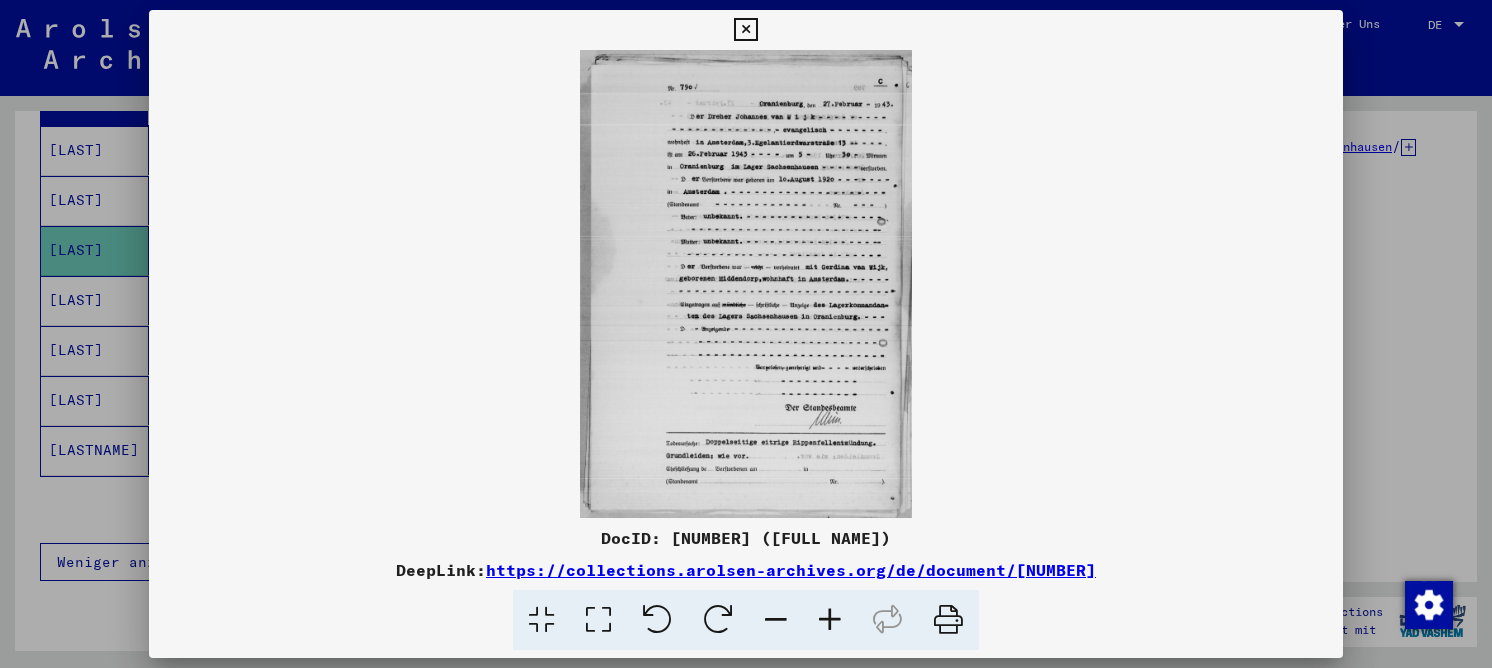 click at bounding box center [598, 620] 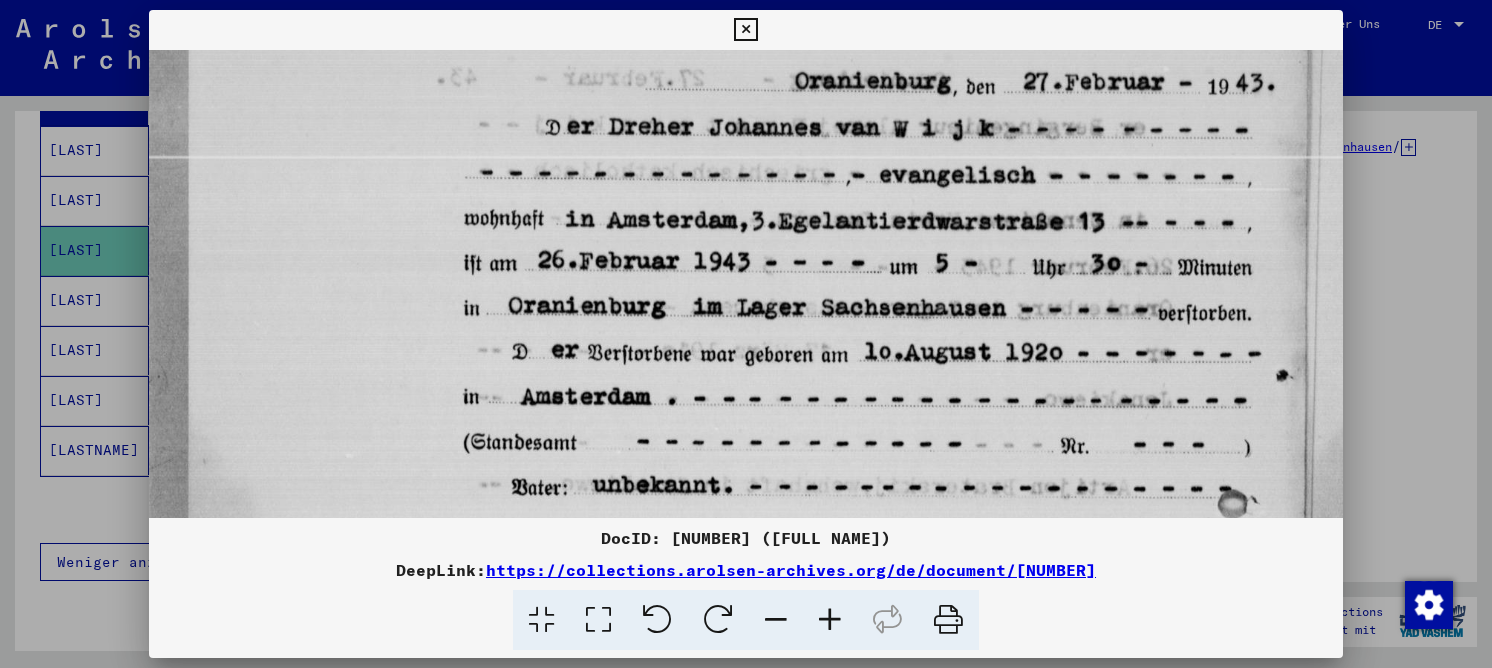 drag, startPoint x: 965, startPoint y: 219, endPoint x: 956, endPoint y: 169, distance: 50.803543 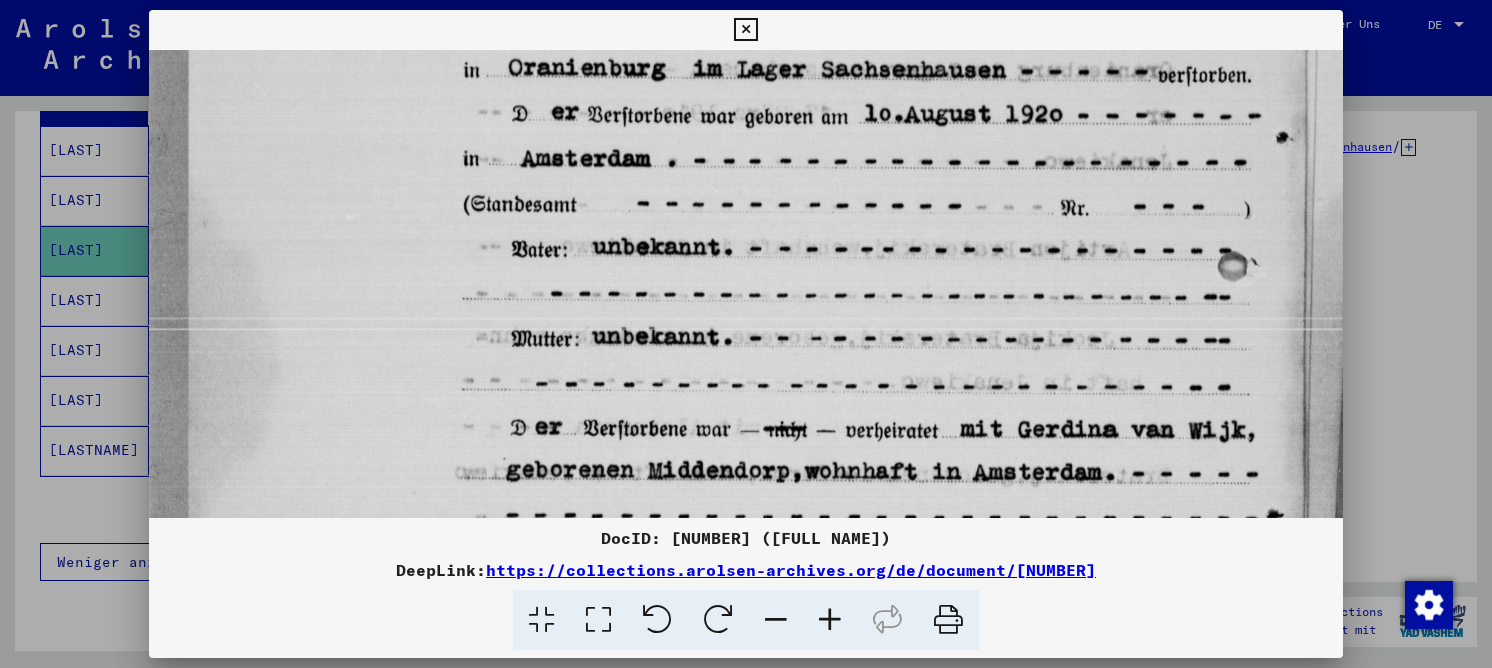 drag, startPoint x: 875, startPoint y: 309, endPoint x: 890, endPoint y: 138, distance: 171.65663 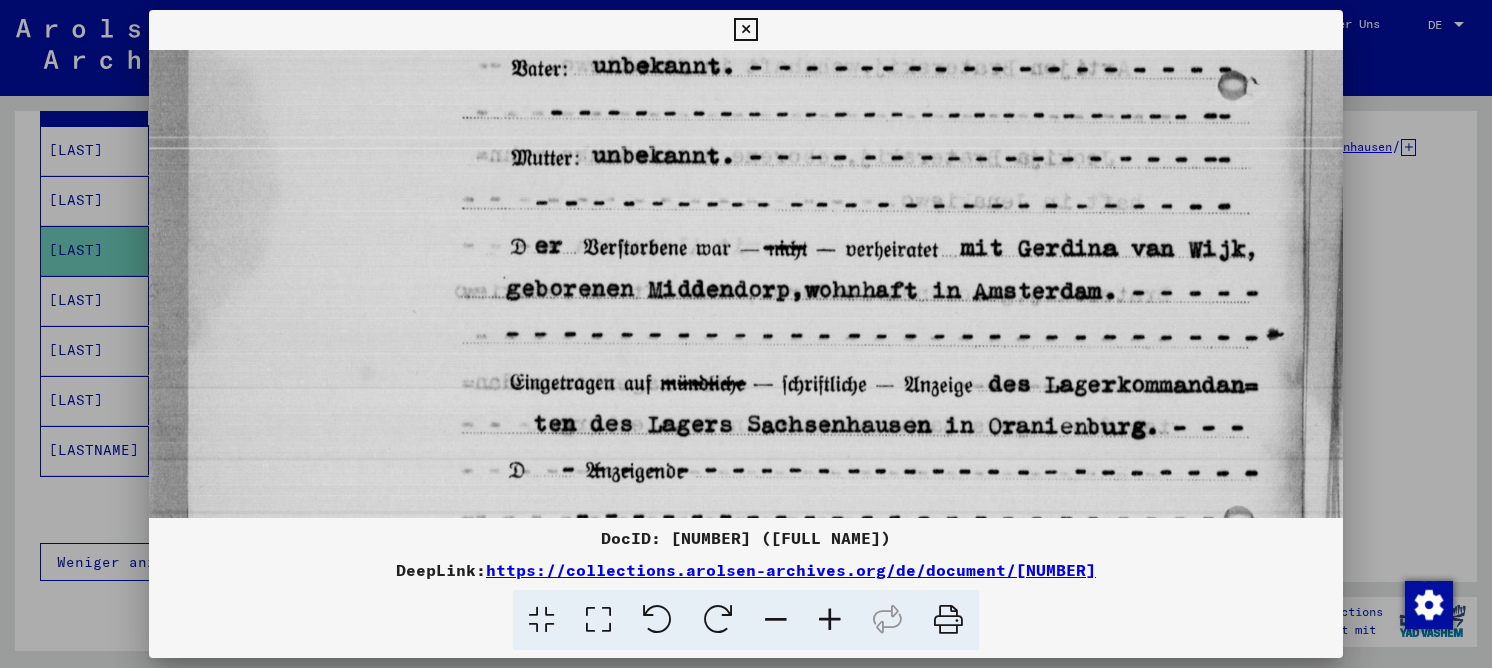 drag, startPoint x: 785, startPoint y: 412, endPoint x: 745, endPoint y: 232, distance: 184.39088 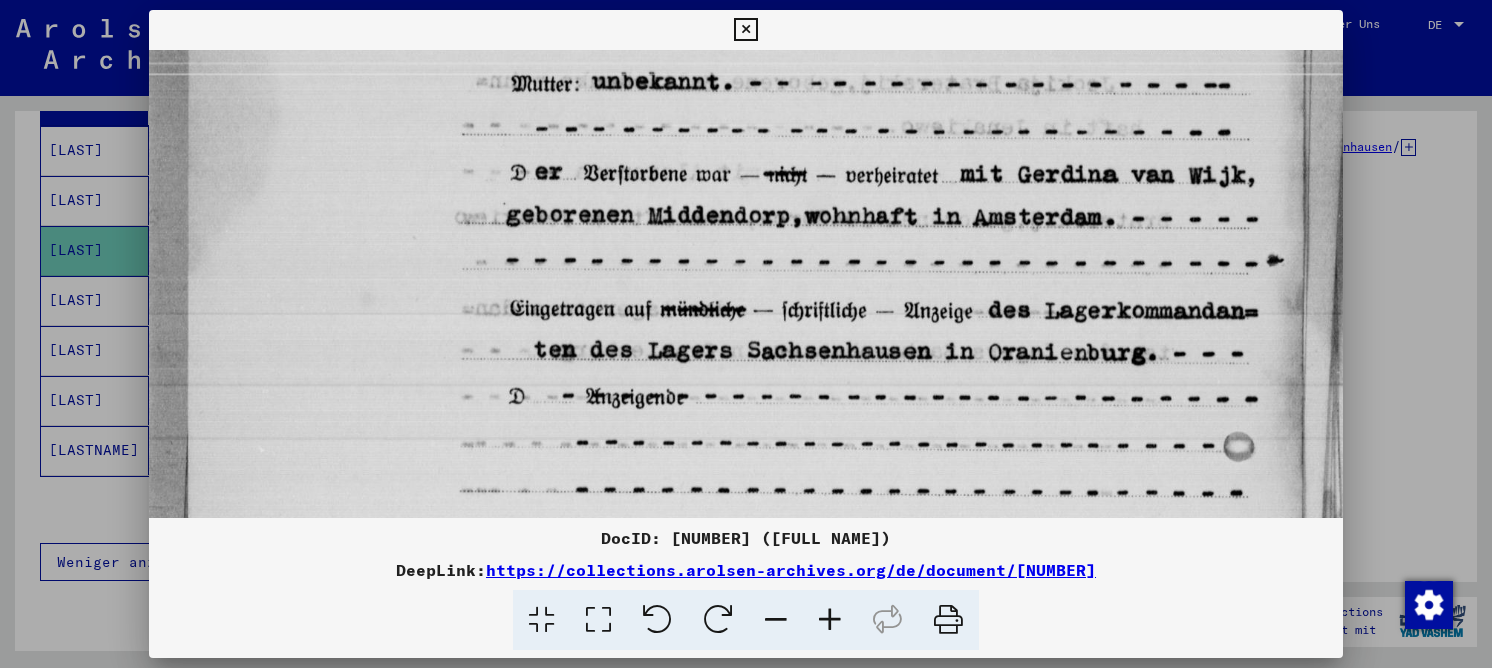 drag, startPoint x: 686, startPoint y: 317, endPoint x: 666, endPoint y: 243, distance: 76.655075 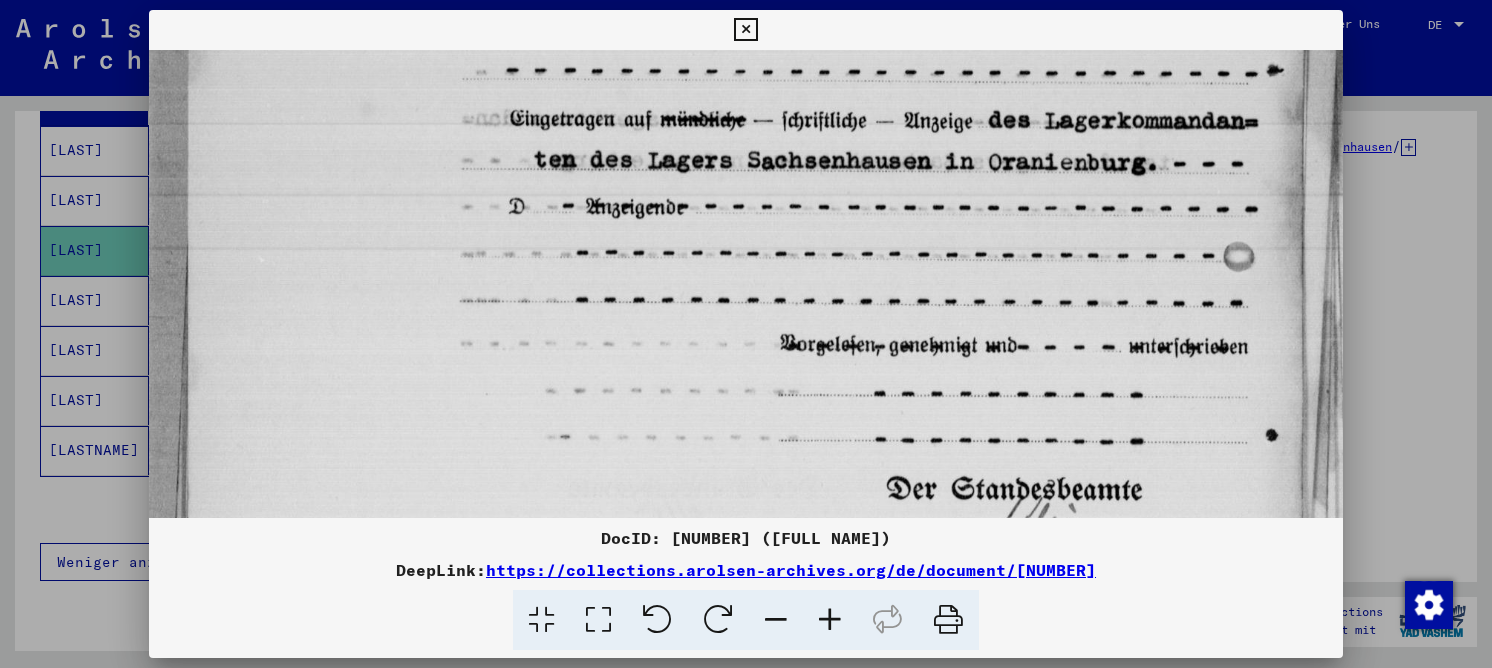drag, startPoint x: 649, startPoint y: 279, endPoint x: 693, endPoint y: 89, distance: 195.0282 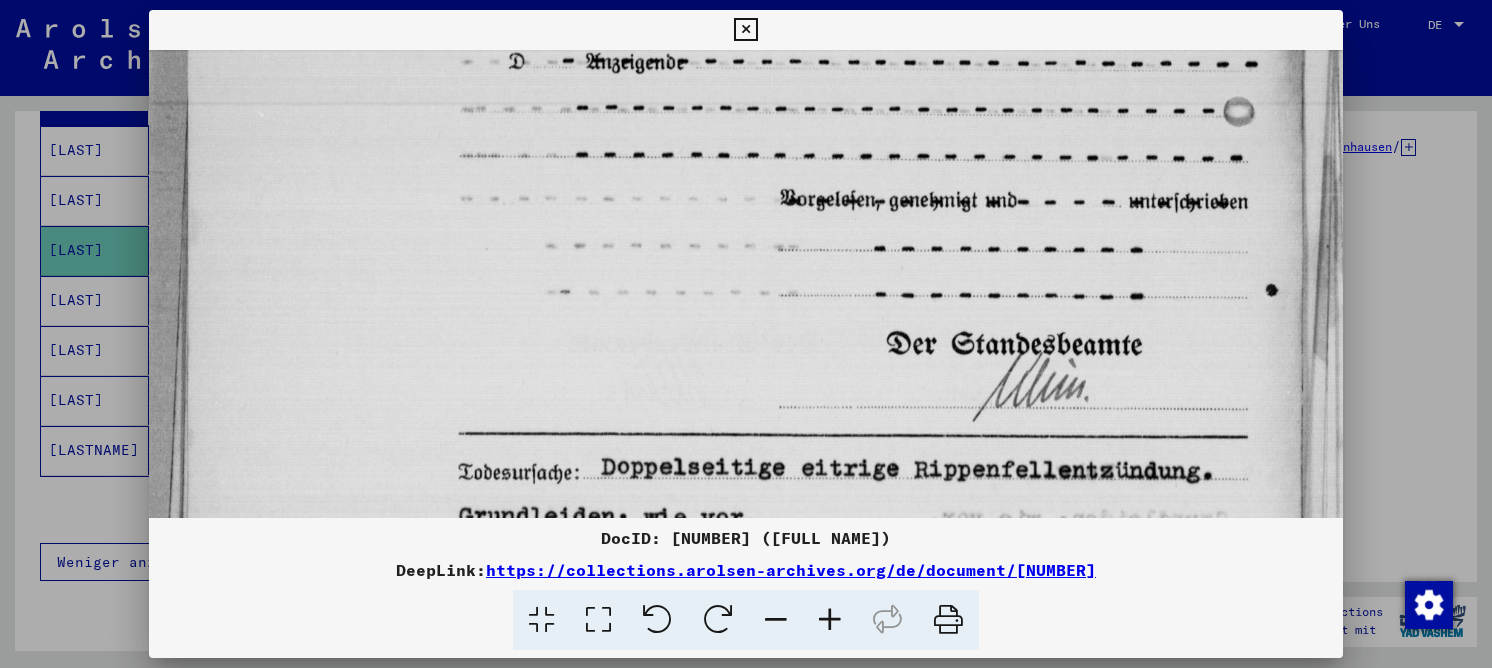 scroll, scrollTop: 1085, scrollLeft: 0, axis: vertical 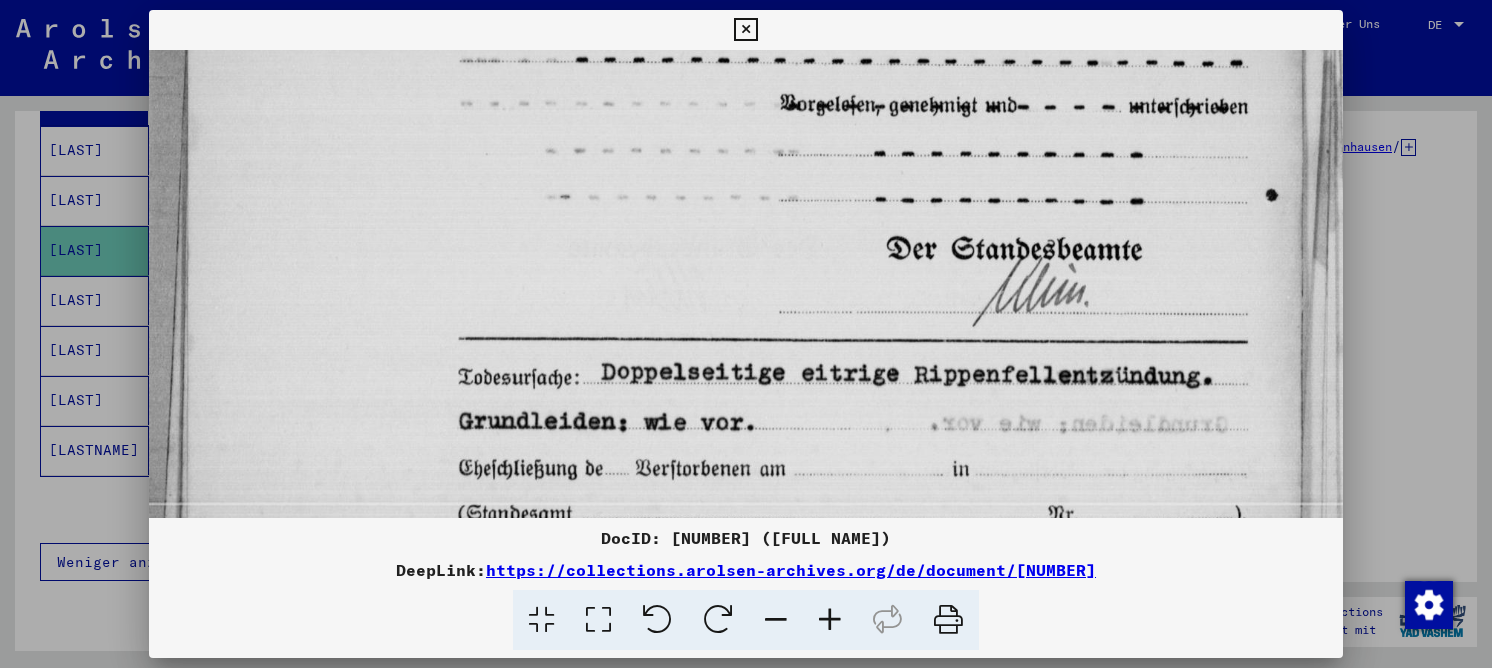 drag, startPoint x: 586, startPoint y: 150, endPoint x: 598, endPoint y: 73, distance: 77.92946 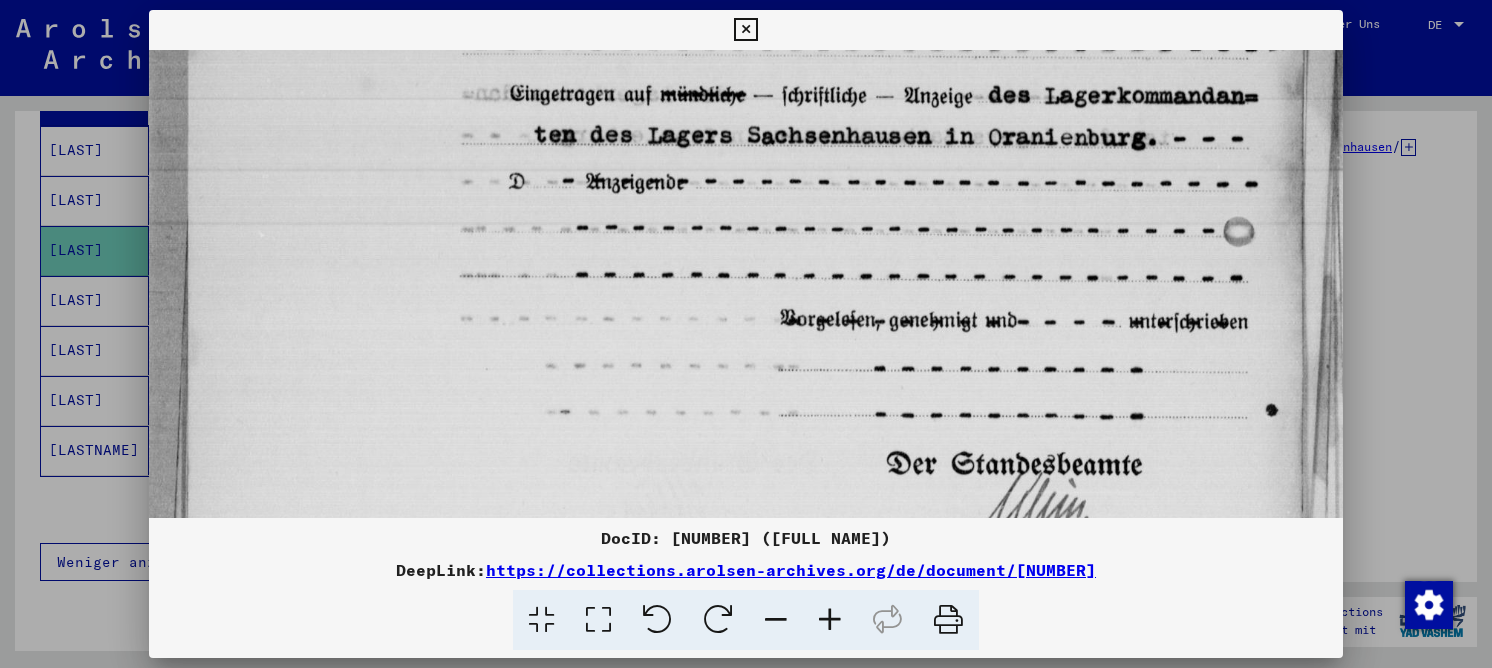 drag, startPoint x: 607, startPoint y: 264, endPoint x: 606, endPoint y: 479, distance: 215.00232 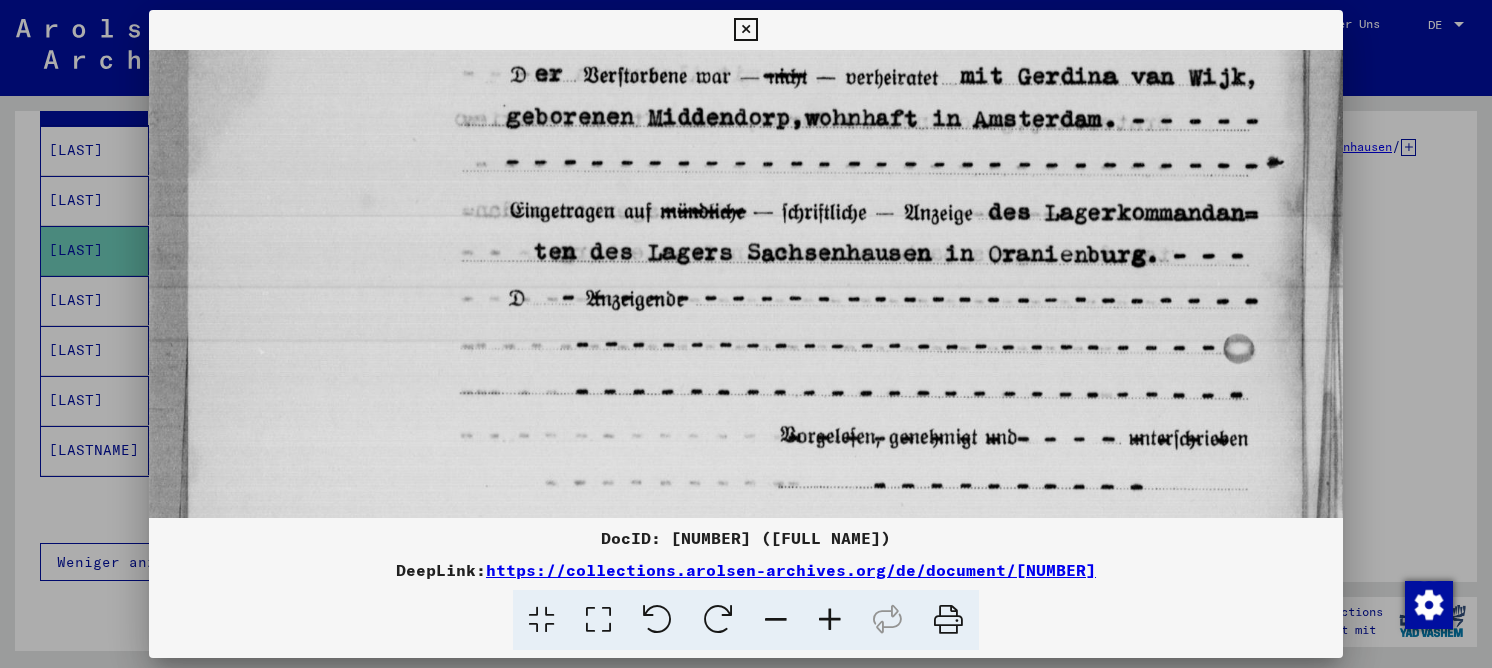 drag, startPoint x: 565, startPoint y: 296, endPoint x: 603, endPoint y: 288, distance: 38.832977 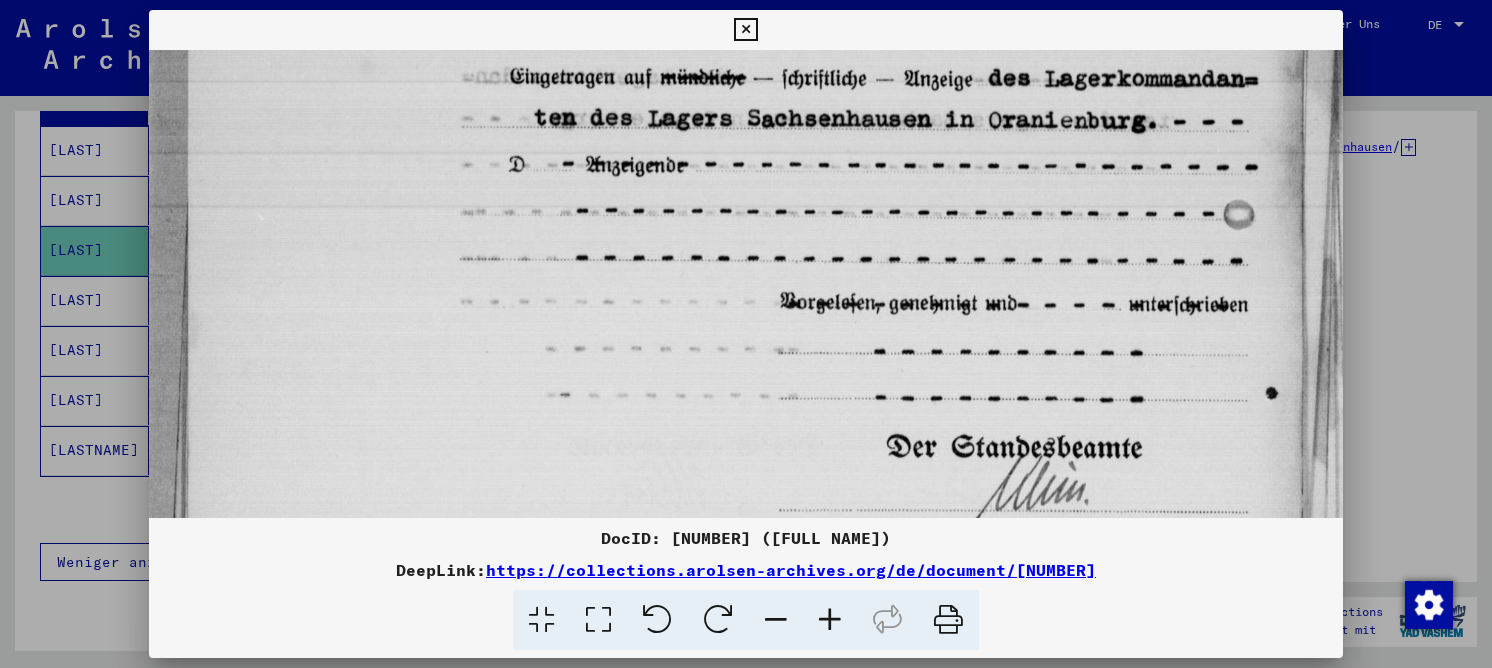 drag, startPoint x: 693, startPoint y: 238, endPoint x: 715, endPoint y: 101, distance: 138.75517 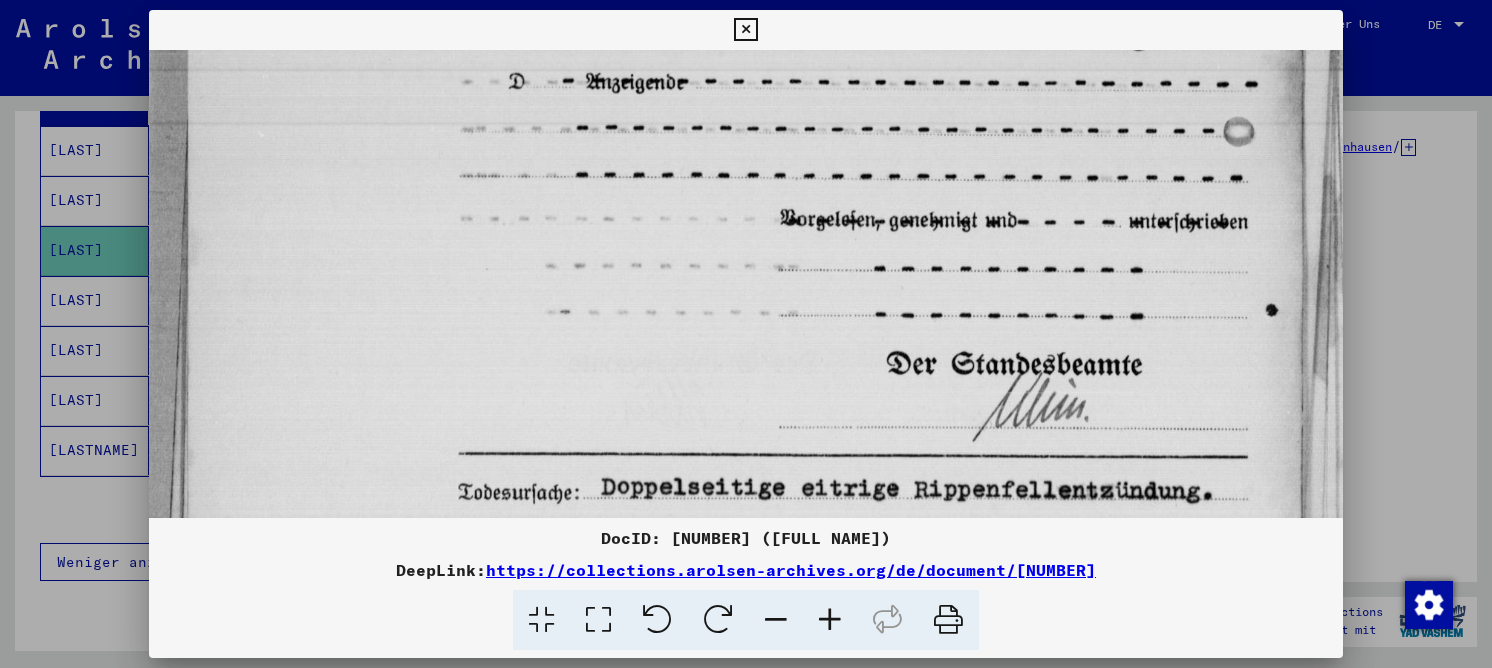 scroll, scrollTop: 1053, scrollLeft: 0, axis: vertical 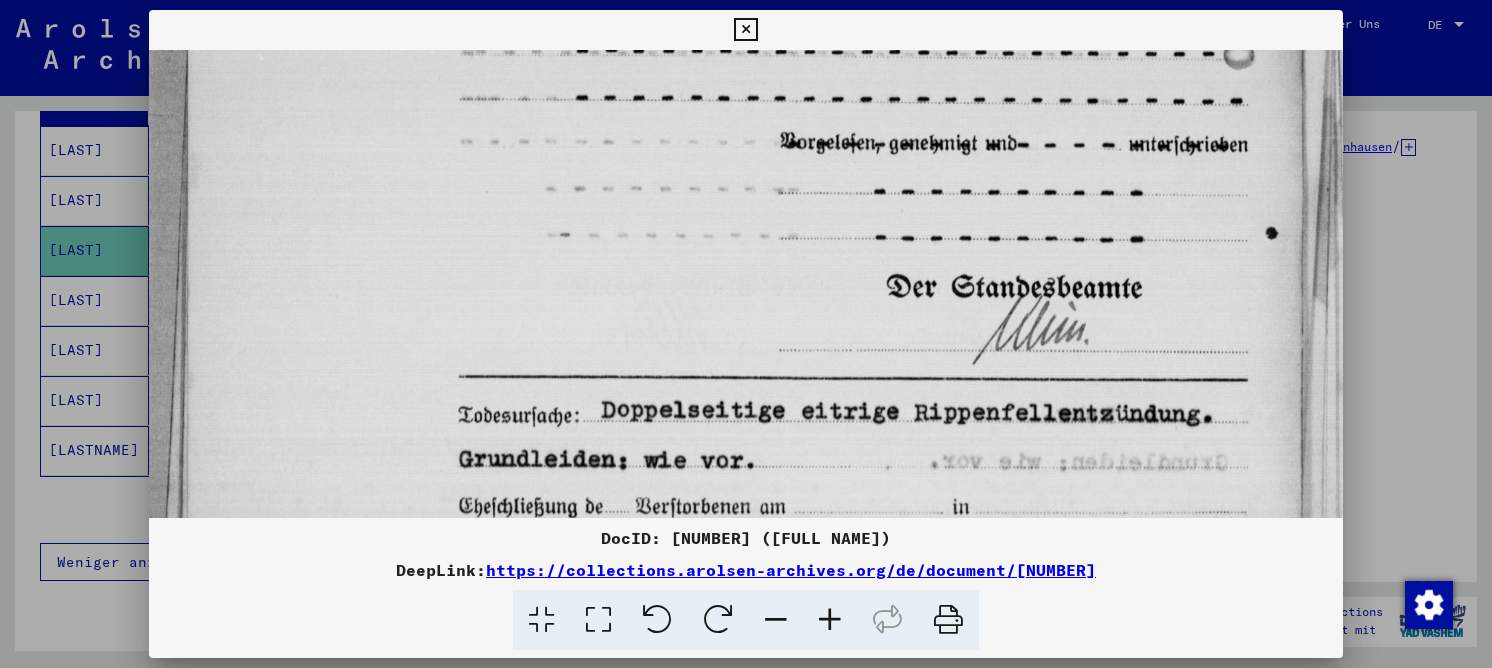 drag, startPoint x: 670, startPoint y: 261, endPoint x: 732, endPoint y: 107, distance: 166.01205 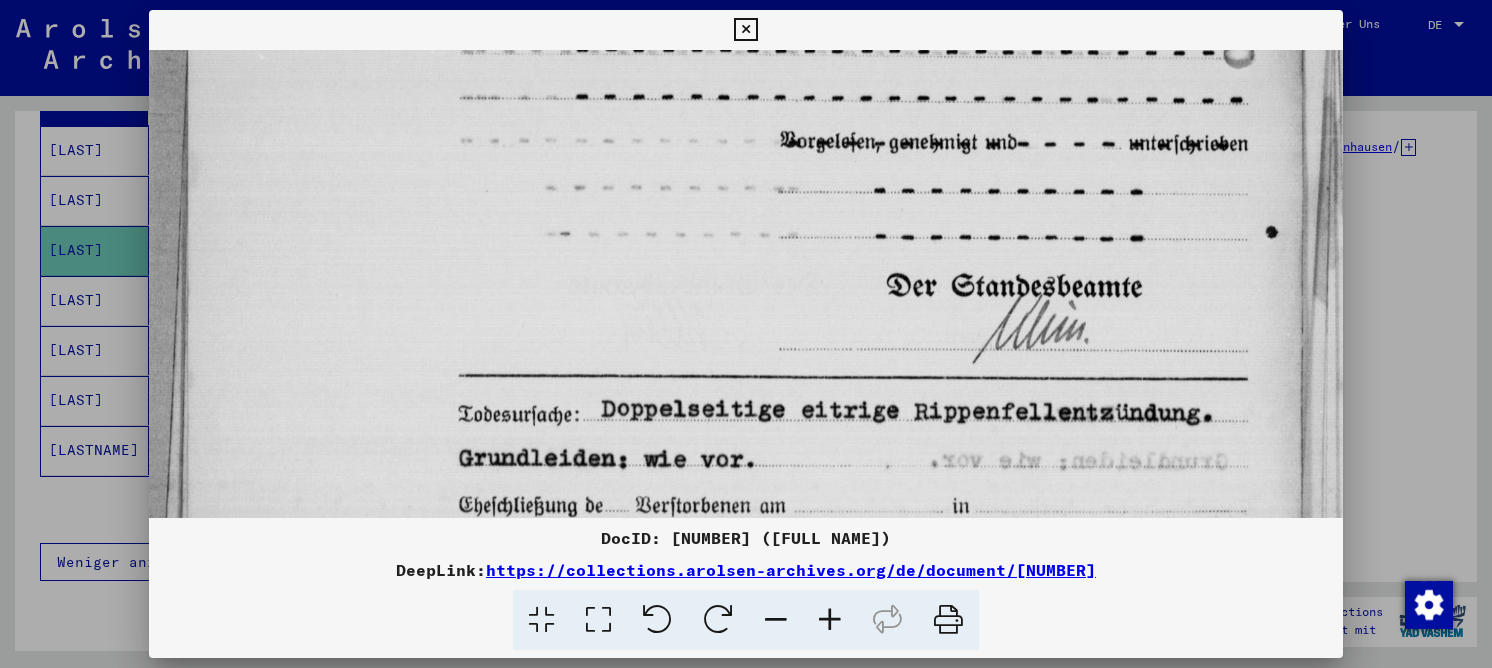 click at bounding box center (746, -158) 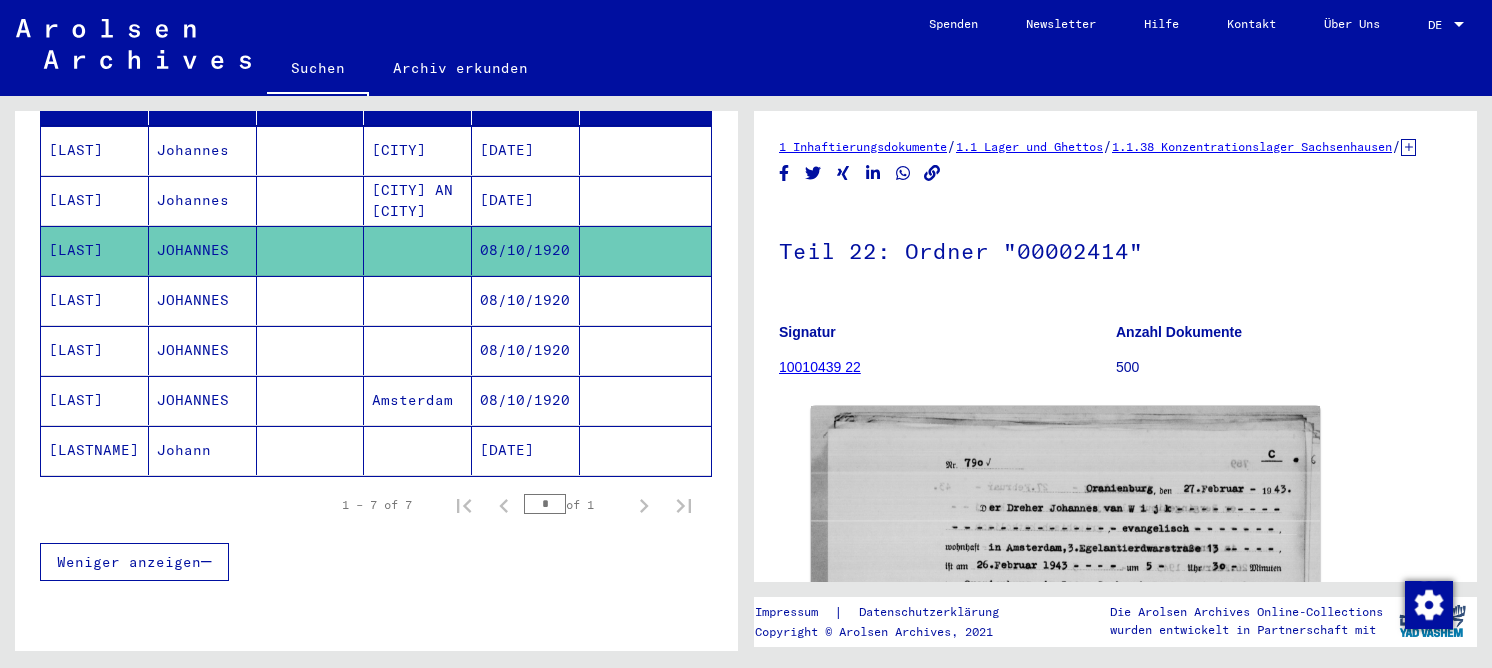 click at bounding box center (311, 350) 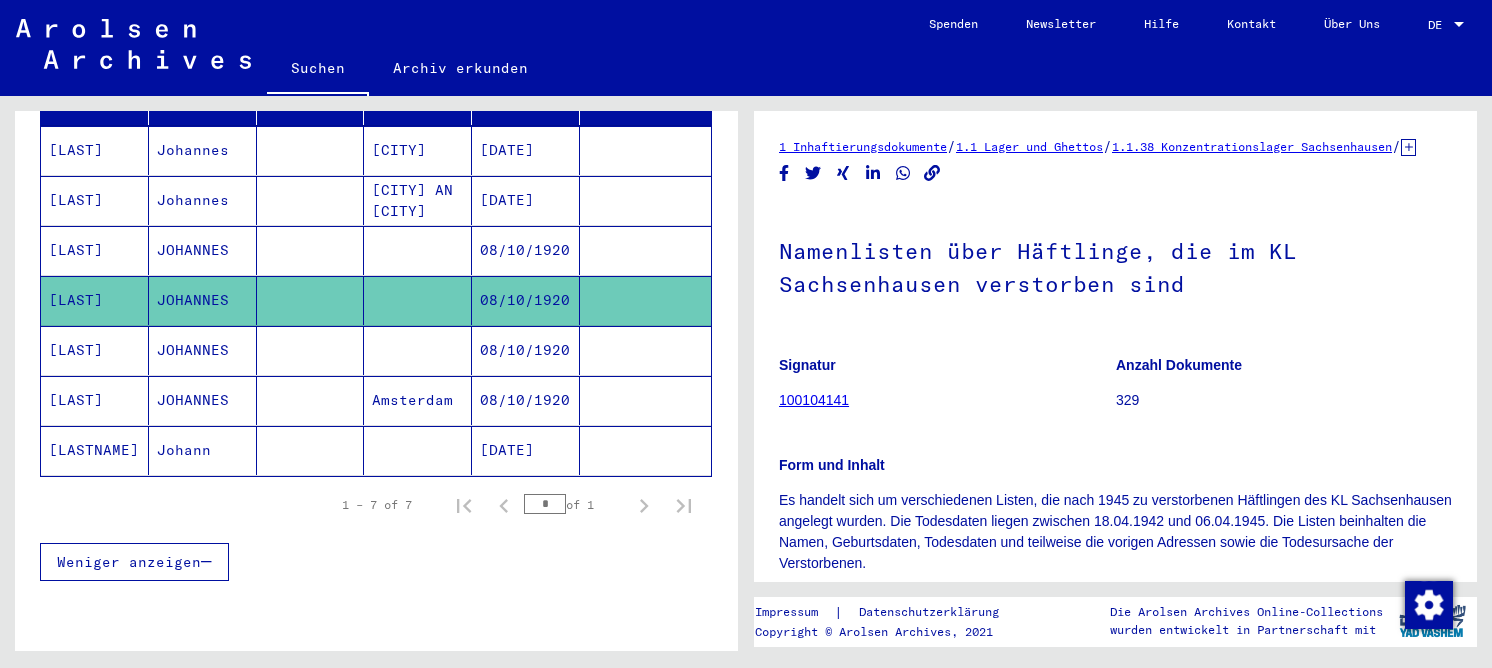 scroll, scrollTop: 0, scrollLeft: 0, axis: both 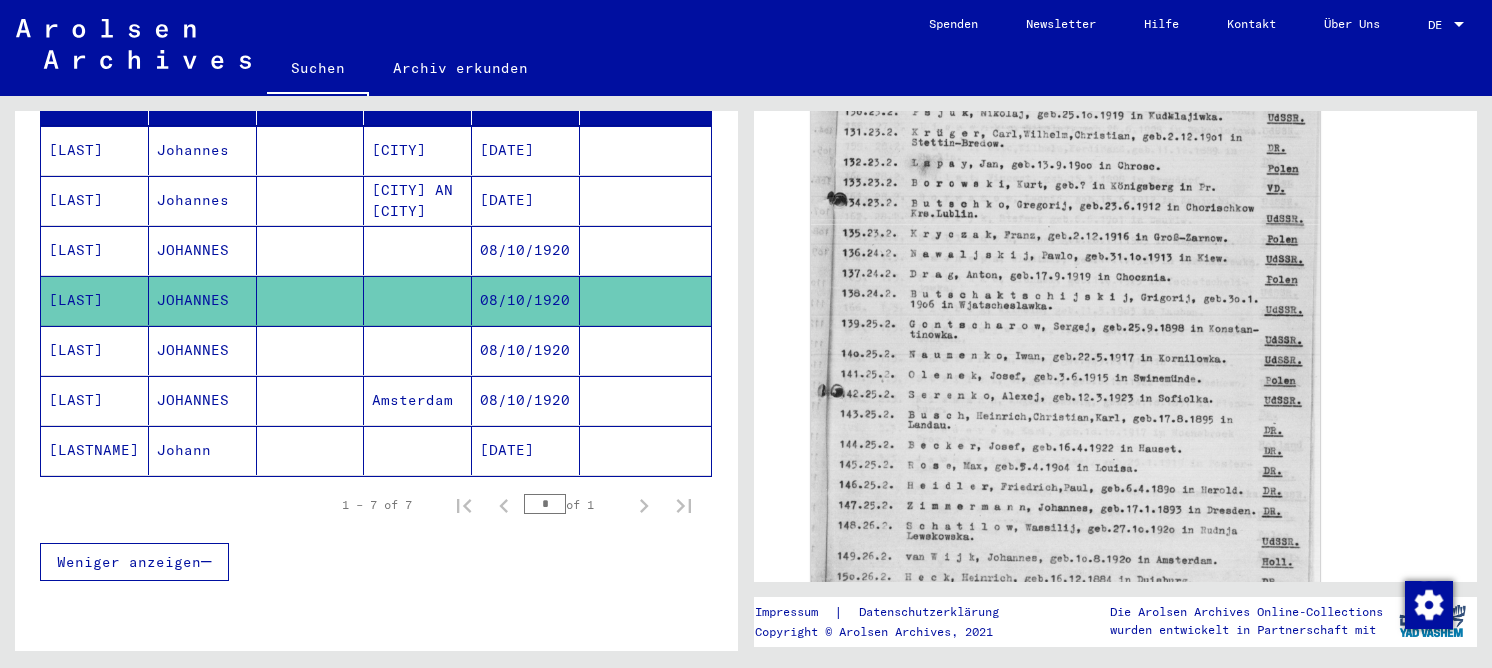 click at bounding box center [418, 400] 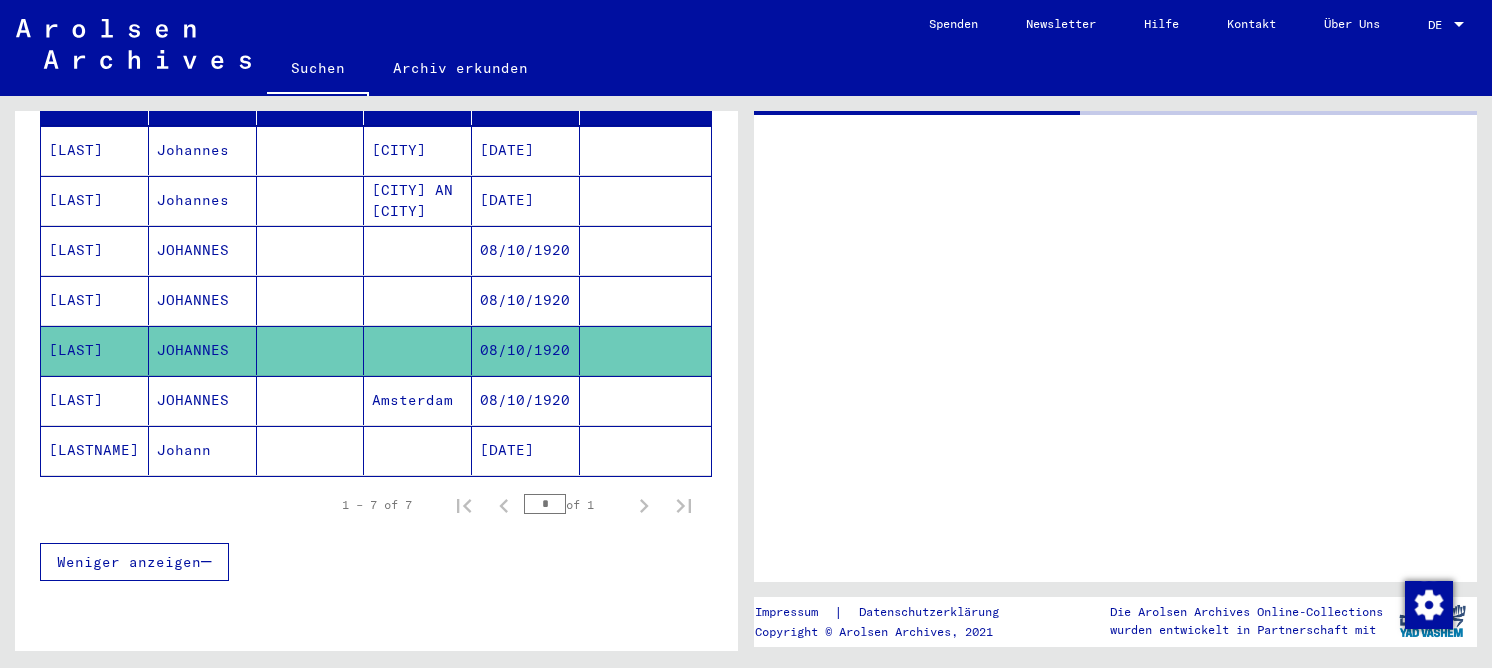 scroll, scrollTop: 0, scrollLeft: 0, axis: both 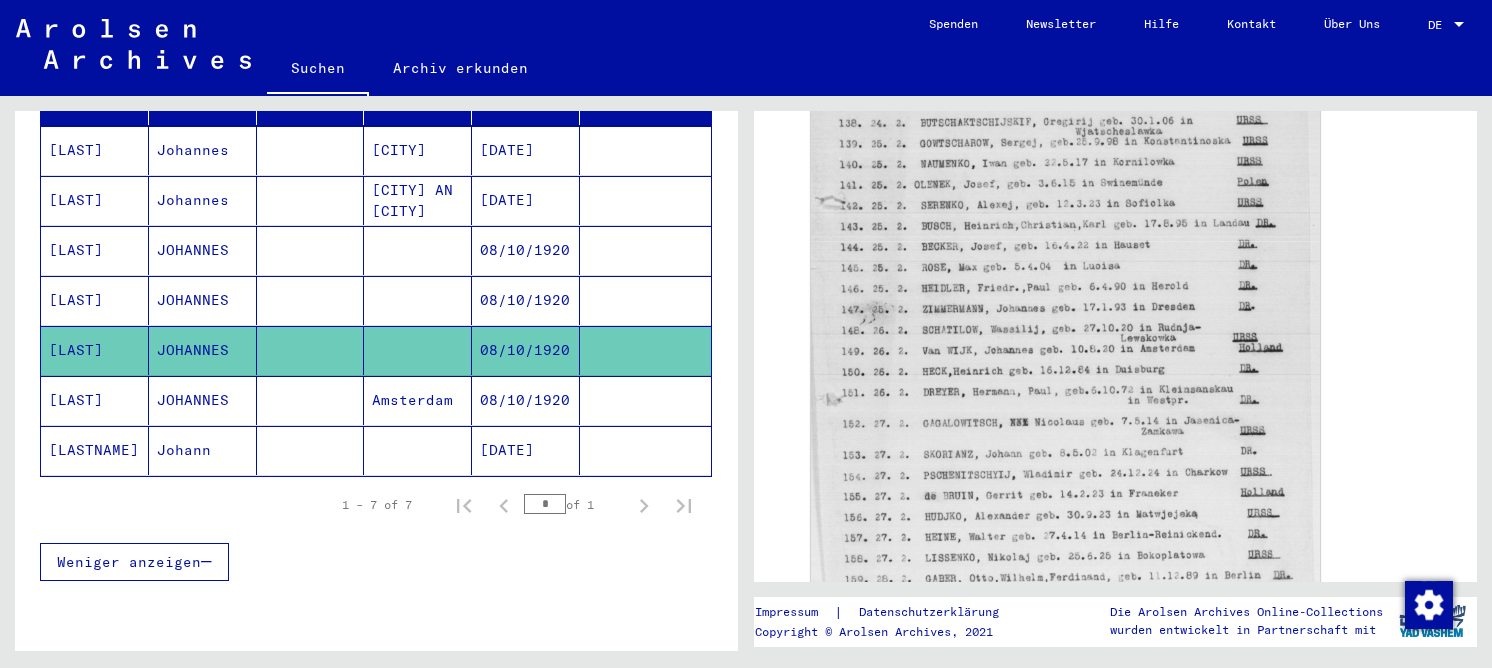 click on "08/10/1920" at bounding box center [526, 450] 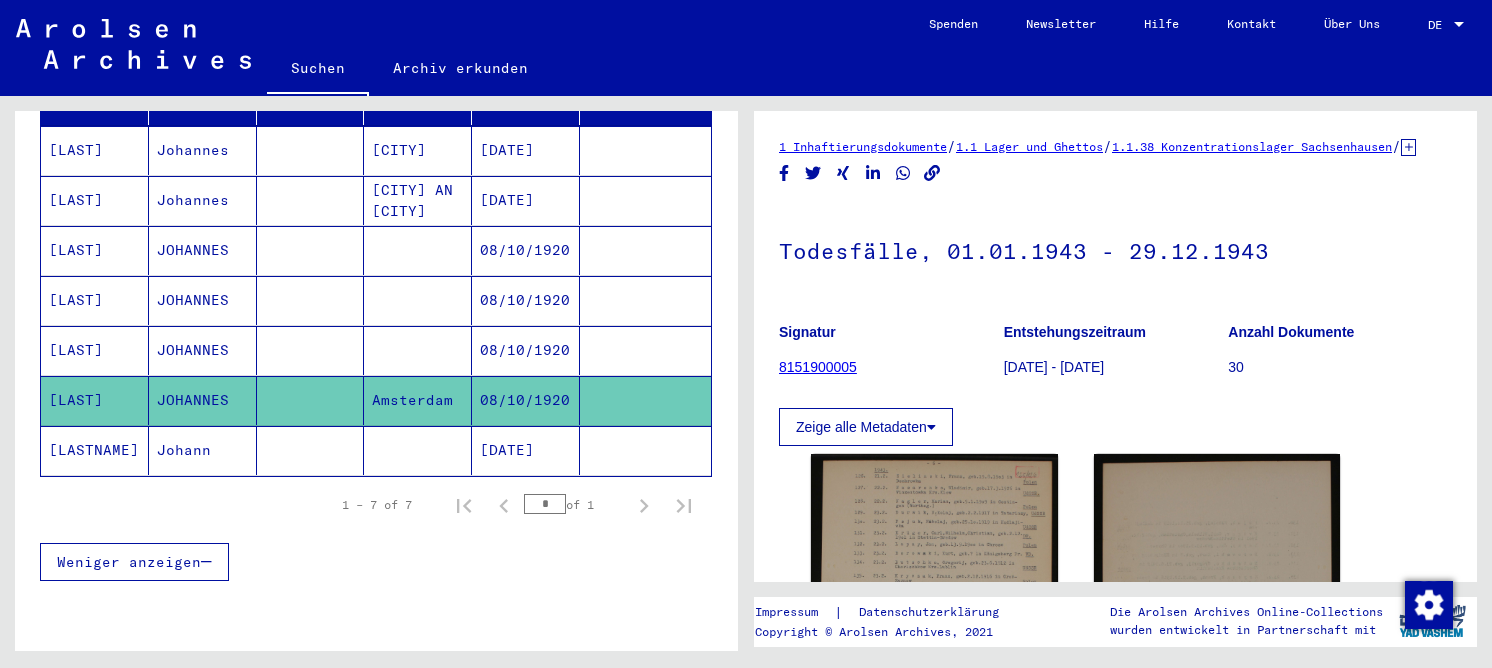 scroll, scrollTop: 0, scrollLeft: 0, axis: both 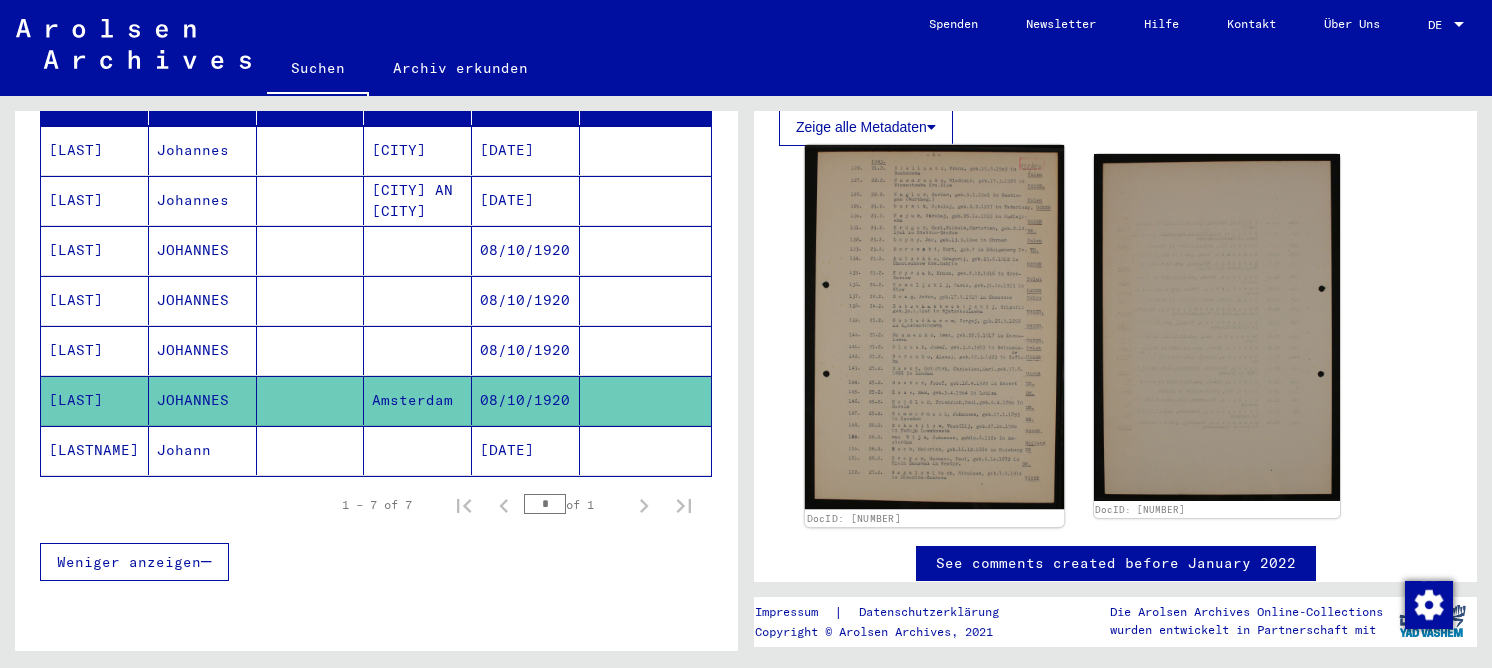 click 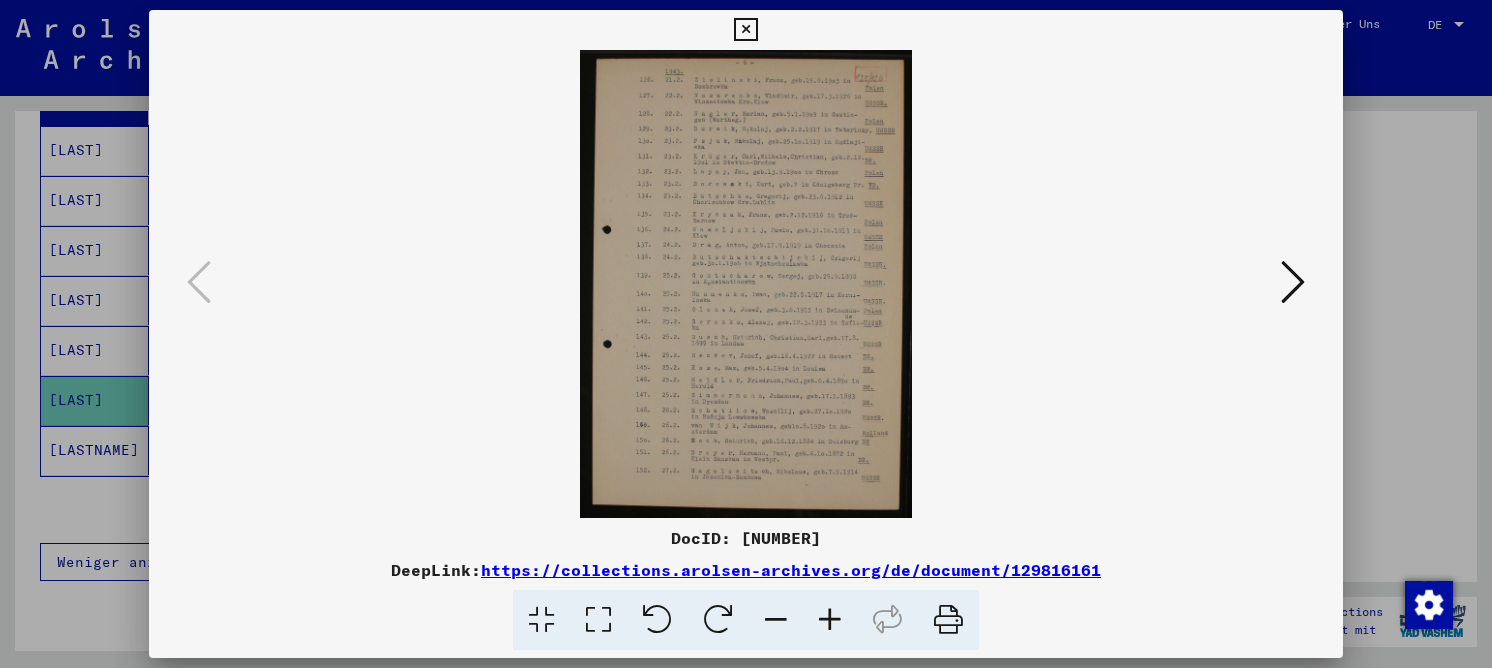 click at bounding box center [598, 620] 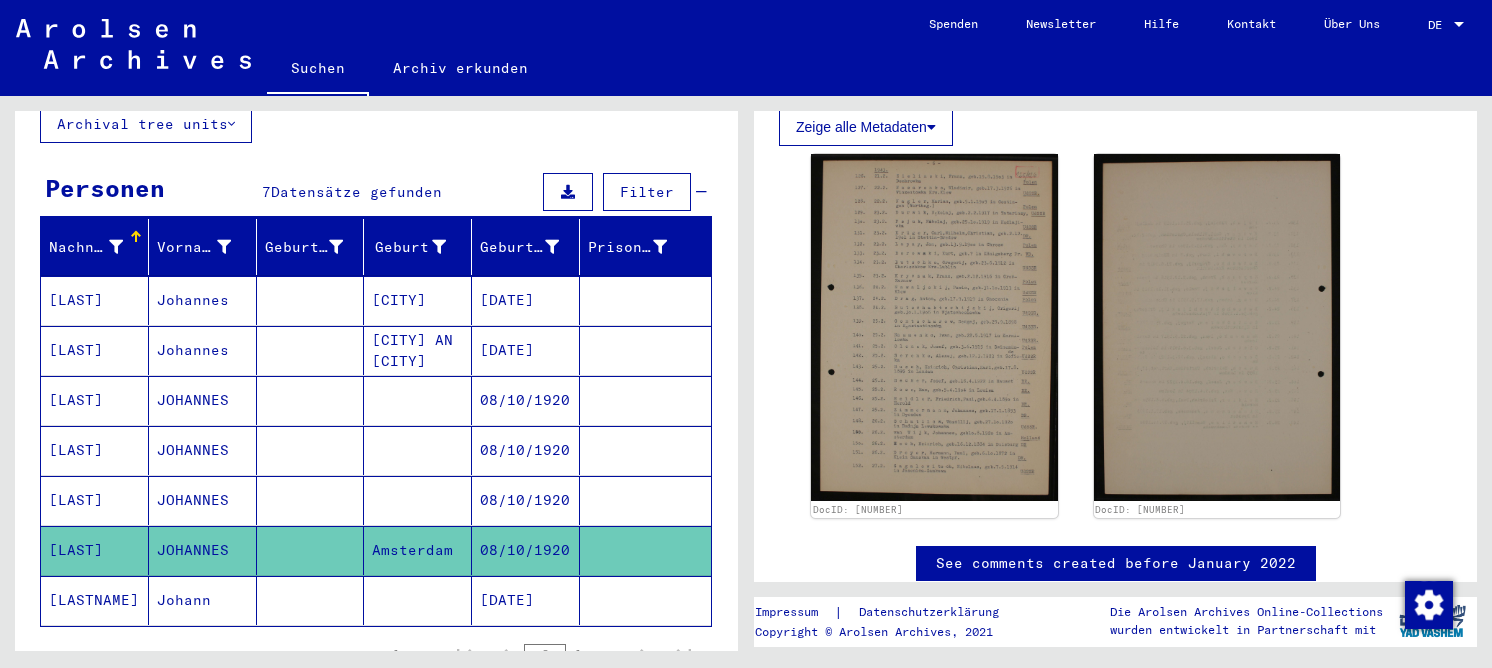 scroll, scrollTop: 0, scrollLeft: 0, axis: both 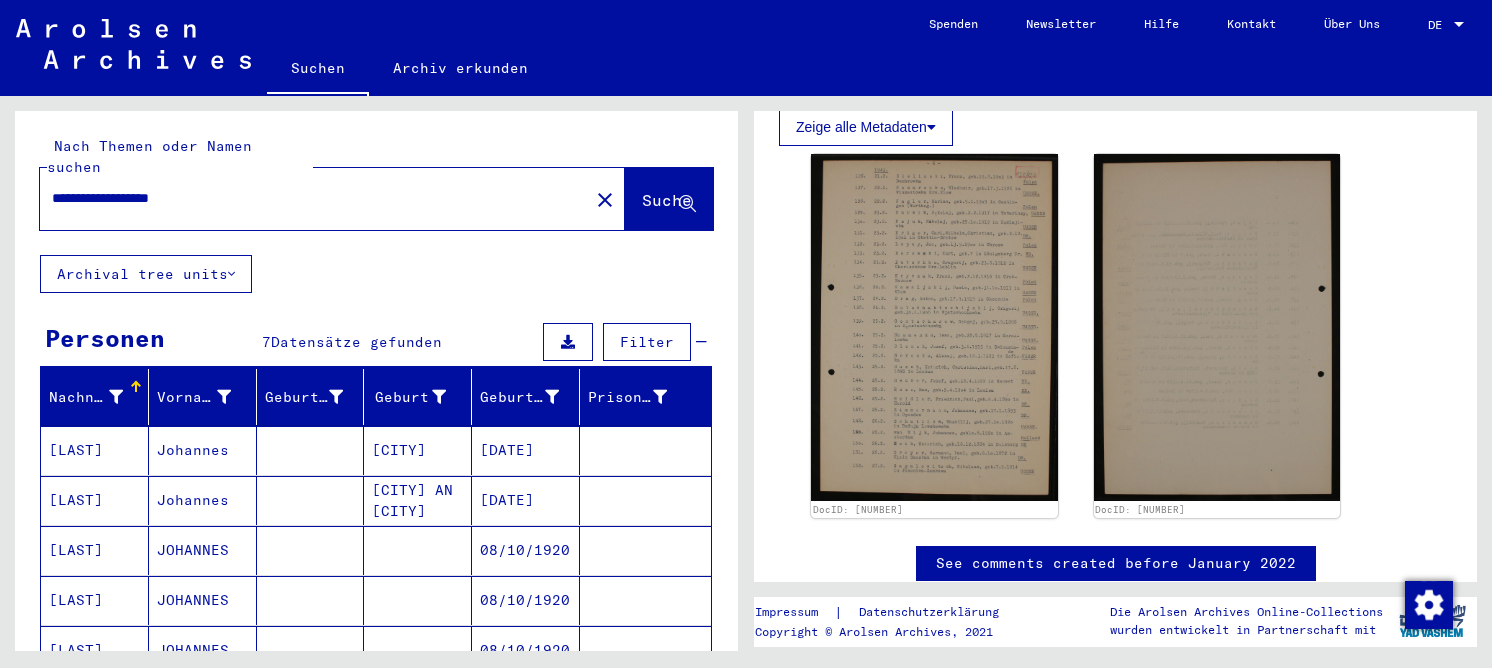 drag, startPoint x: 240, startPoint y: 177, endPoint x: 12, endPoint y: 160, distance: 228.63289 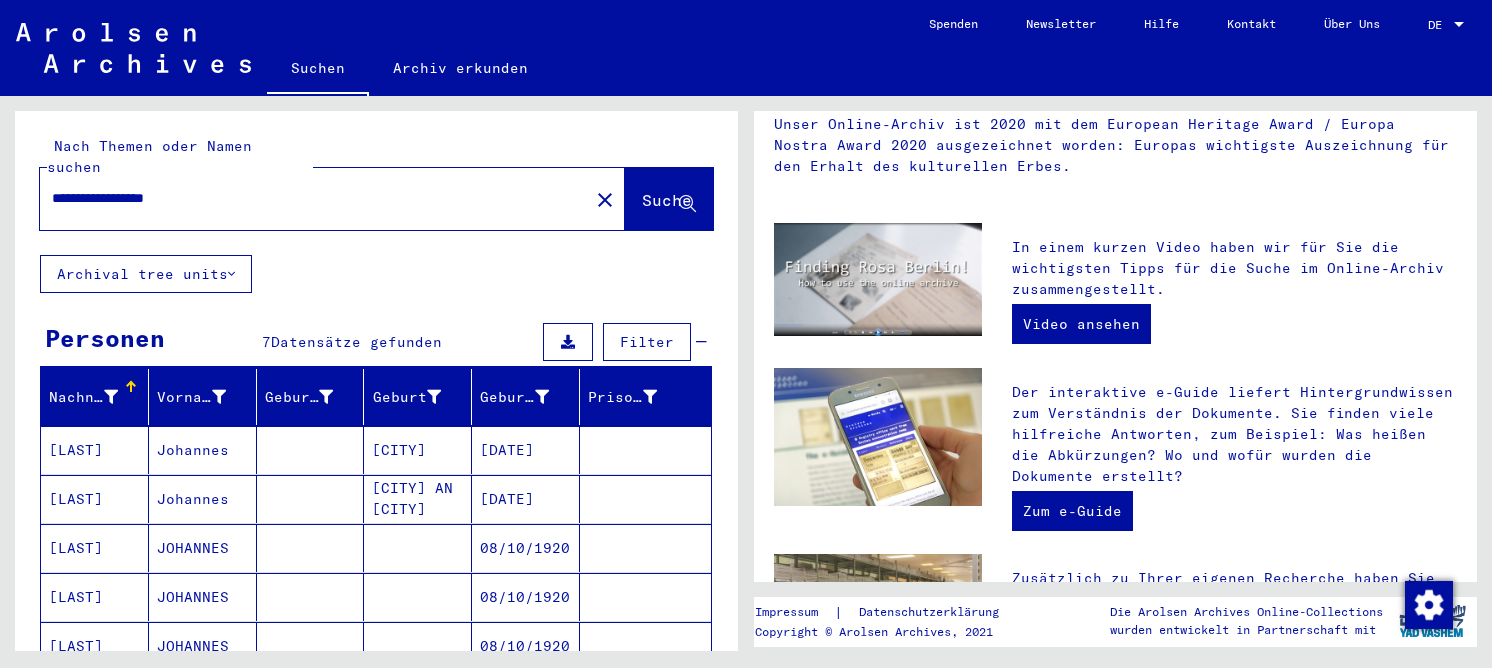 scroll, scrollTop: 0, scrollLeft: 0, axis: both 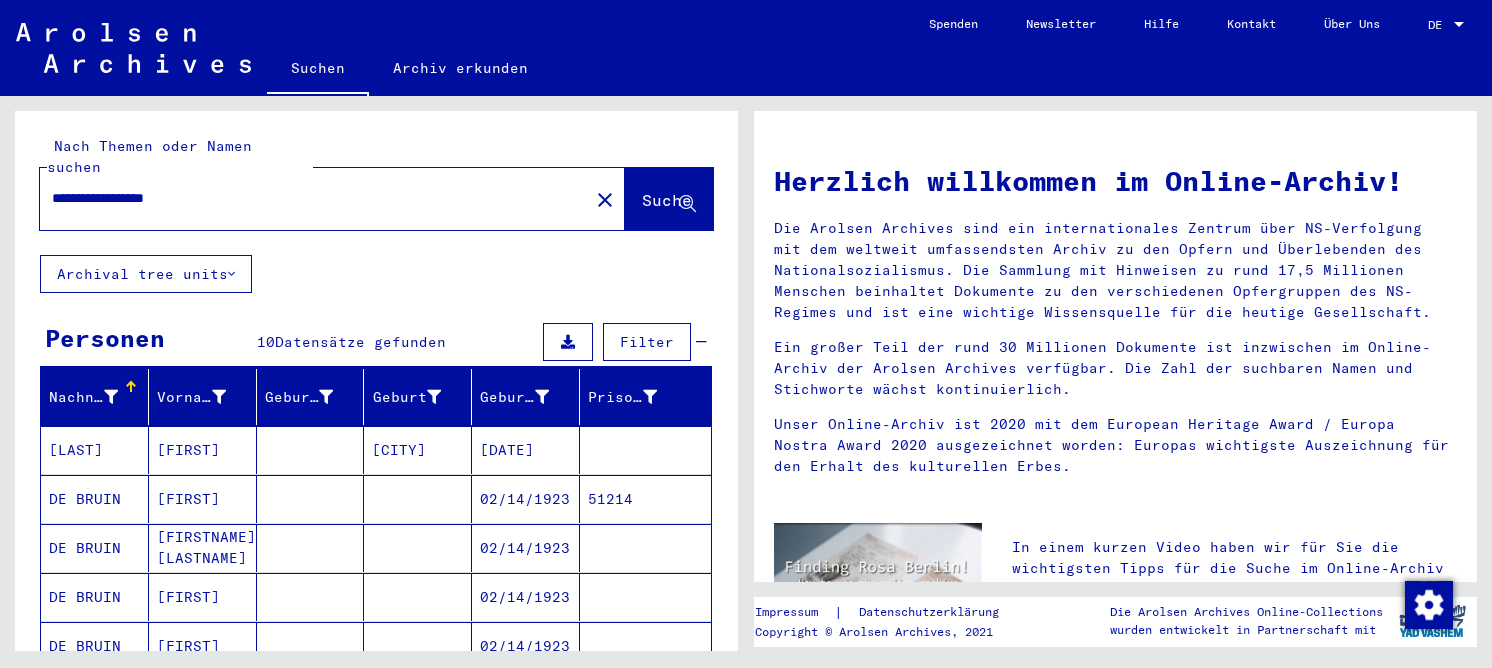 click on "[FIRST]" at bounding box center (203, 548) 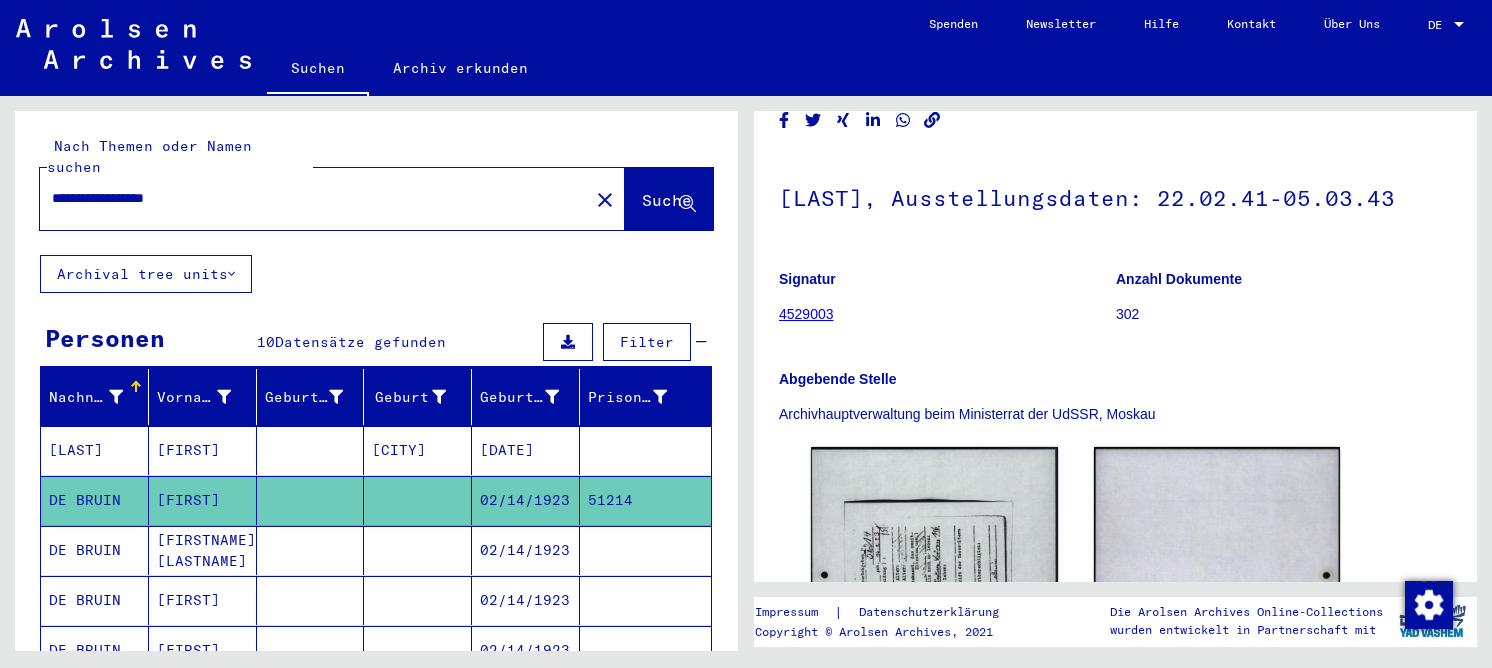 scroll, scrollTop: 400, scrollLeft: 0, axis: vertical 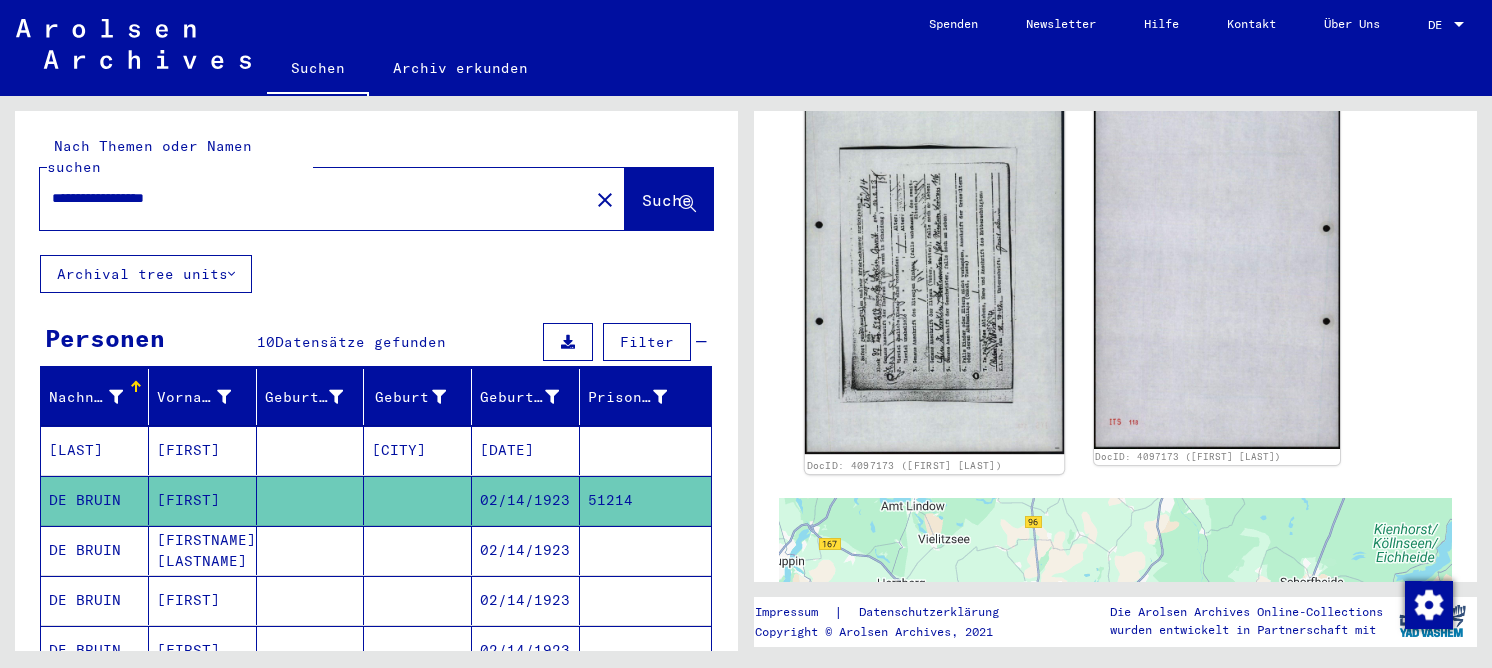 click 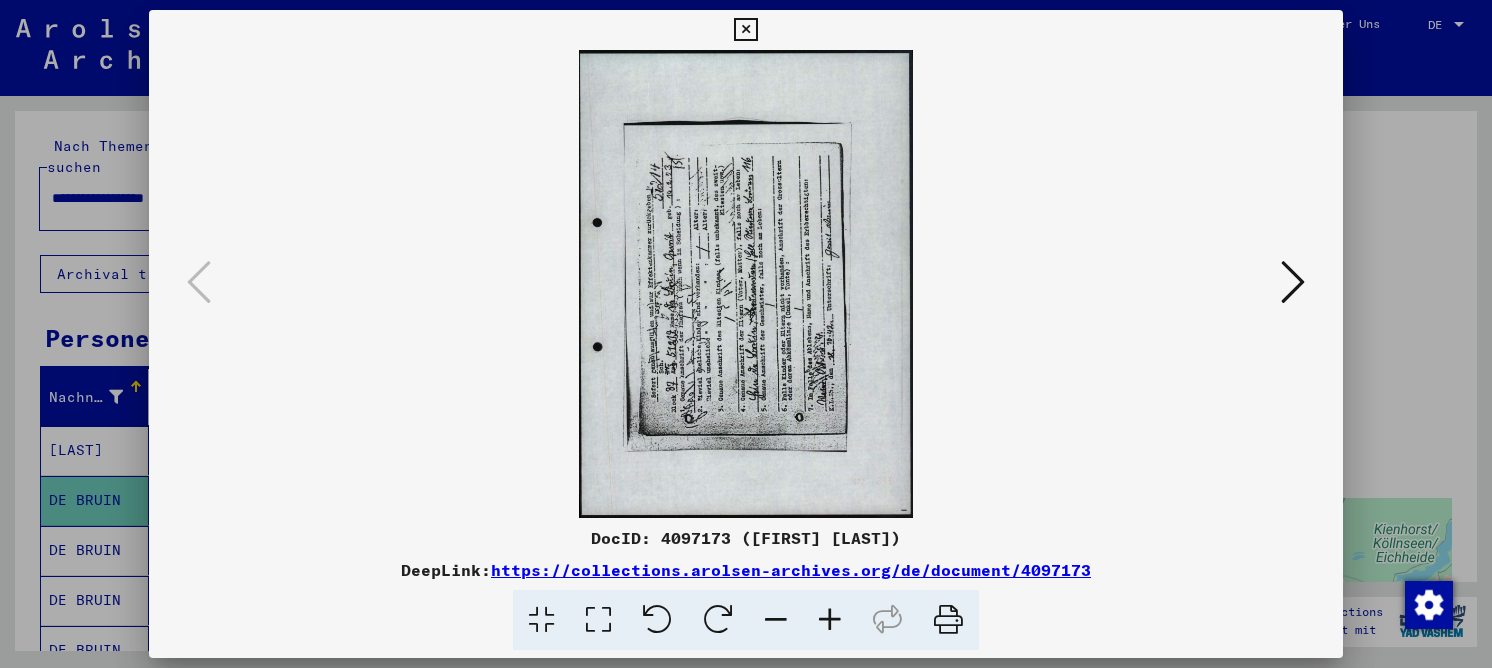 click at bounding box center [718, 620] 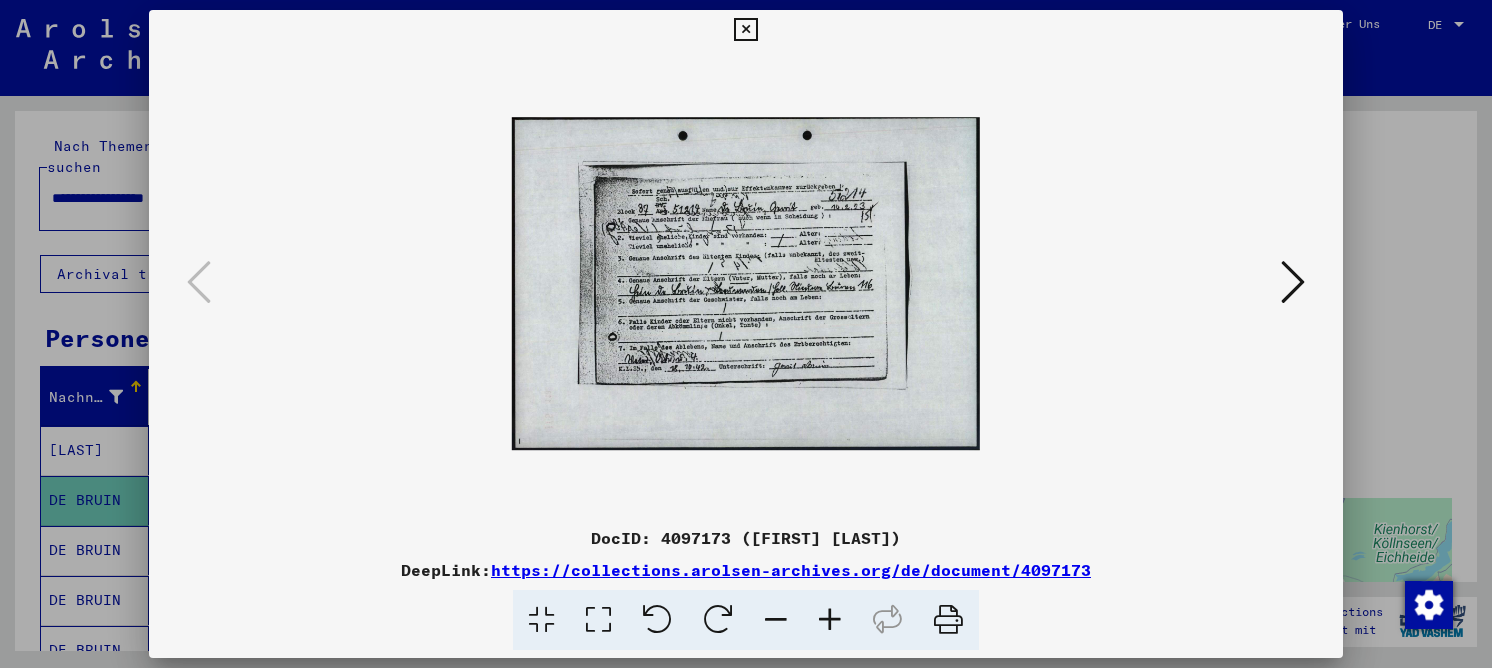 click at bounding box center [598, 620] 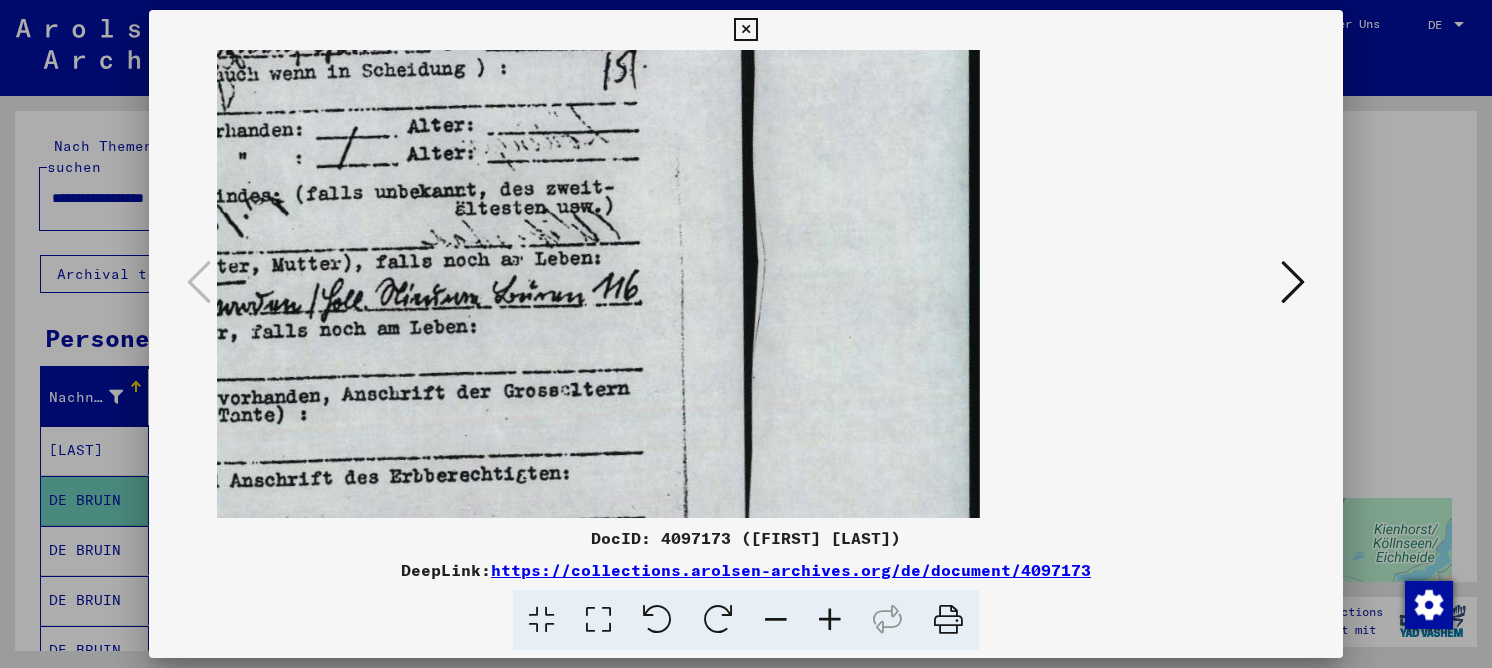 drag, startPoint x: 518, startPoint y: 250, endPoint x: 635, endPoint y: 304, distance: 128.86038 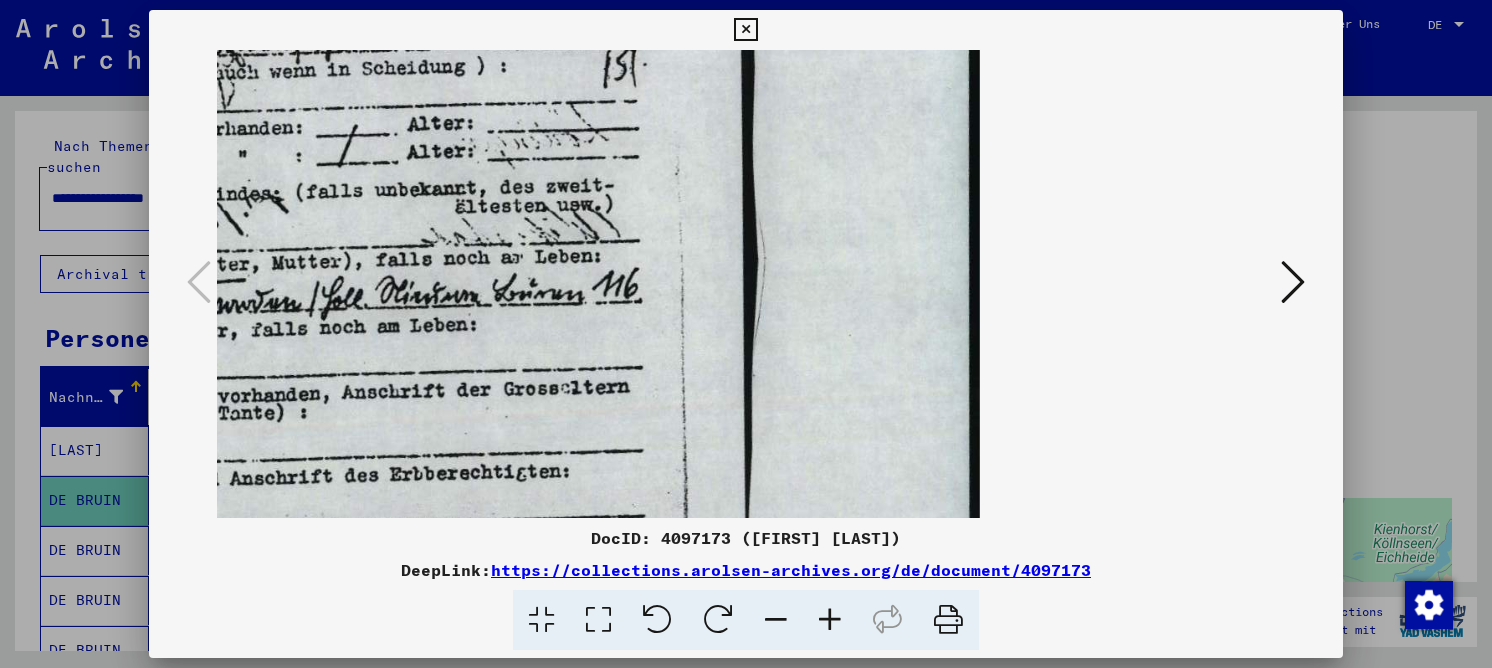 scroll, scrollTop: 0, scrollLeft: 0, axis: both 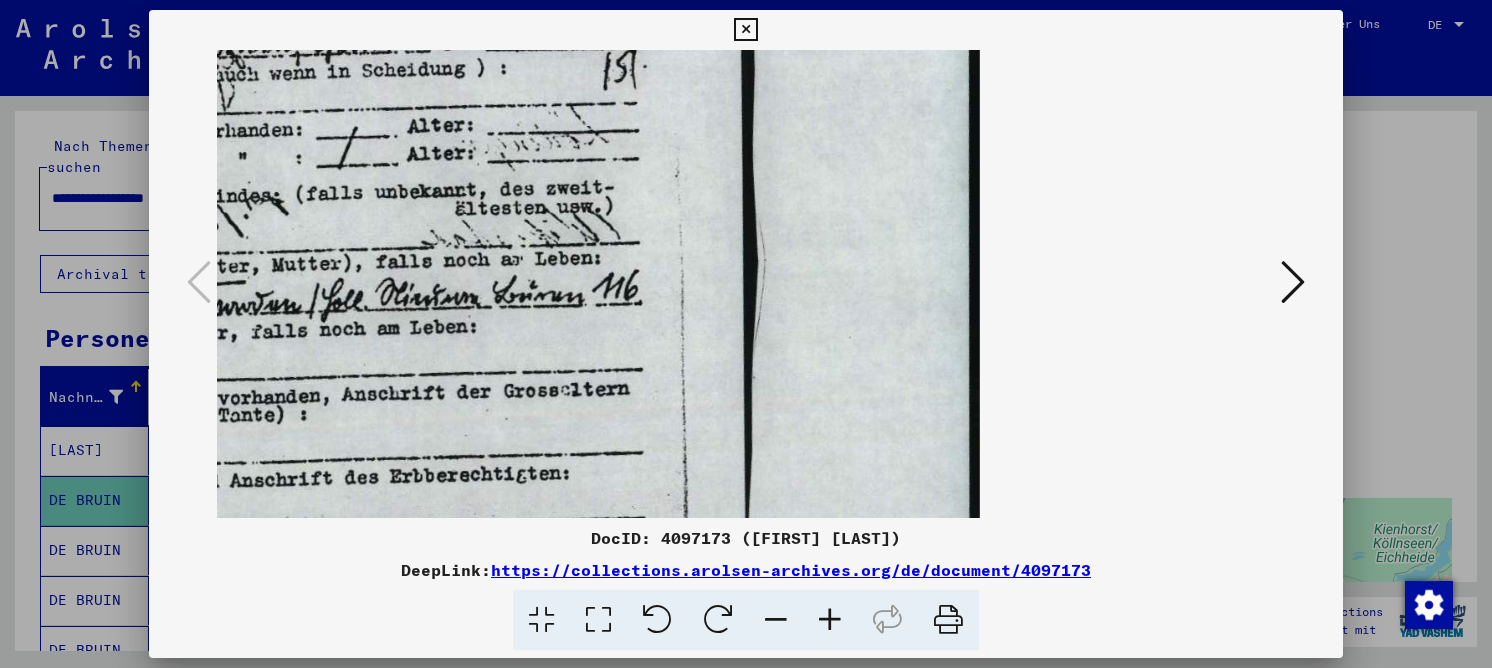 drag, startPoint x: 430, startPoint y: 177, endPoint x: 420, endPoint y: 283, distance: 106.47065 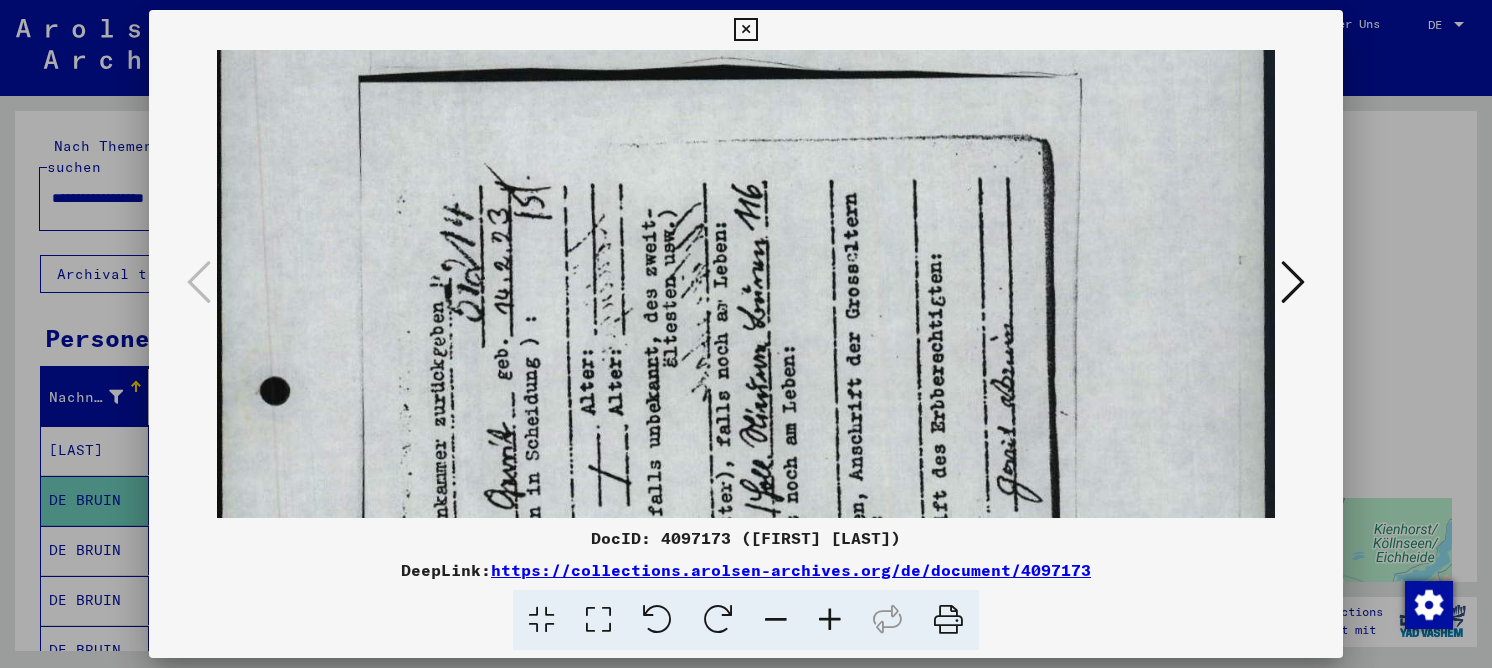 drag, startPoint x: 611, startPoint y: 406, endPoint x: 663, endPoint y: 198, distance: 214.40149 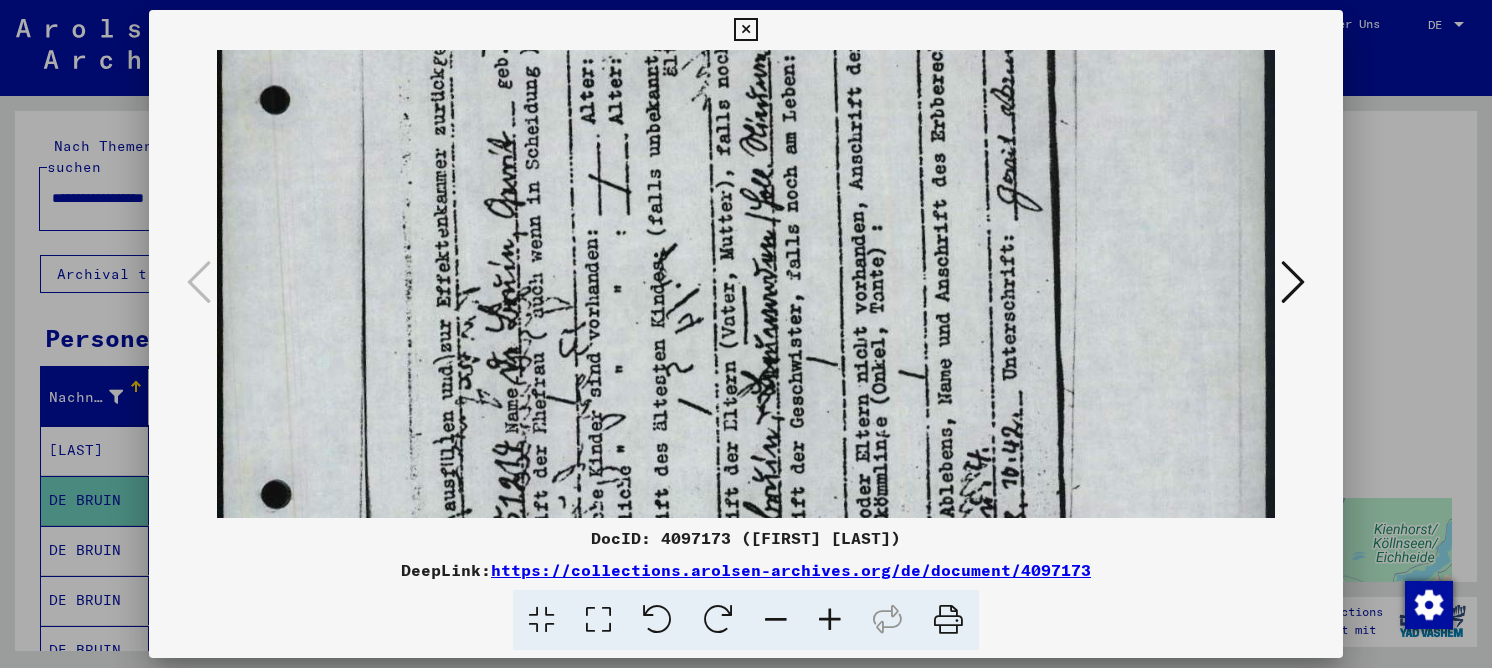 drag, startPoint x: 684, startPoint y: 392, endPoint x: 739, endPoint y: 110, distance: 287.31342 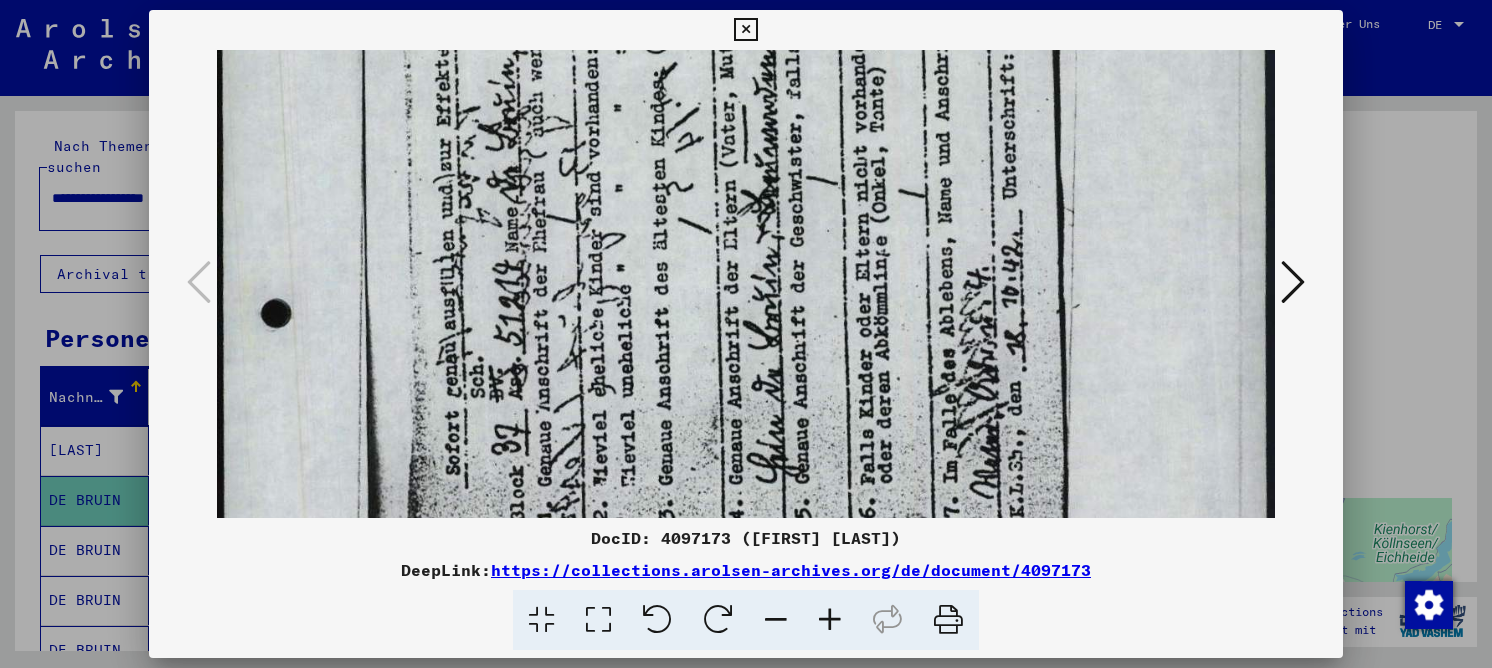 drag, startPoint x: 719, startPoint y: 277, endPoint x: 737, endPoint y: 196, distance: 82.9759 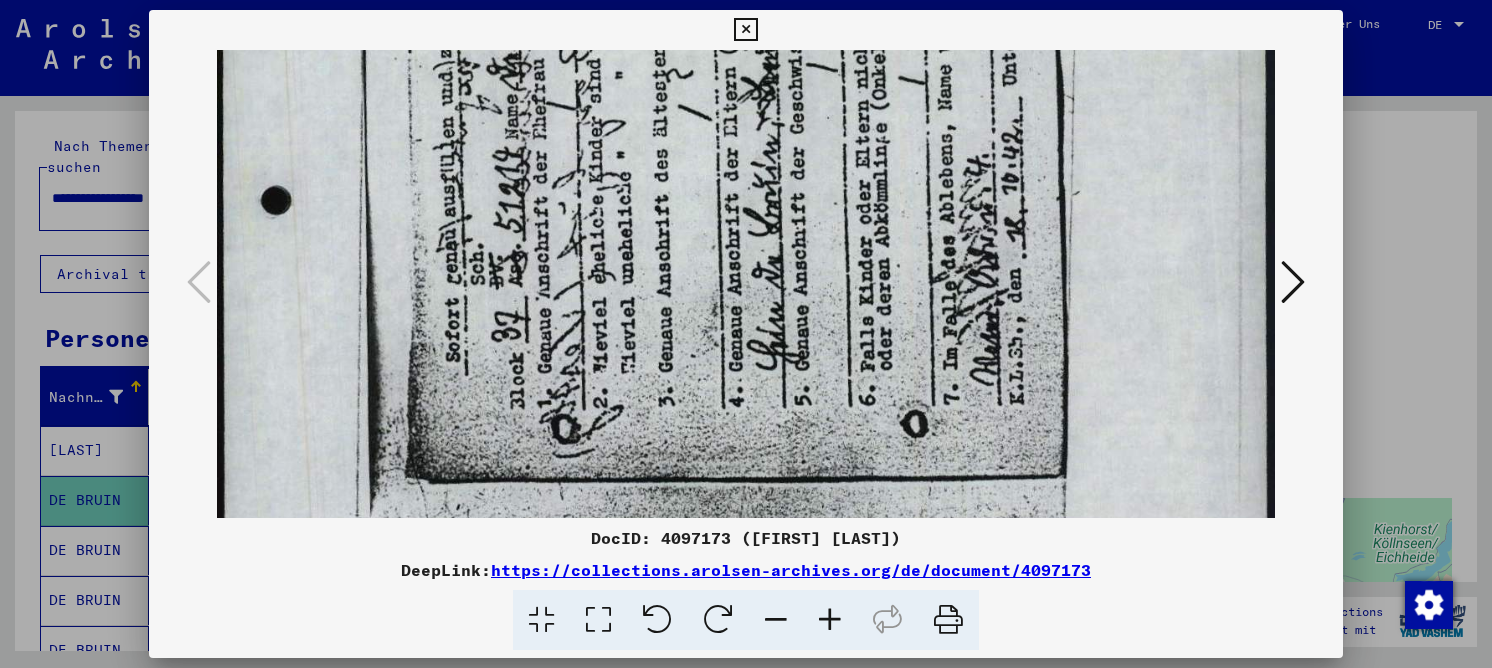 scroll, scrollTop: 823, scrollLeft: 0, axis: vertical 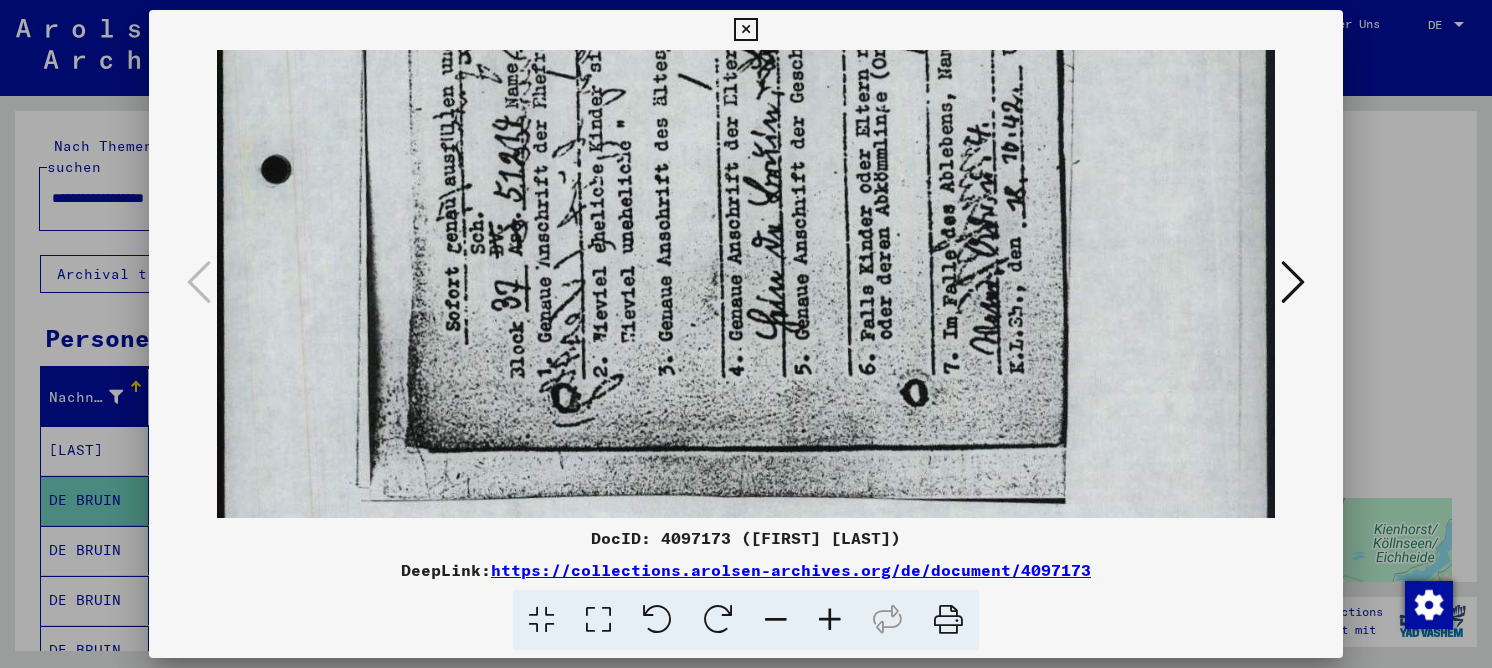 drag, startPoint x: 706, startPoint y: 257, endPoint x: 727, endPoint y: 201, distance: 59.808025 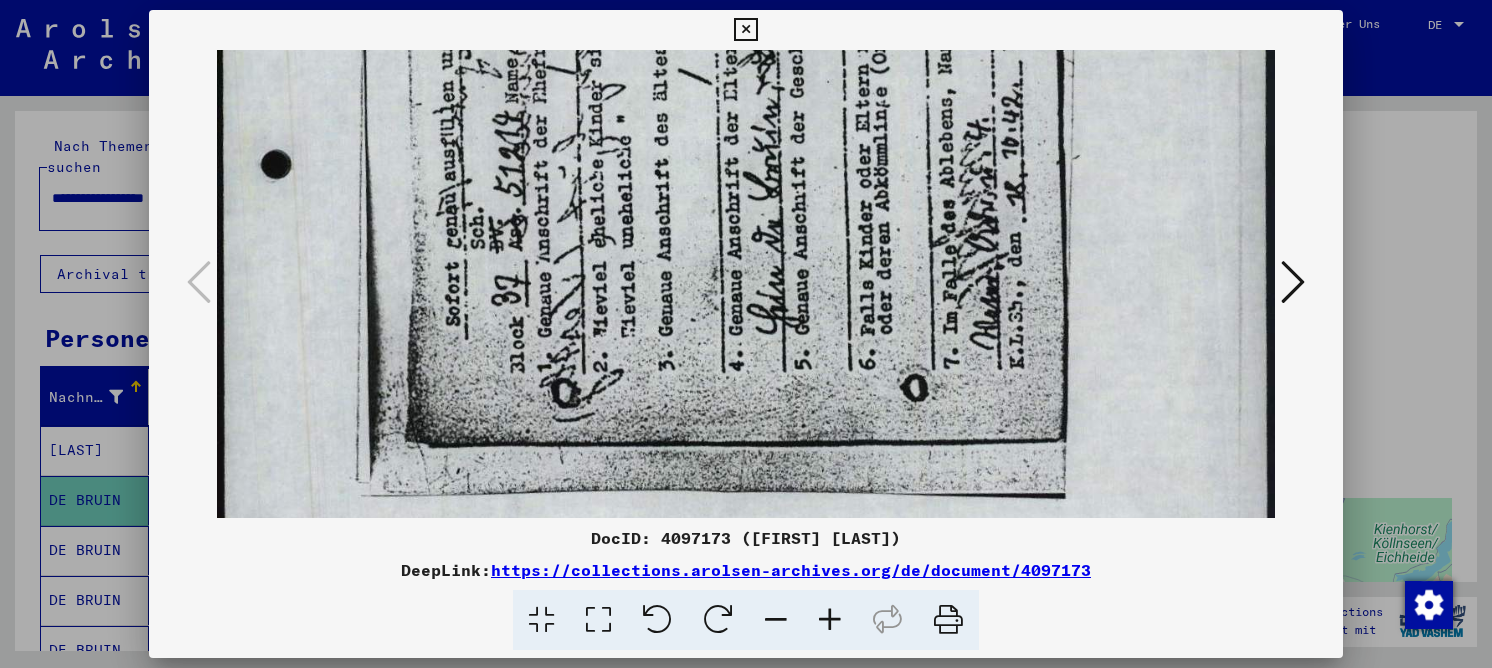 scroll, scrollTop: 834, scrollLeft: 0, axis: vertical 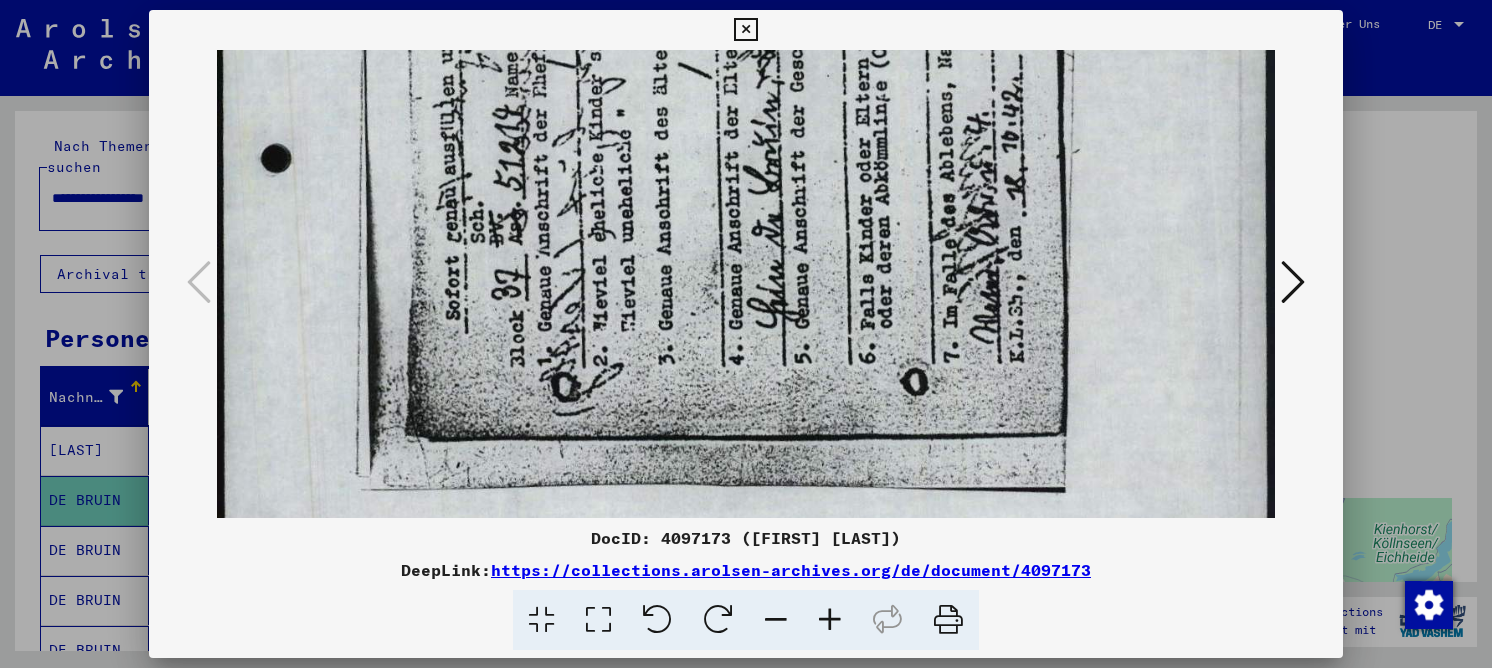 drag, startPoint x: 738, startPoint y: 288, endPoint x: 740, endPoint y: 277, distance: 11.18034 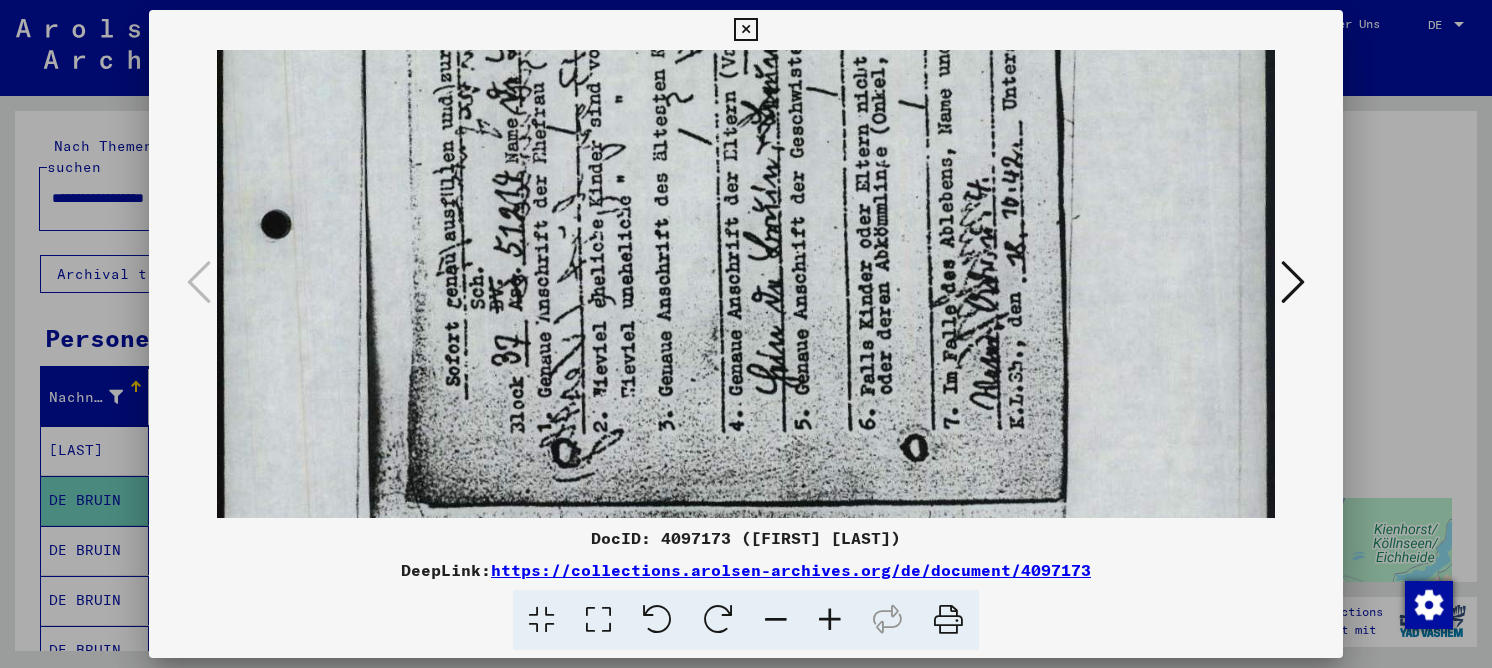 drag, startPoint x: 678, startPoint y: 248, endPoint x: 699, endPoint y: 299, distance: 55.154327 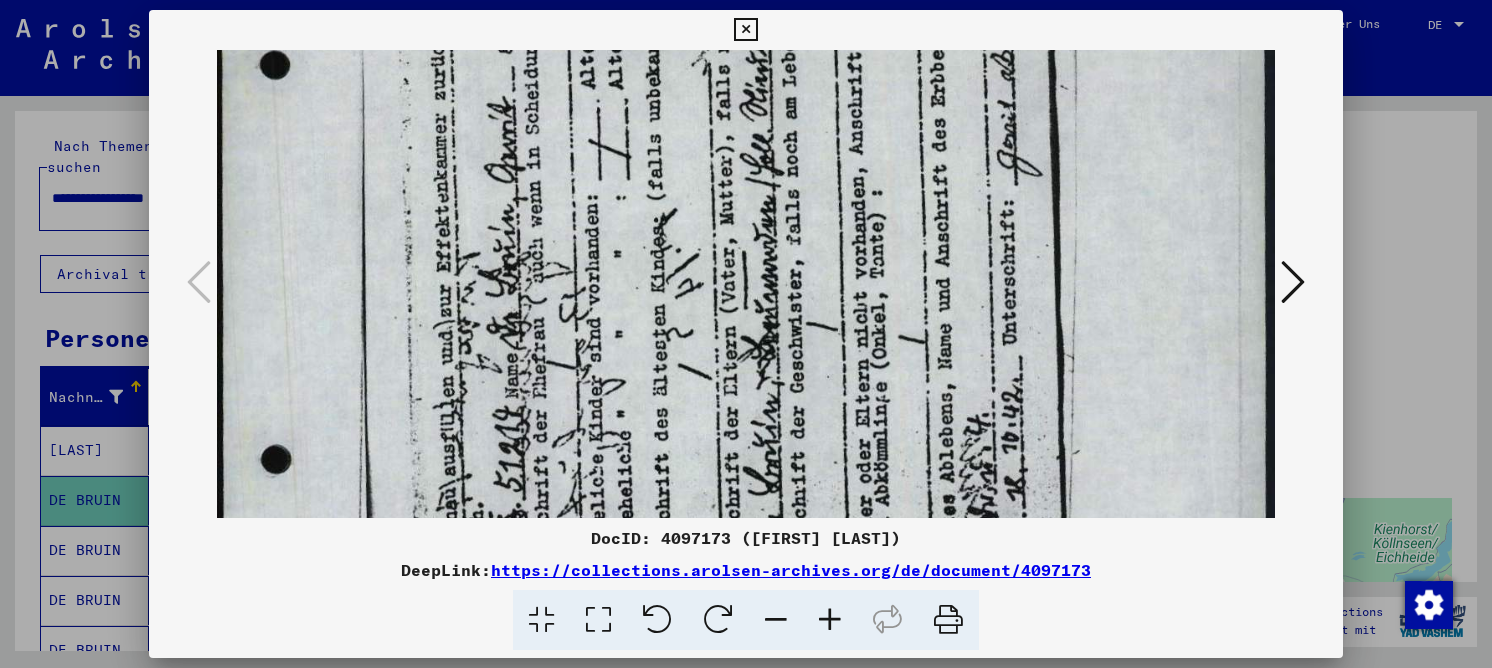 drag, startPoint x: 730, startPoint y: 159, endPoint x: 721, endPoint y: 377, distance: 218.1857 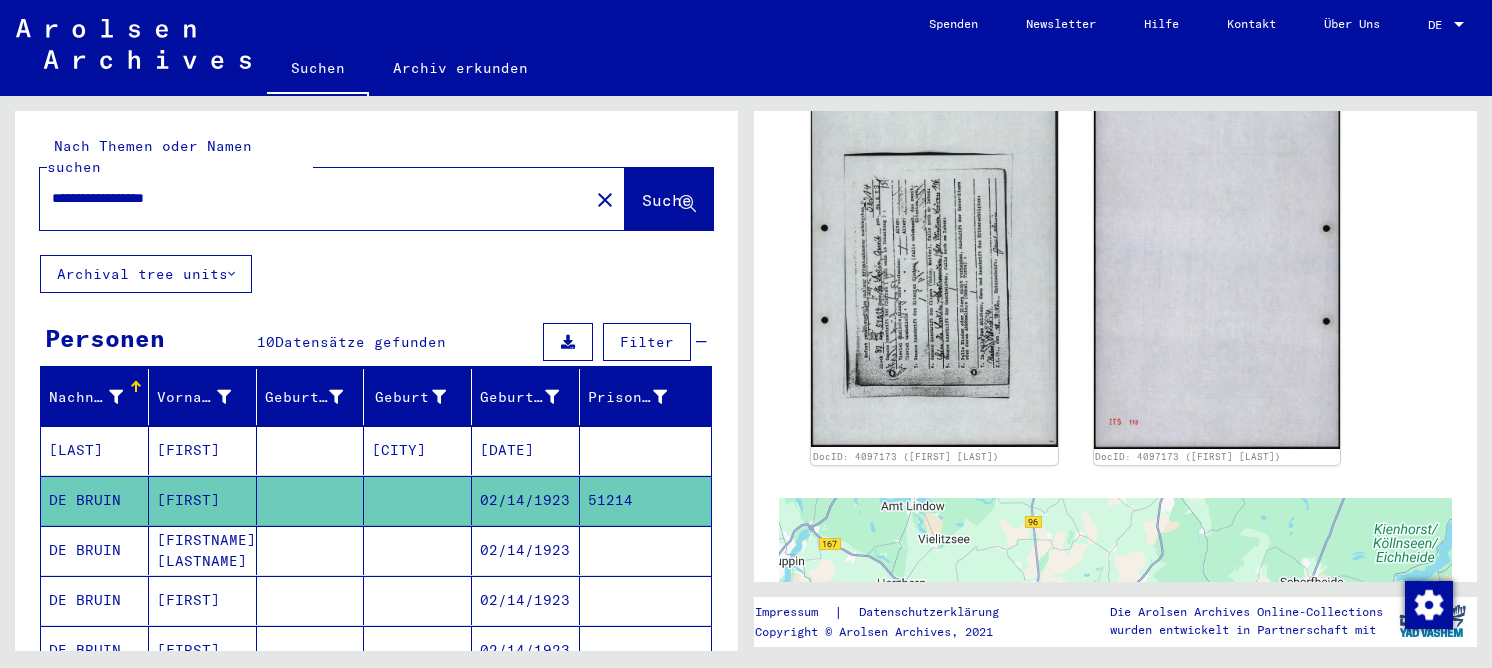 click at bounding box center (311, 600) 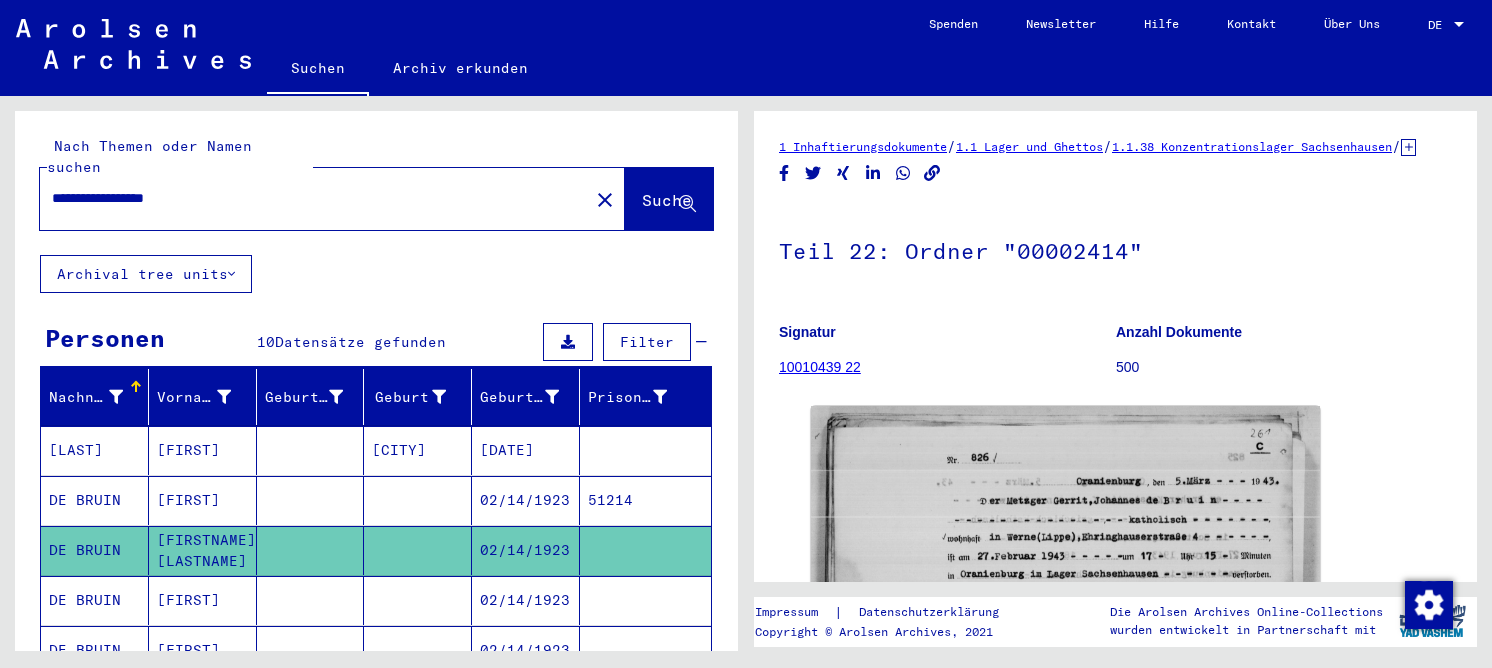 scroll, scrollTop: 0, scrollLeft: 0, axis: both 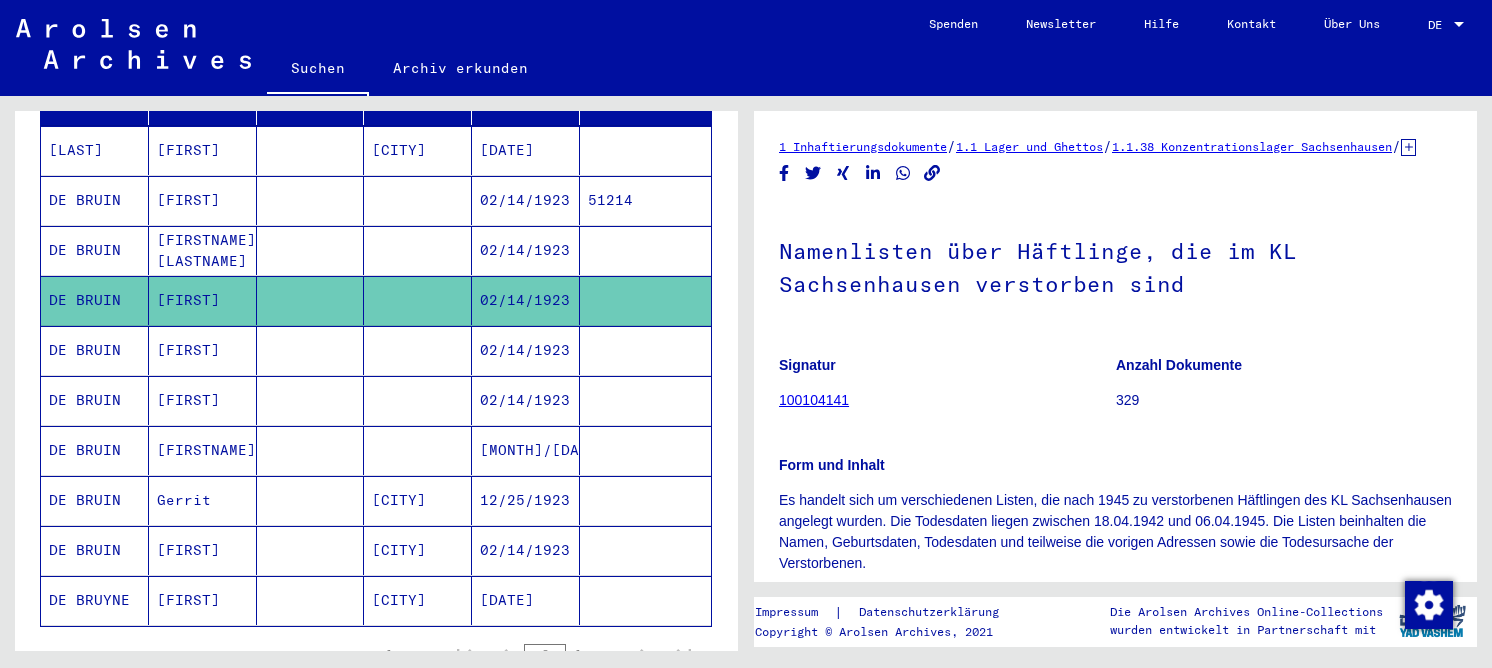 click at bounding box center [418, 400] 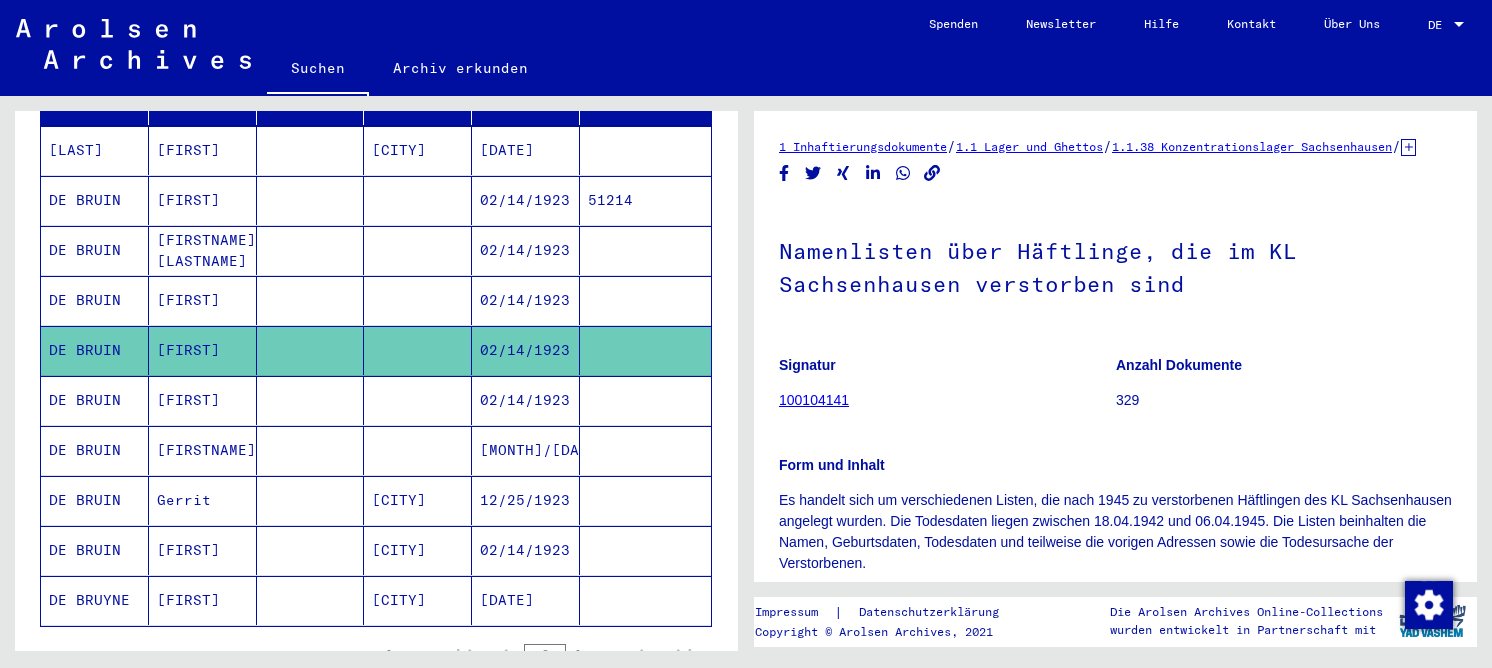 scroll, scrollTop: 0, scrollLeft: 0, axis: both 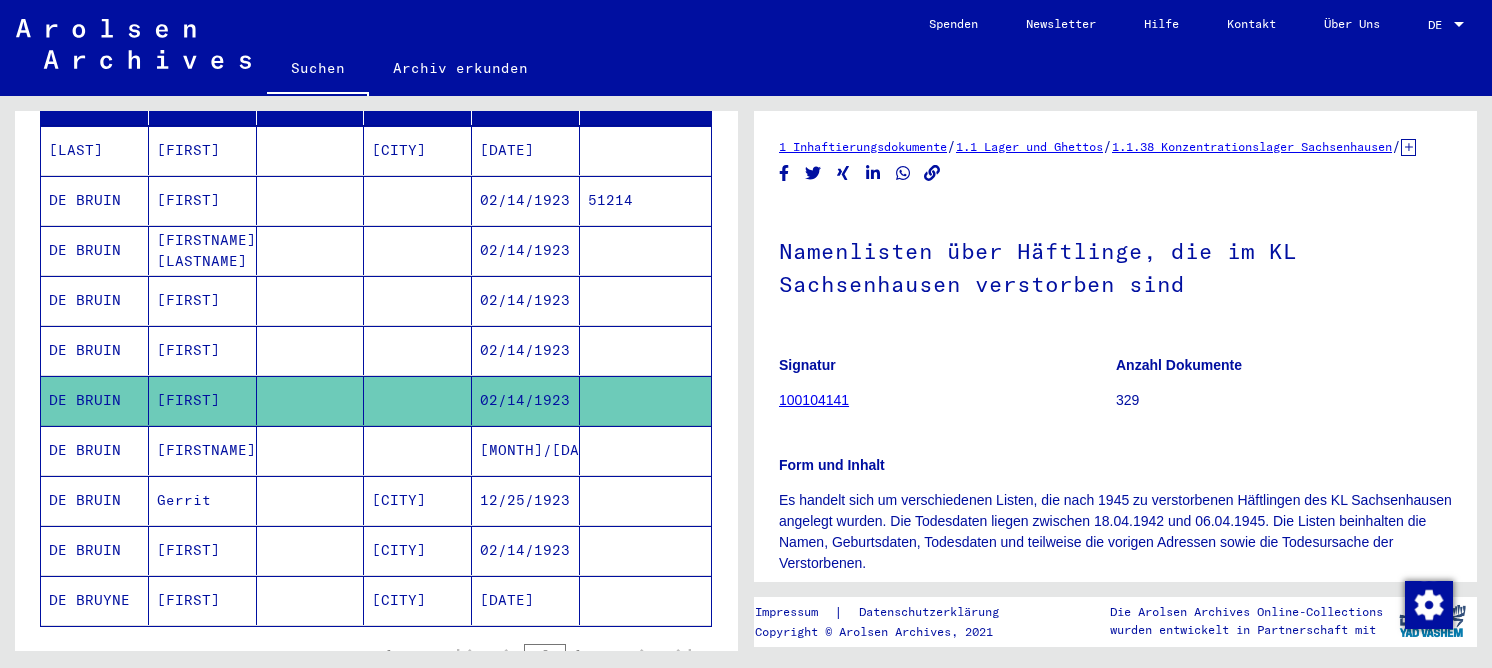 click at bounding box center (311, 600) 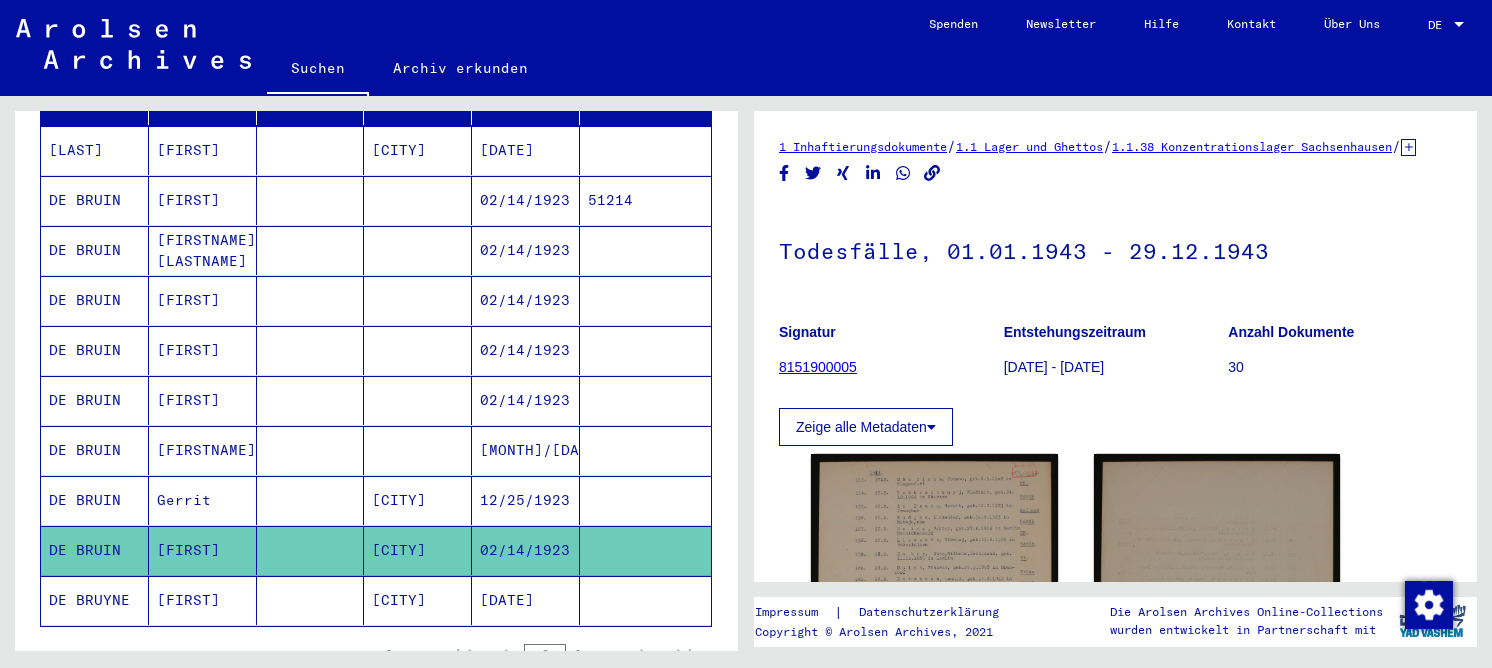 scroll, scrollTop: 0, scrollLeft: 0, axis: both 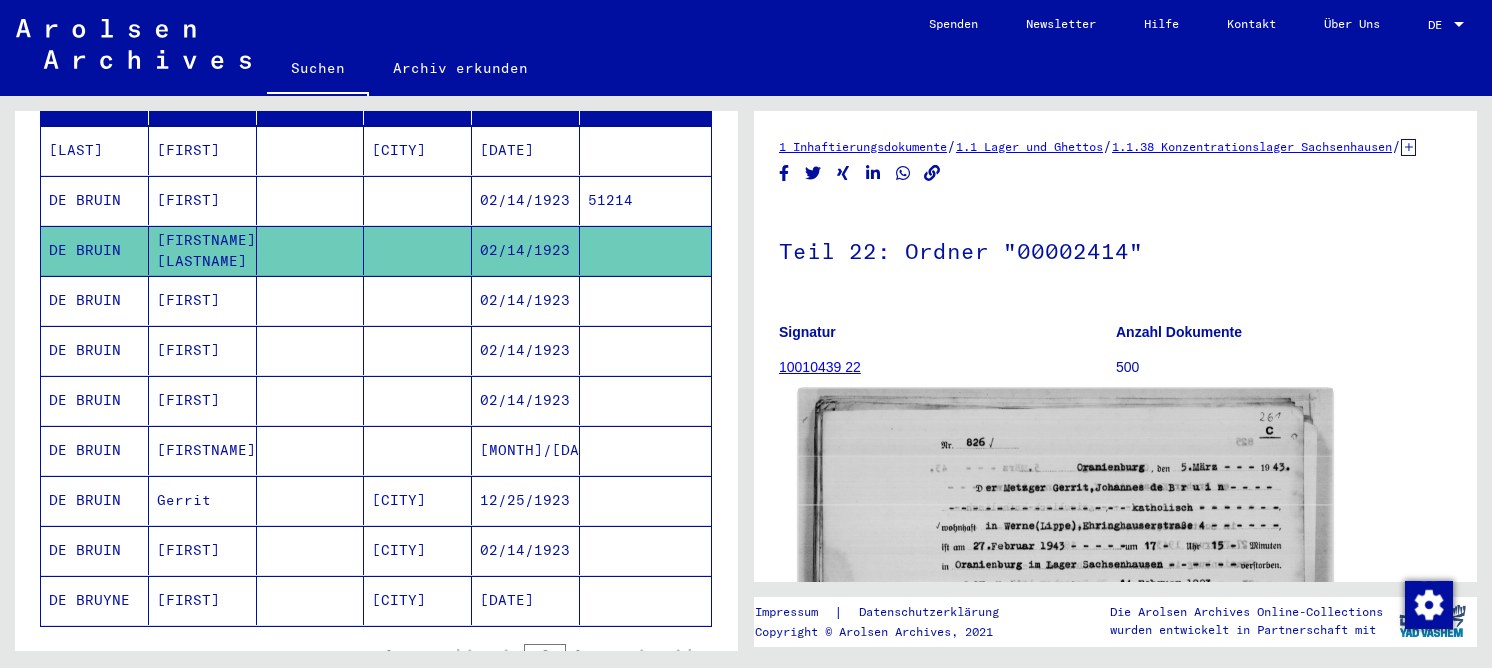 click 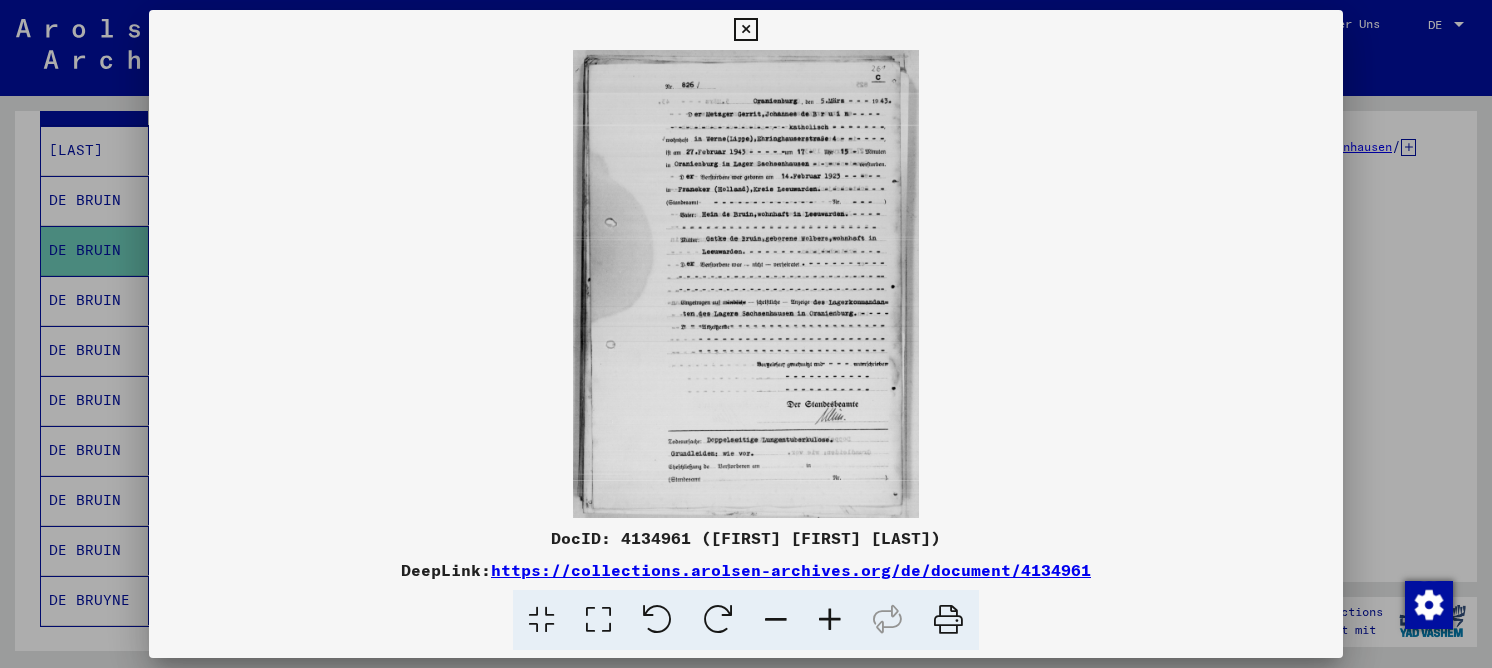 click at bounding box center [718, 620] 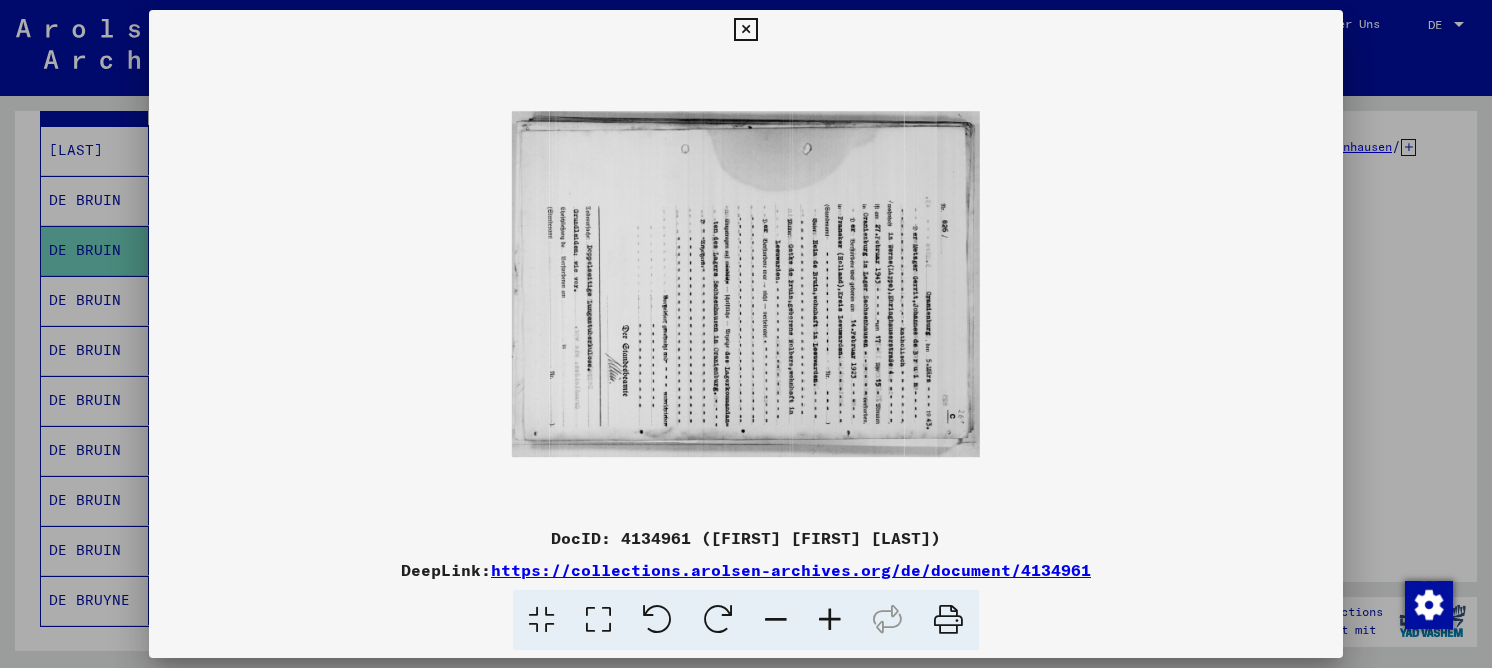 click at bounding box center [718, 620] 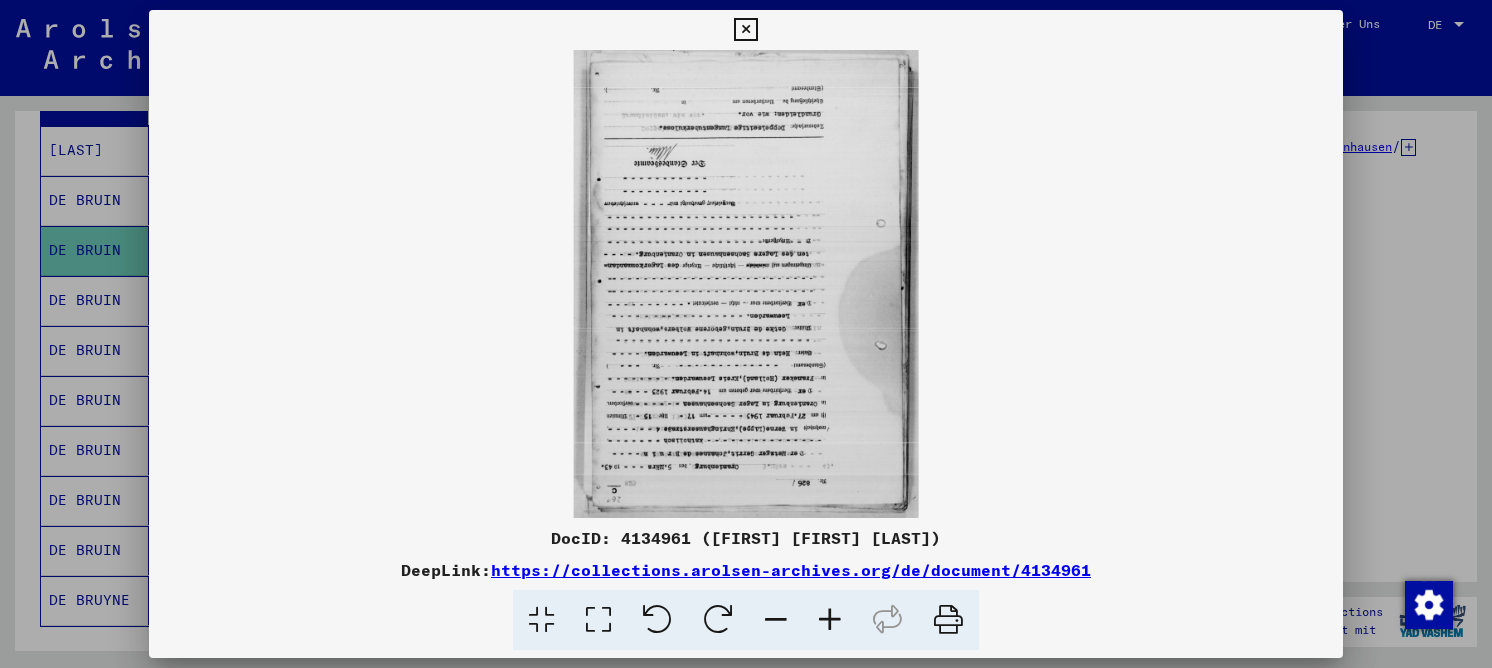 click at bounding box center [657, 620] 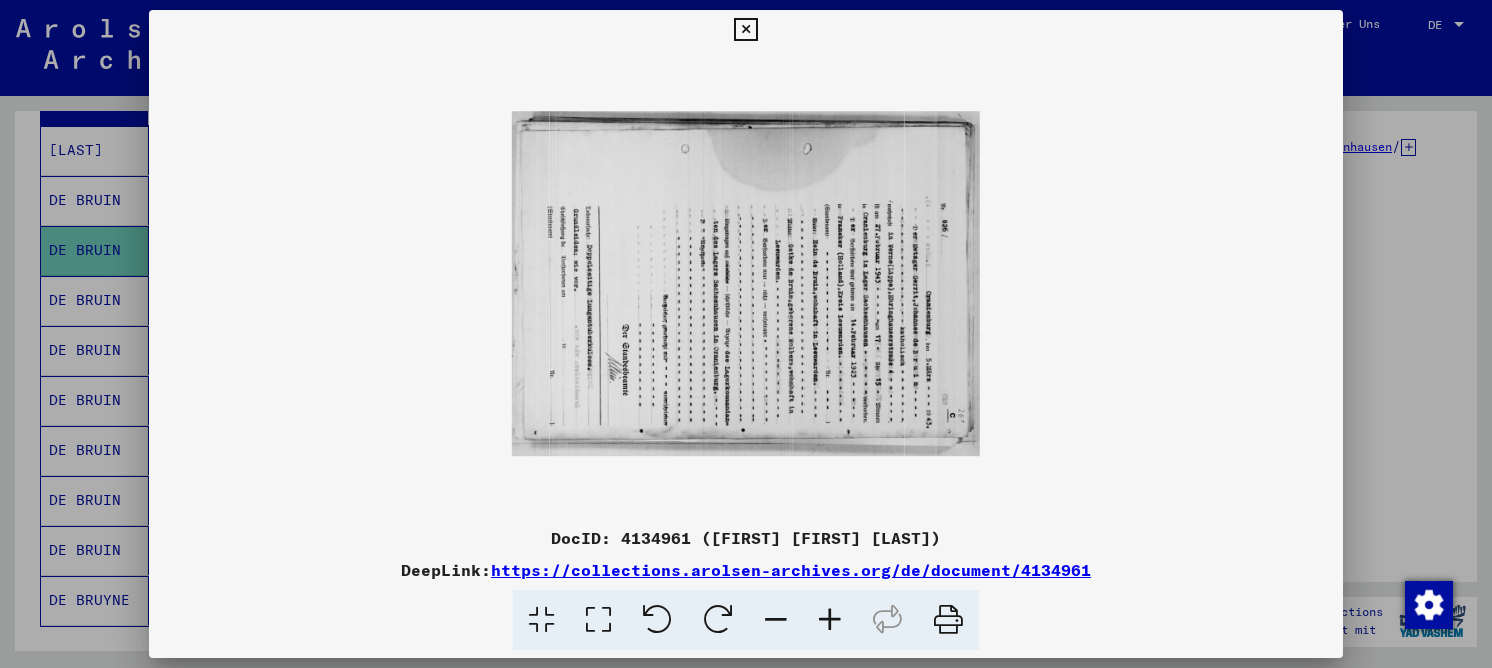 click at bounding box center [657, 620] 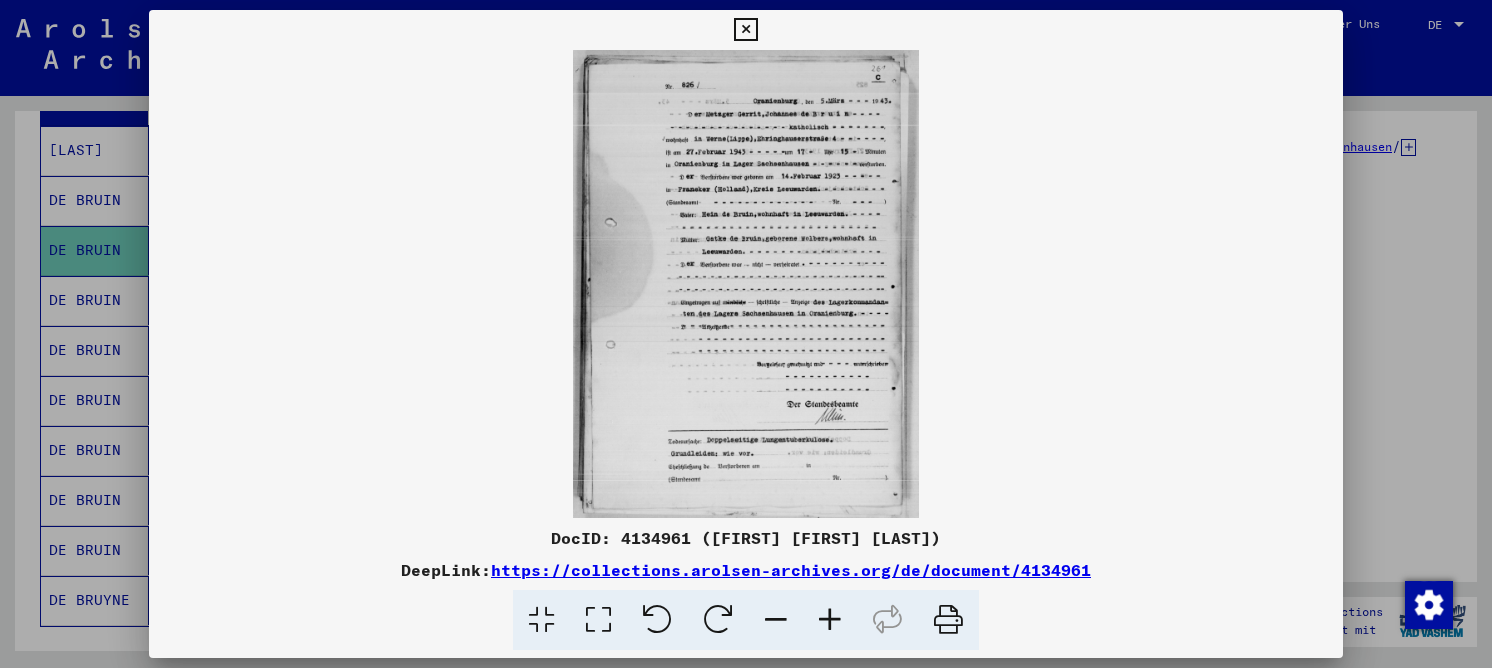 click at bounding box center [598, 620] 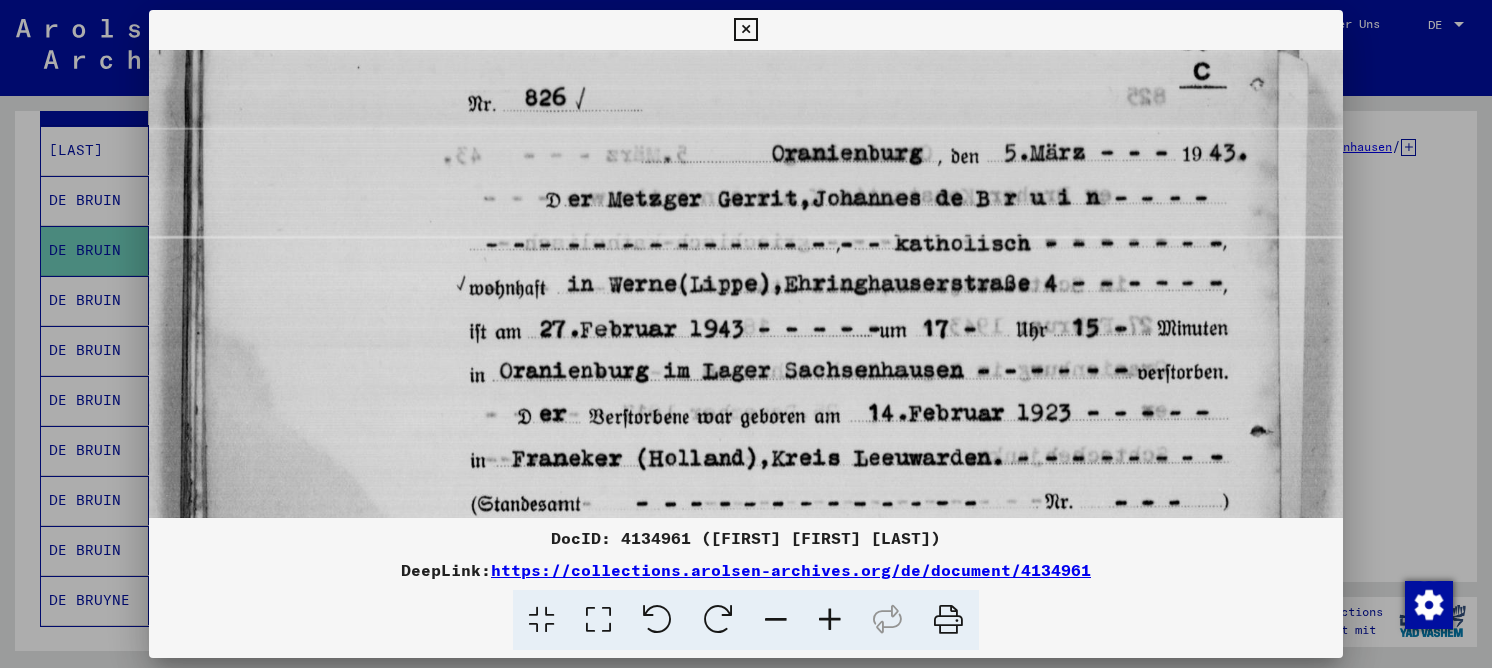 scroll, scrollTop: 74, scrollLeft: 0, axis: vertical 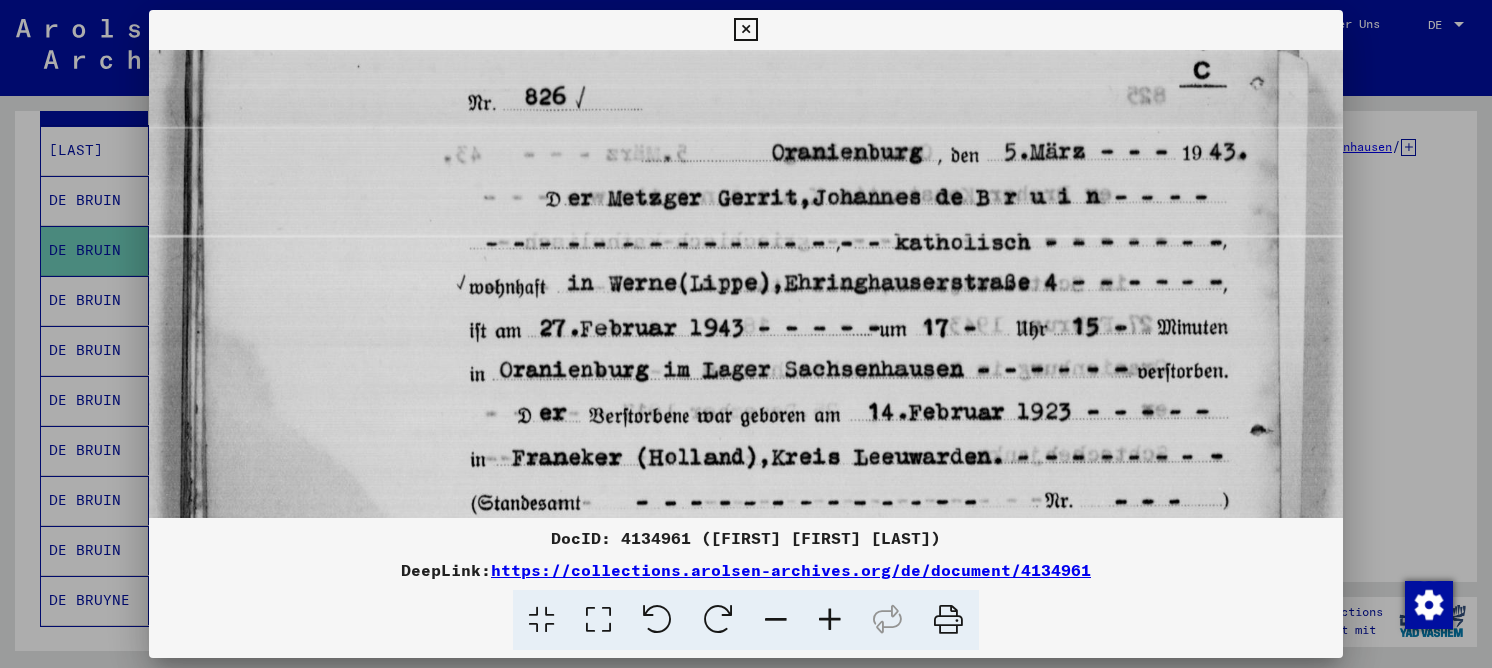drag, startPoint x: 684, startPoint y: 429, endPoint x: 677, endPoint y: 365, distance: 64.381676 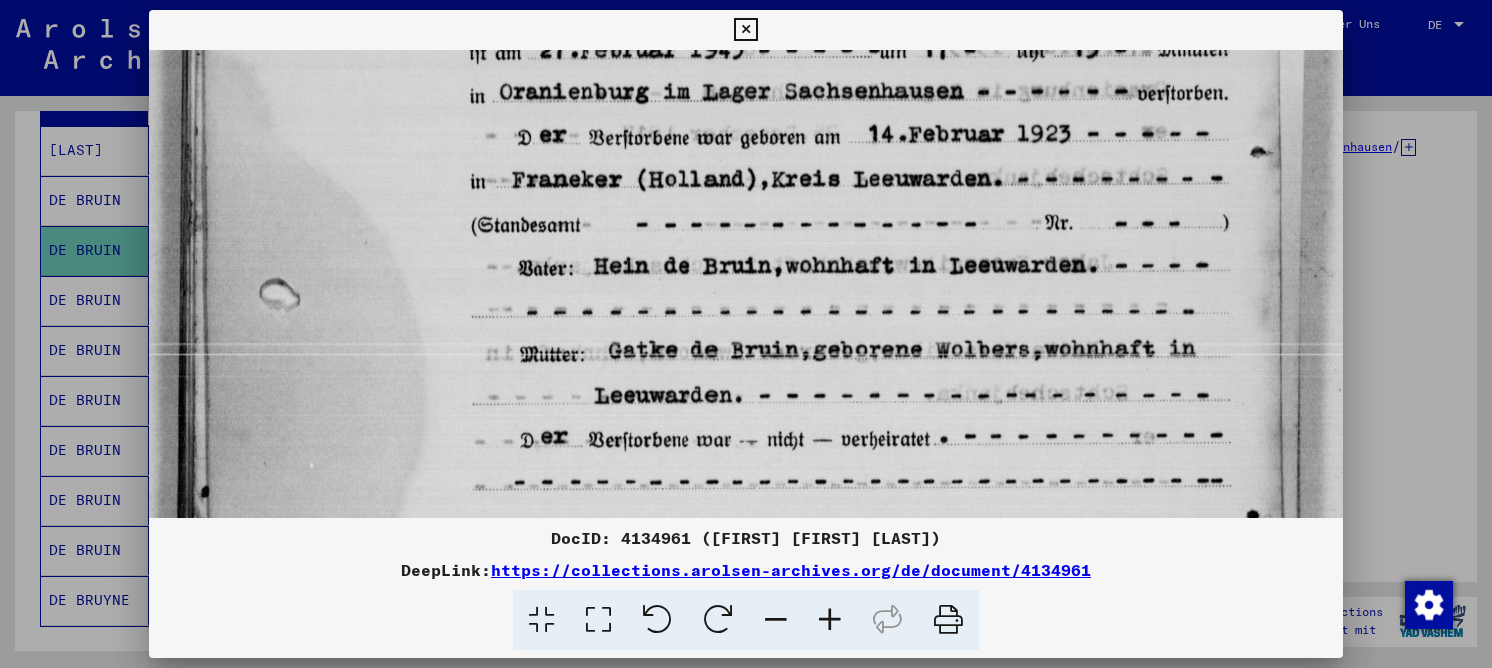 drag, startPoint x: 627, startPoint y: 346, endPoint x: 705, endPoint y: 90, distance: 267.61914 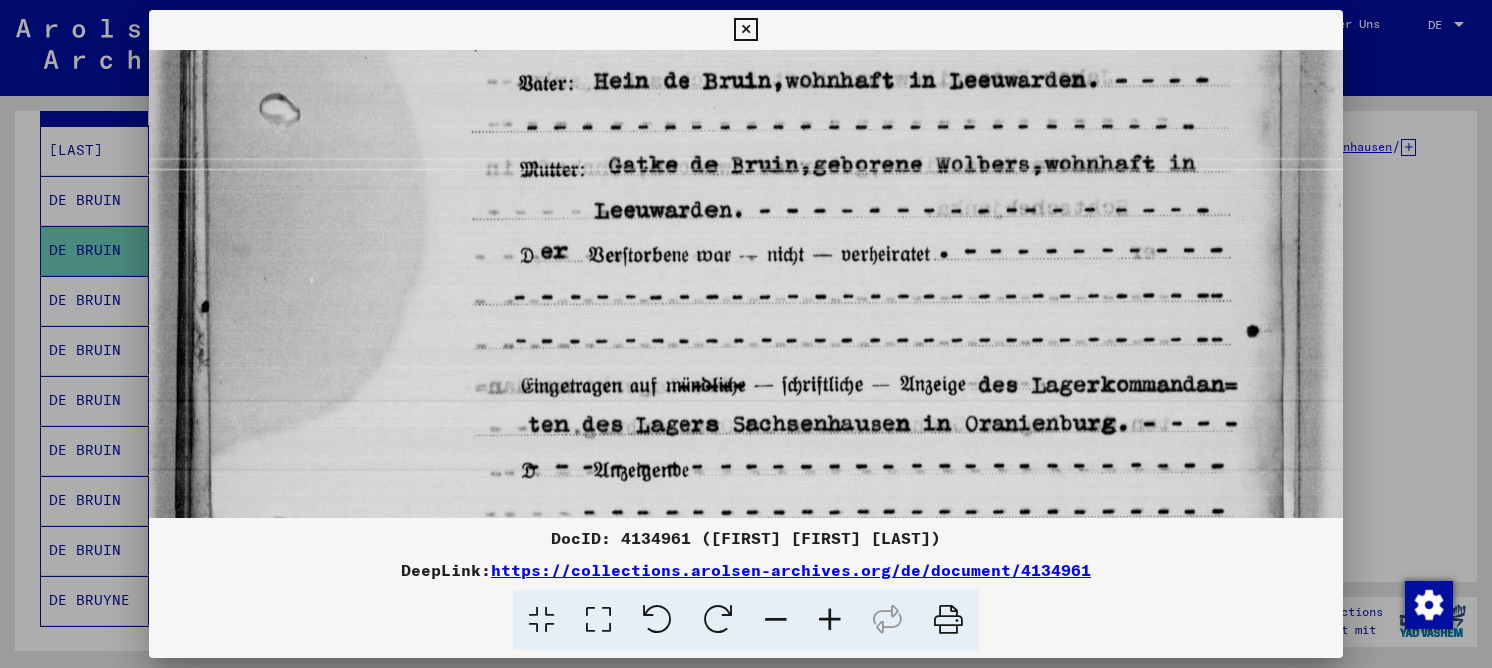 drag, startPoint x: 816, startPoint y: 341, endPoint x: 807, endPoint y: 155, distance: 186.21762 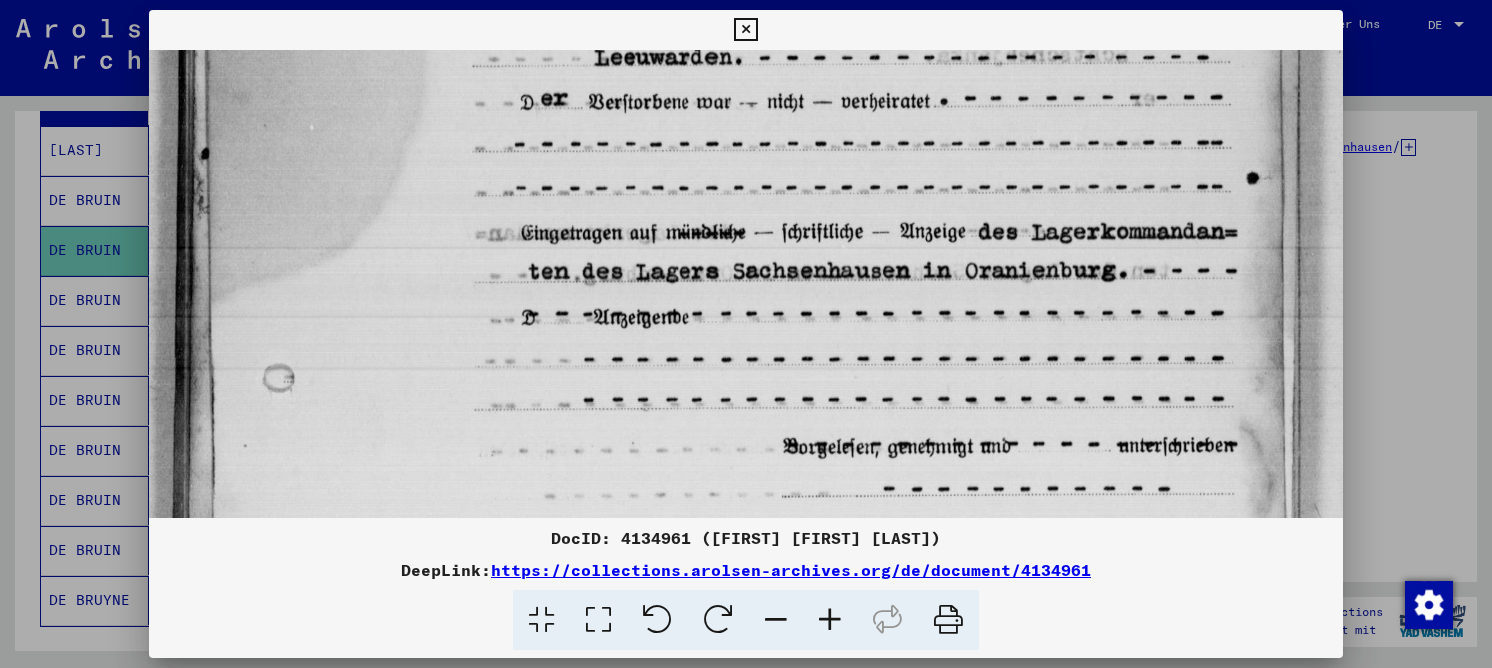 drag, startPoint x: 809, startPoint y: 190, endPoint x: 826, endPoint y: 38, distance: 152.94771 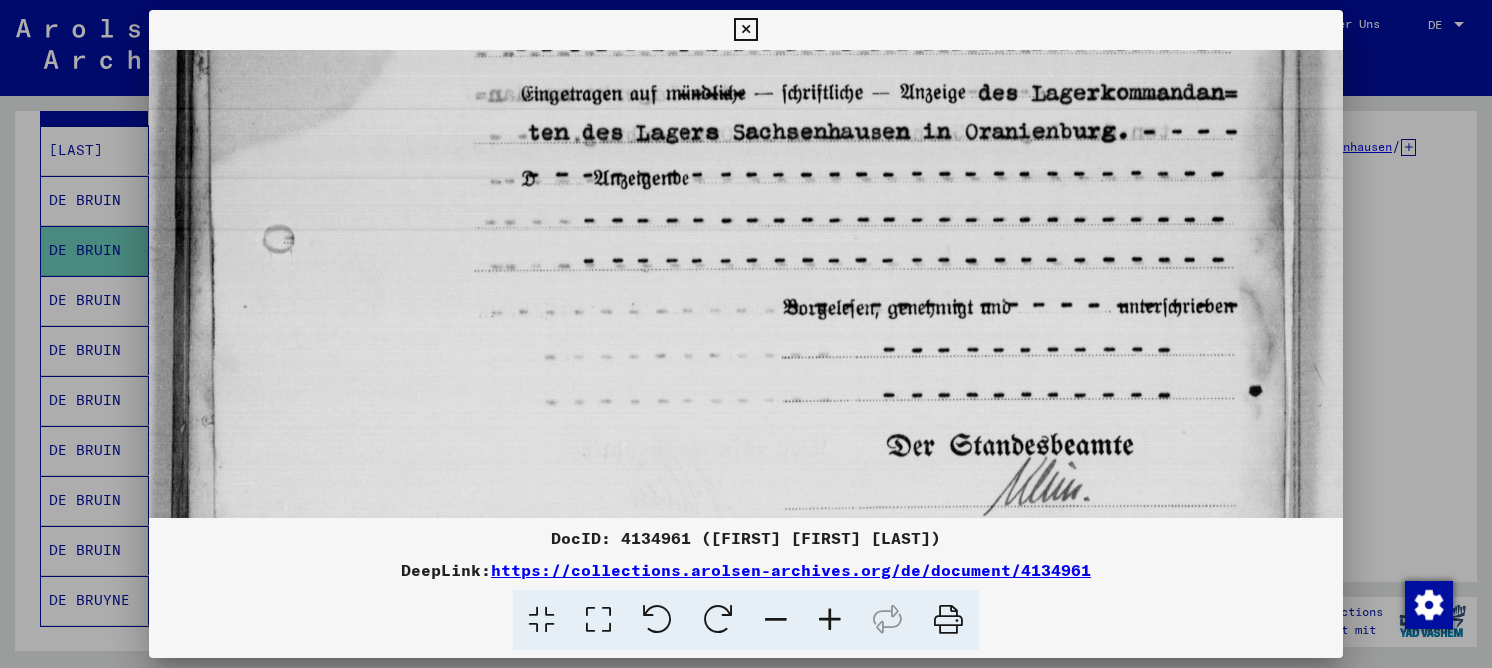 drag, startPoint x: 788, startPoint y: 182, endPoint x: 788, endPoint y: 23, distance: 159 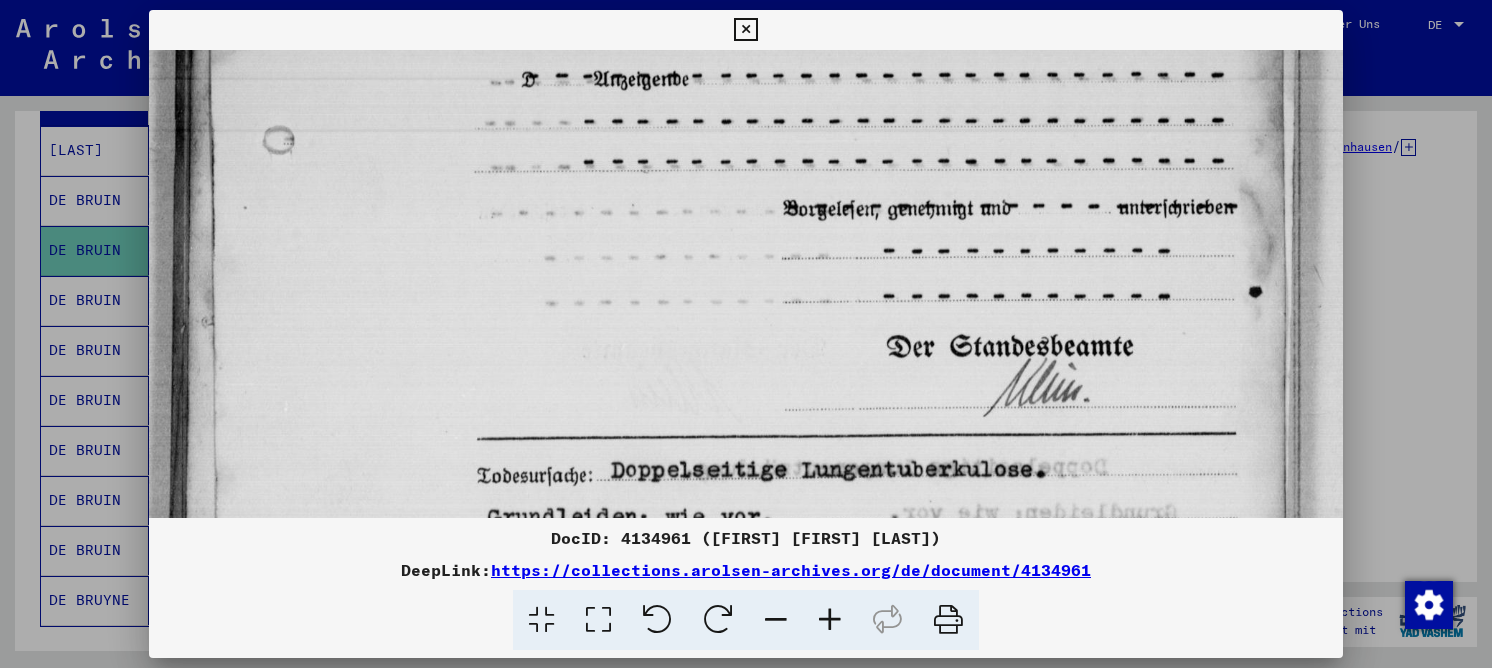 drag, startPoint x: 721, startPoint y: 47, endPoint x: 724, endPoint y: 157, distance: 110.0409 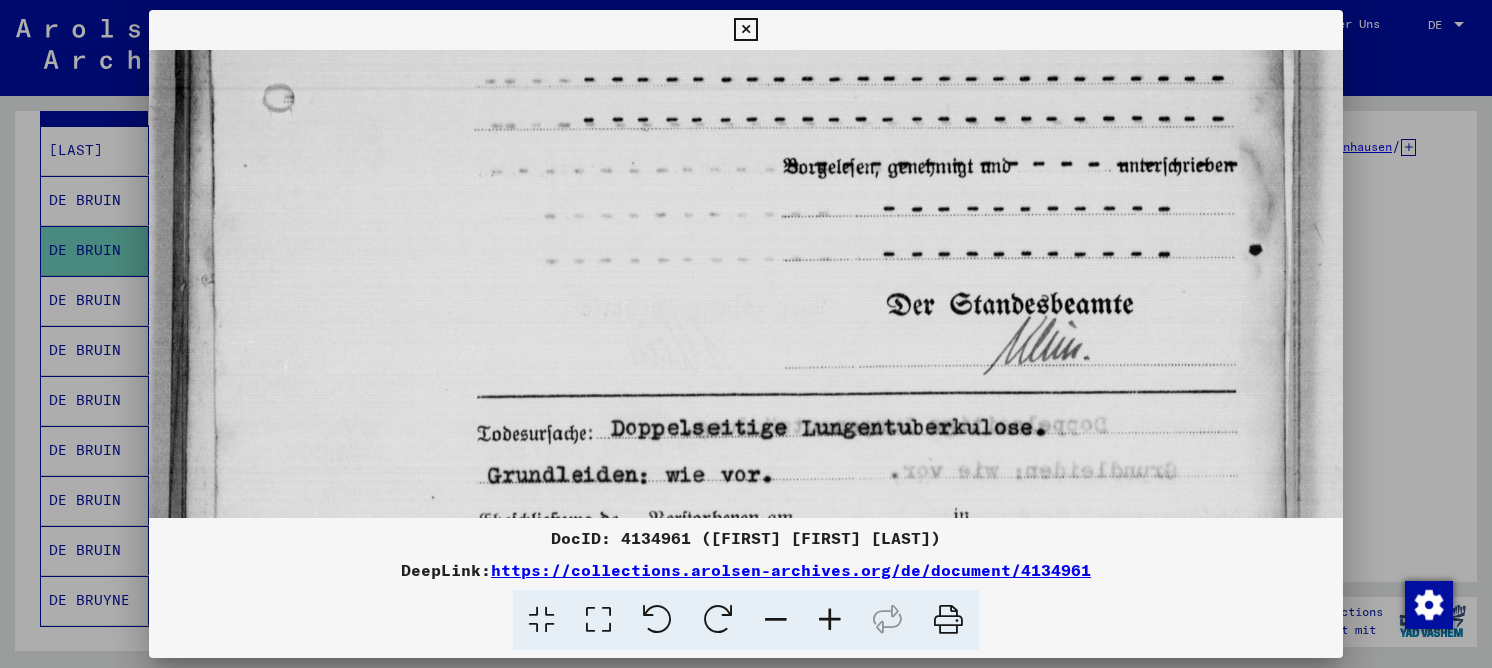 click at bounding box center [745, 30] 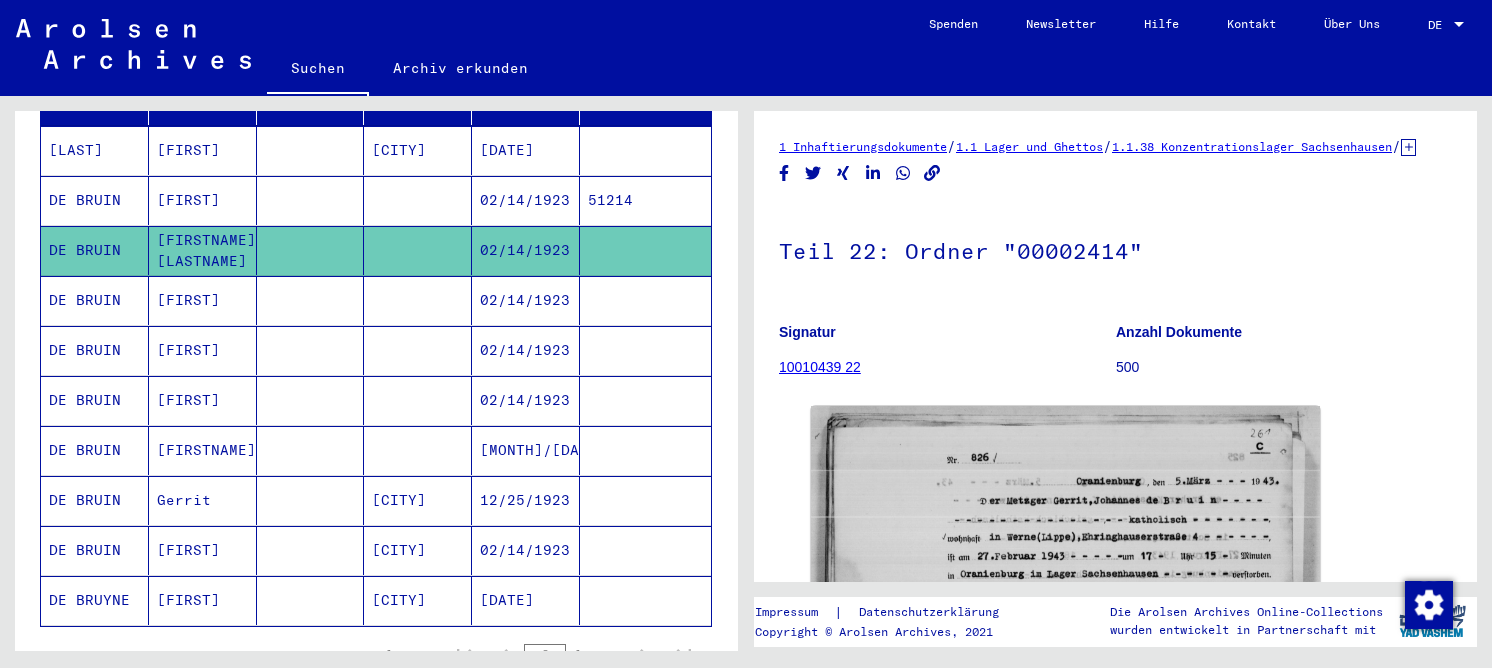 click at bounding box center (418, 350) 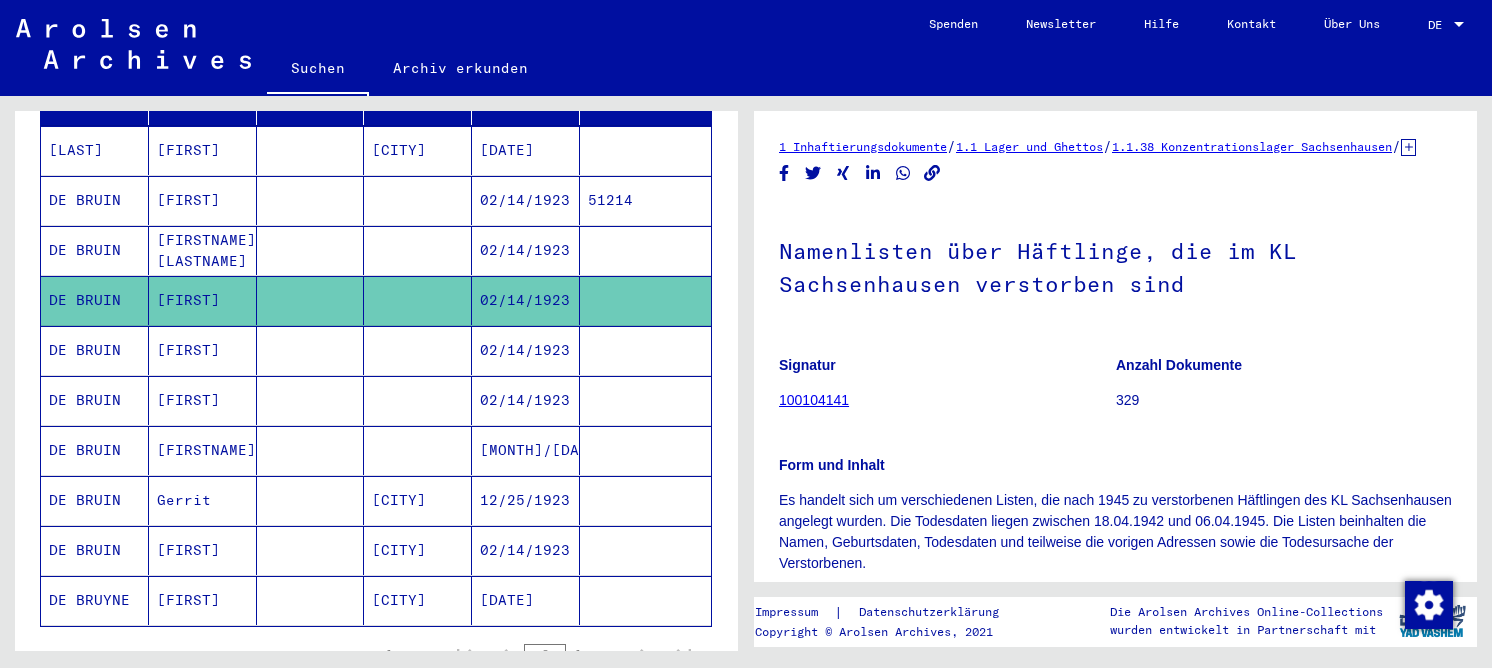 scroll, scrollTop: 0, scrollLeft: 0, axis: both 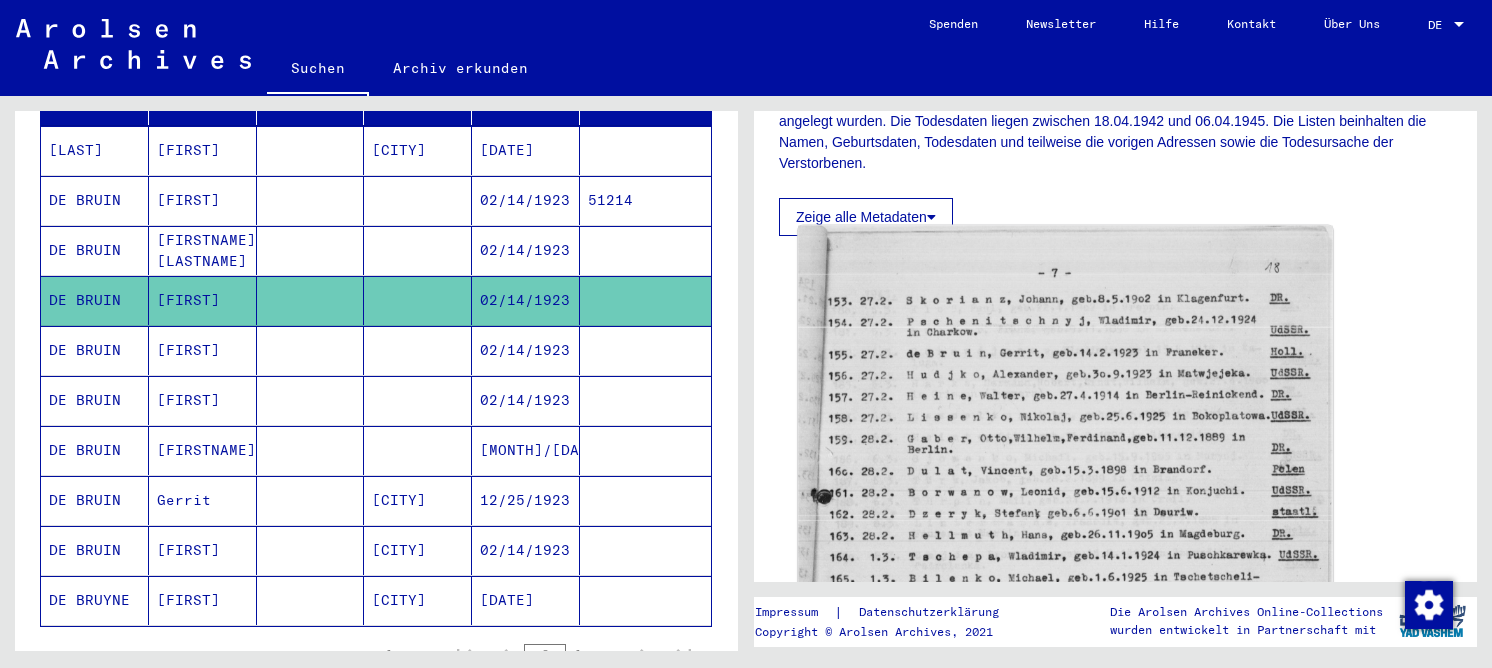 click 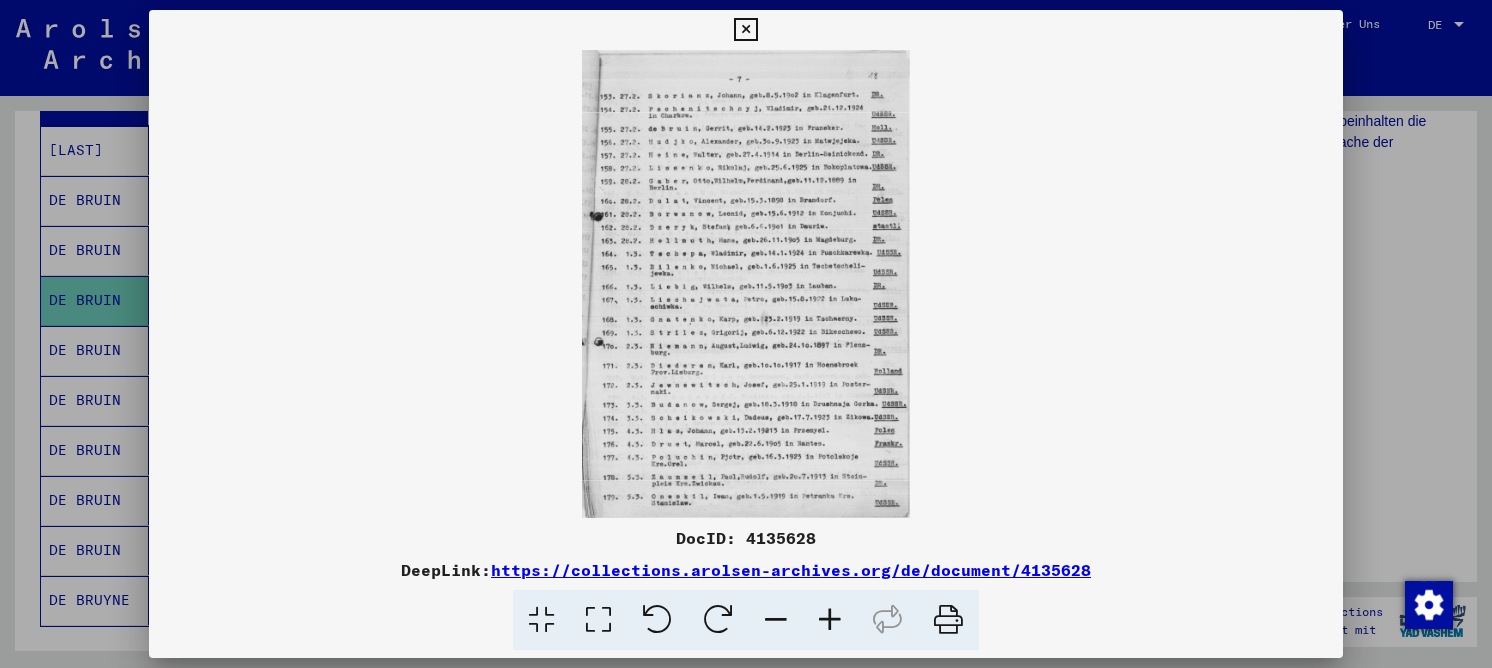 click at bounding box center (598, 620) 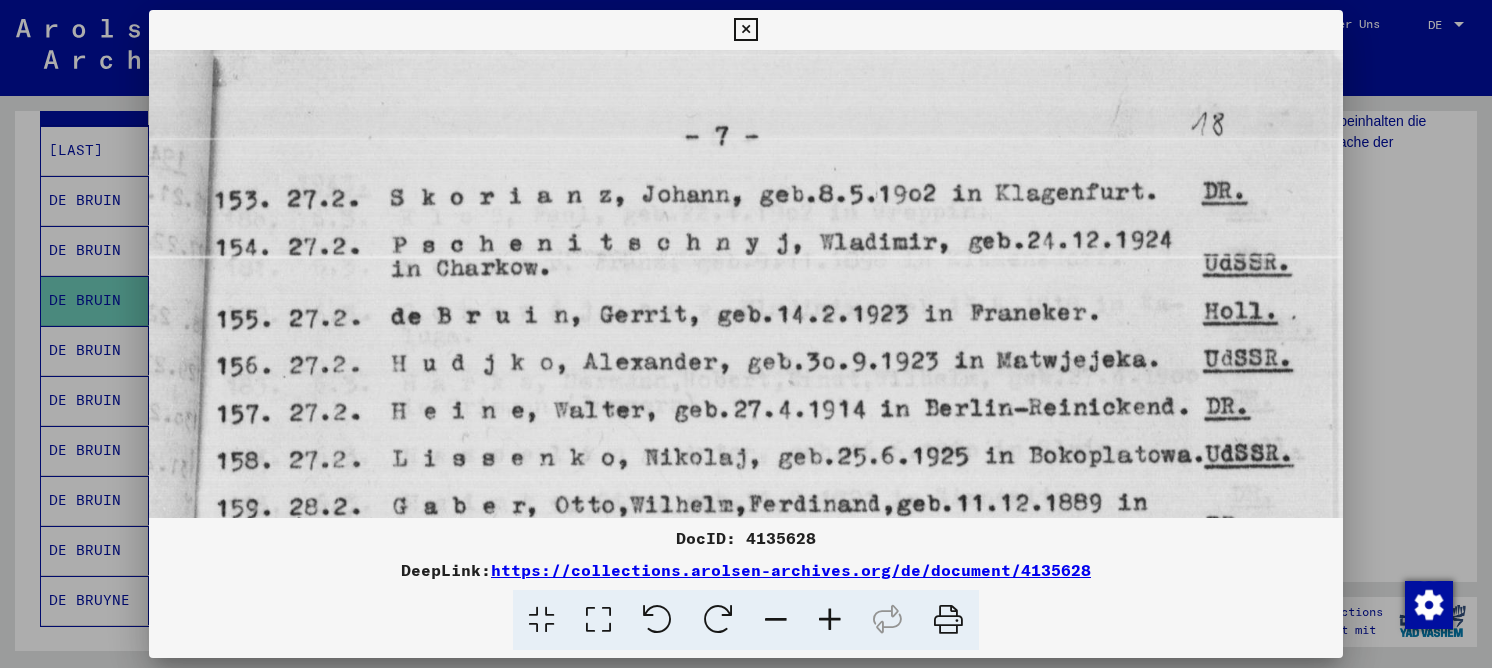 scroll, scrollTop: 21, scrollLeft: 0, axis: vertical 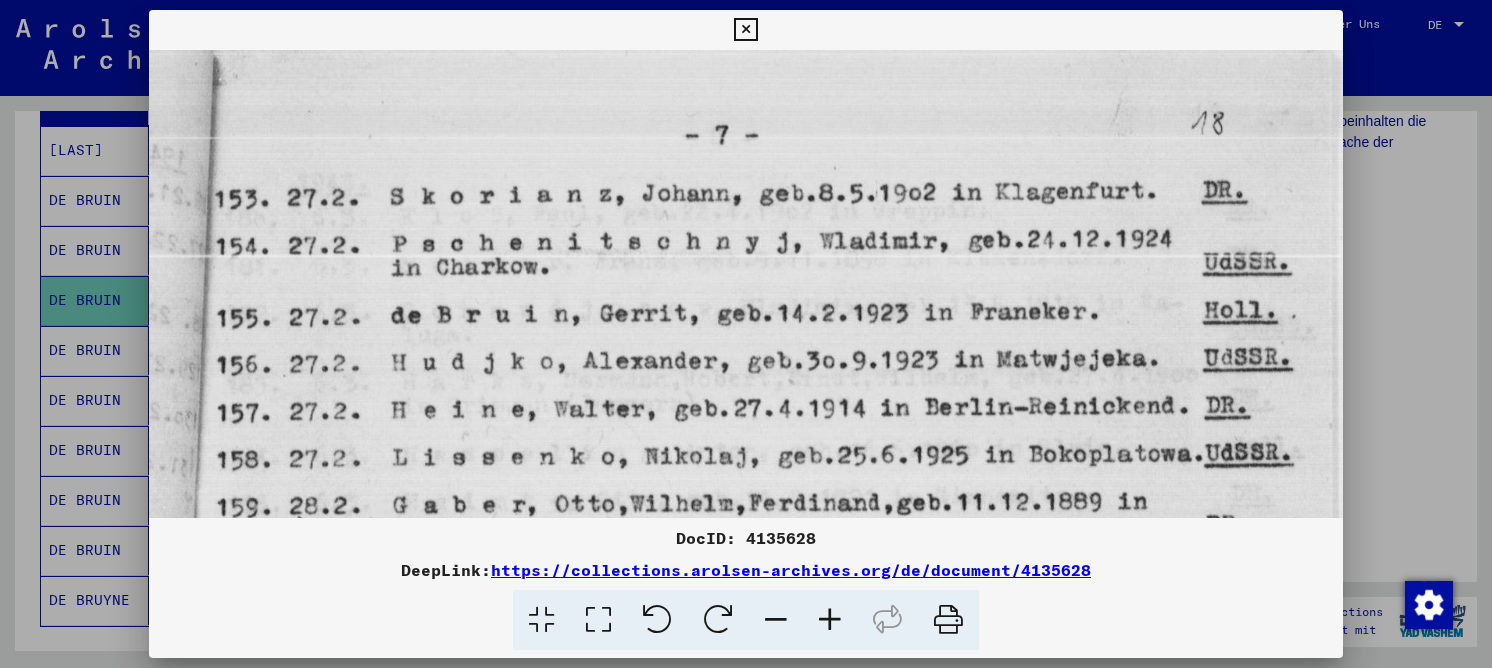 drag, startPoint x: 755, startPoint y: 377, endPoint x: 751, endPoint y: 356, distance: 21.377558 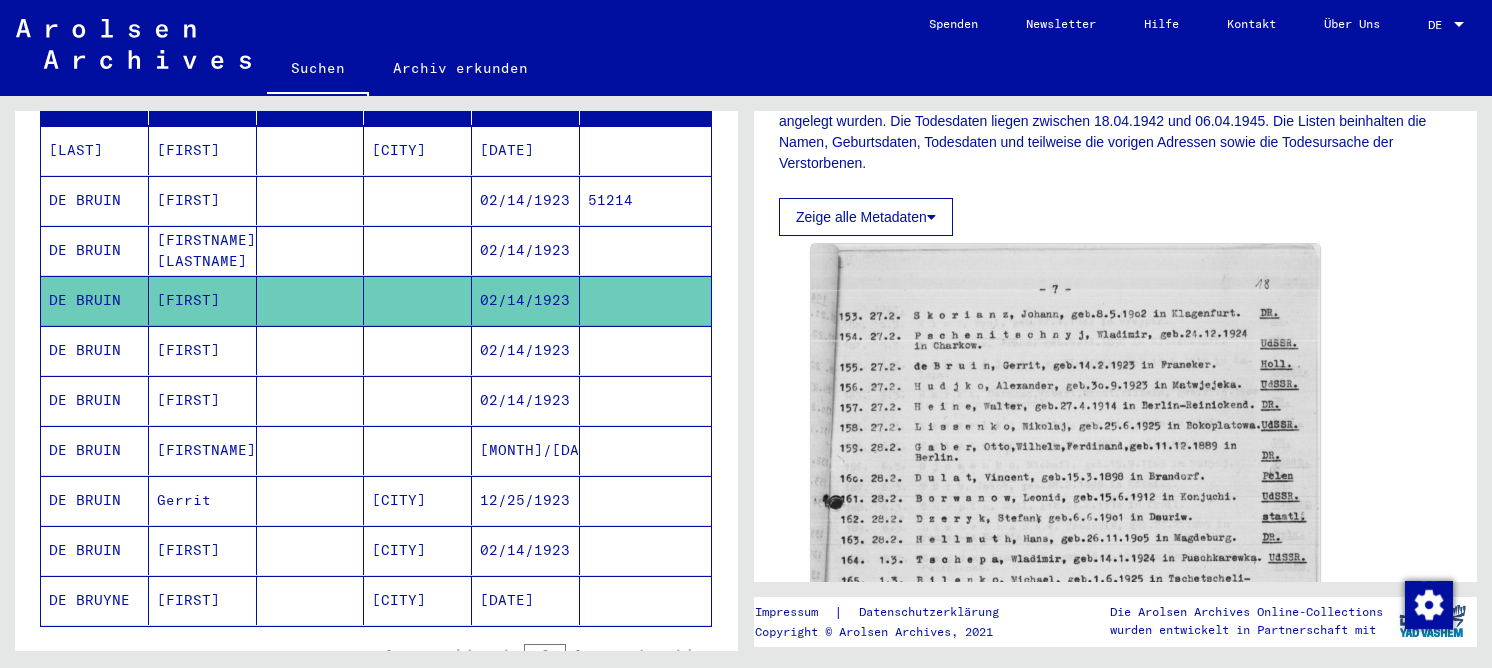 click on "02/14/1923" at bounding box center [526, 400] 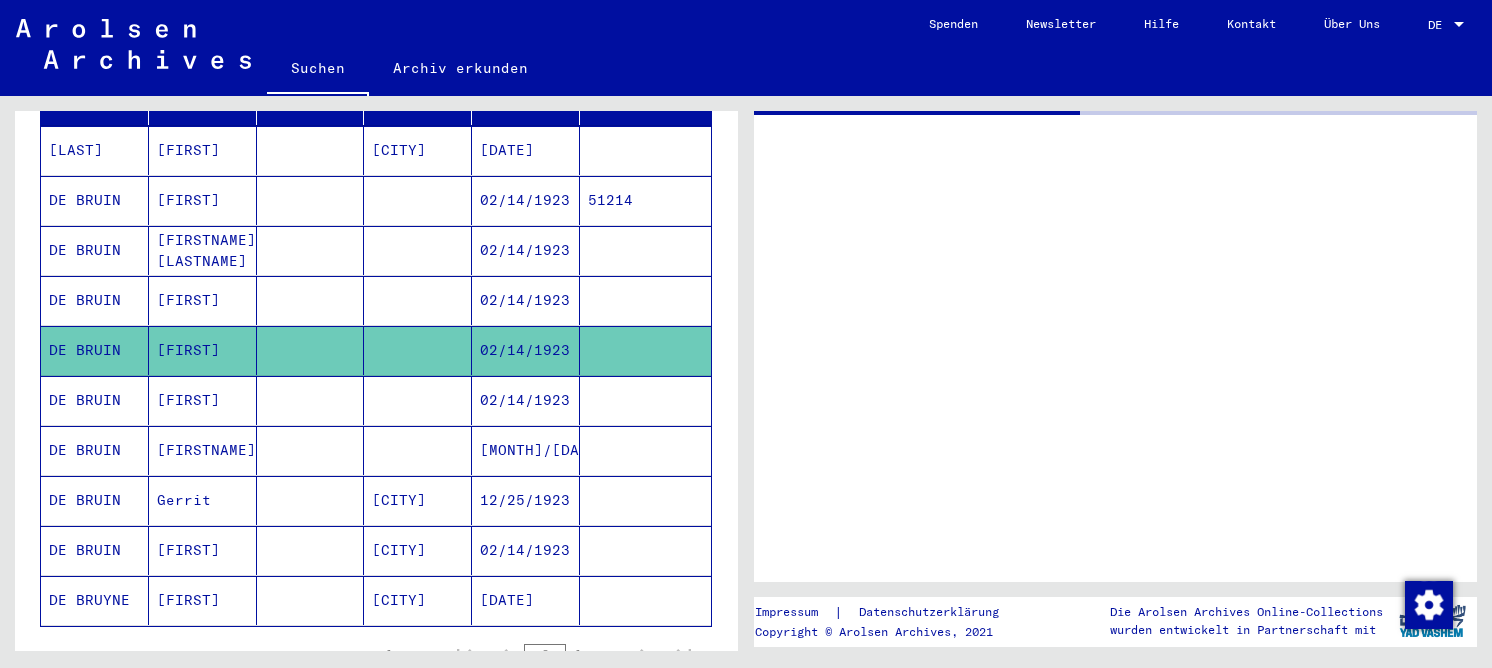scroll, scrollTop: 0, scrollLeft: 0, axis: both 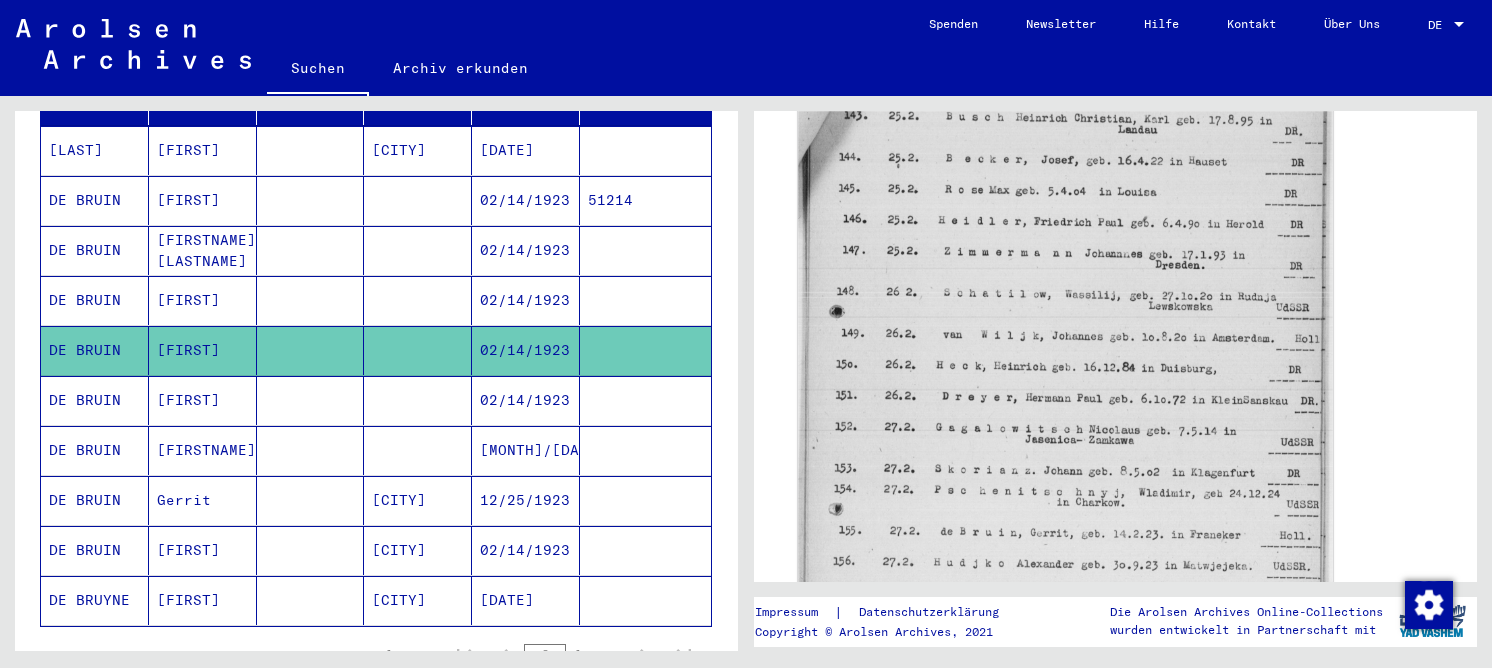 click 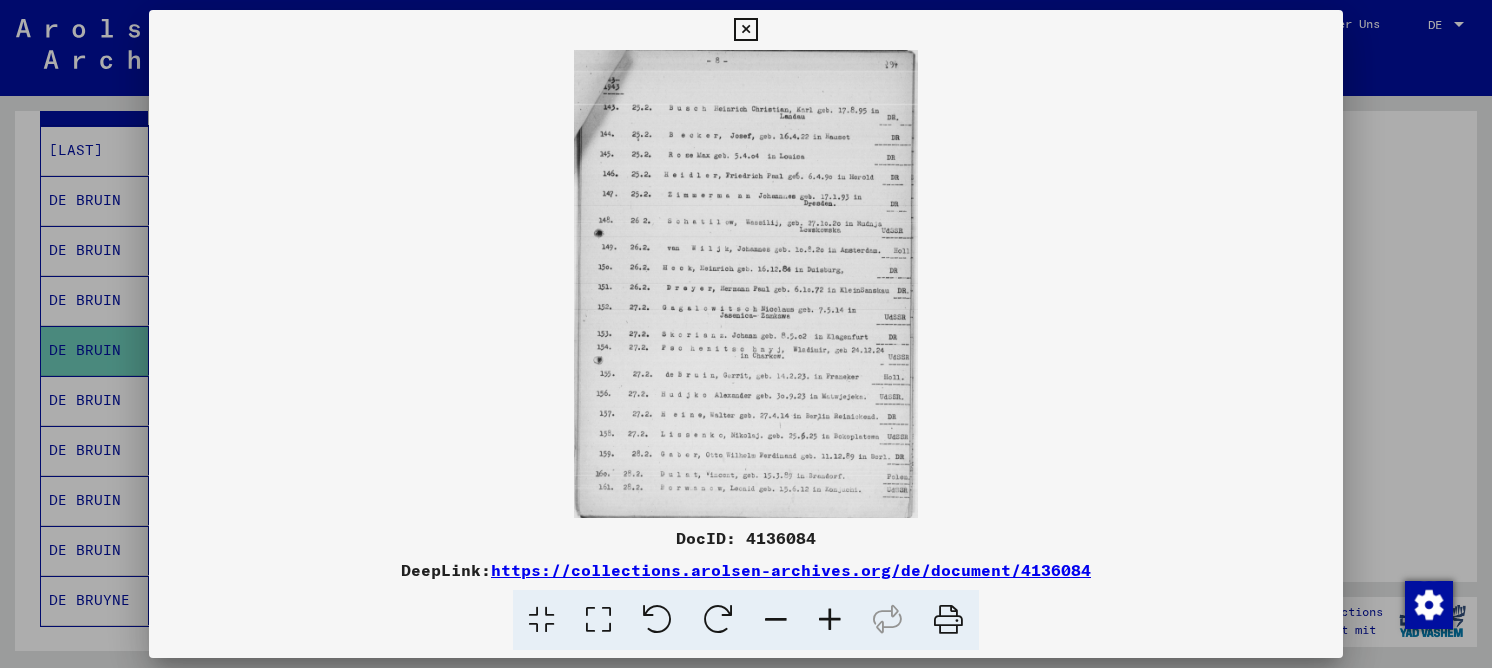 drag, startPoint x: 602, startPoint y: 616, endPoint x: 609, endPoint y: 597, distance: 20.248457 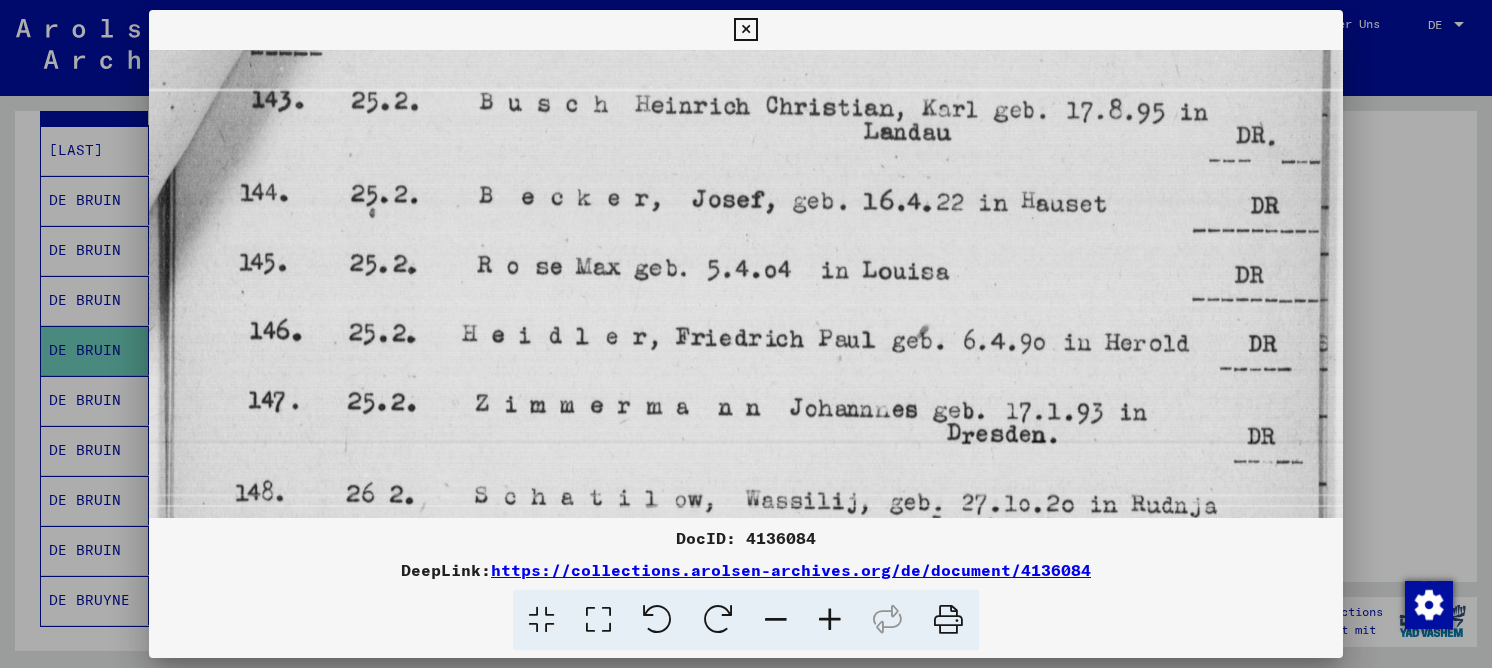 drag, startPoint x: 770, startPoint y: 377, endPoint x: 747, endPoint y: 240, distance: 138.91724 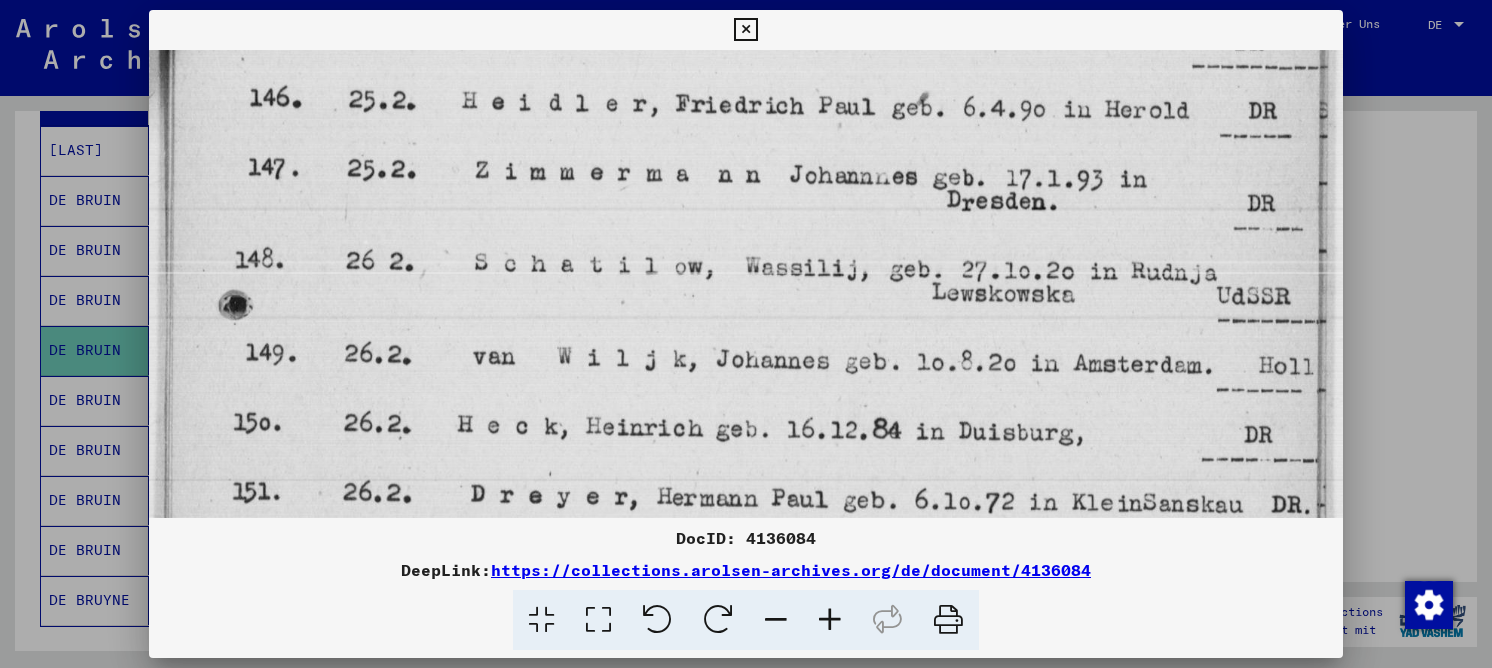 drag, startPoint x: 645, startPoint y: 325, endPoint x: 654, endPoint y: 127, distance: 198.20444 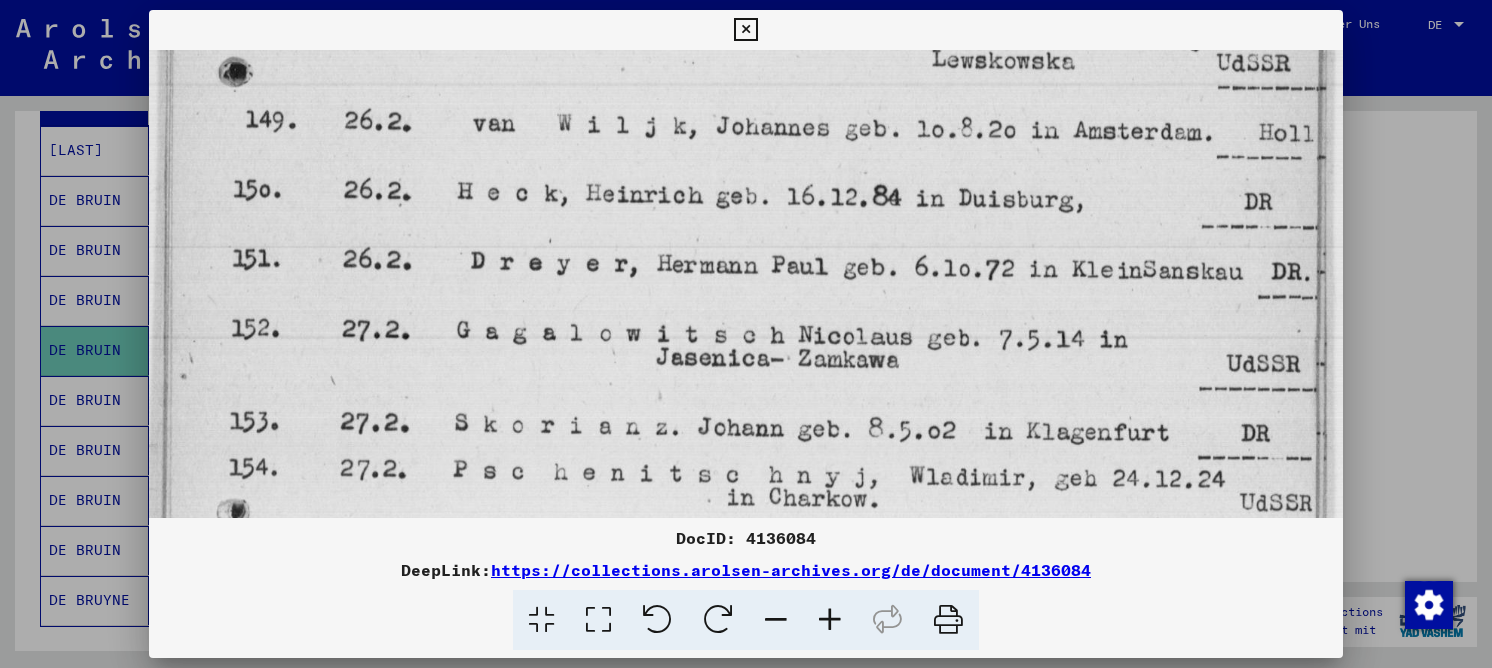drag, startPoint x: 655, startPoint y: 161, endPoint x: 655, endPoint y: 135, distance: 26 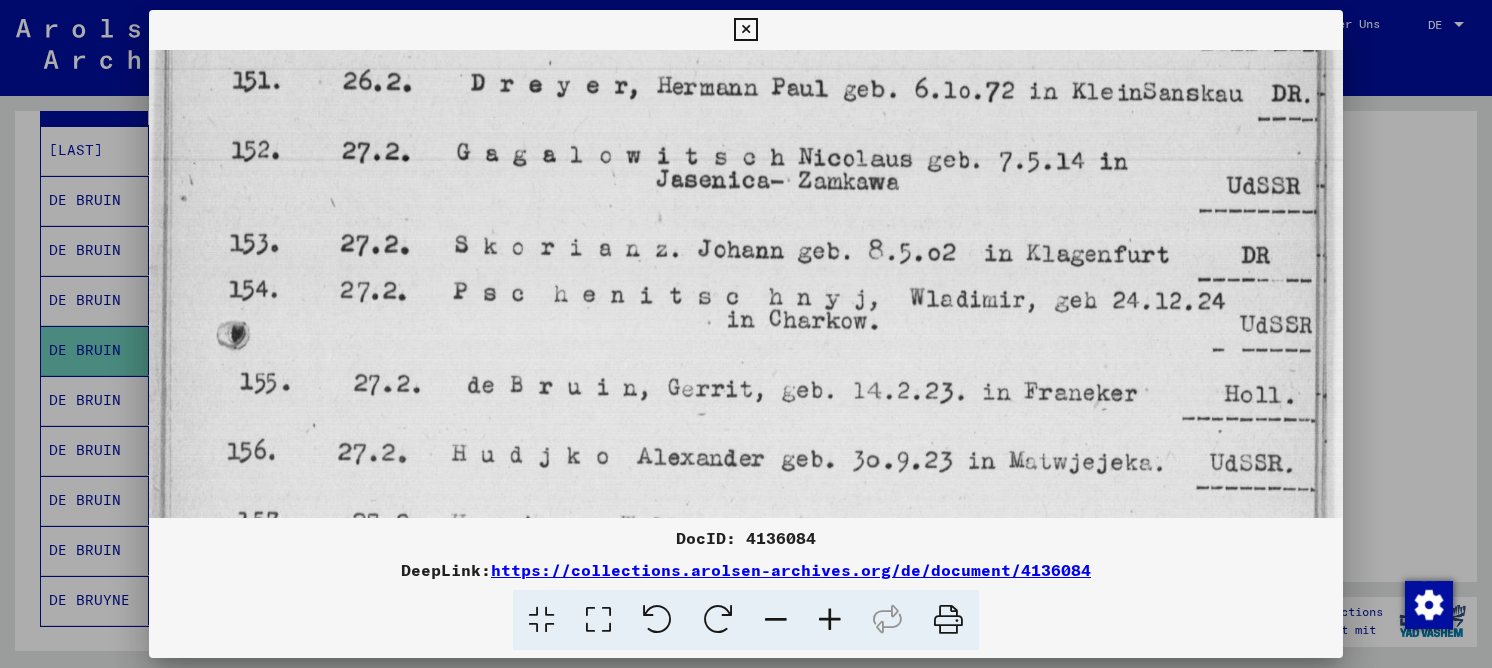 drag, startPoint x: 609, startPoint y: 203, endPoint x: 629, endPoint y: 101, distance: 103.94229 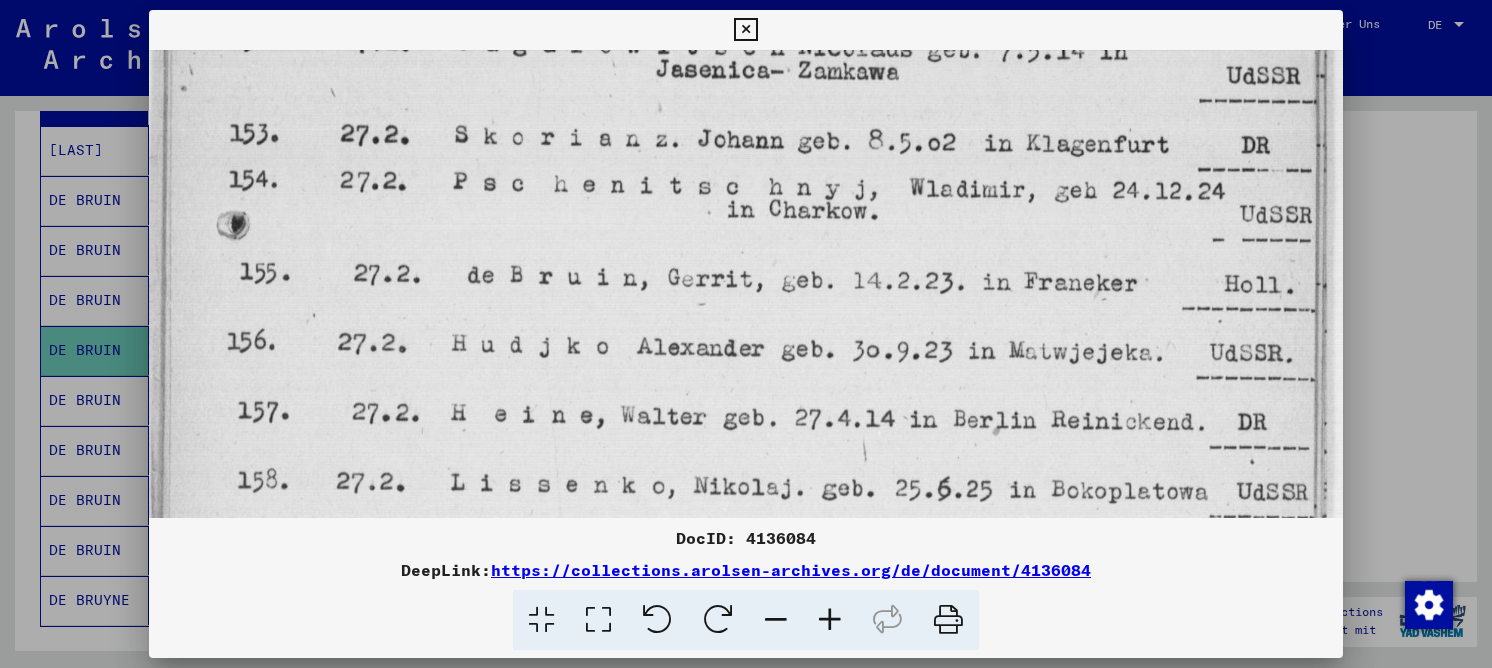 scroll, scrollTop: 911, scrollLeft: 0, axis: vertical 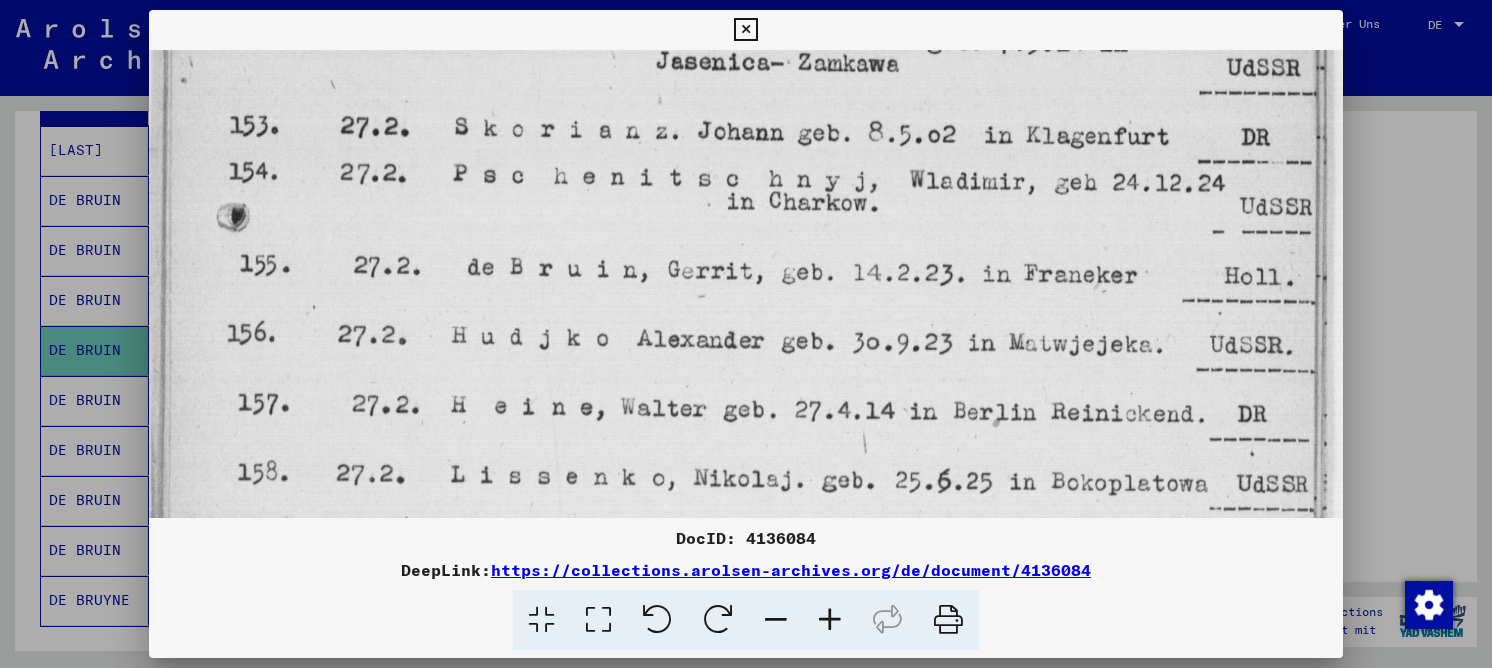 drag, startPoint x: 574, startPoint y: 236, endPoint x: 574, endPoint y: 189, distance: 47 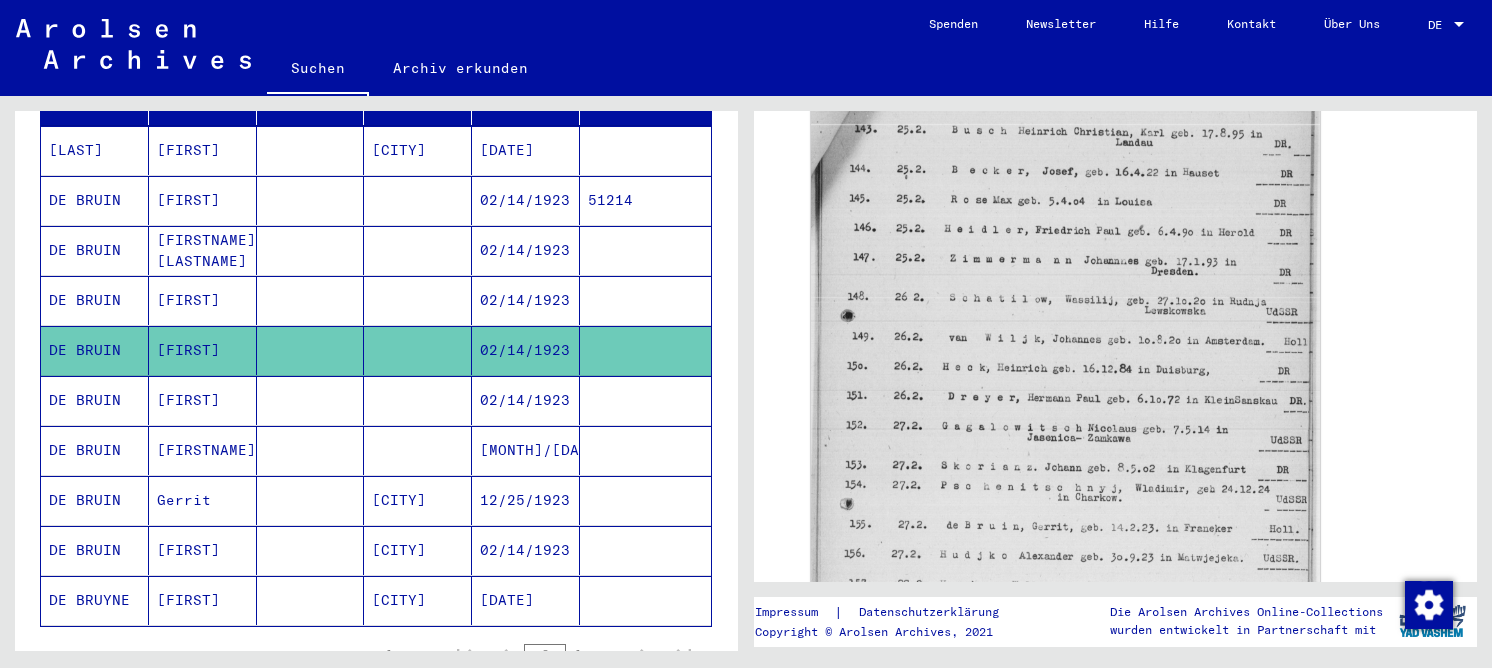 click at bounding box center (311, 450) 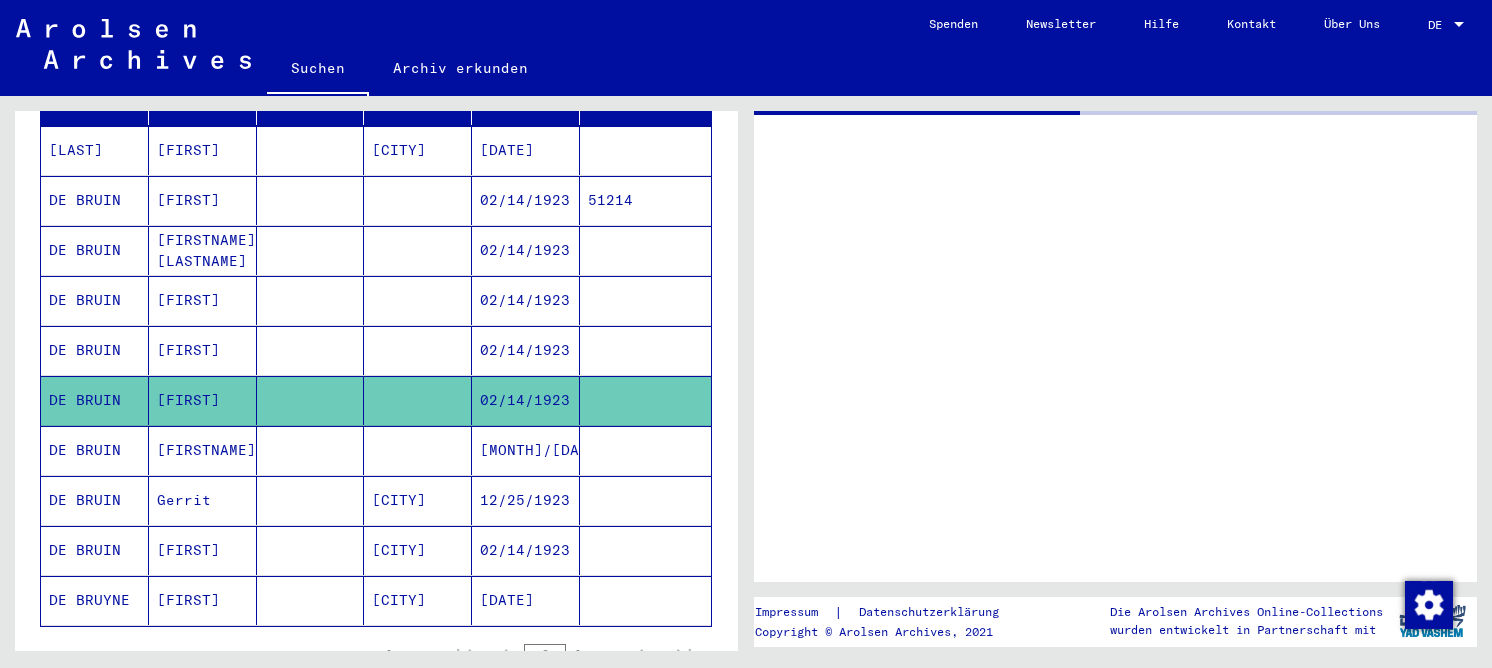 scroll, scrollTop: 0, scrollLeft: 0, axis: both 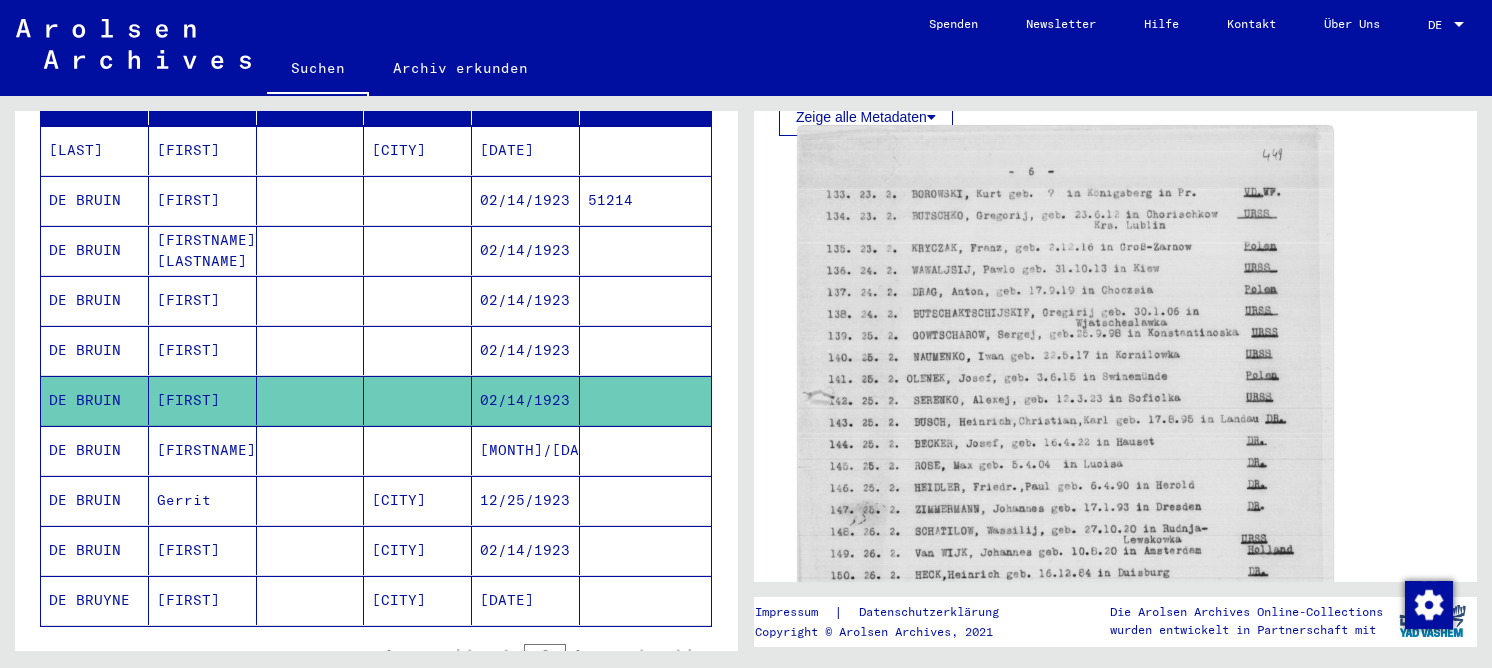 click 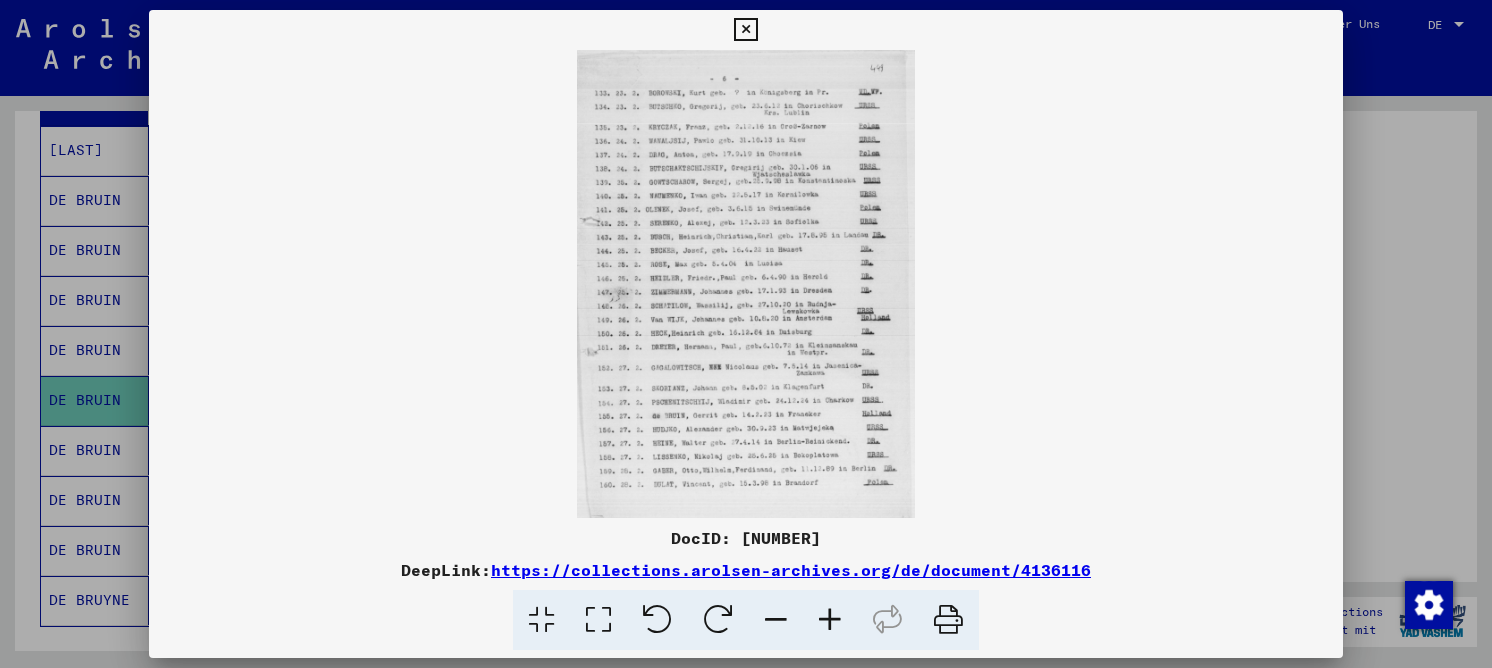 click at bounding box center [598, 620] 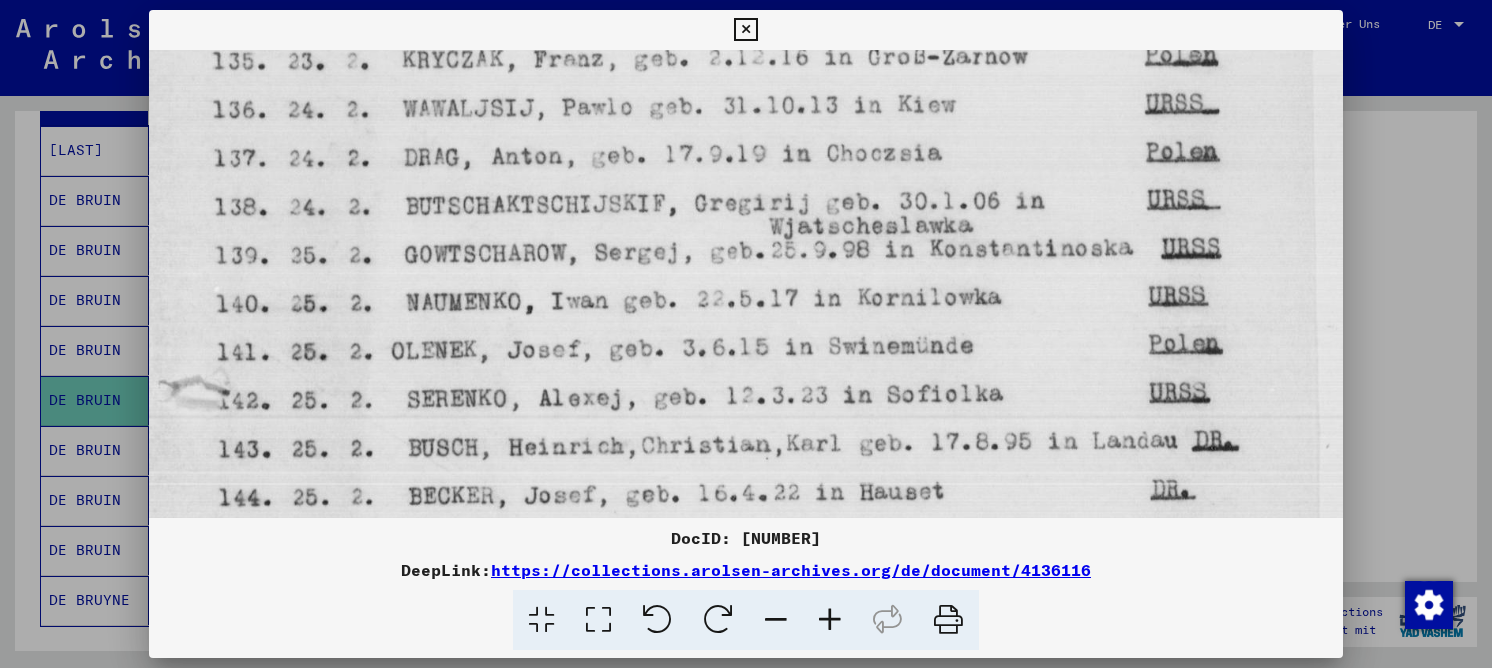 drag, startPoint x: 705, startPoint y: 343, endPoint x: 723, endPoint y: 94, distance: 249.64975 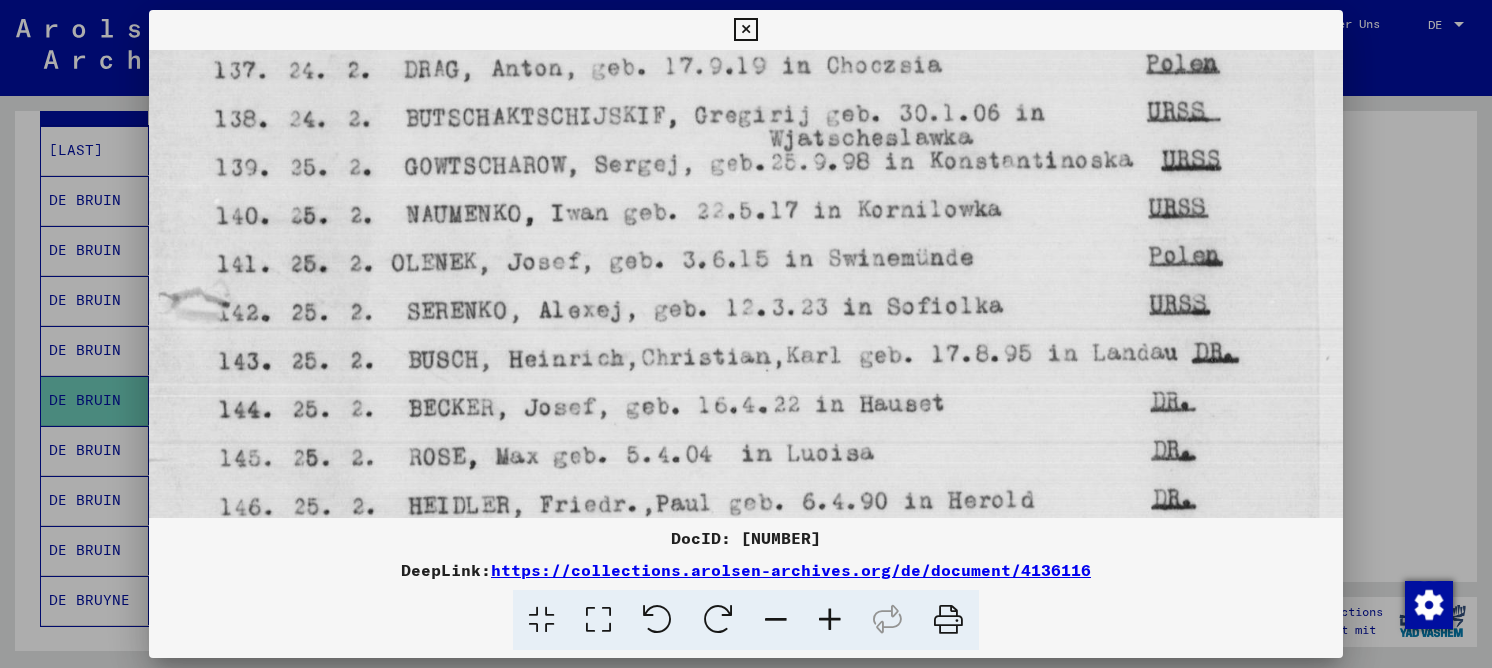 drag, startPoint x: 723, startPoint y: 308, endPoint x: 768, endPoint y: 116, distance: 197.20294 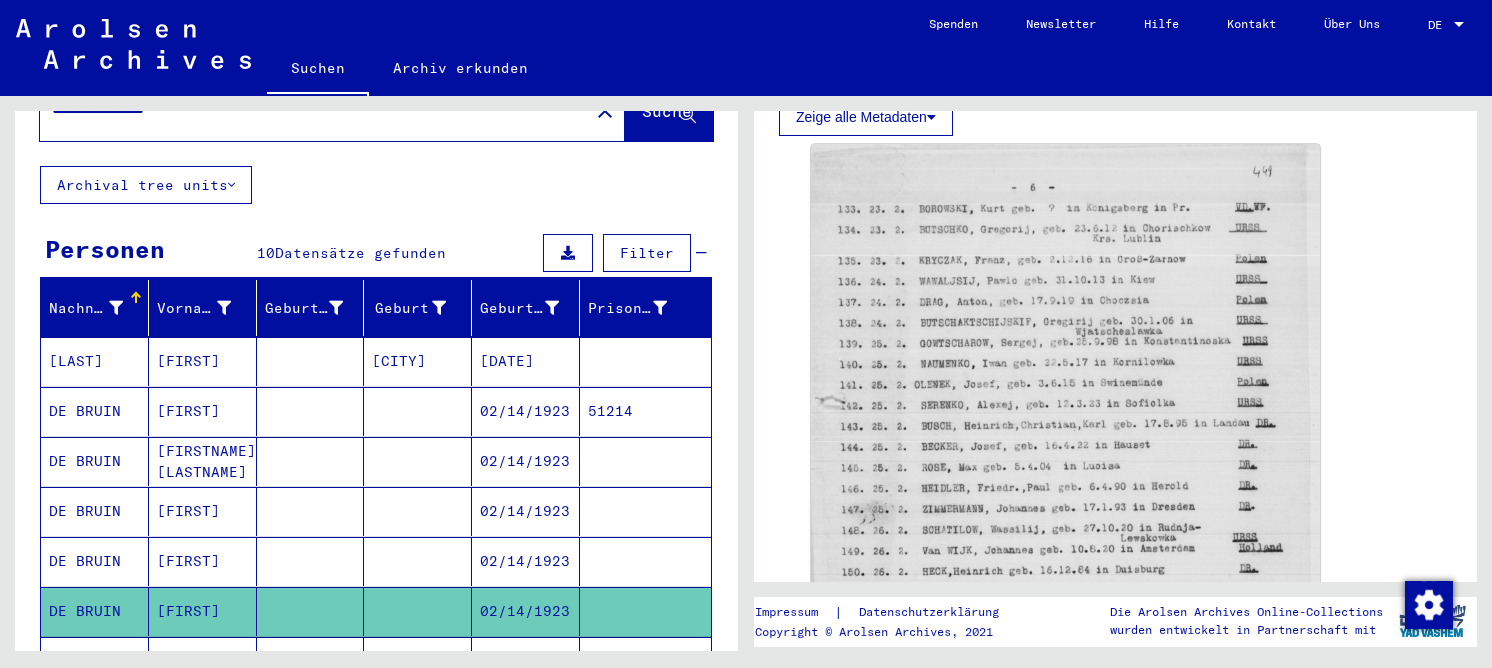 scroll, scrollTop: 0, scrollLeft: 0, axis: both 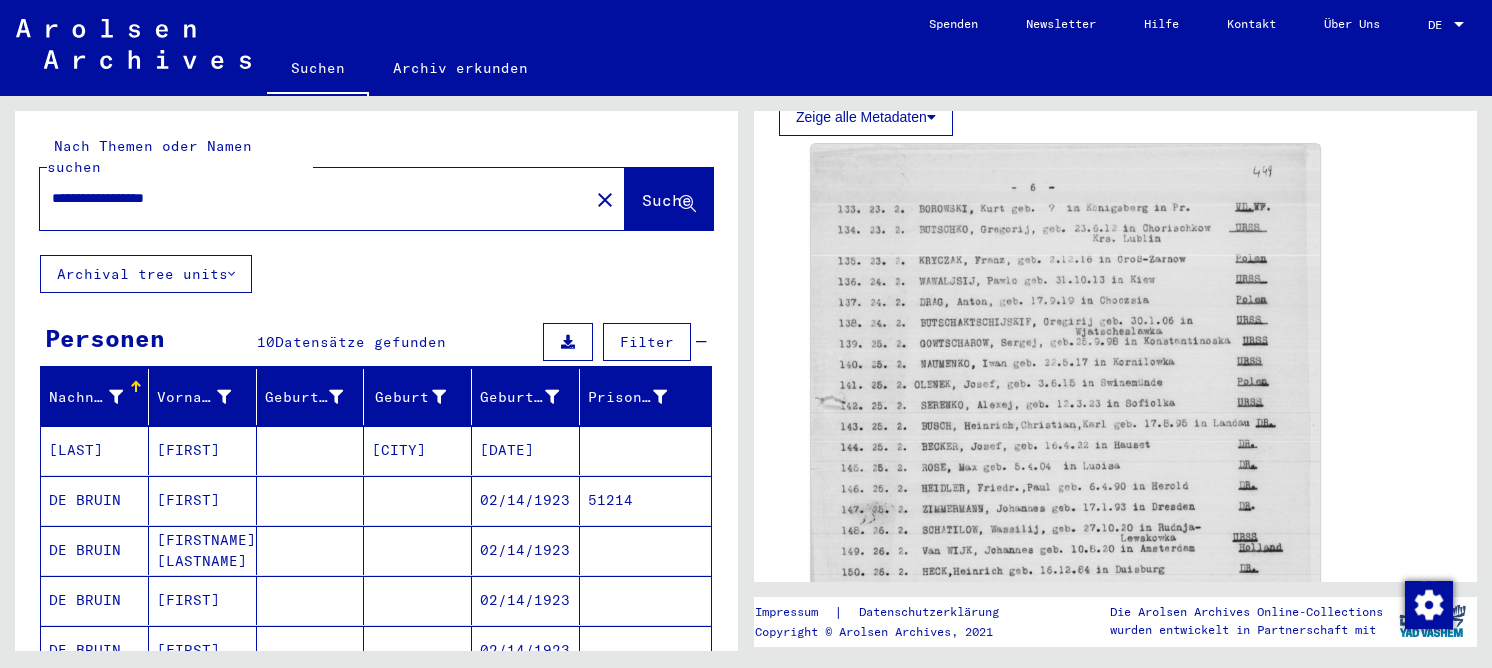 drag, startPoint x: 253, startPoint y: 170, endPoint x: 45, endPoint y: 157, distance: 208.40585 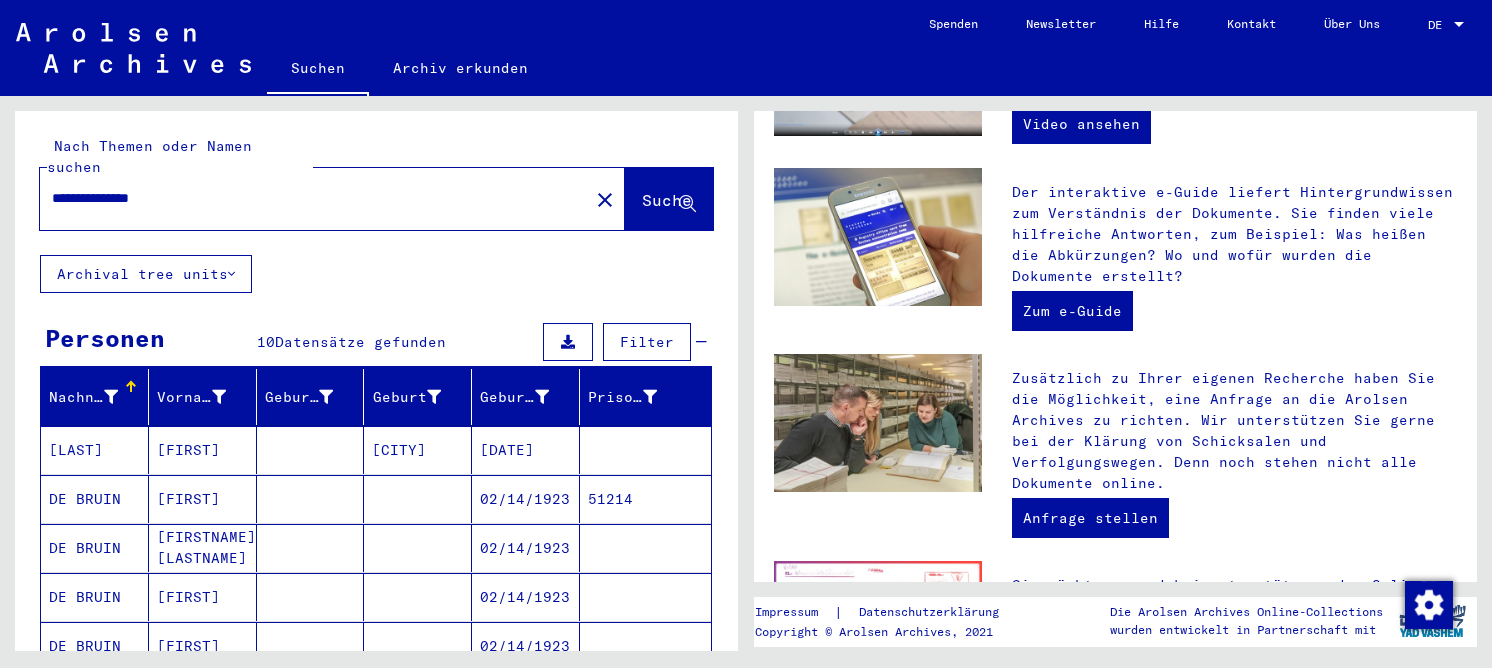 scroll, scrollTop: 0, scrollLeft: 0, axis: both 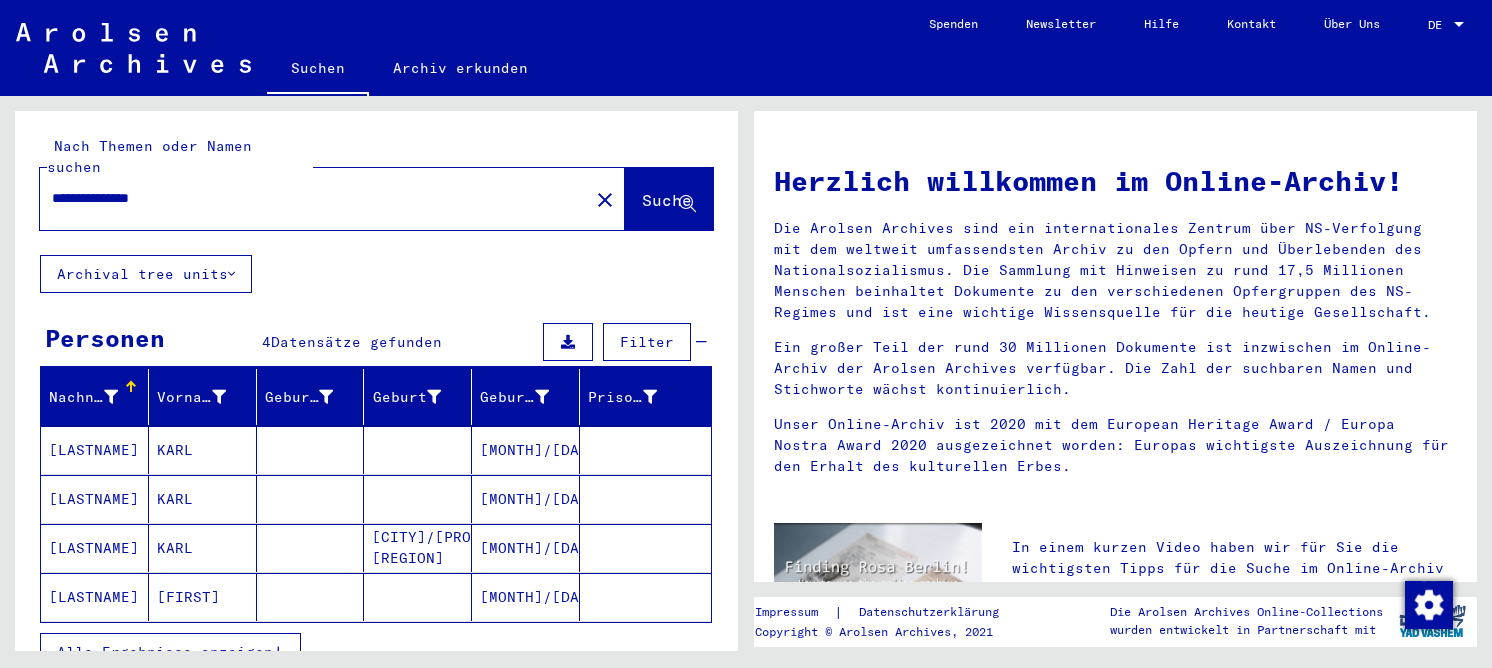 click on "[LASTNAME]" at bounding box center [95, 499] 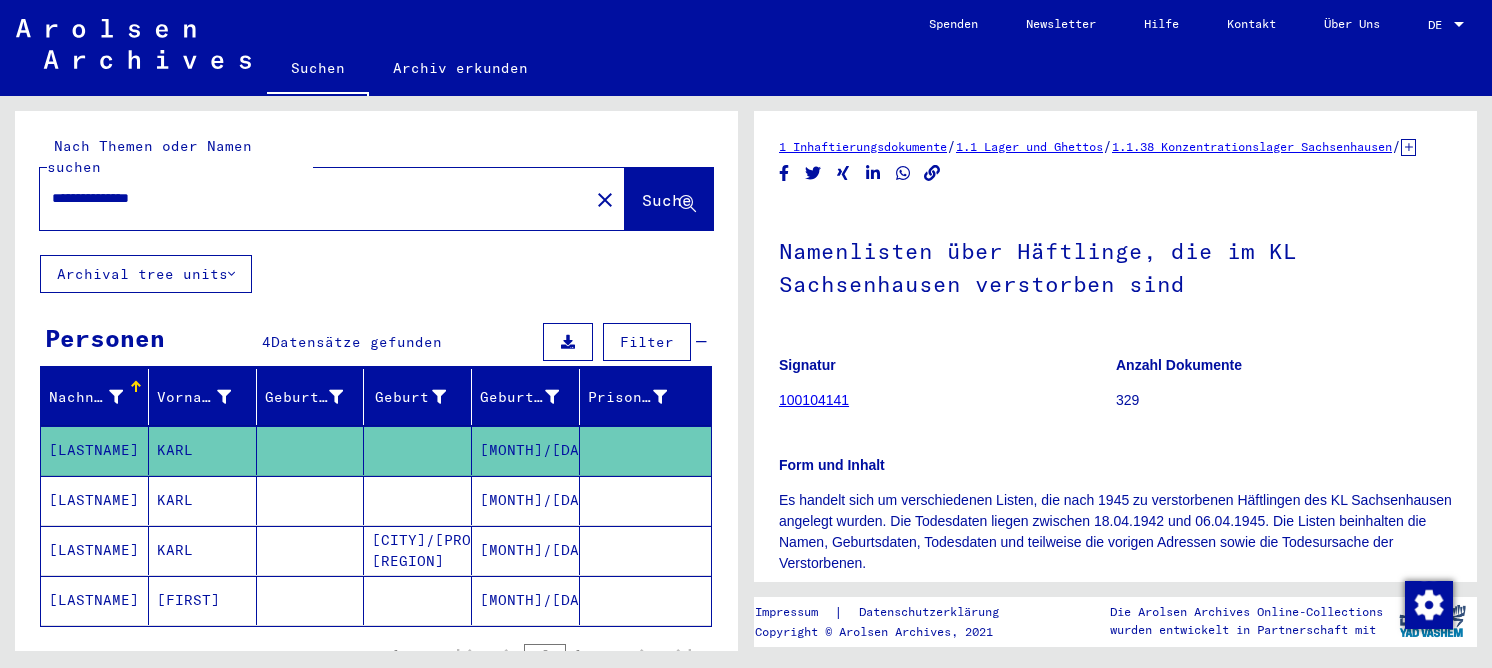scroll, scrollTop: 0, scrollLeft: 0, axis: both 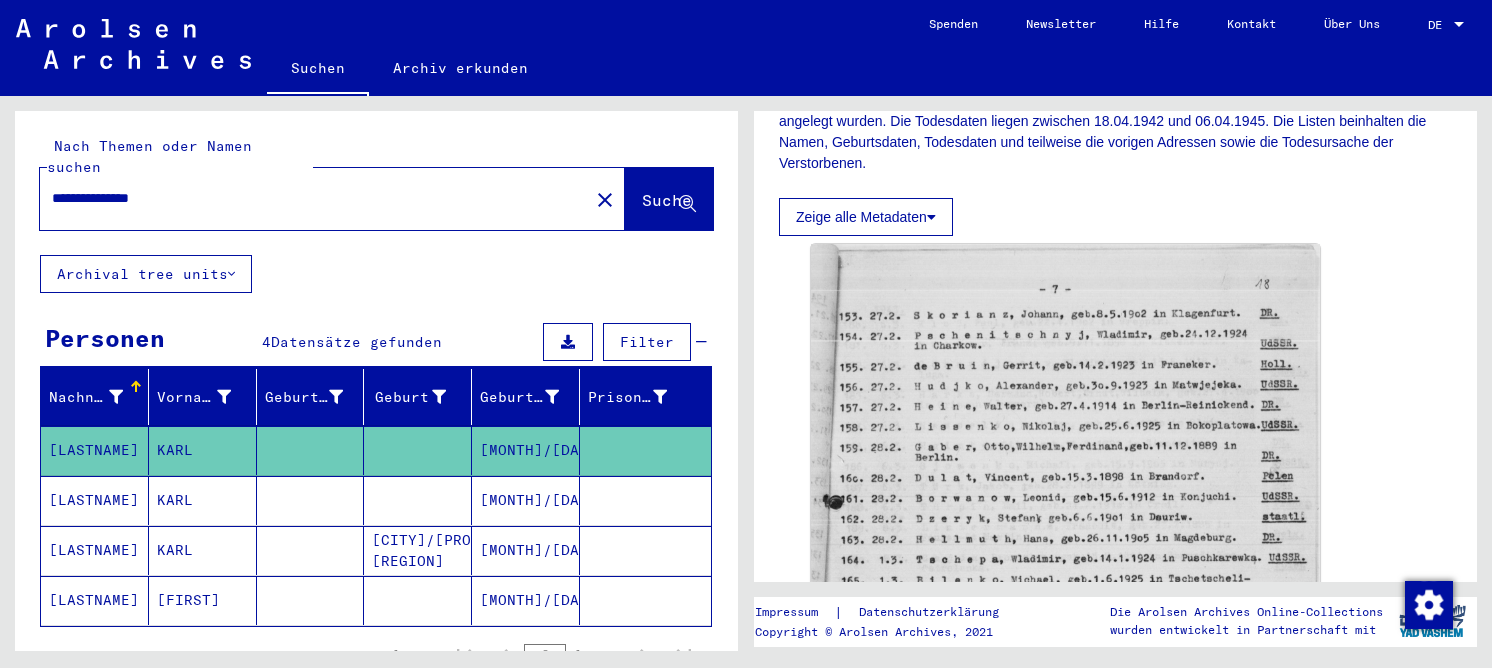 click on "KARL" at bounding box center (203, 550) 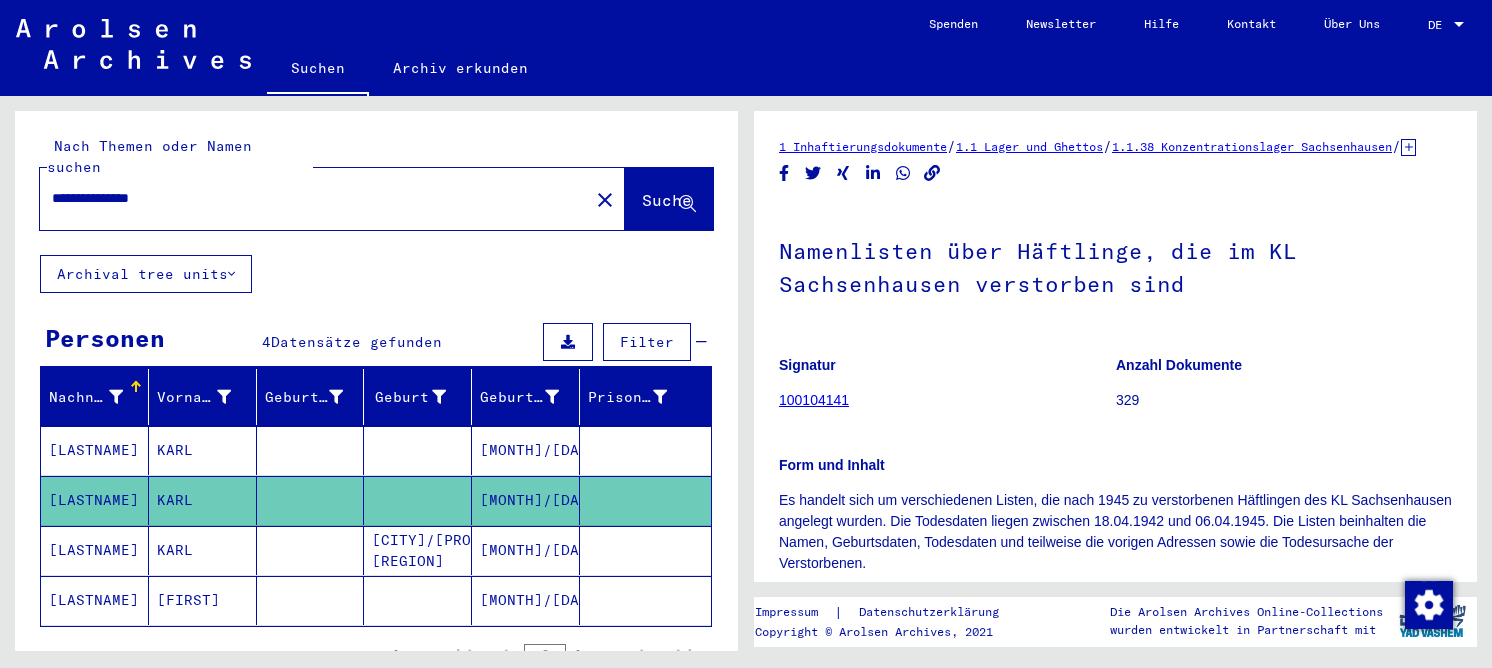 scroll, scrollTop: 0, scrollLeft: 0, axis: both 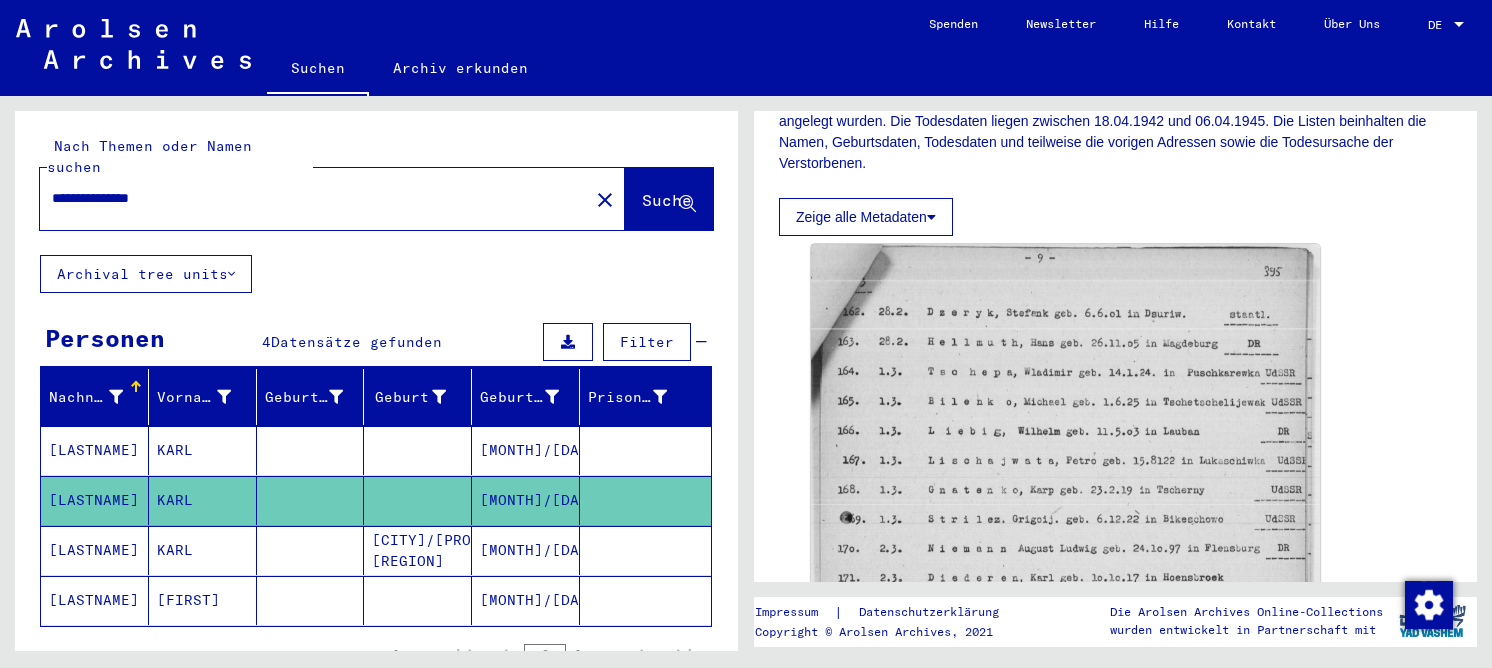click on "KARL" at bounding box center (203, 600) 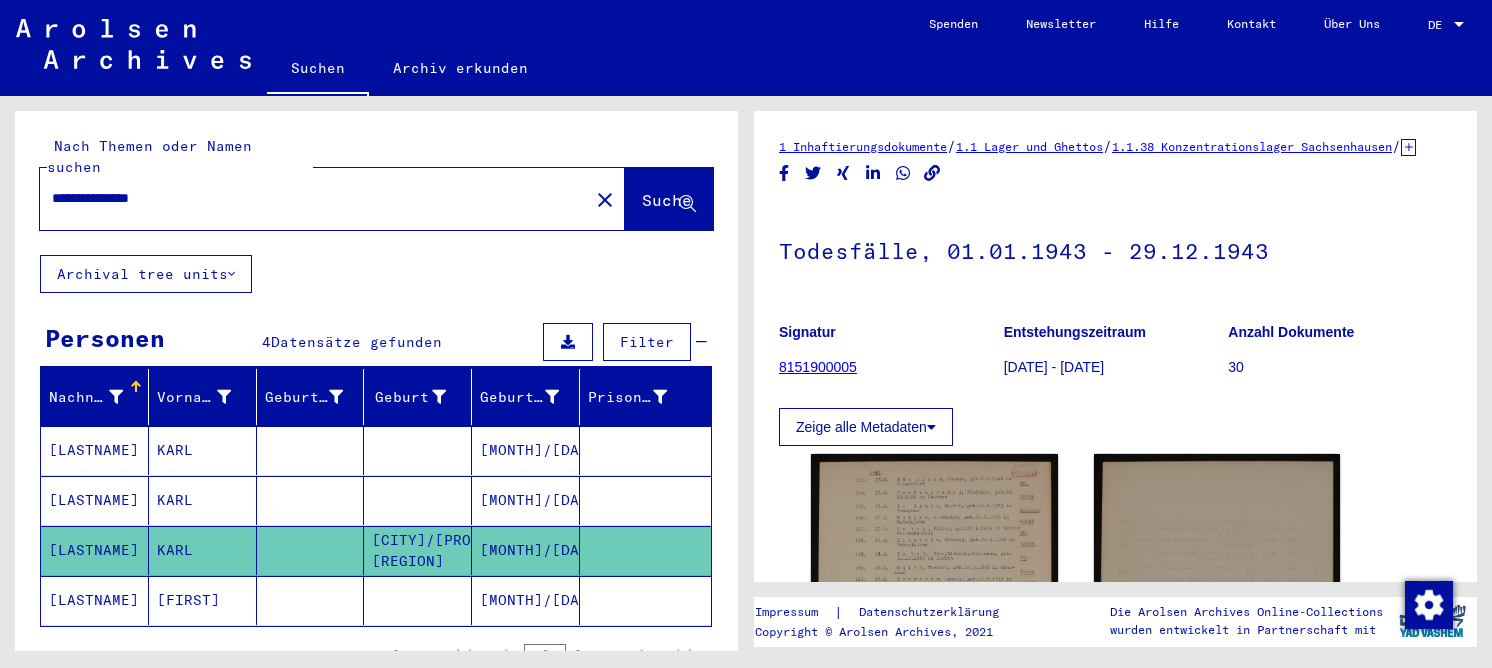 scroll, scrollTop: 0, scrollLeft: 0, axis: both 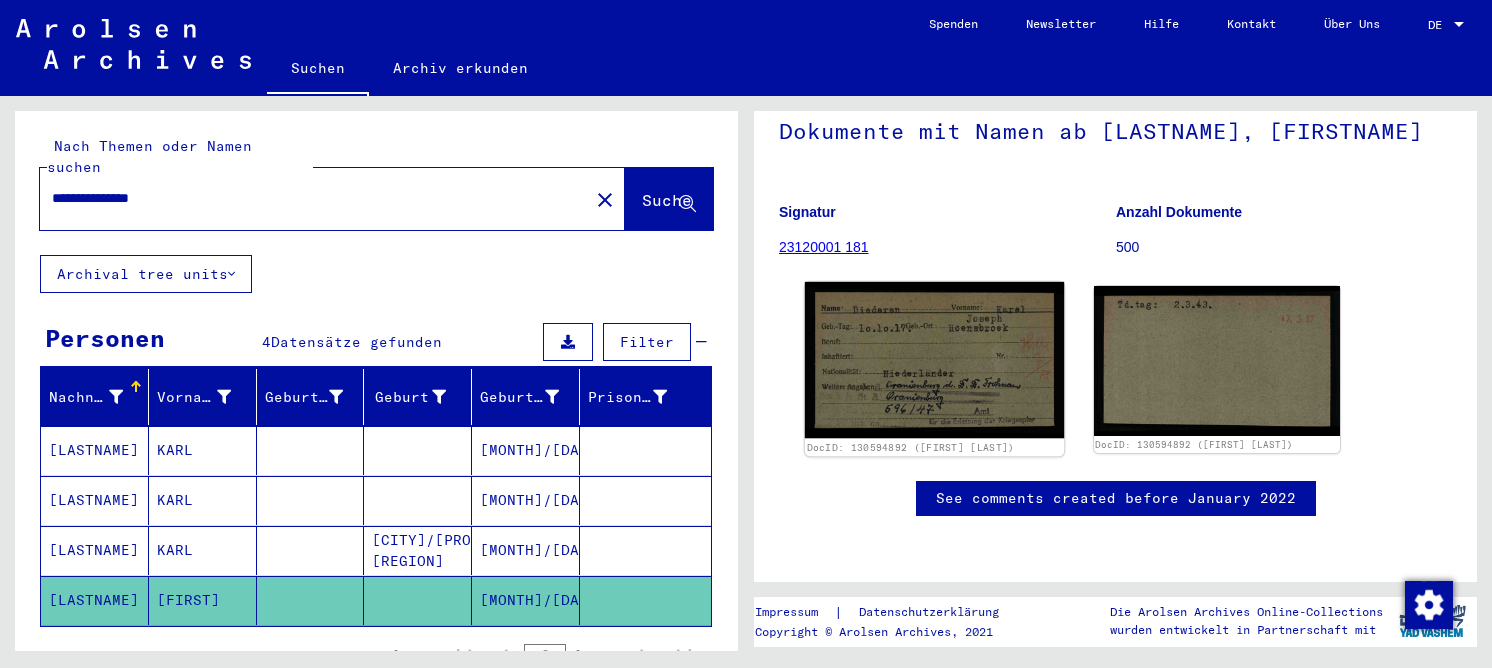 click 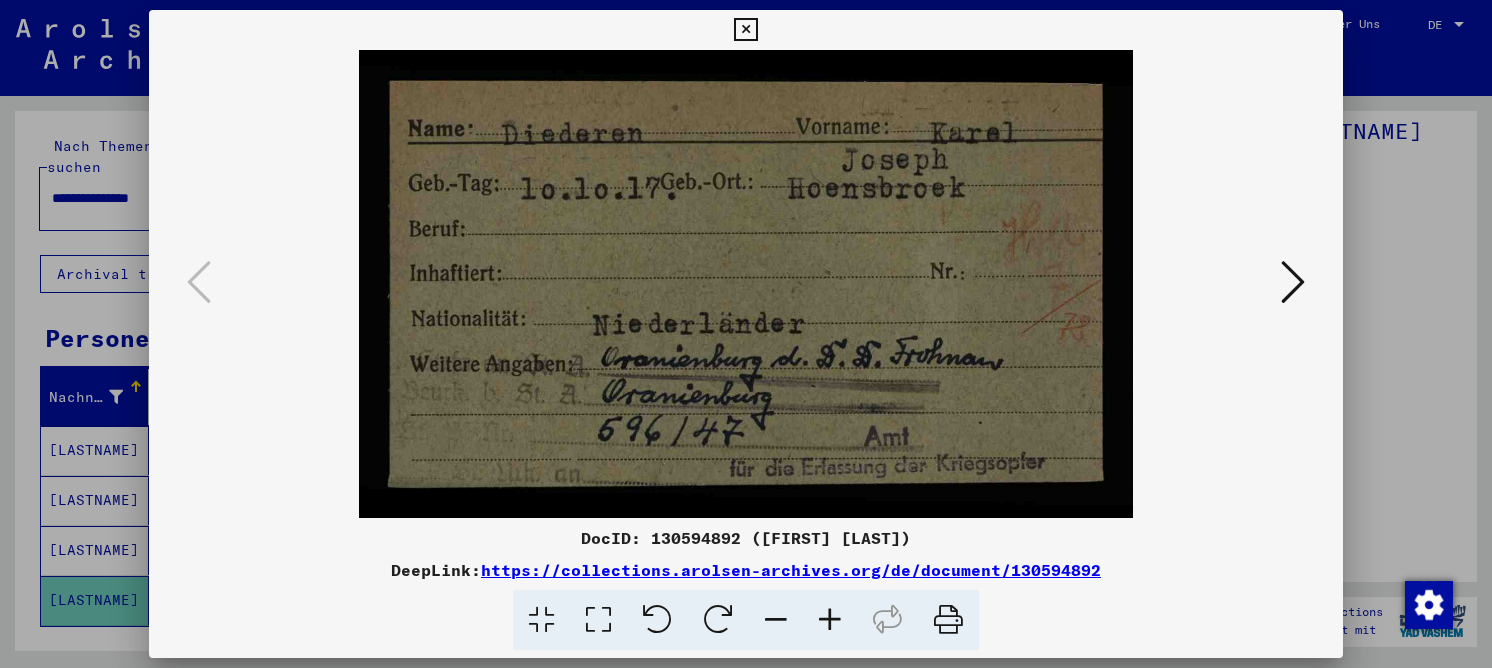 click at bounding box center [1293, 282] 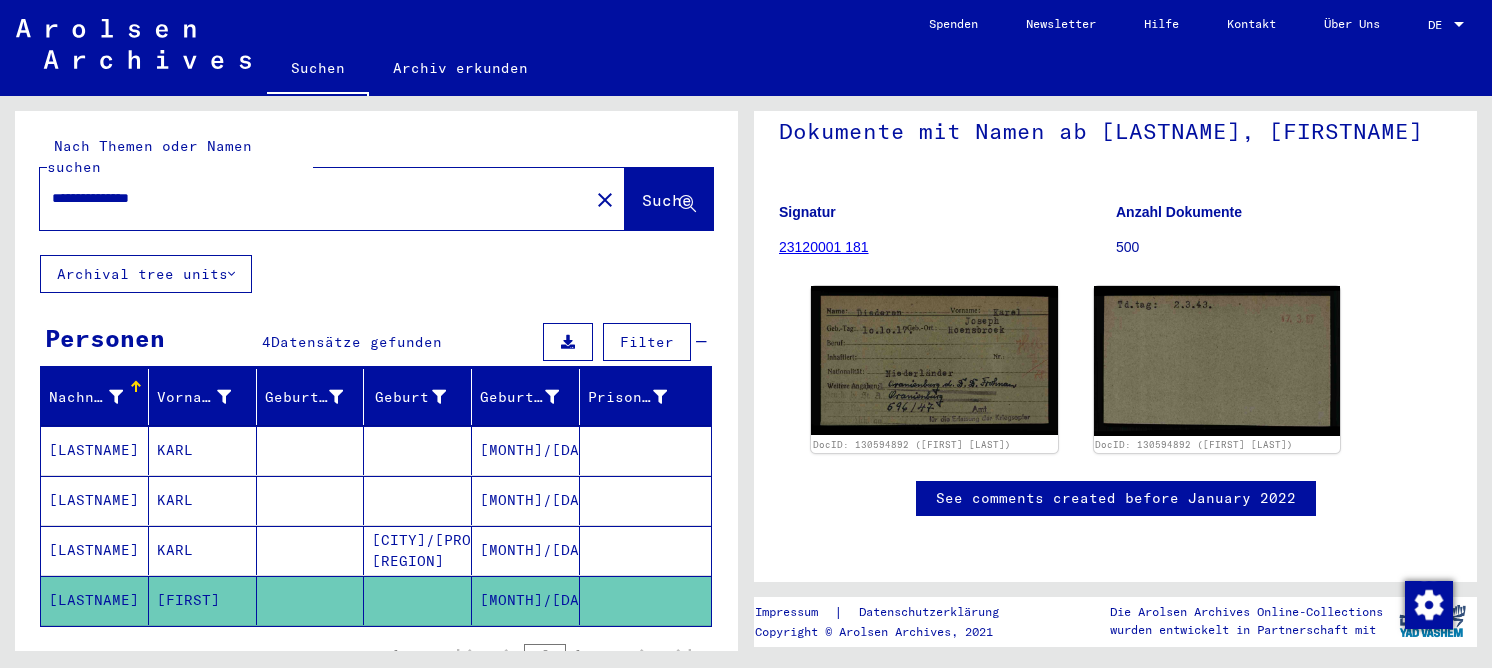 click on "KARL" at bounding box center [203, 500] 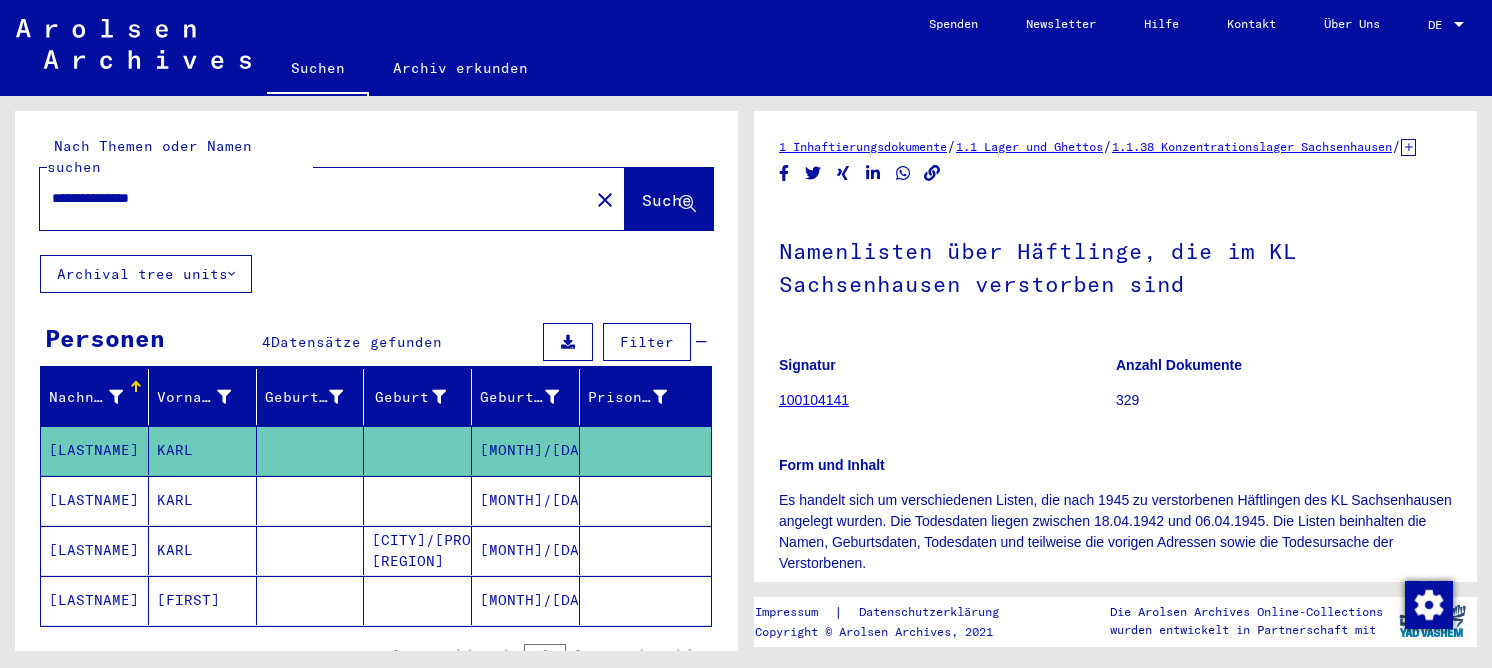 scroll, scrollTop: 0, scrollLeft: 0, axis: both 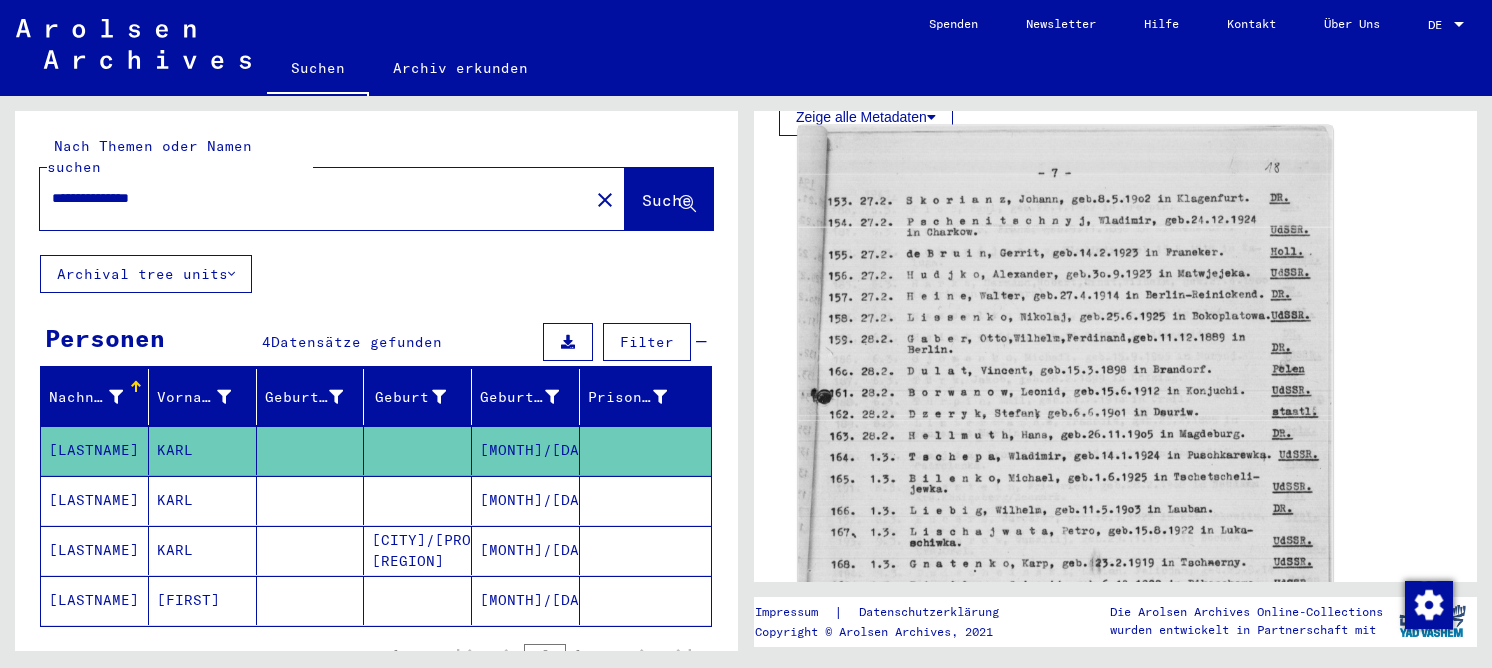 click 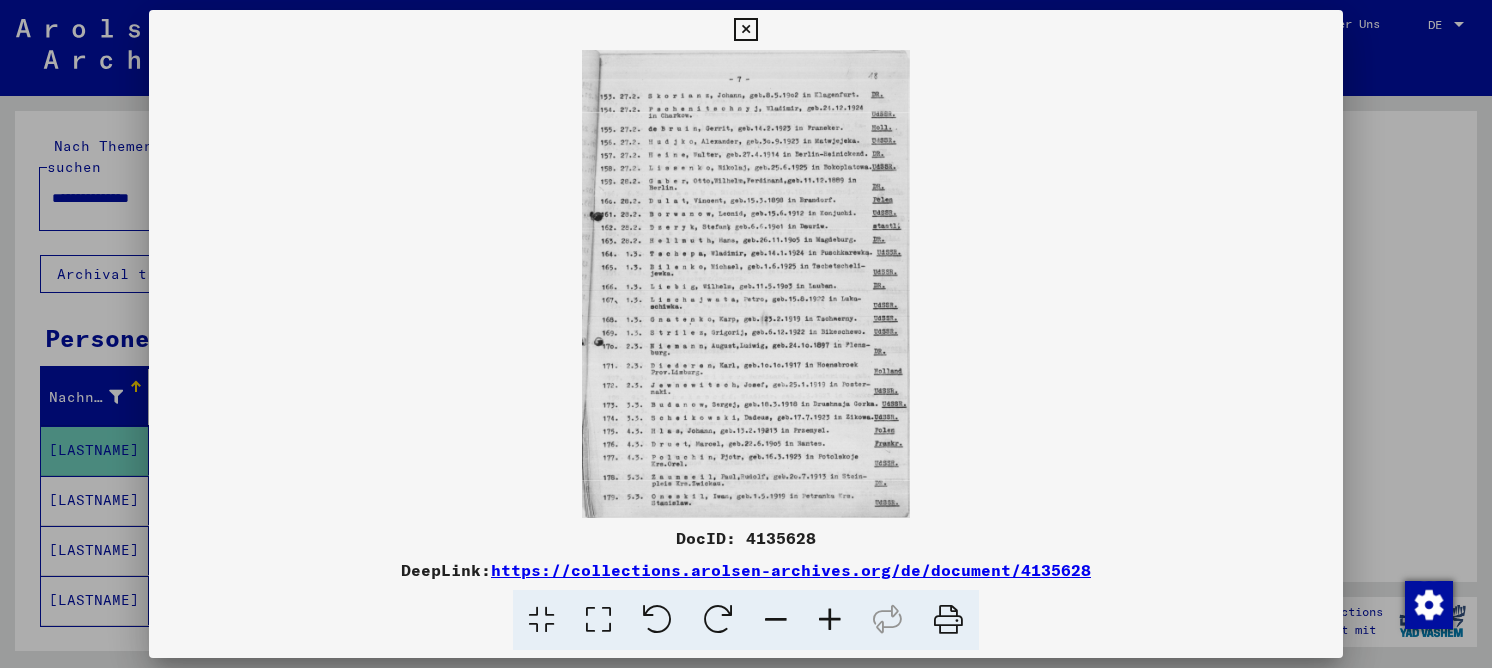 click at bounding box center [598, 620] 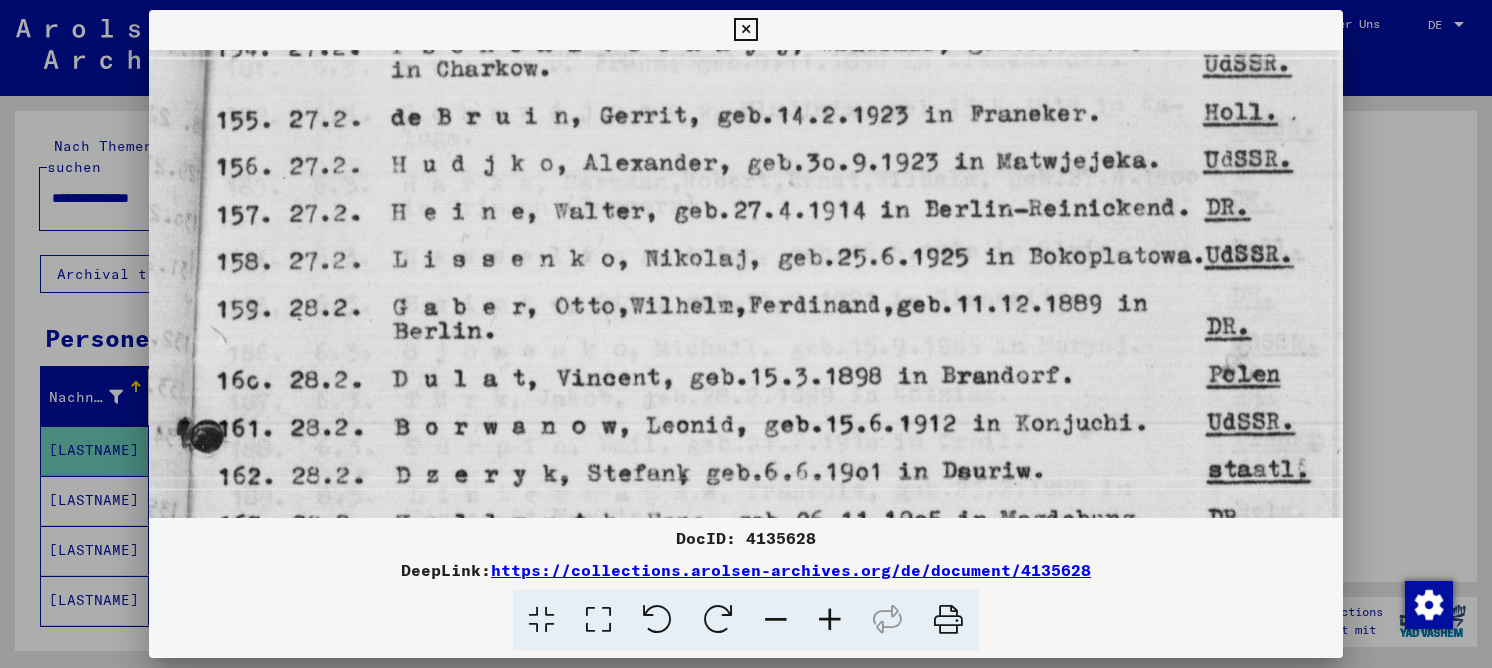 drag, startPoint x: 694, startPoint y: 216, endPoint x: 739, endPoint y: 51, distance: 171.0263 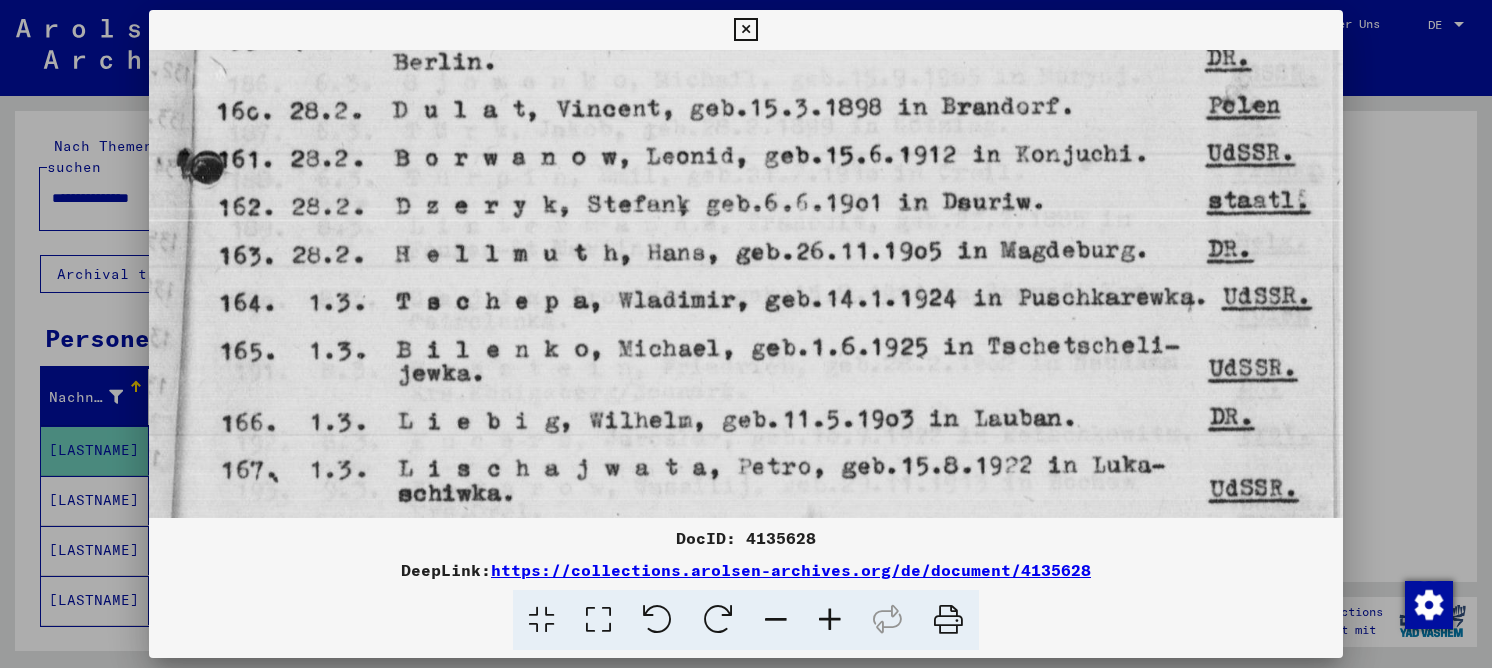 drag, startPoint x: 721, startPoint y: 201, endPoint x: 772, endPoint y: 79, distance: 132.23087 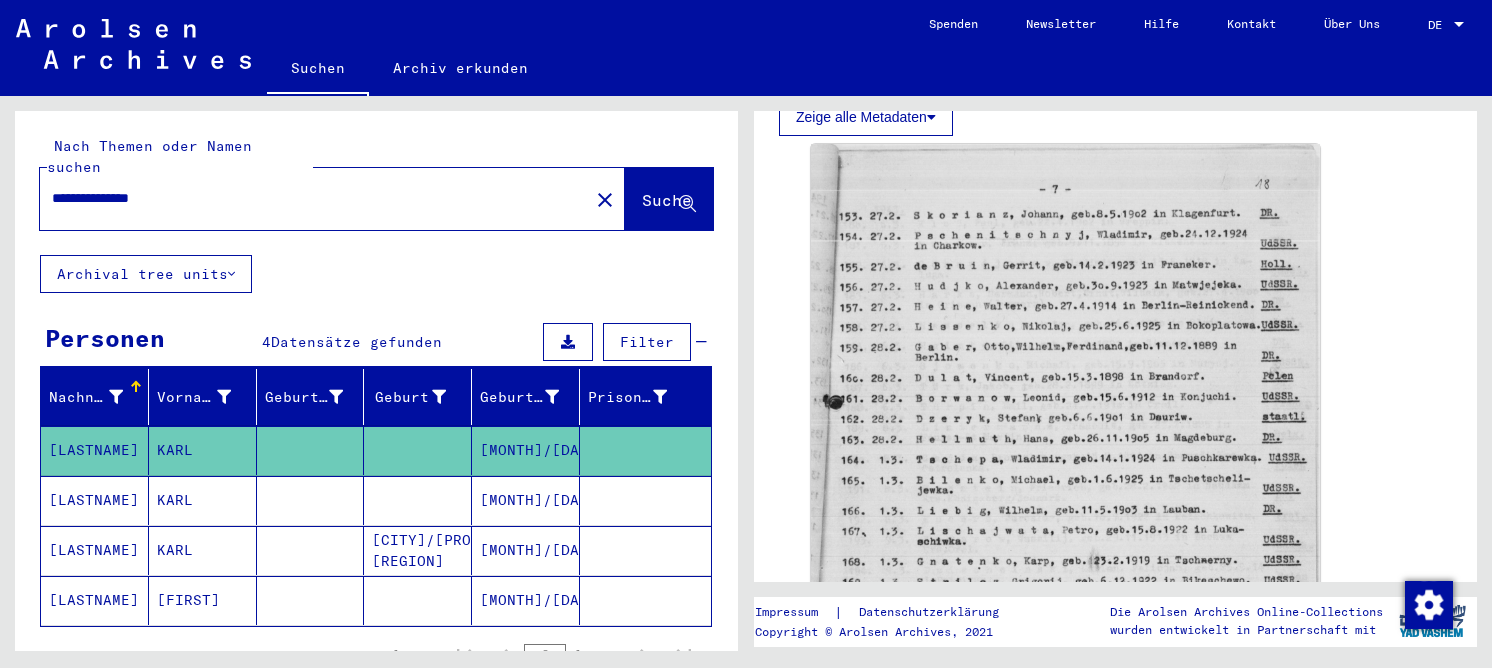 click on "[MONTH]/[DAY]/[YEAR]" at bounding box center (526, 550) 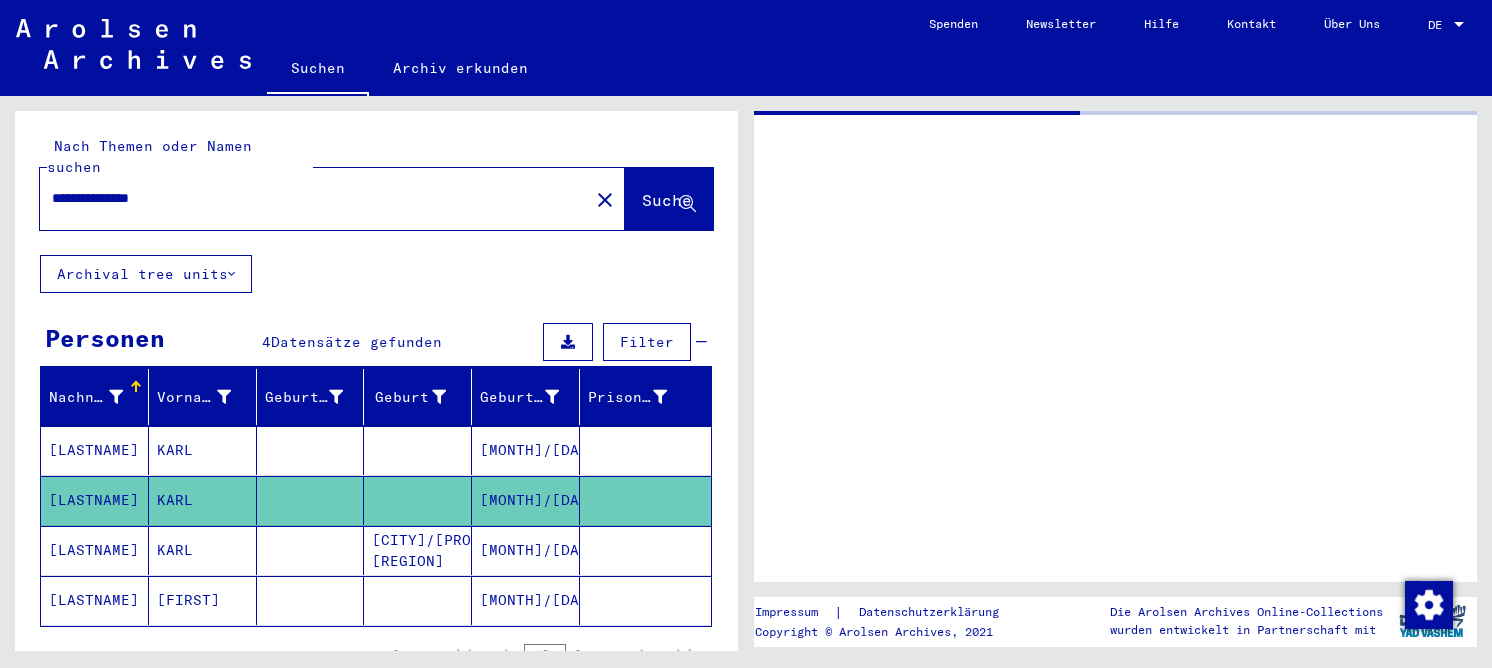 scroll, scrollTop: 0, scrollLeft: 0, axis: both 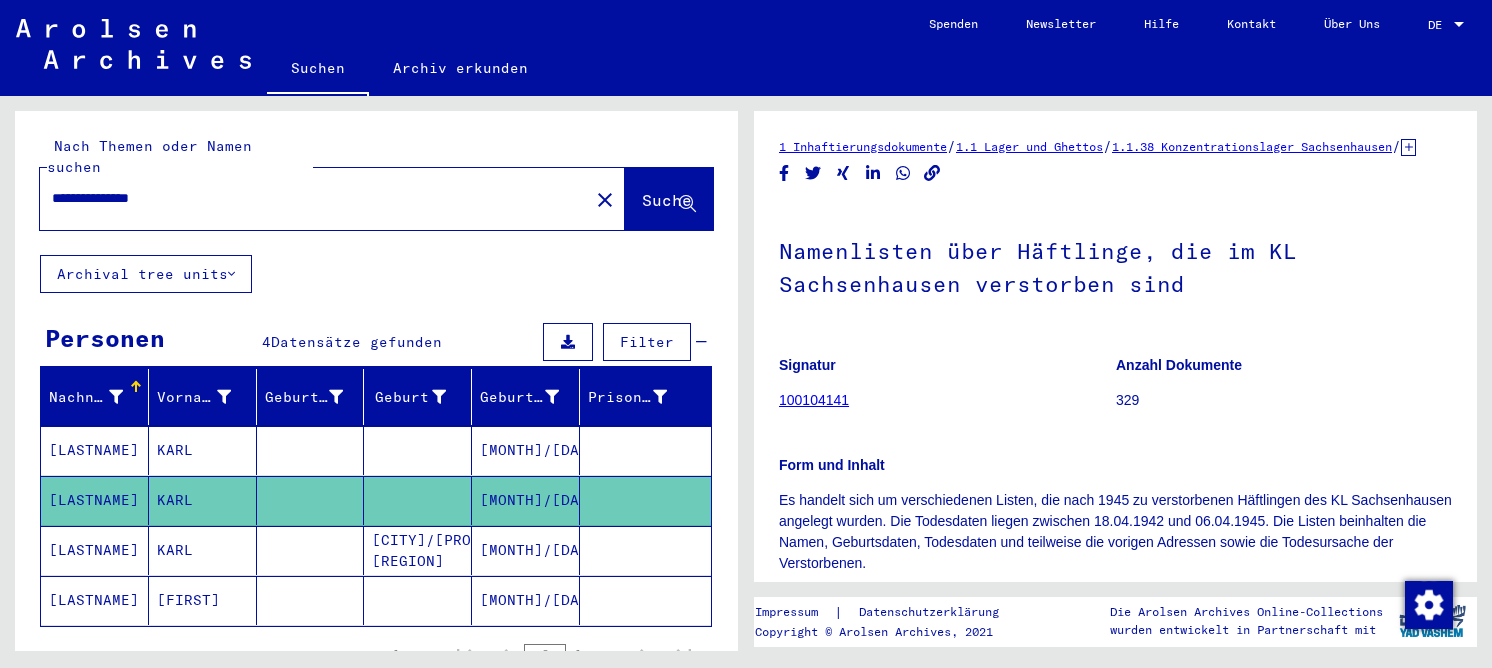 drag, startPoint x: 916, startPoint y: 418, endPoint x: 926, endPoint y: 407, distance: 14.866069 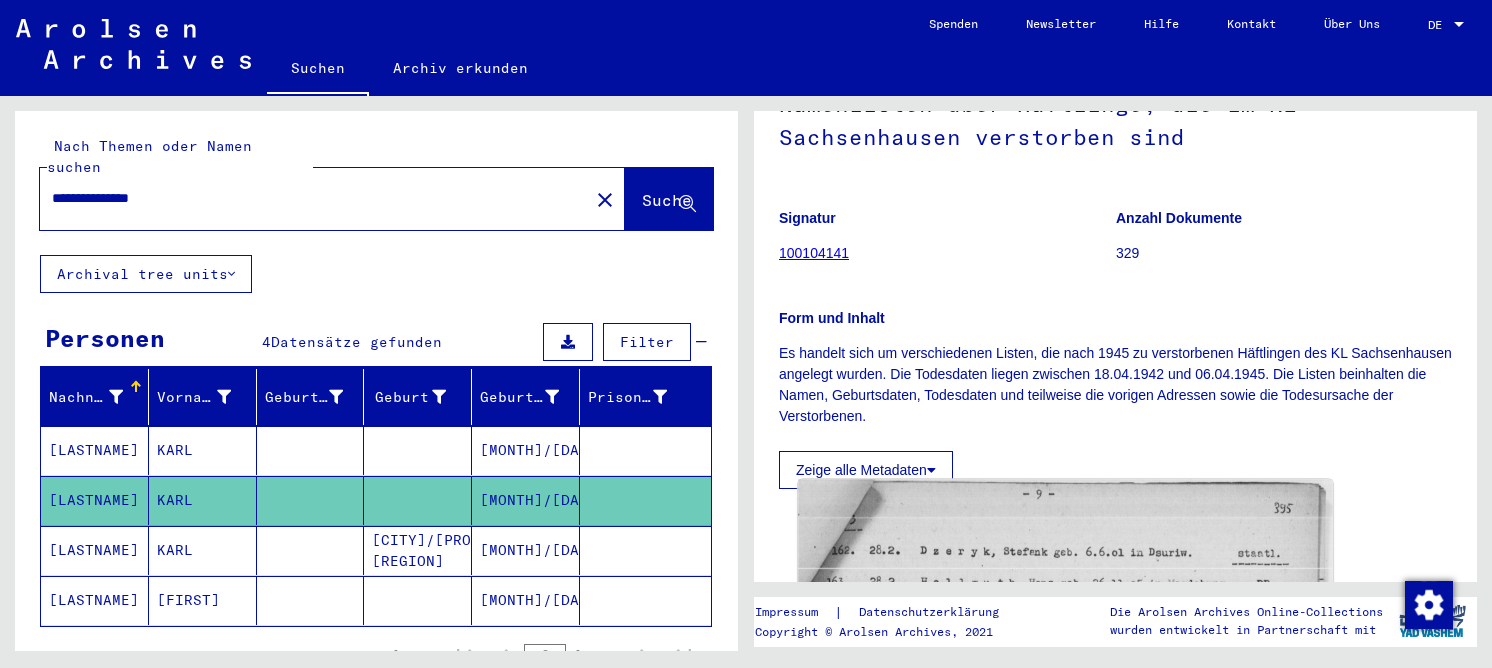 scroll, scrollTop: 400, scrollLeft: 0, axis: vertical 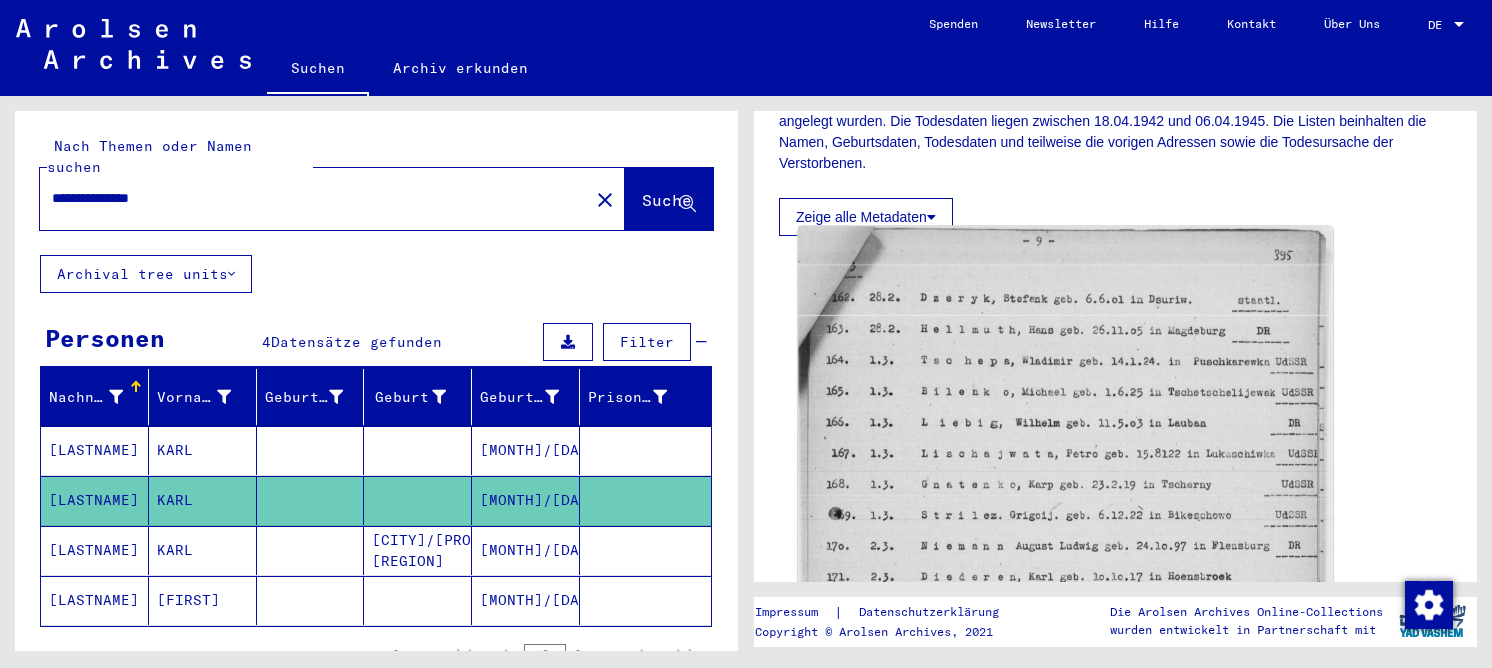 click 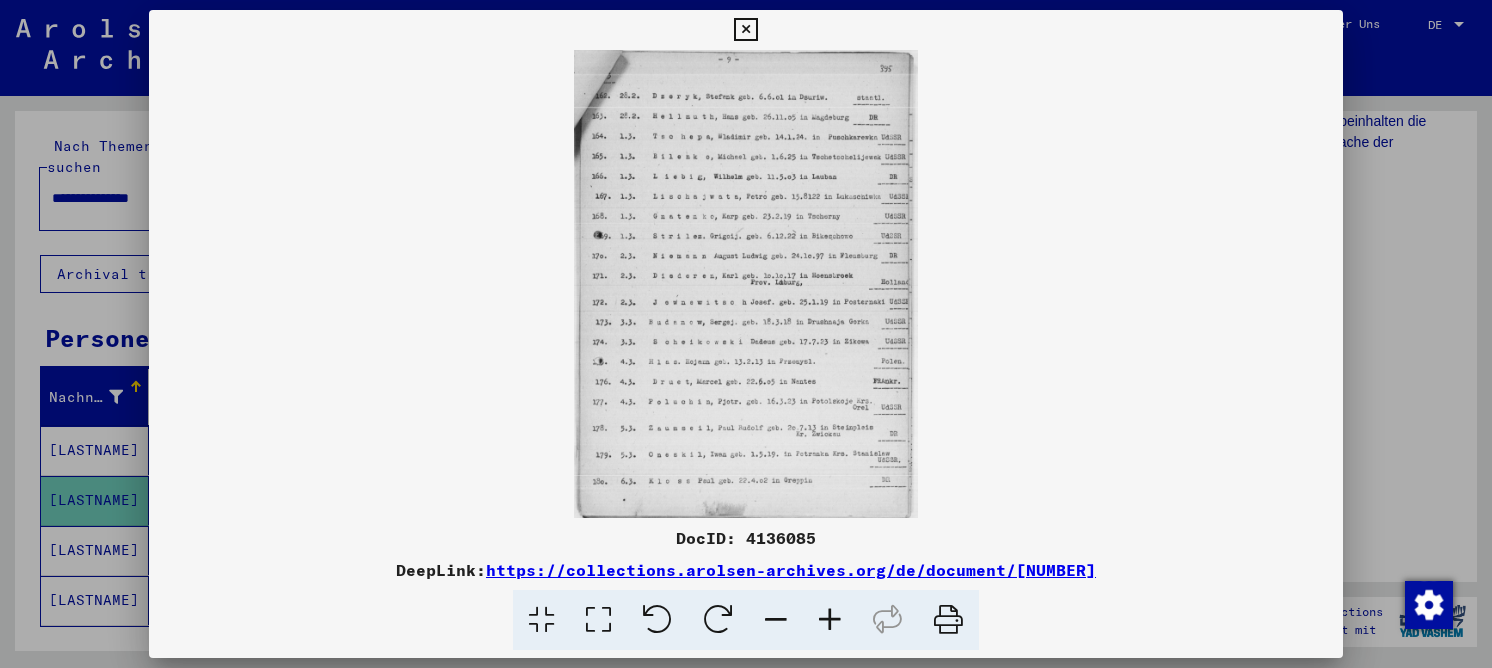 drag, startPoint x: 594, startPoint y: 611, endPoint x: 670, endPoint y: 467, distance: 162.82506 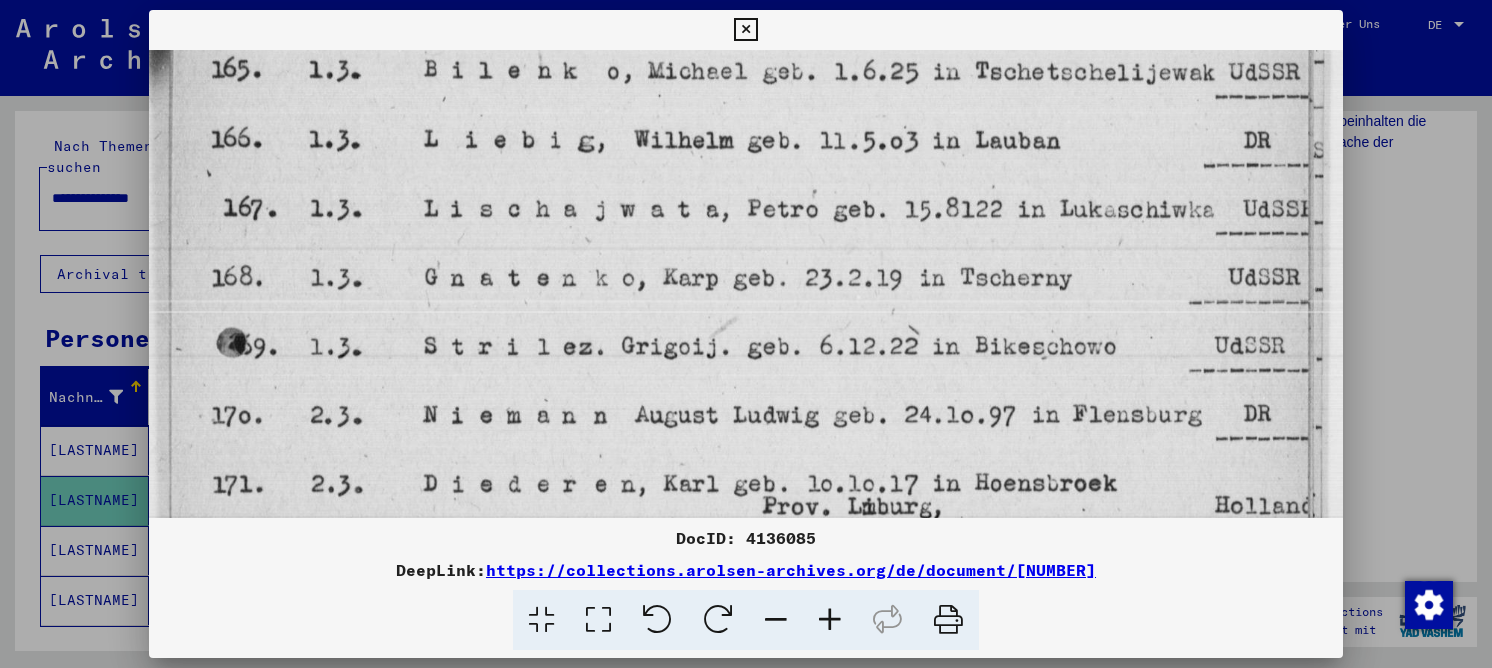 drag, startPoint x: 710, startPoint y: 403, endPoint x: 771, endPoint y: 72, distance: 336.5739 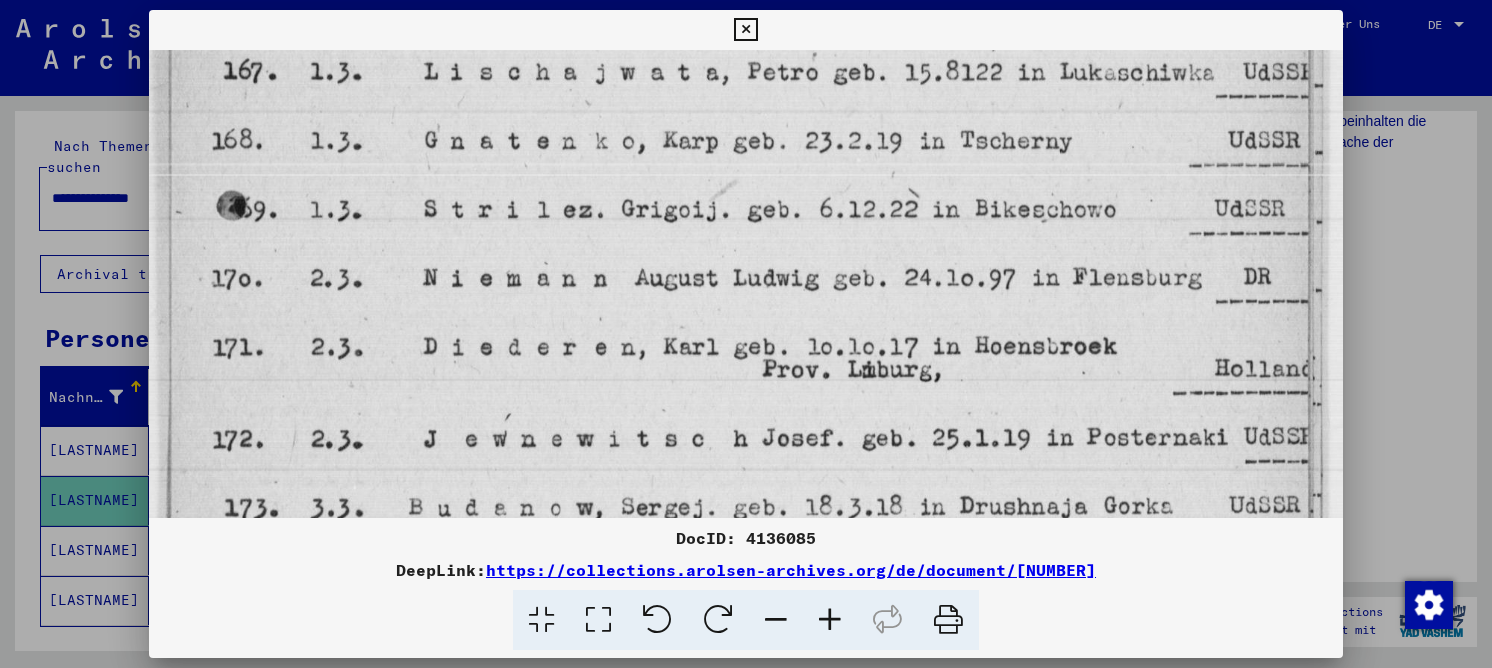 scroll, scrollTop: 676, scrollLeft: 0, axis: vertical 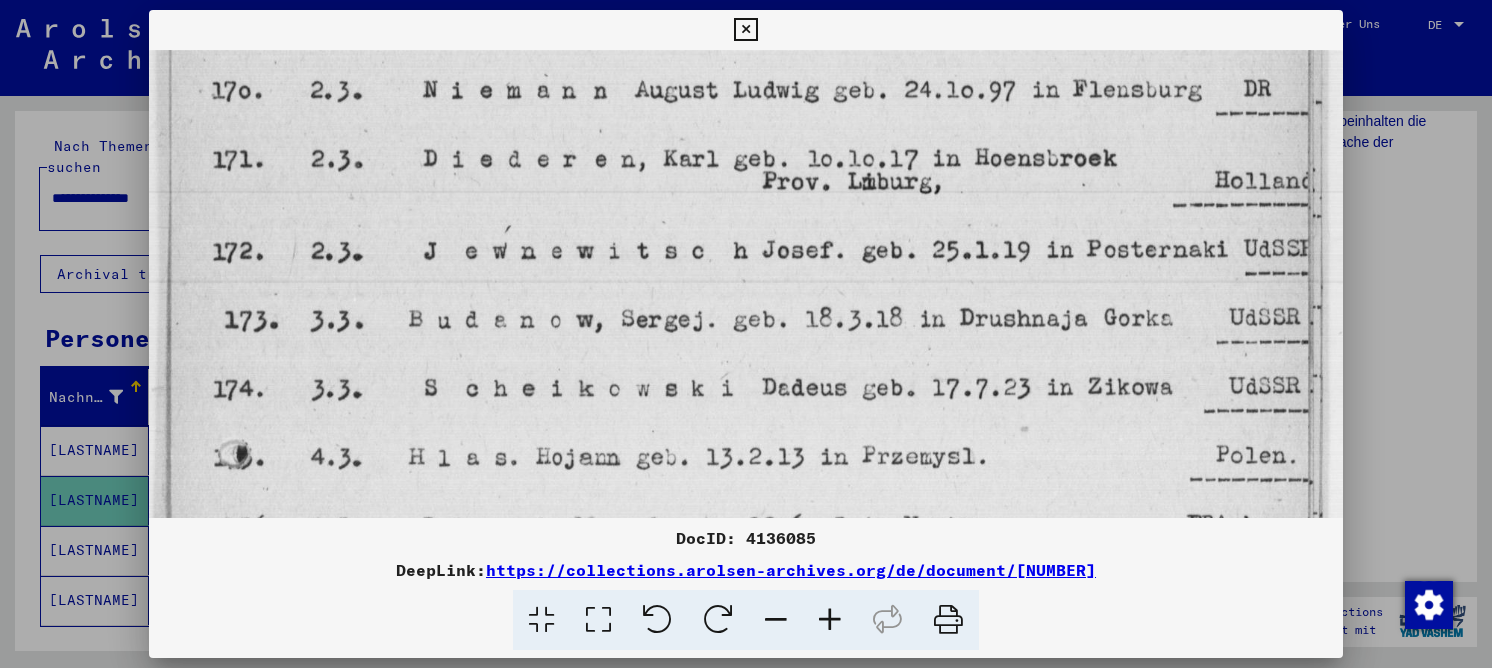 drag, startPoint x: 629, startPoint y: 356, endPoint x: 673, endPoint y: 58, distance: 301.2308 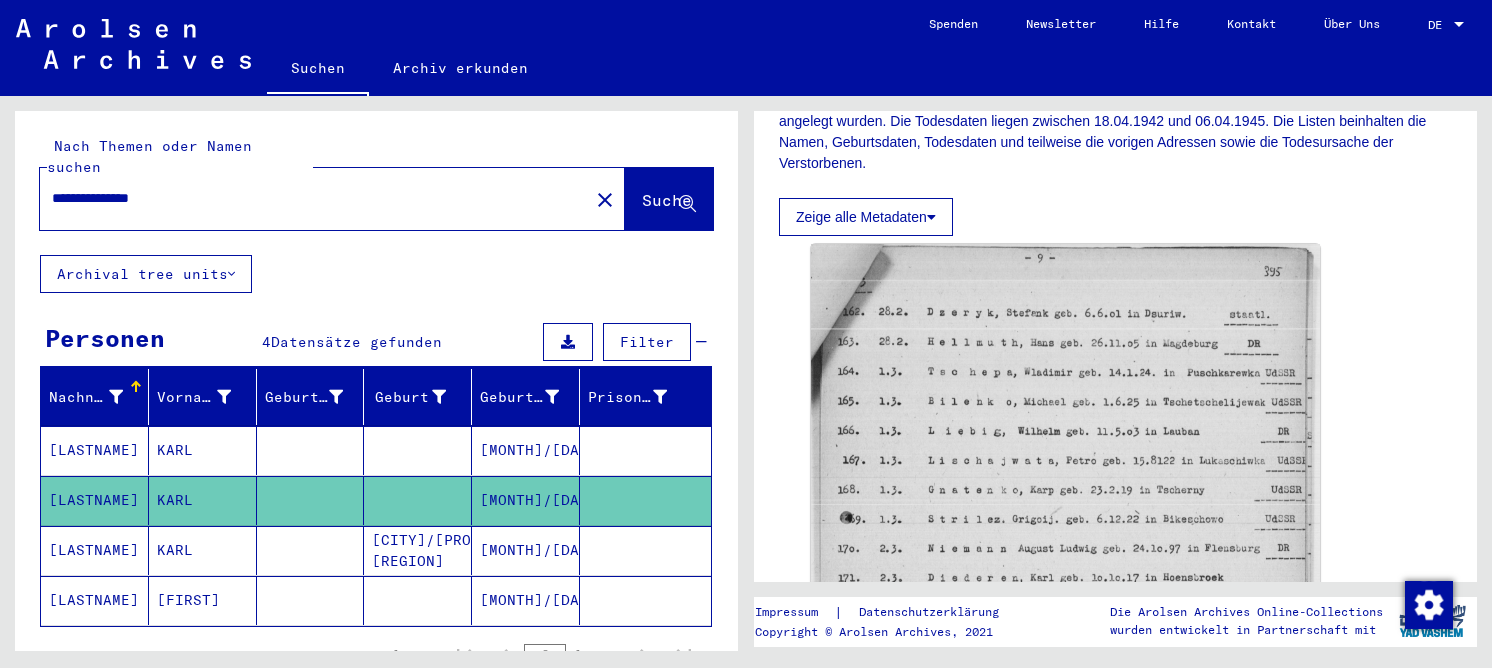 click at bounding box center [311, 600] 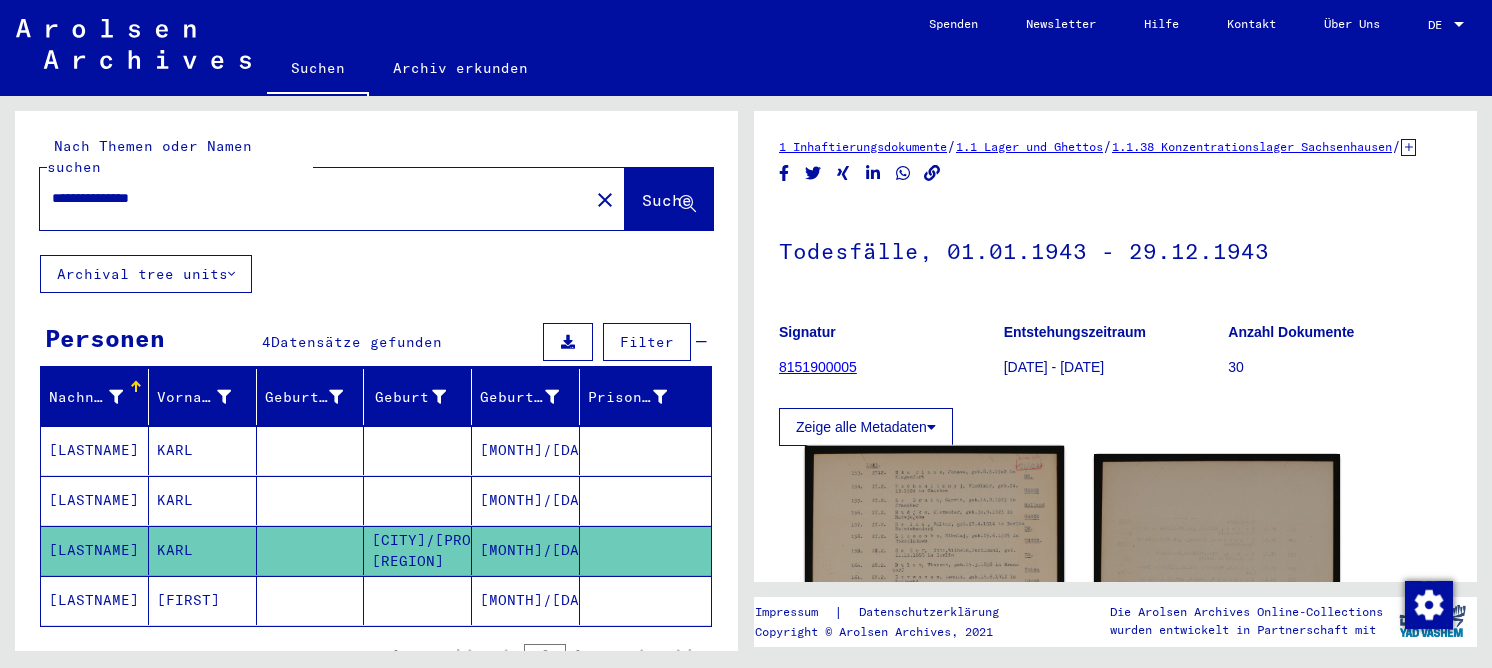 scroll, scrollTop: 0, scrollLeft: 0, axis: both 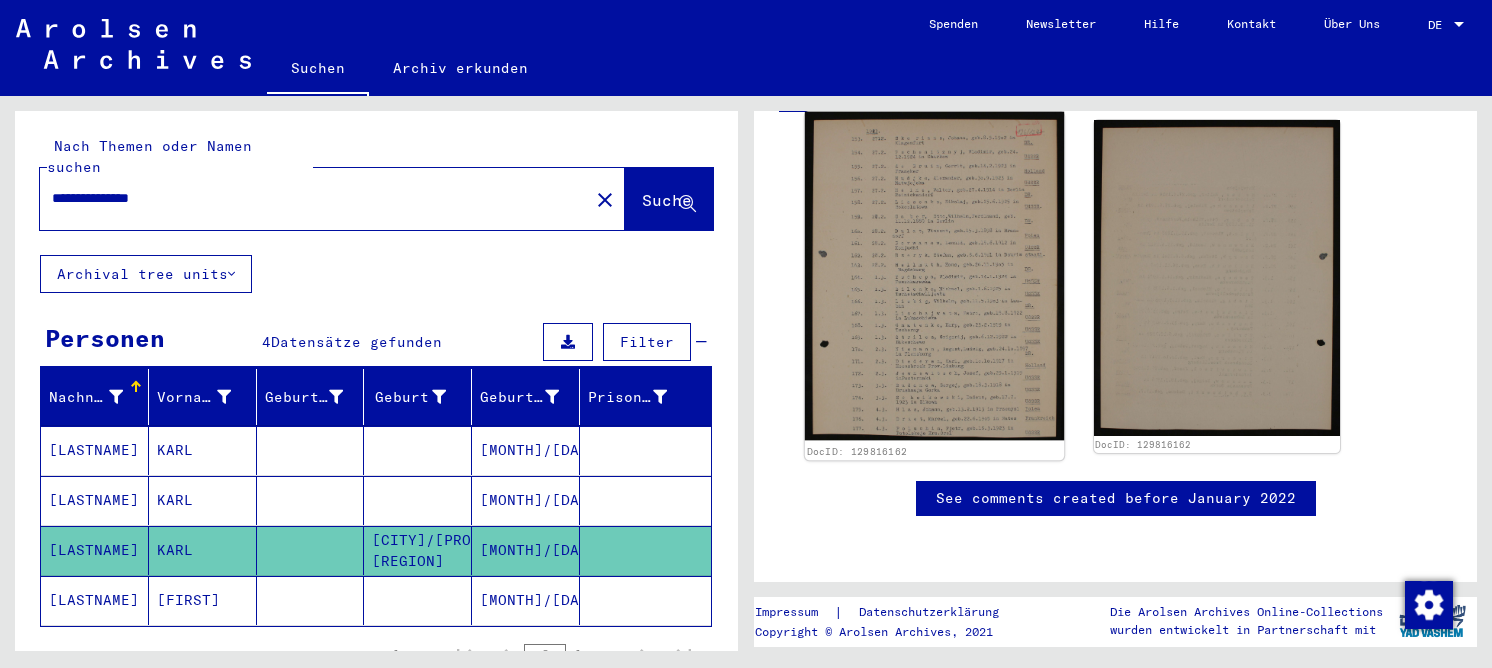 click 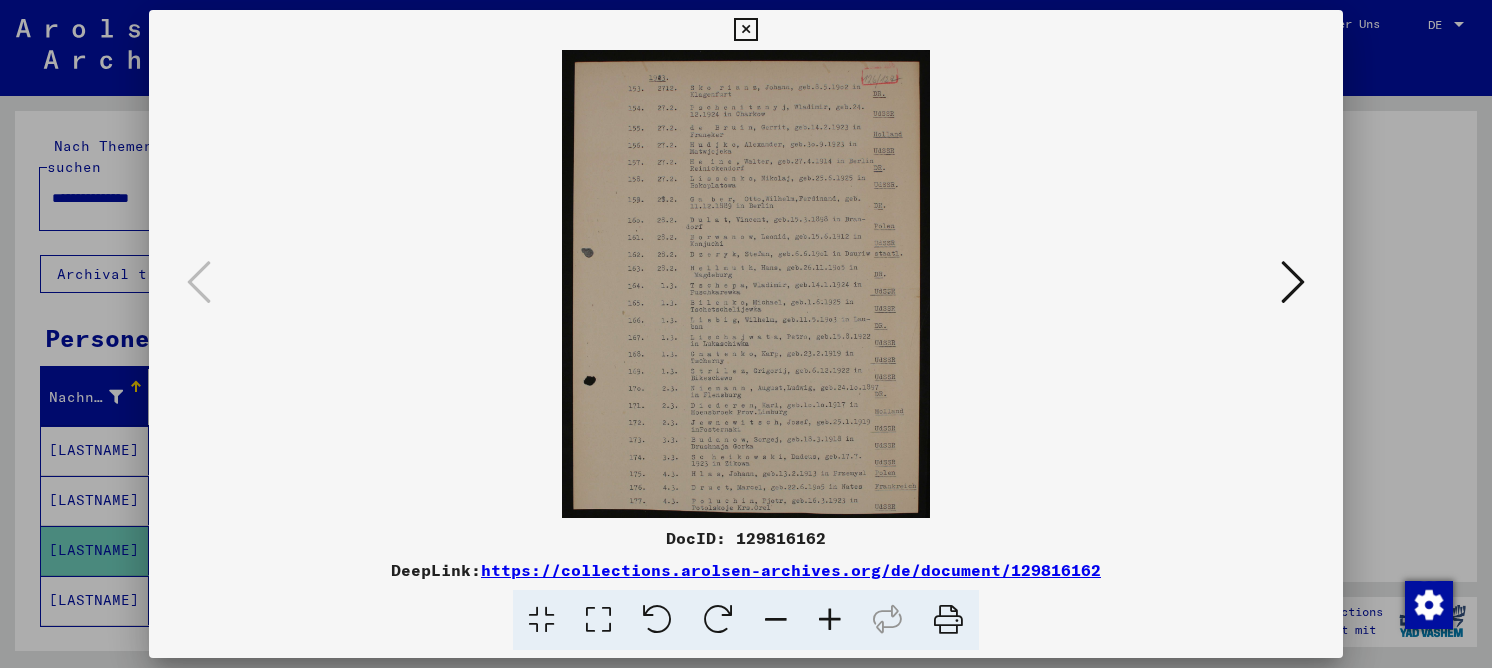 click at bounding box center (598, 620) 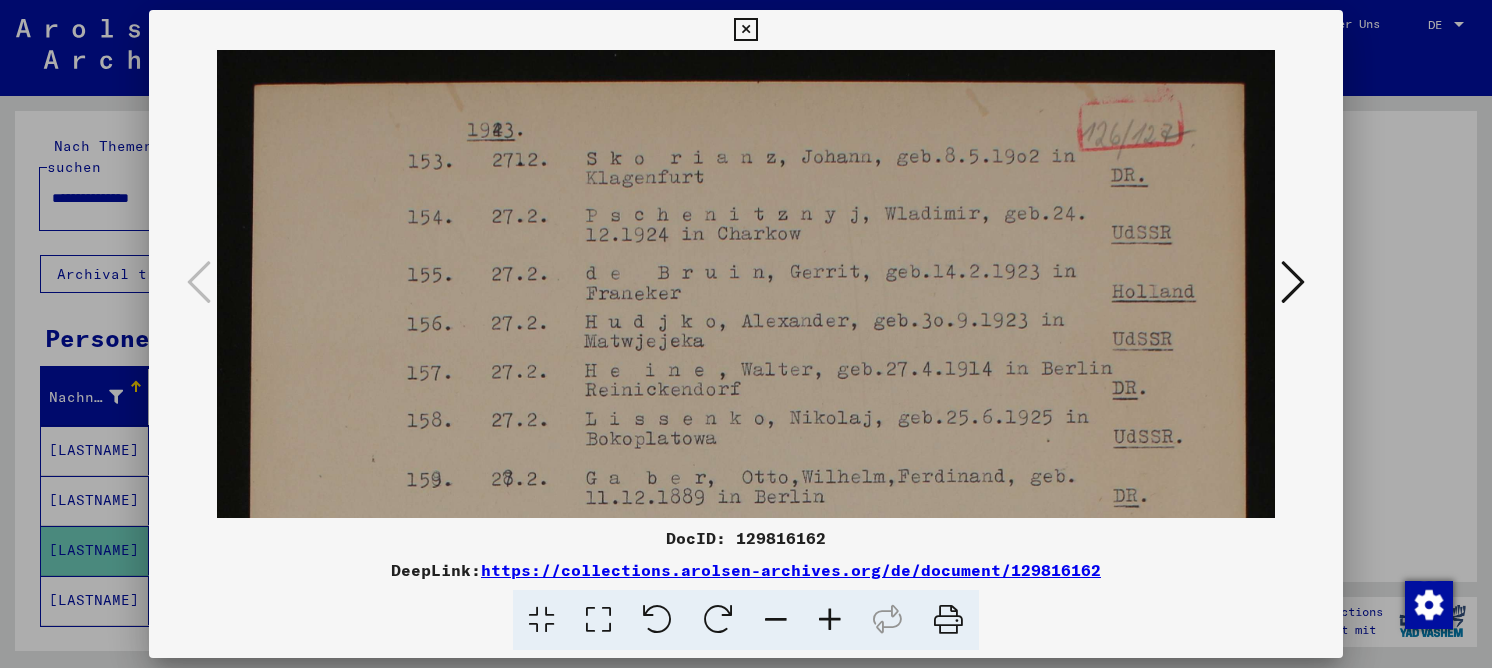 scroll, scrollTop: 20, scrollLeft: 0, axis: vertical 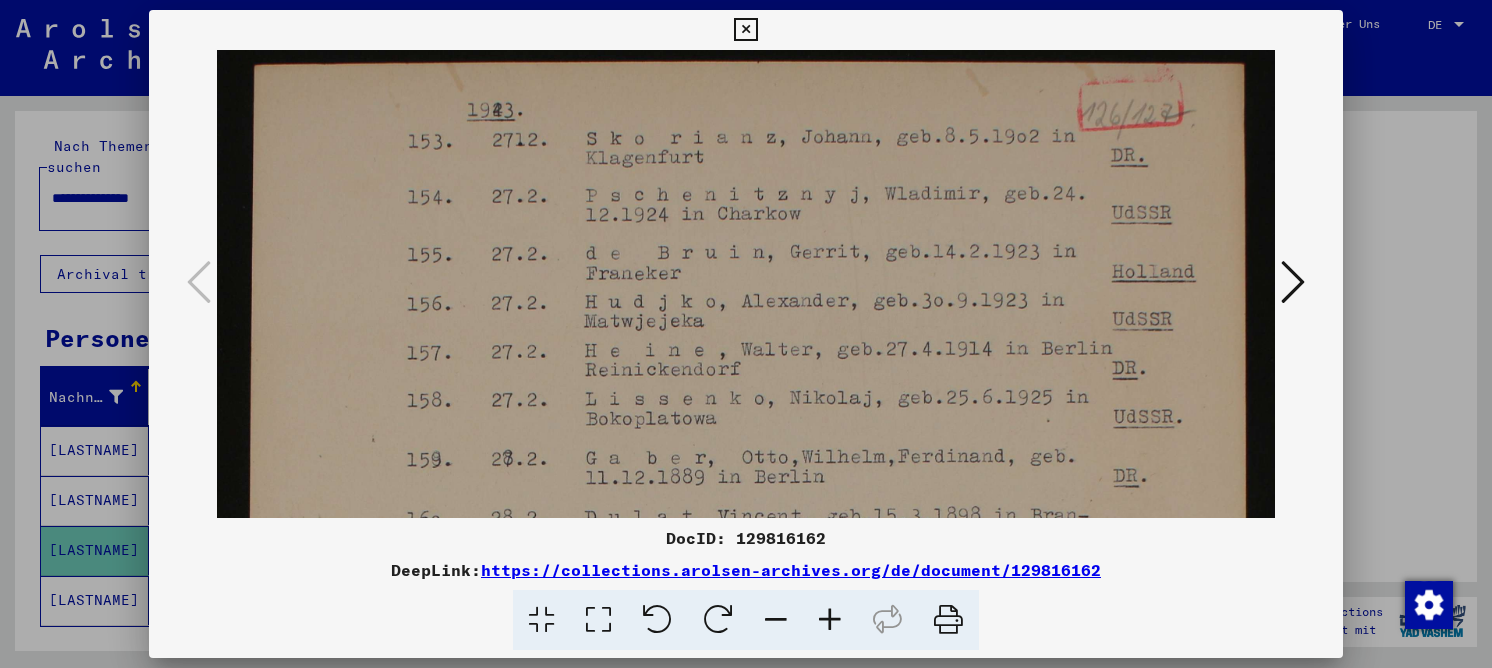 drag, startPoint x: 659, startPoint y: 397, endPoint x: 652, endPoint y: 379, distance: 19.313208 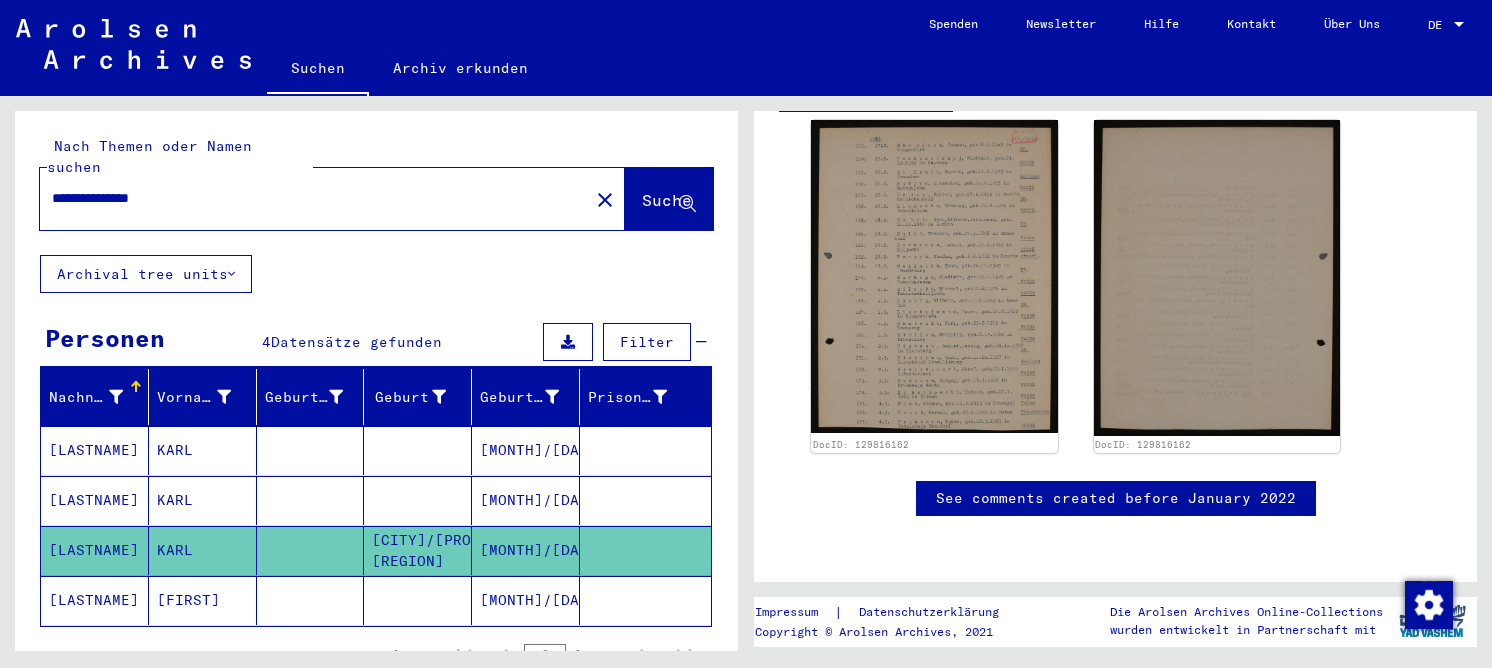 click on "**********" at bounding box center [314, 198] 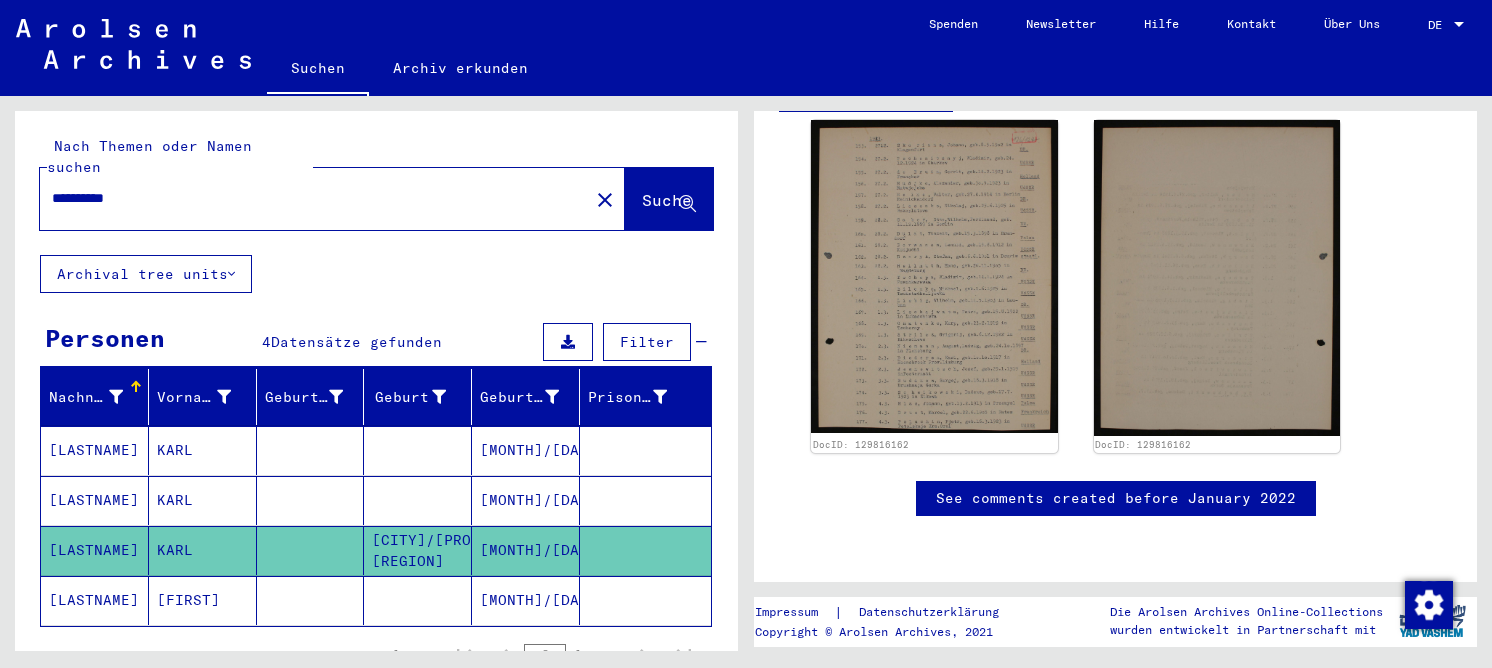 type on "*********" 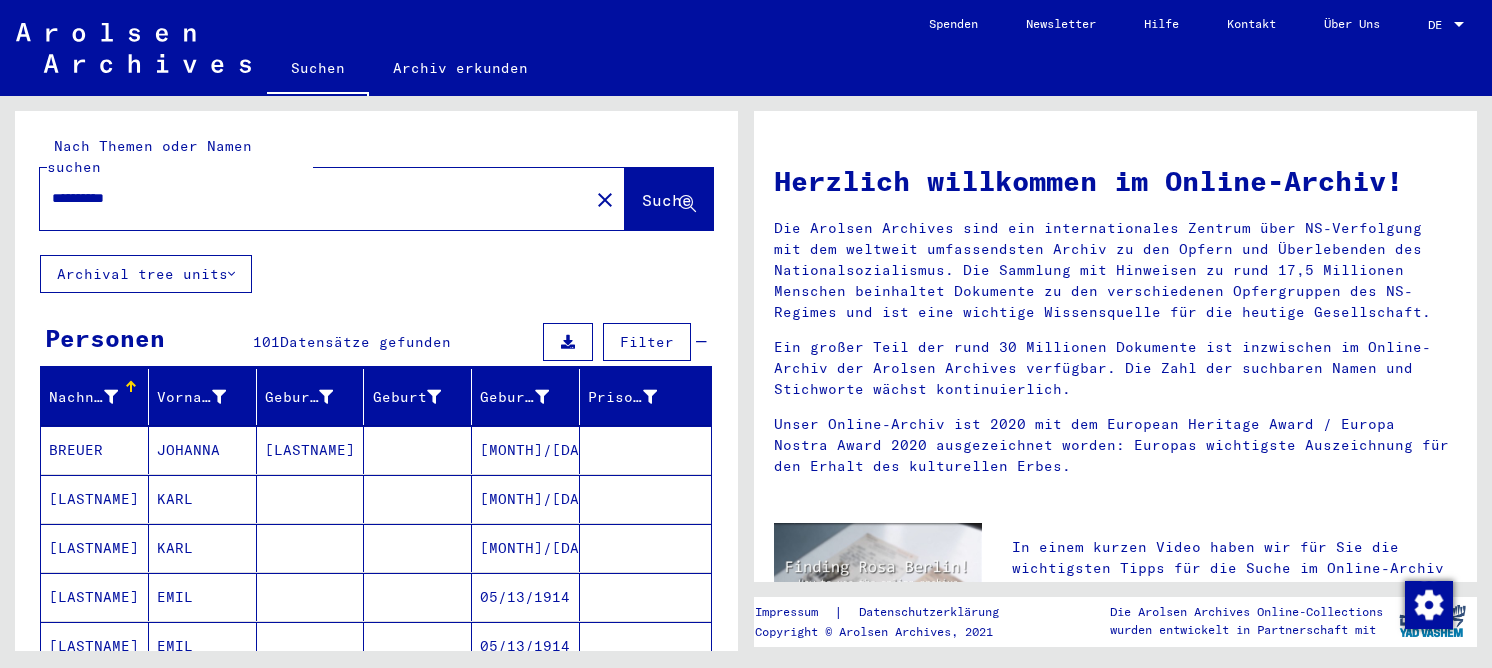 click on "KARL" at bounding box center [203, 548] 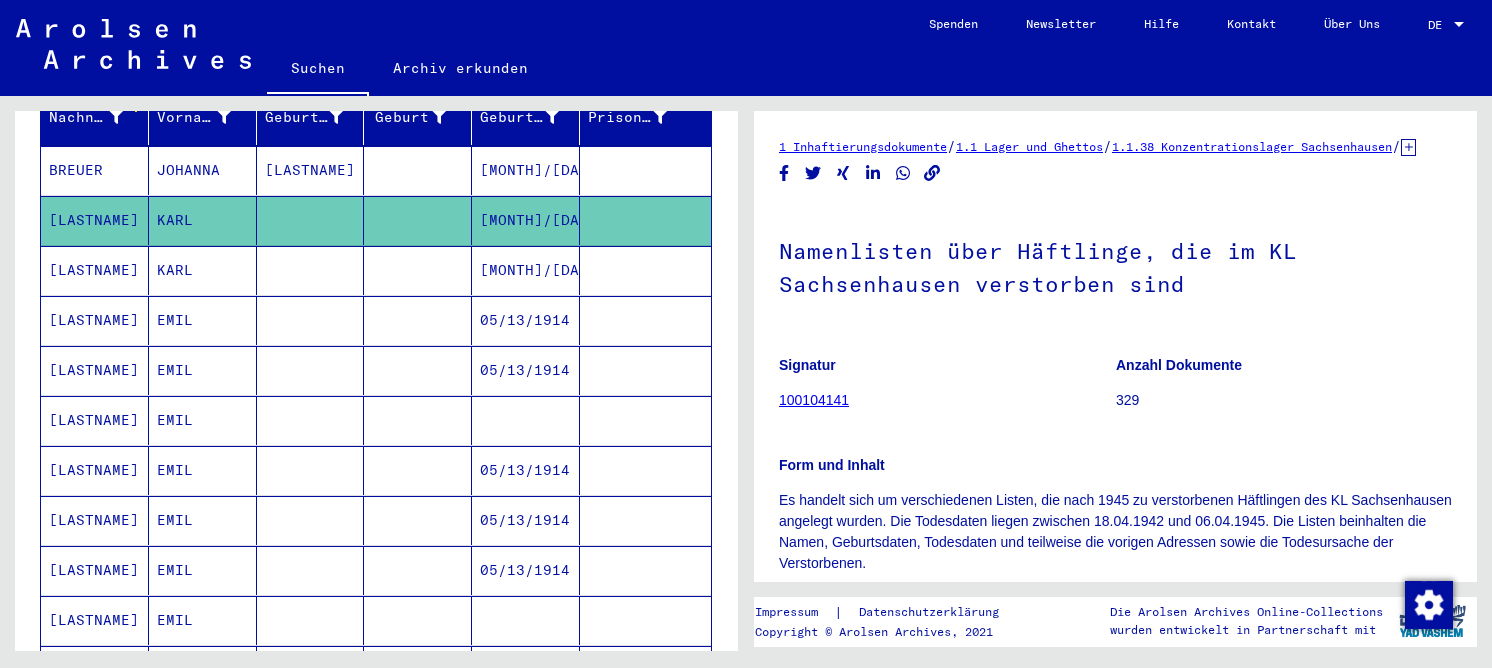 scroll, scrollTop: 300, scrollLeft: 0, axis: vertical 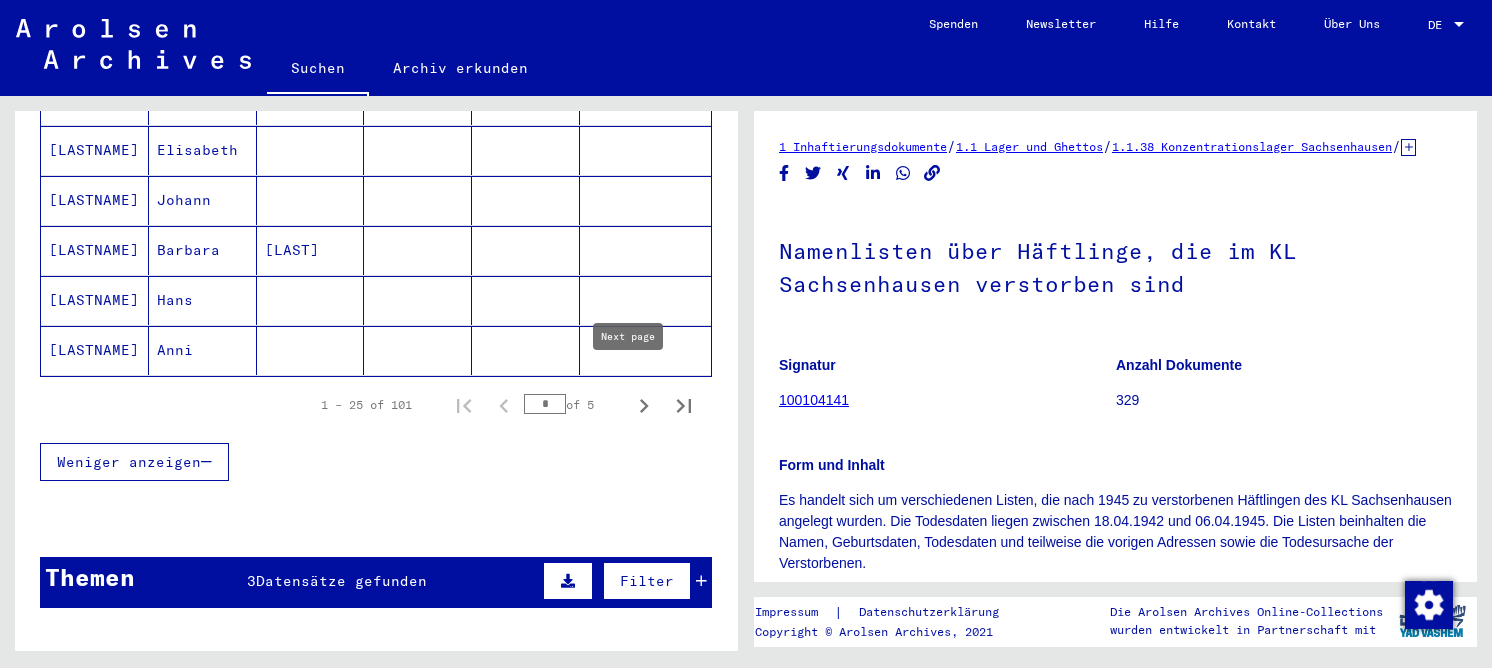 click 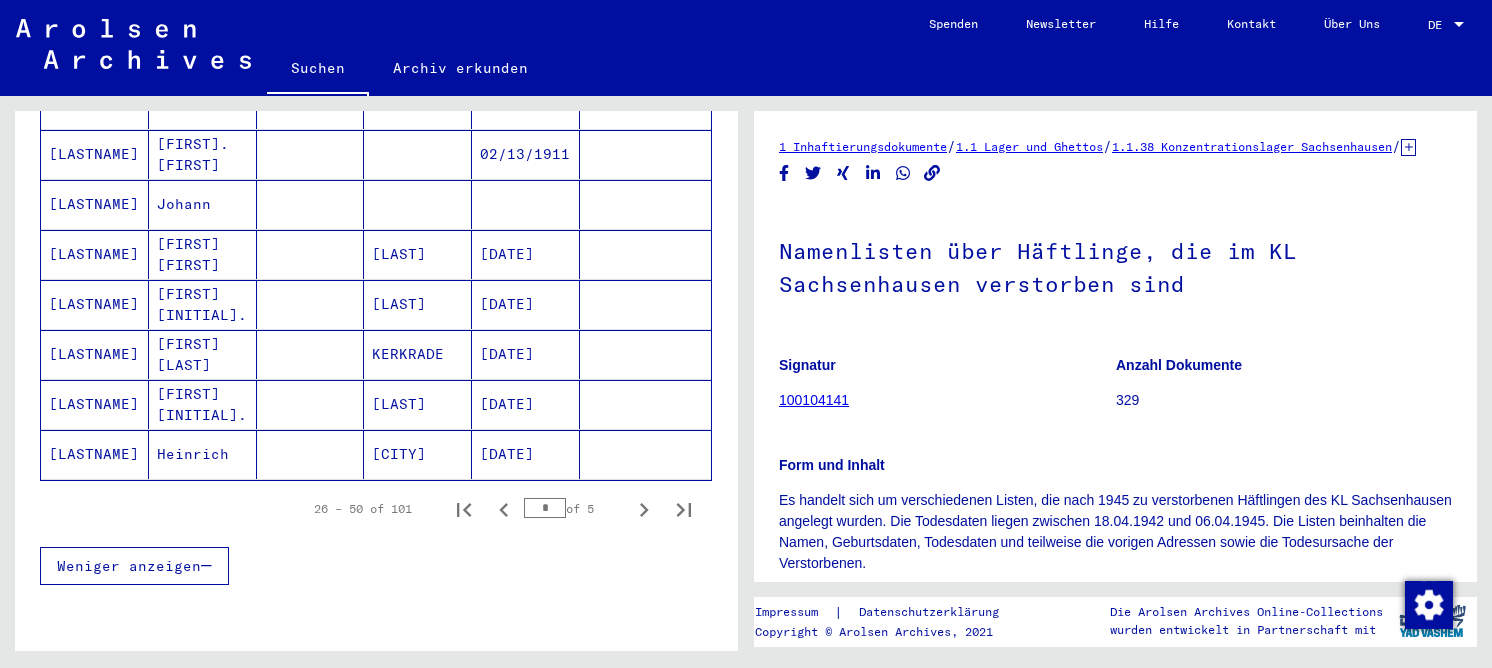scroll, scrollTop: 1200, scrollLeft: 0, axis: vertical 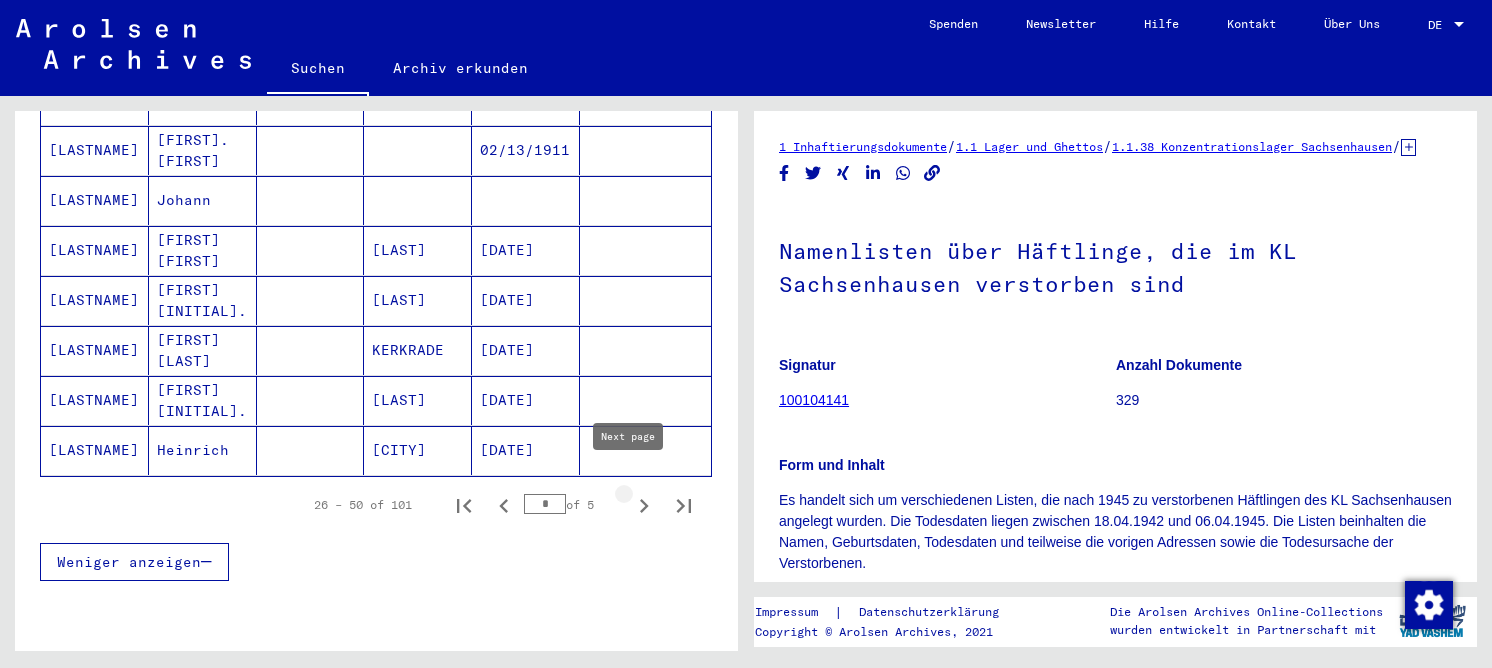 click 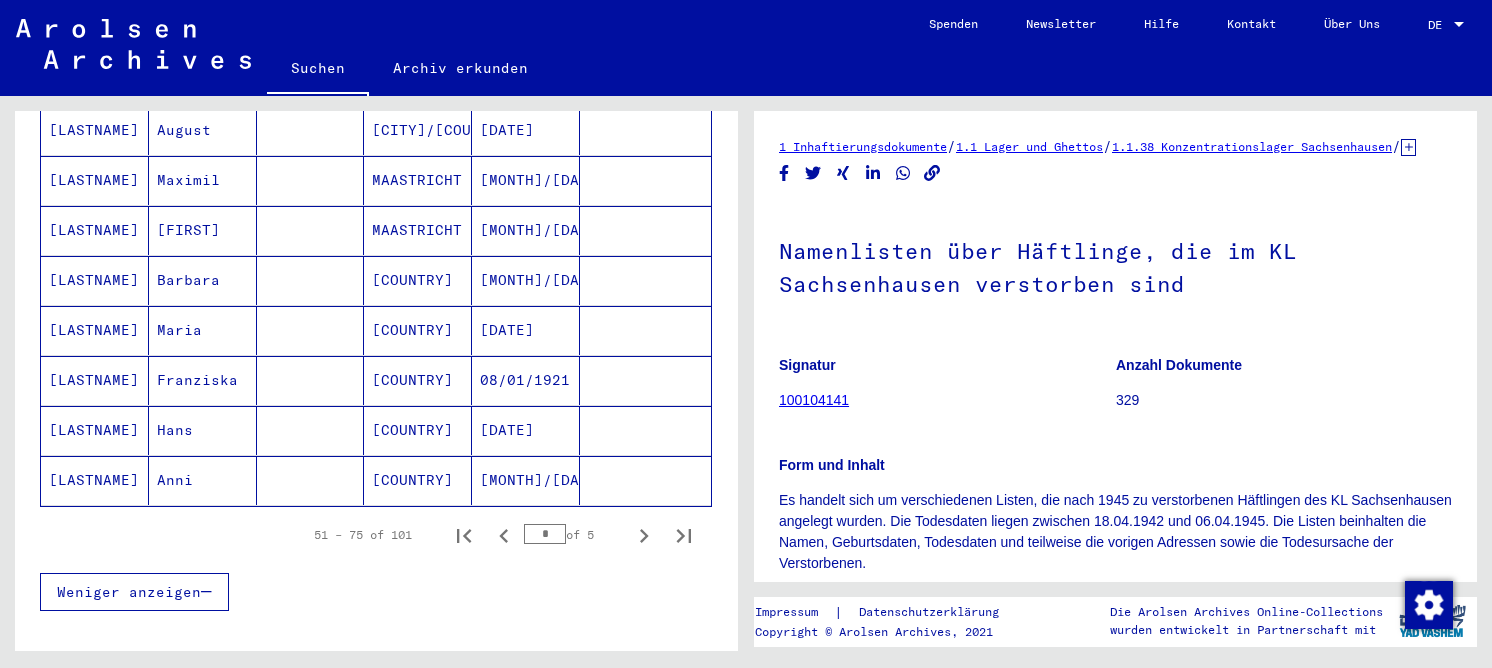 scroll, scrollTop: 1400, scrollLeft: 0, axis: vertical 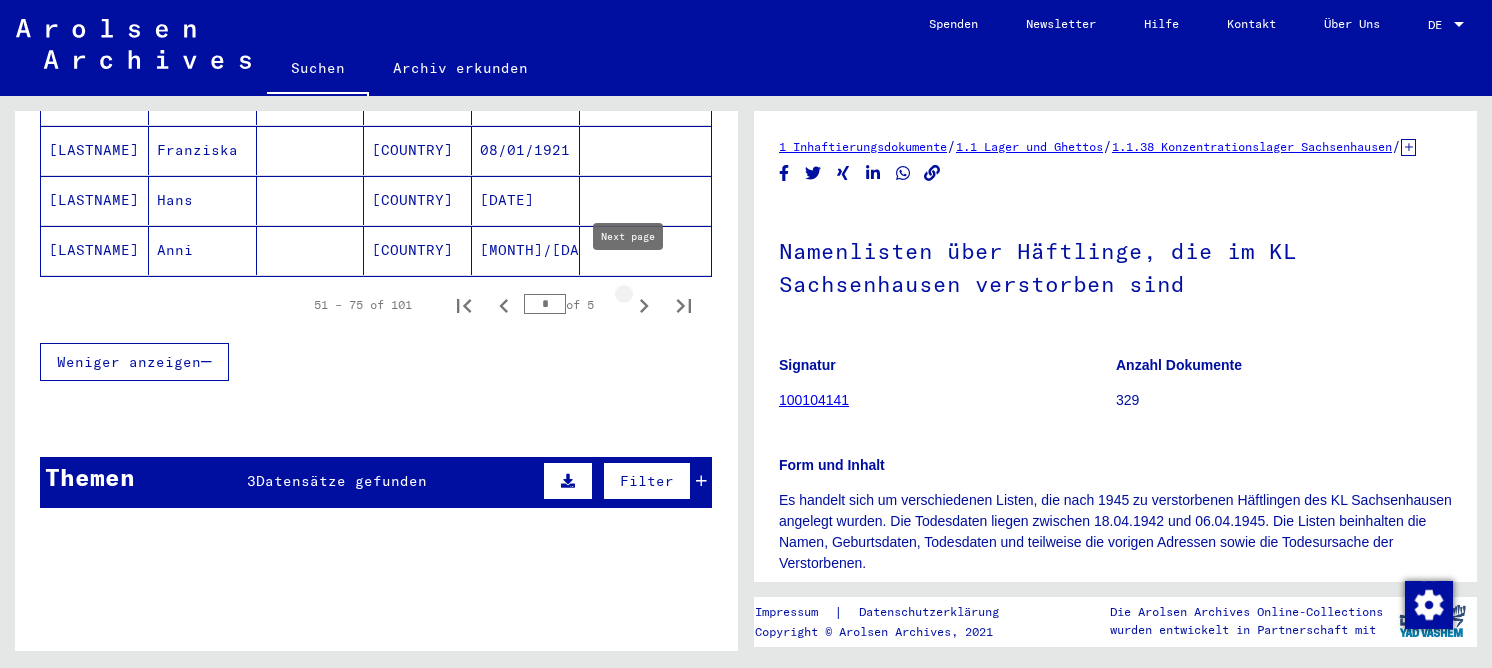 click 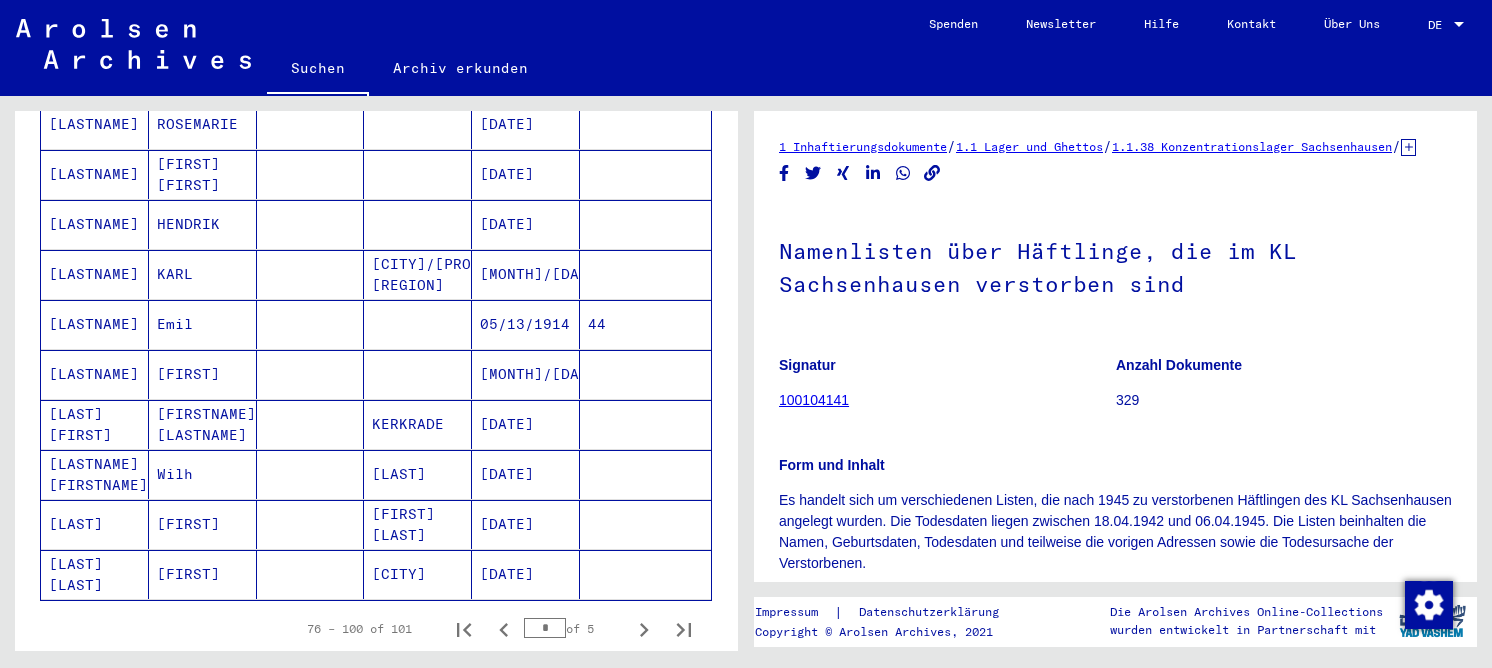 scroll, scrollTop: 1100, scrollLeft: 0, axis: vertical 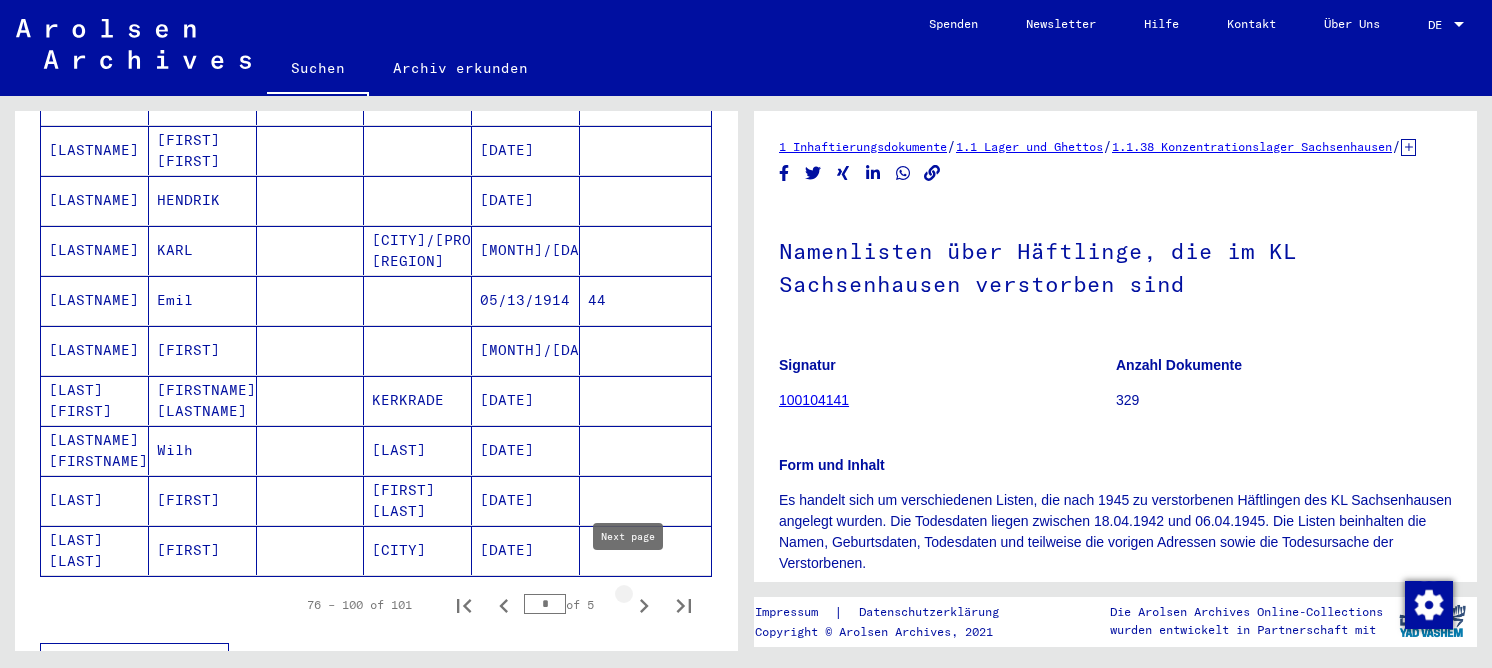 click 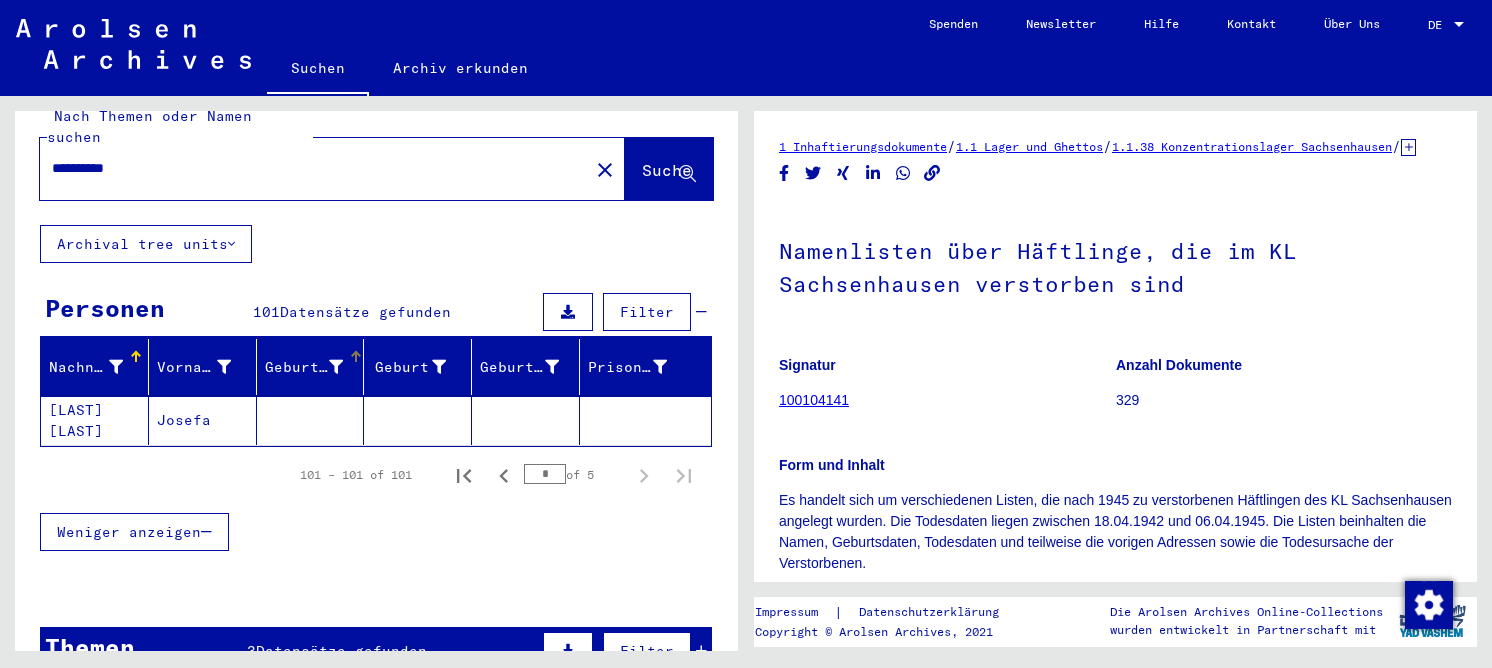 scroll, scrollTop: 0, scrollLeft: 0, axis: both 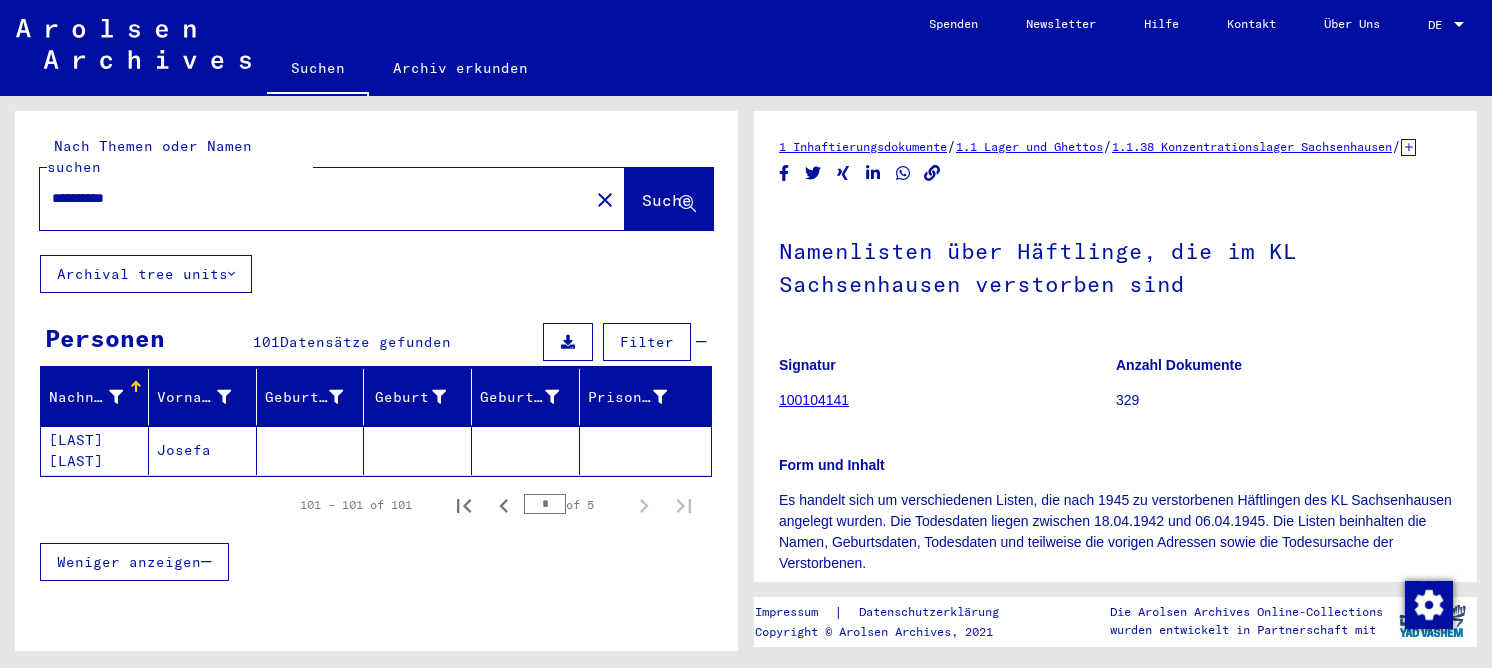 drag, startPoint x: 169, startPoint y: 173, endPoint x: 22, endPoint y: 190, distance: 147.97972 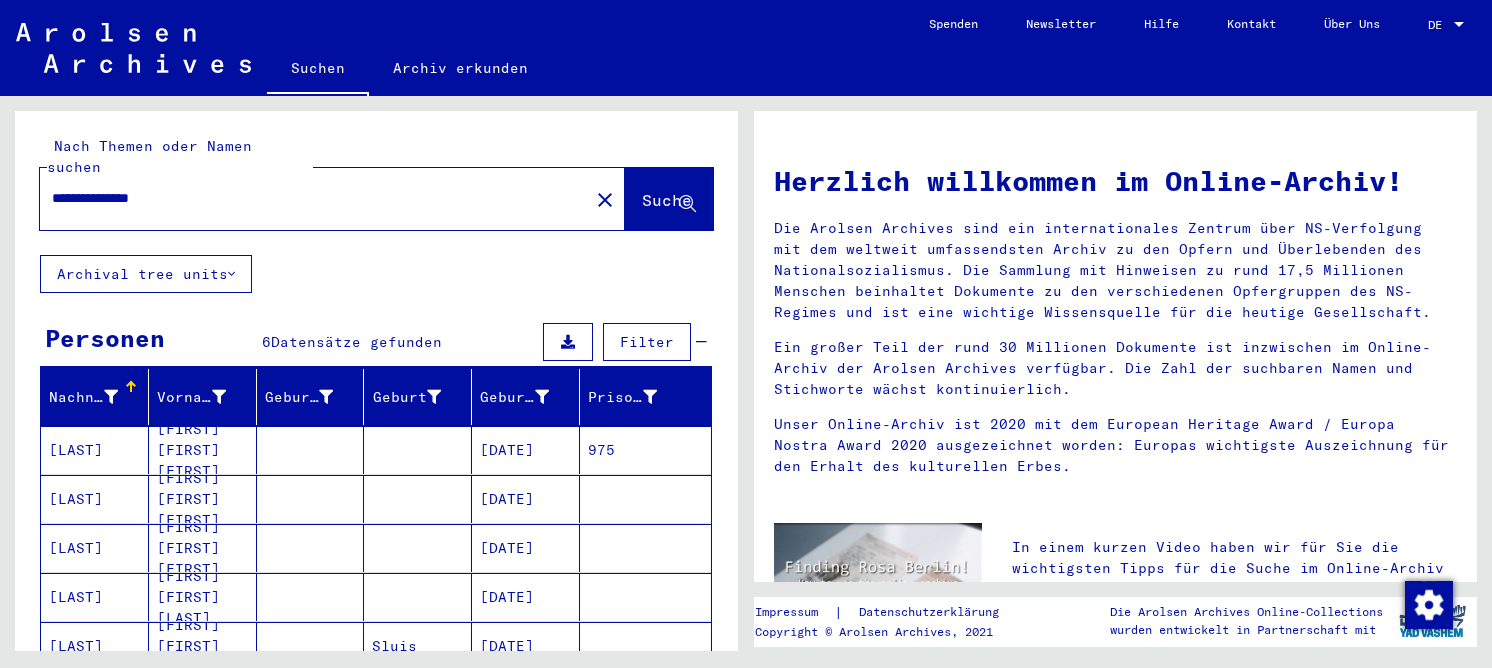 click at bounding box center [311, 499] 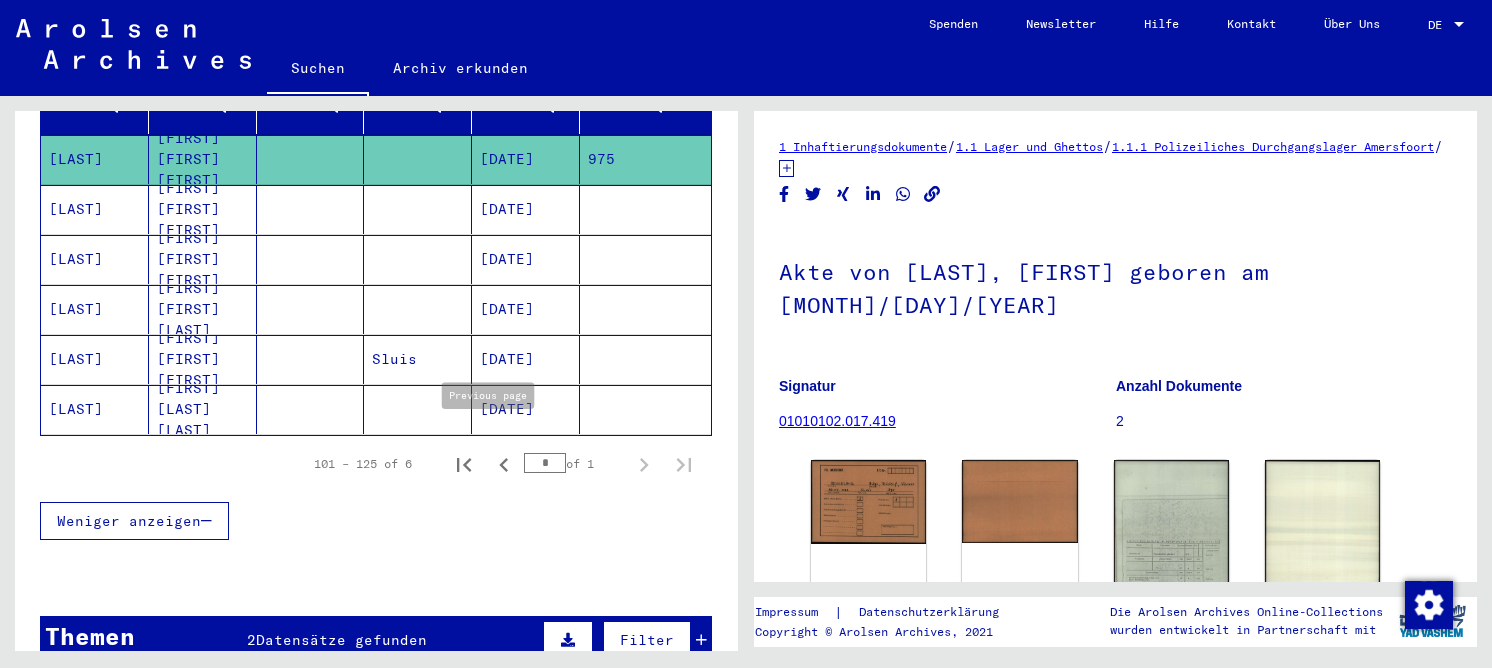 scroll, scrollTop: 300, scrollLeft: 0, axis: vertical 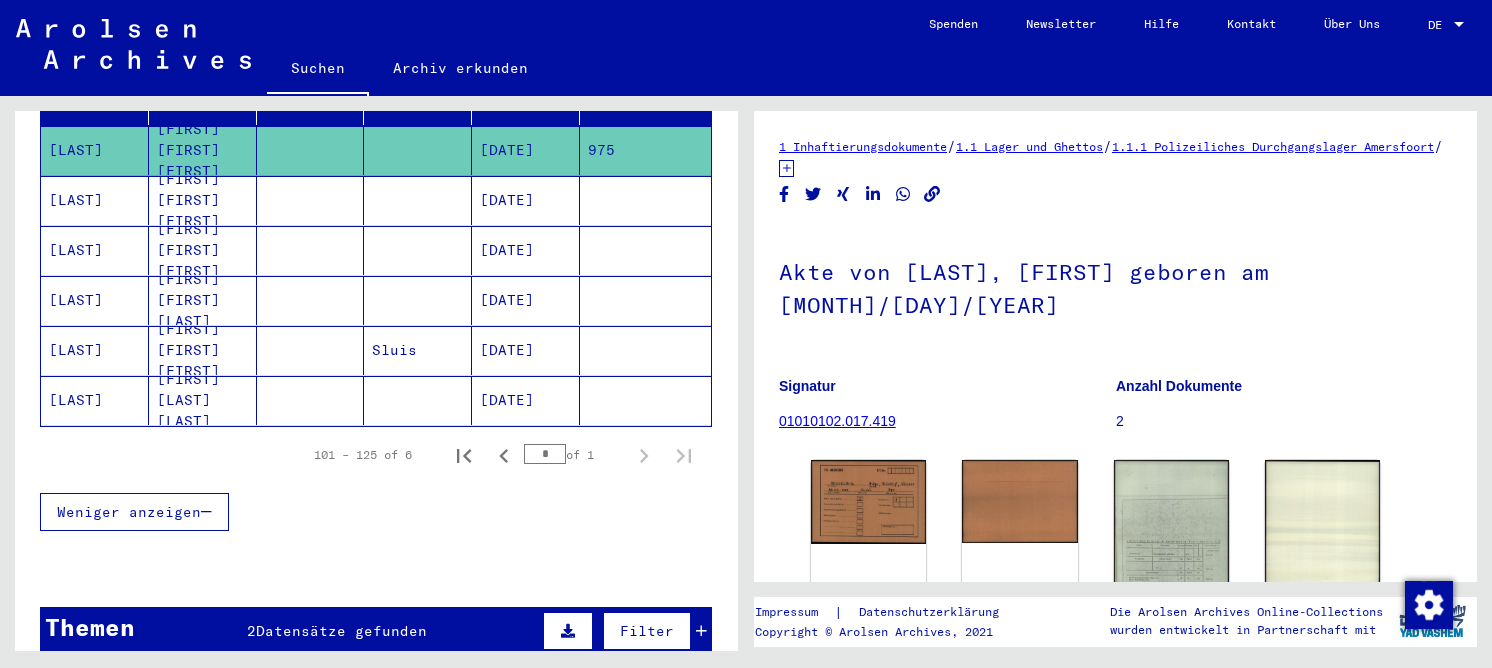 click at bounding box center (311, 250) 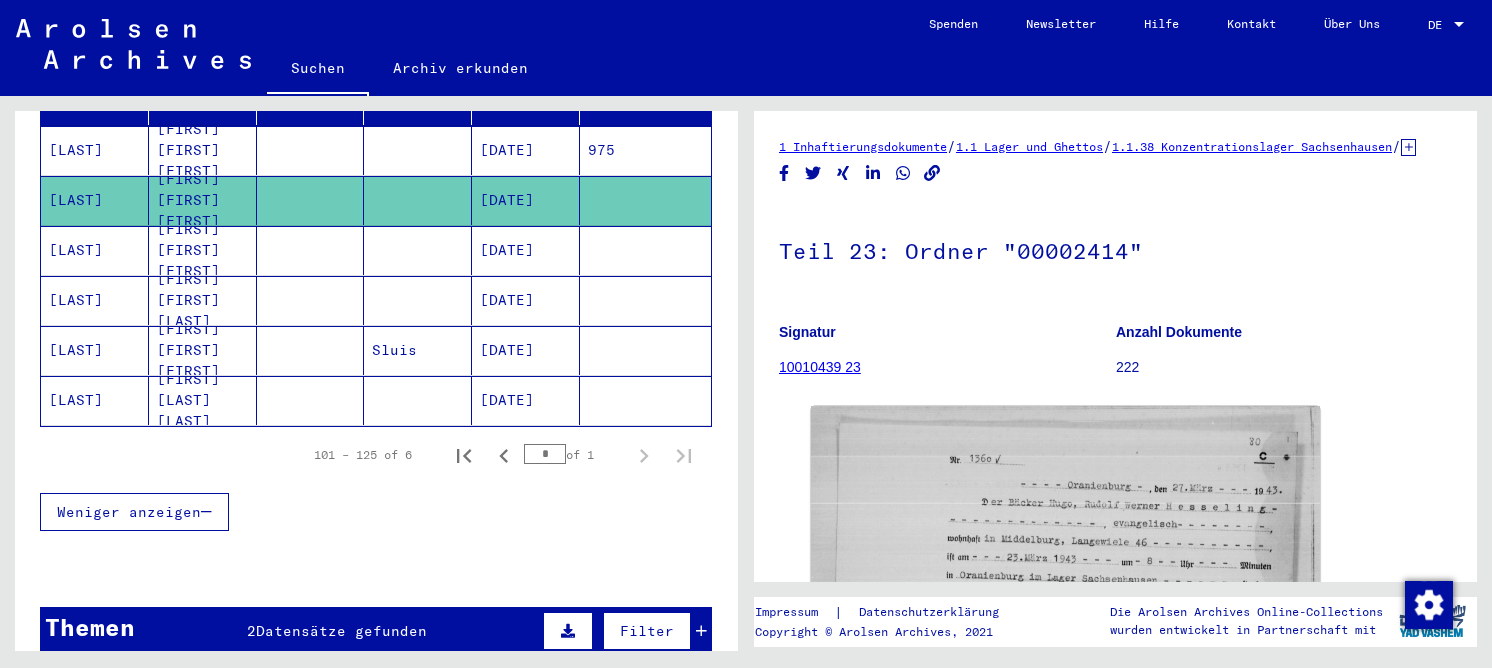 scroll, scrollTop: 0, scrollLeft: 0, axis: both 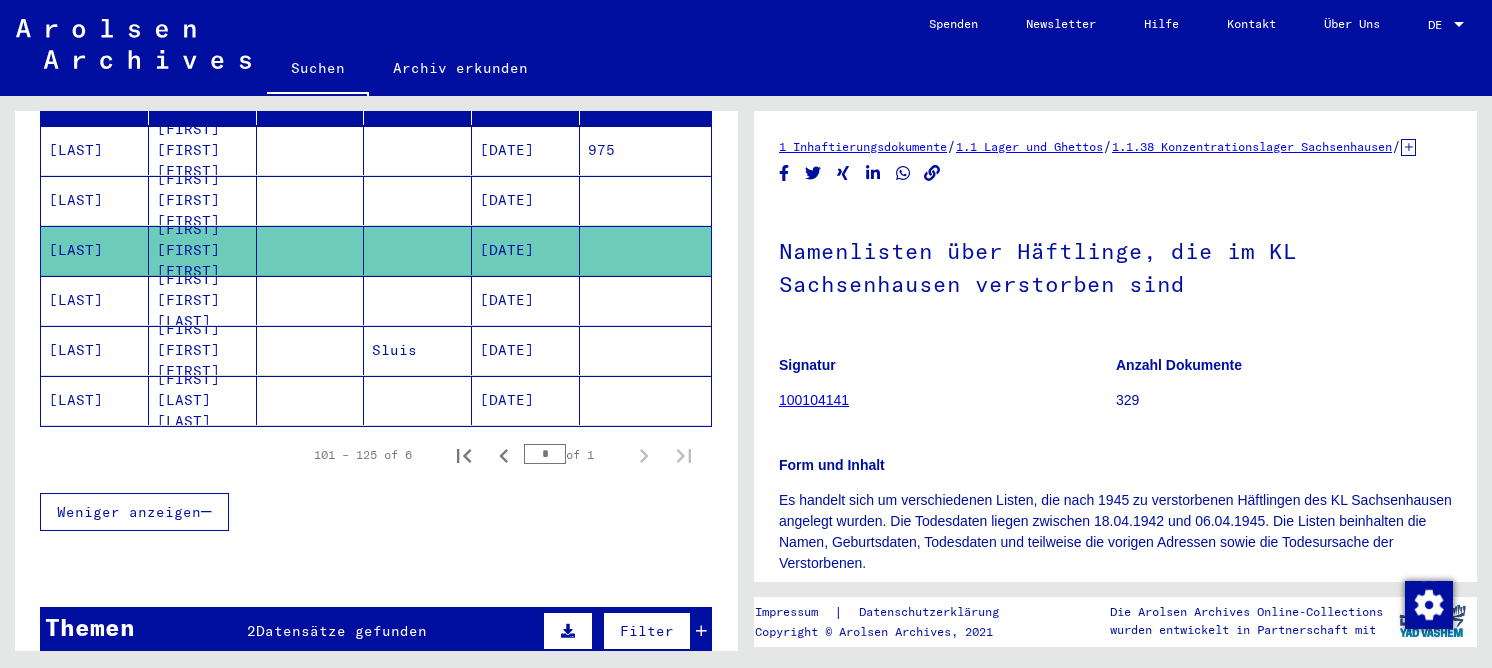 click at bounding box center (311, 350) 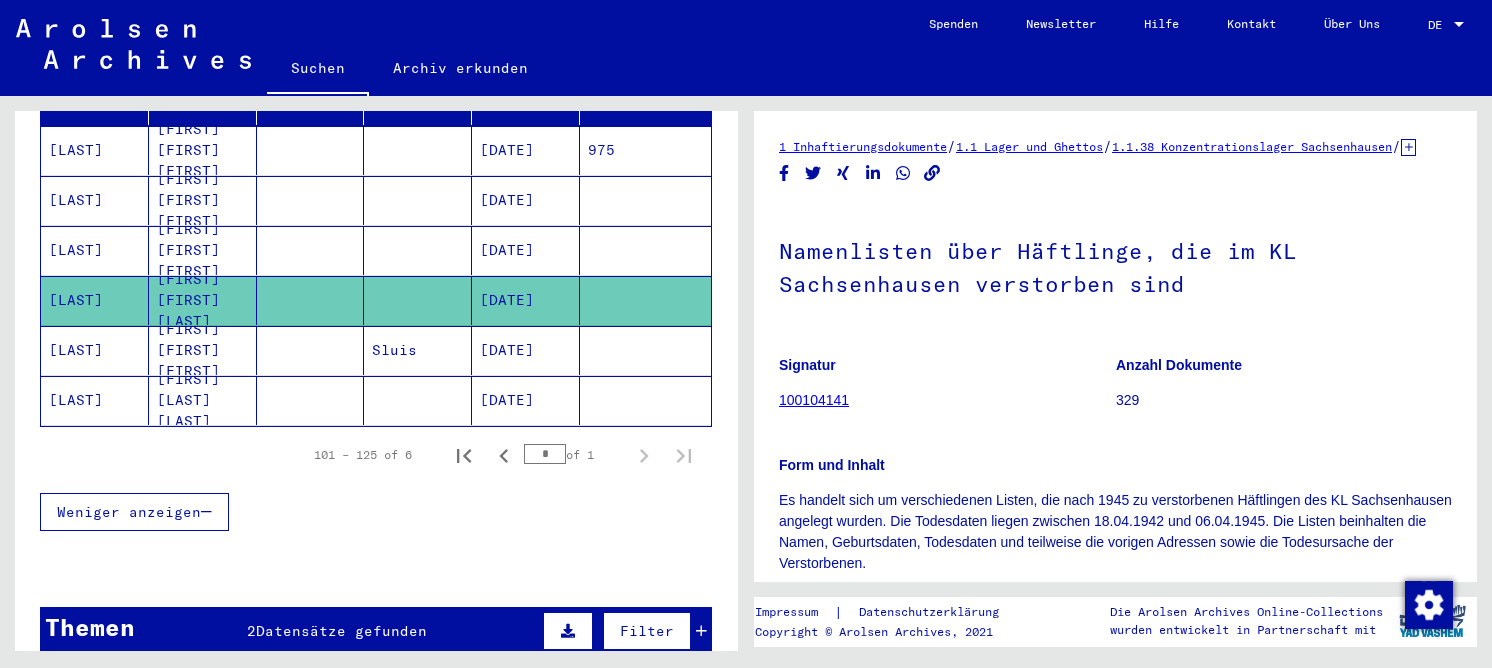 click at bounding box center [311, 400] 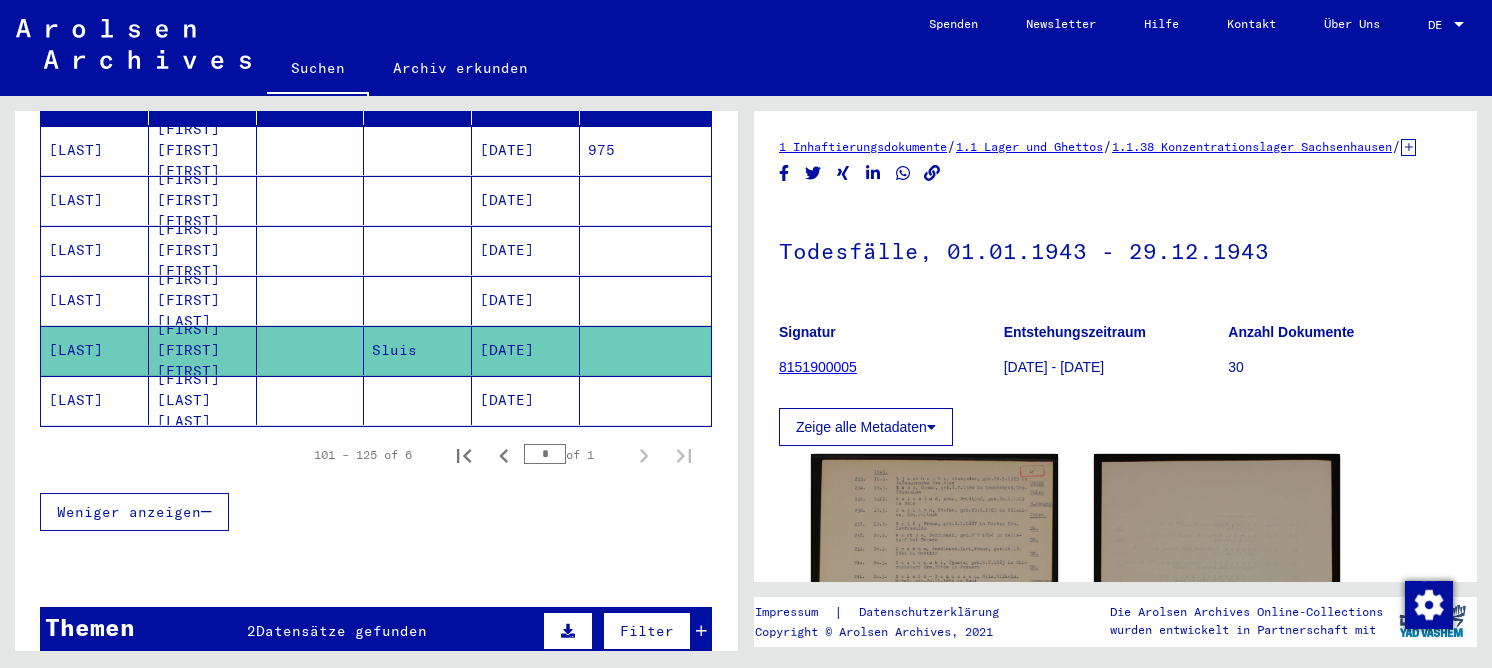 click 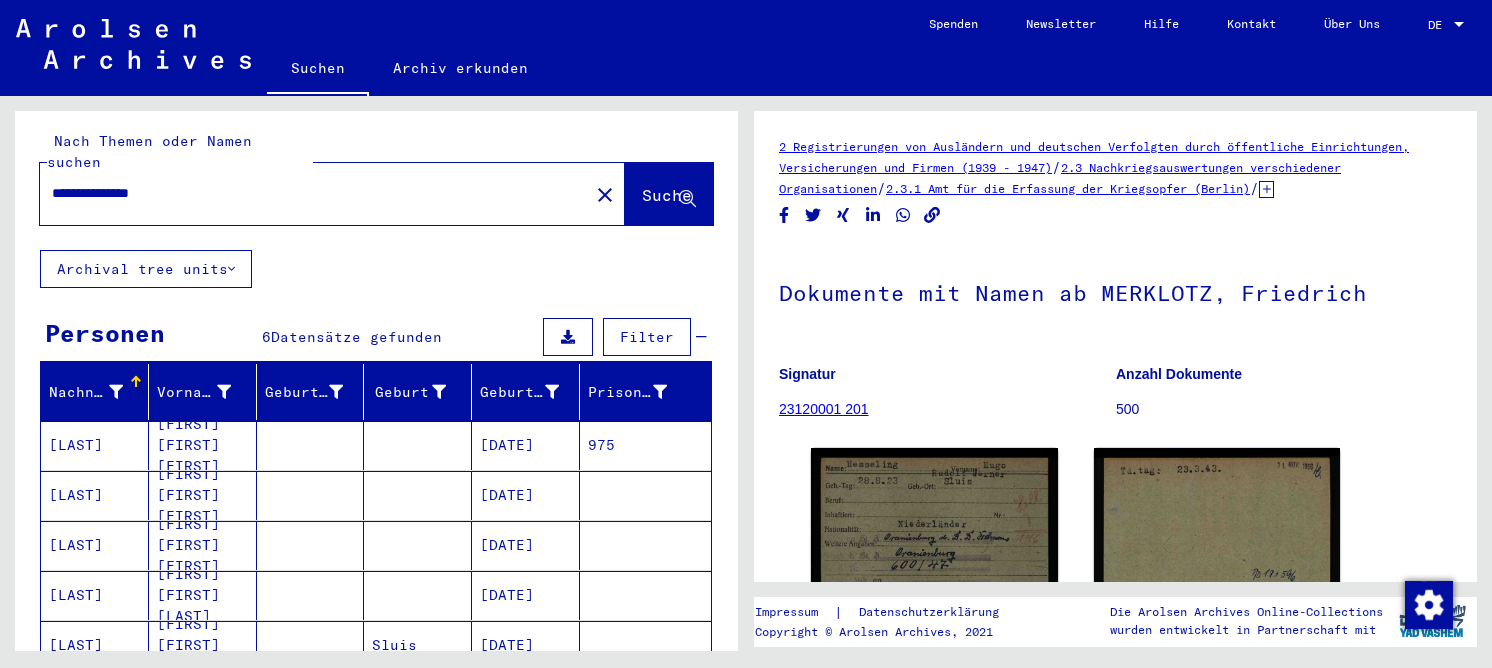 scroll, scrollTop: 0, scrollLeft: 0, axis: both 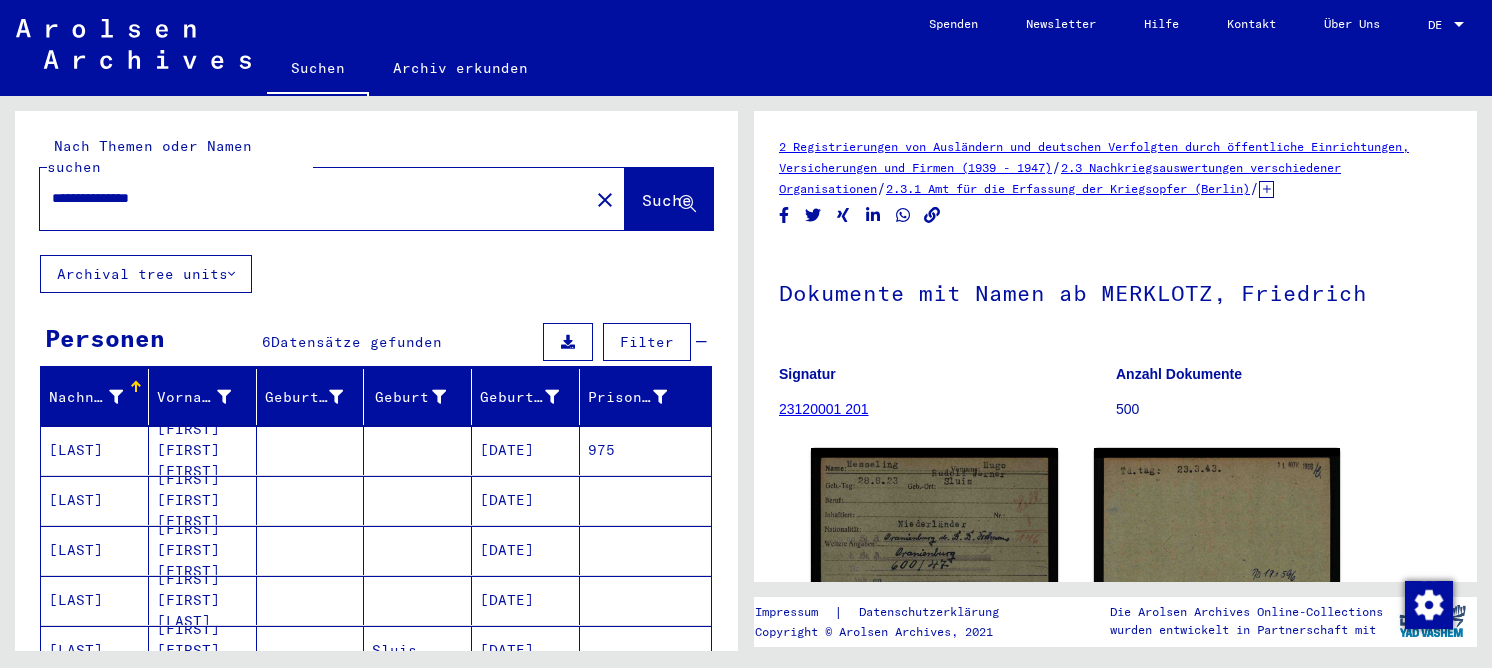 click at bounding box center [311, 500] 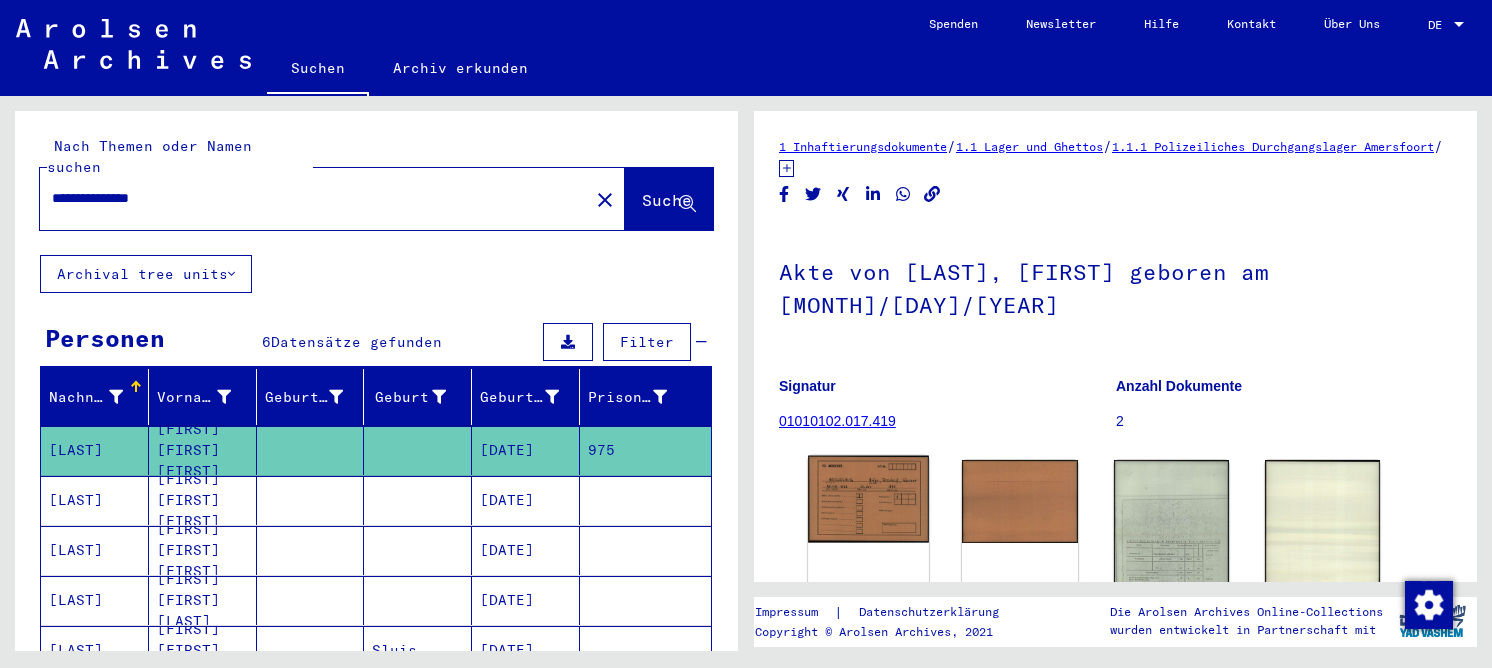 click 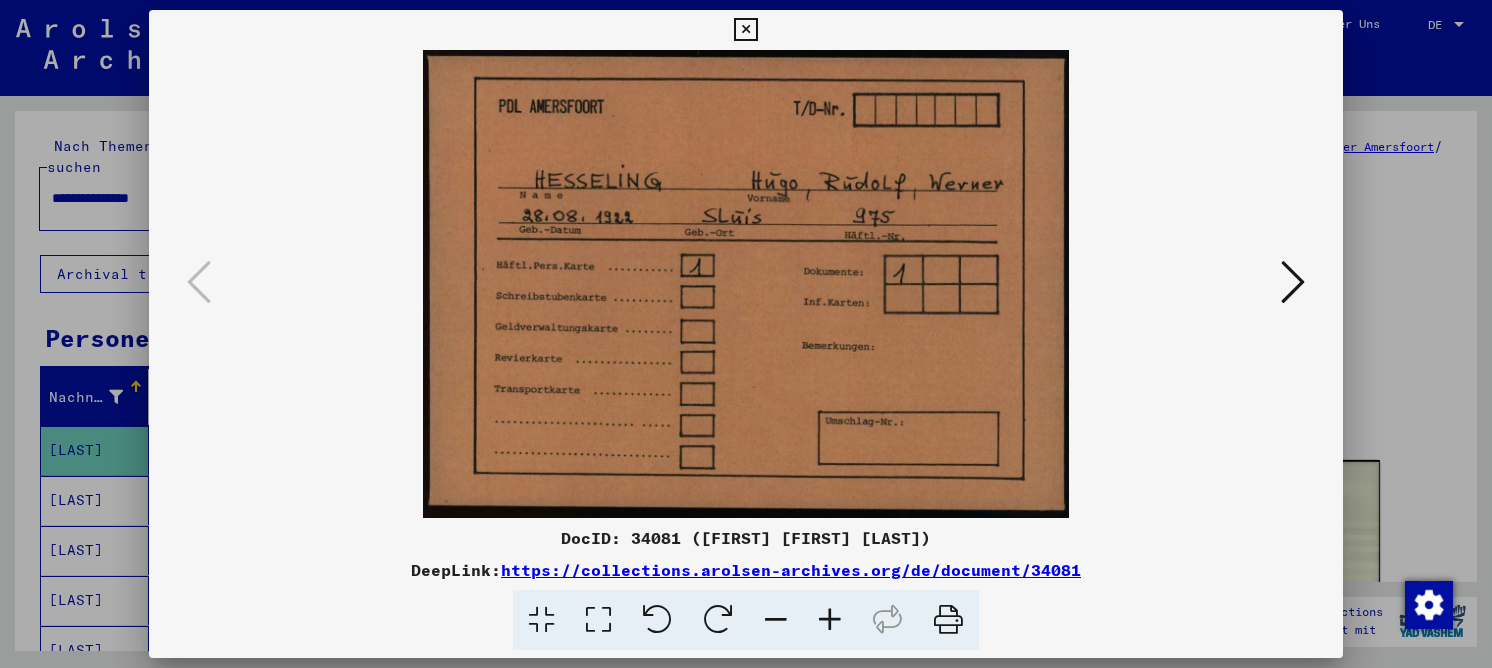 click at bounding box center (1293, 282) 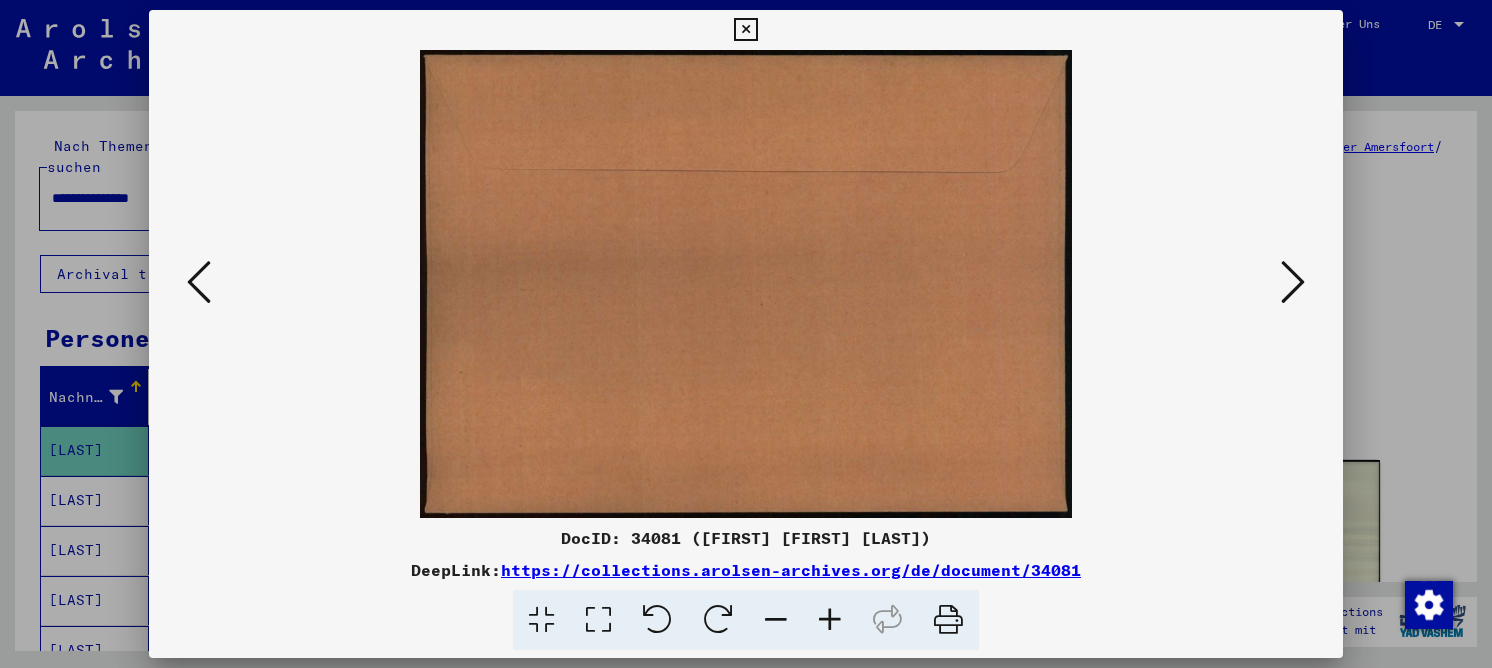 click at bounding box center [1293, 282] 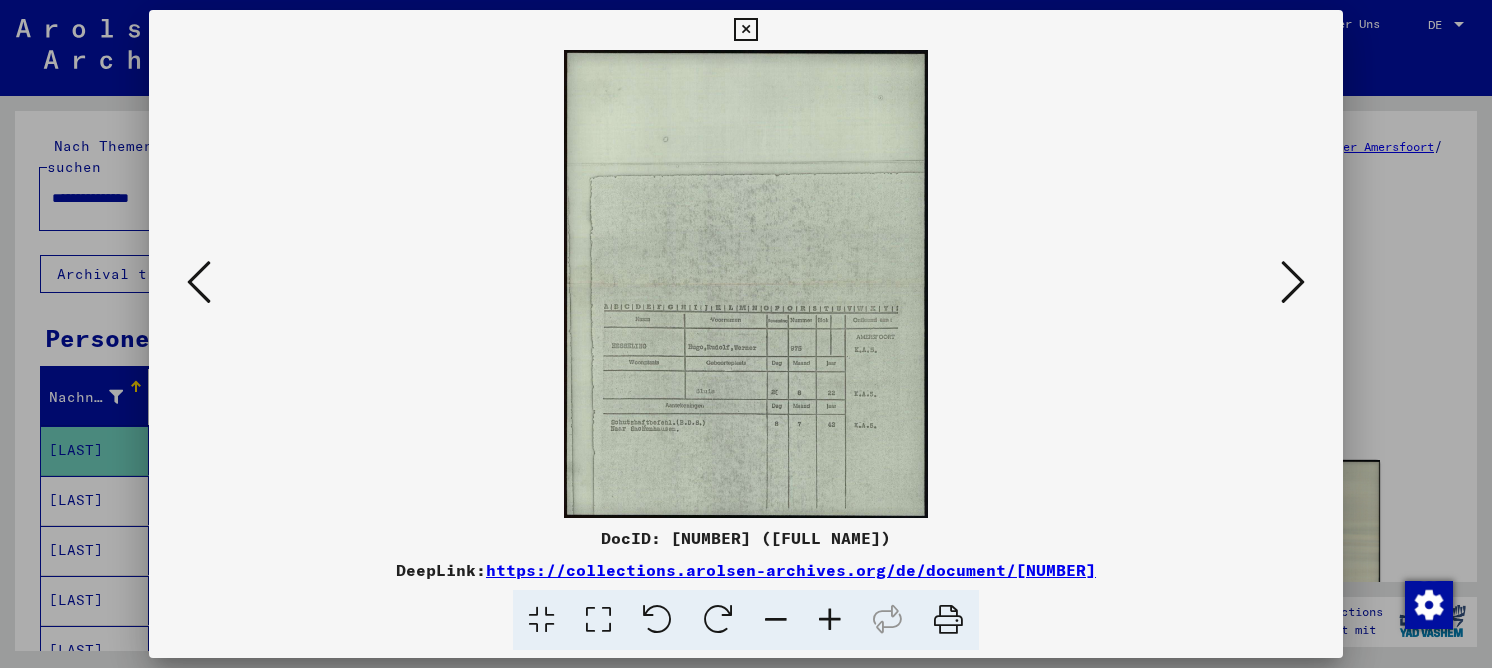 click at bounding box center [598, 620] 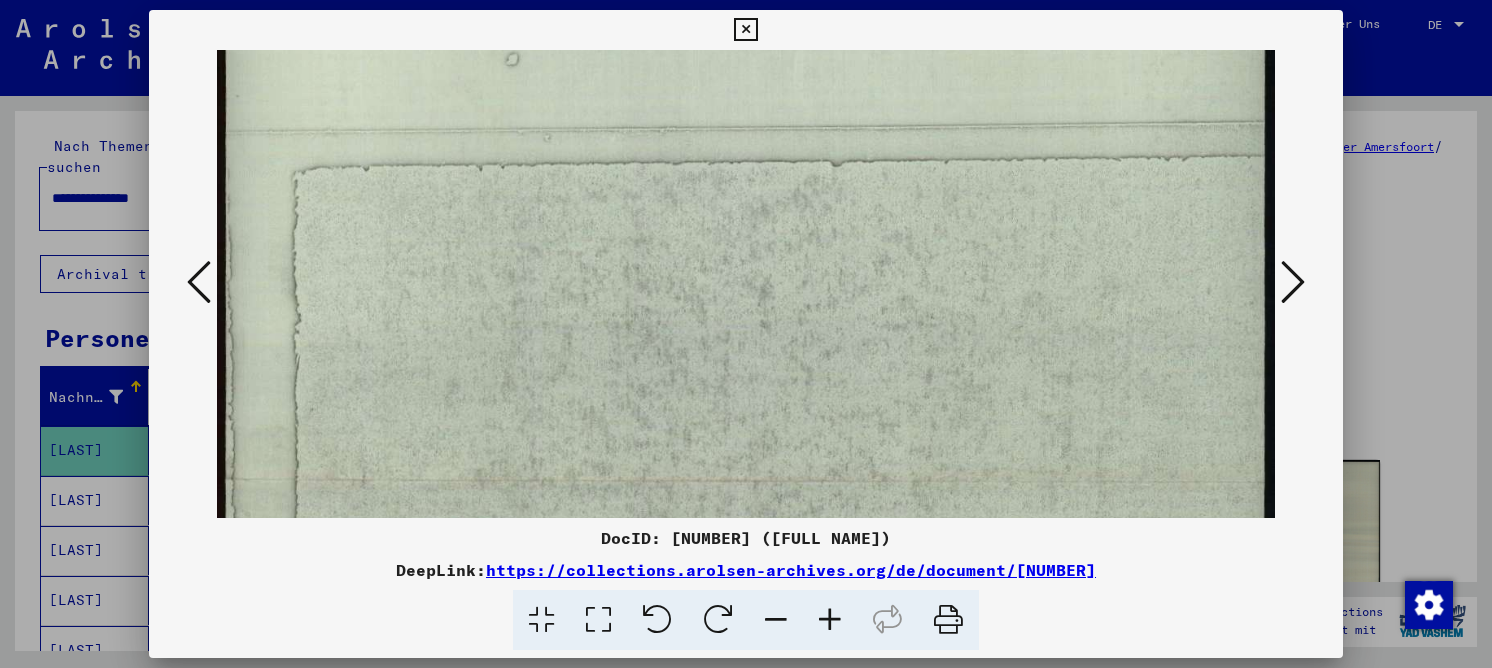 drag, startPoint x: 598, startPoint y: 451, endPoint x: 673, endPoint y: 87, distance: 371.64633 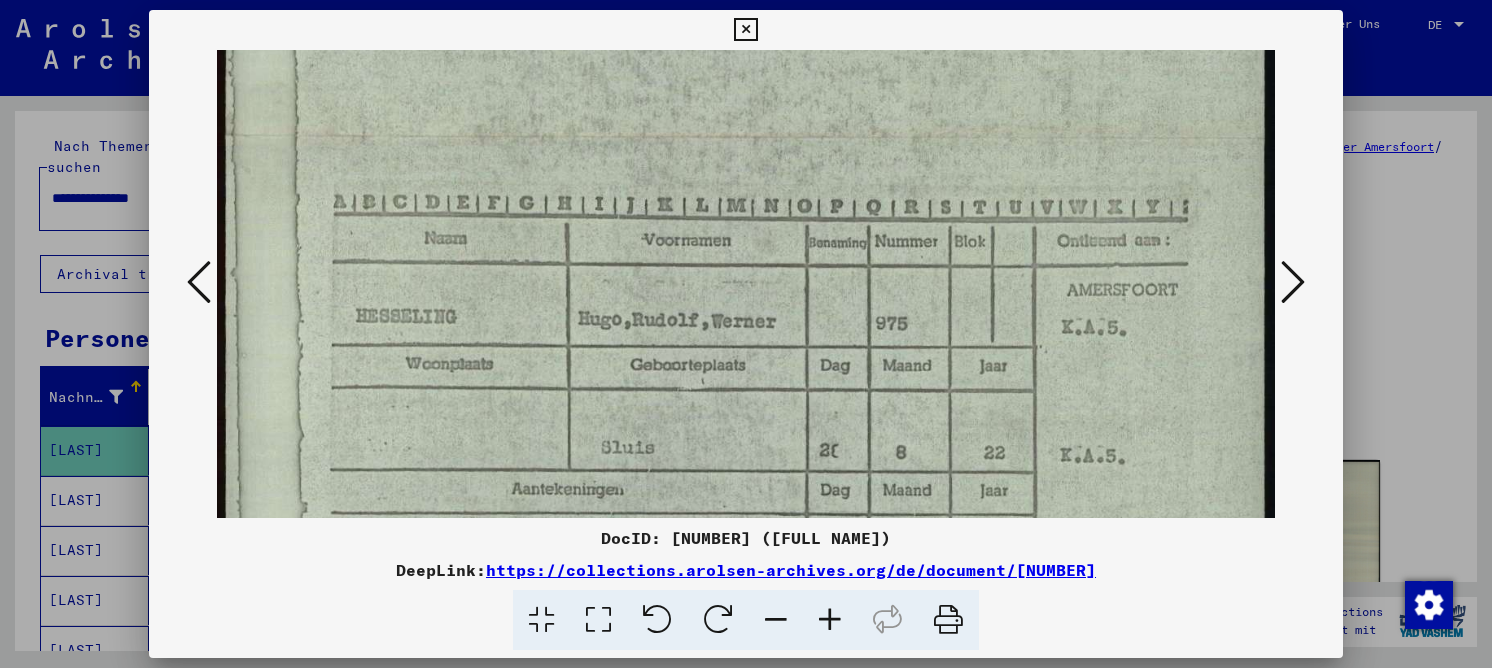 scroll, scrollTop: 737, scrollLeft: 0, axis: vertical 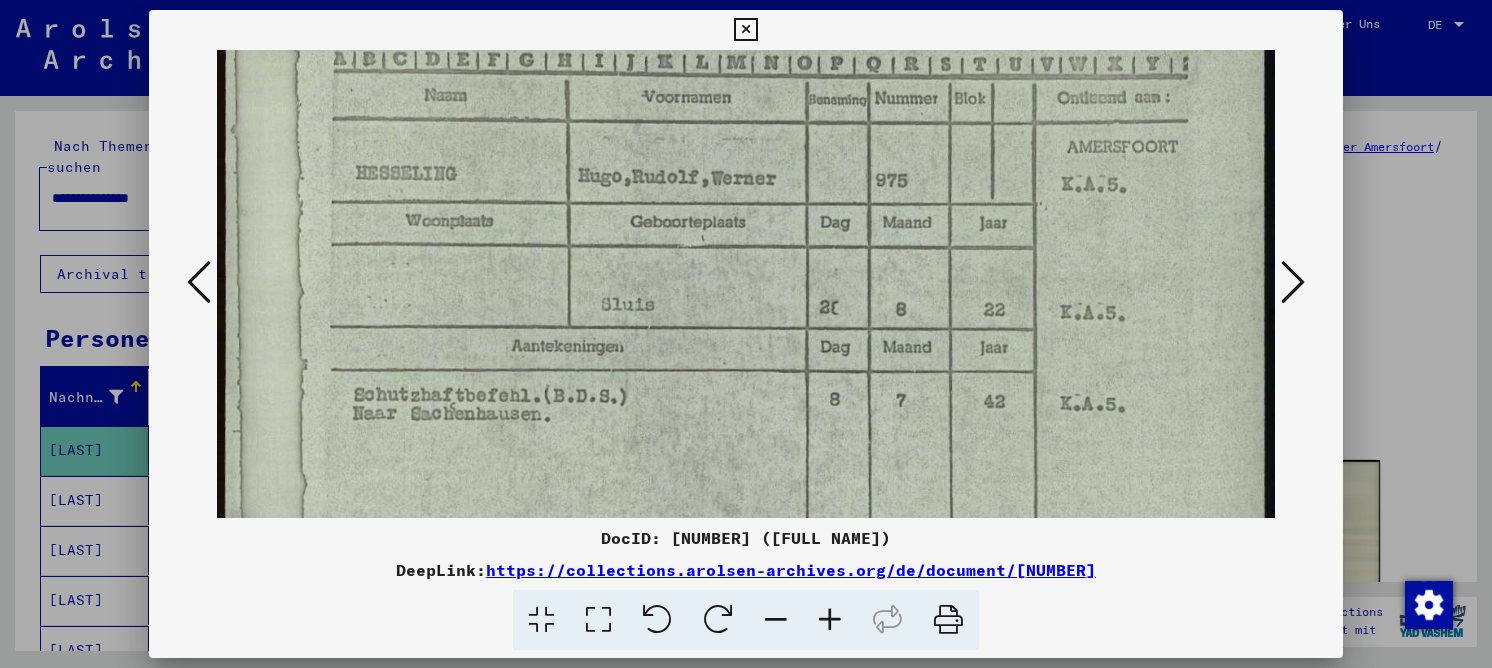 drag, startPoint x: 646, startPoint y: 344, endPoint x: 683, endPoint y: 74, distance: 272.5234 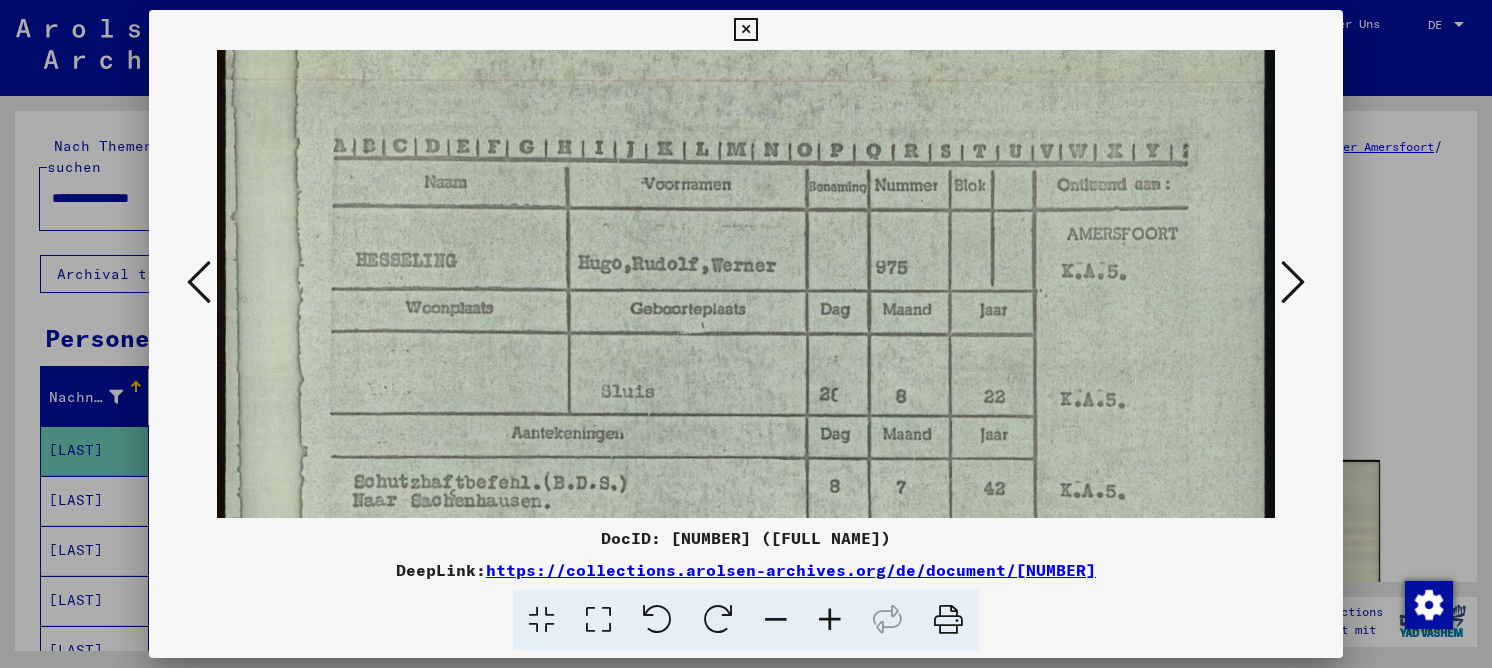 scroll, scrollTop: 592, scrollLeft: 0, axis: vertical 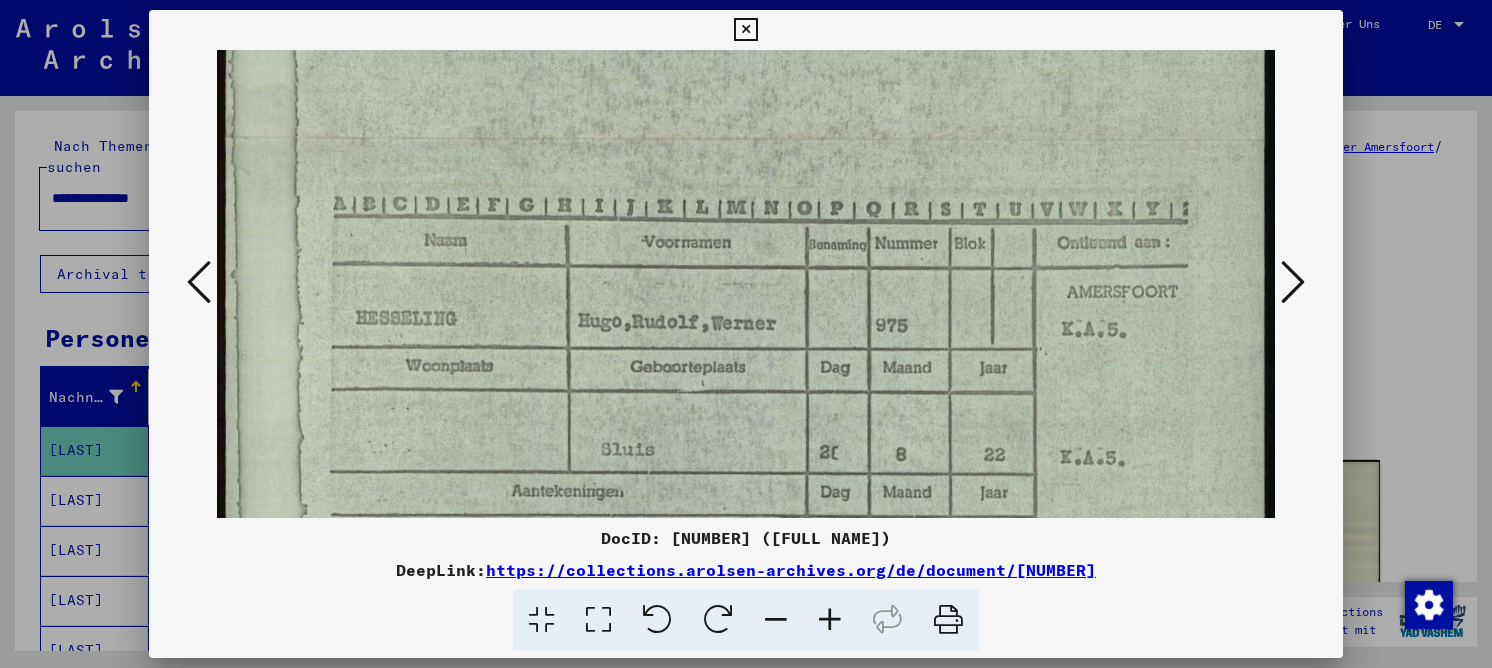 drag, startPoint x: 585, startPoint y: 235, endPoint x: 628, endPoint y: 338, distance: 111.61541 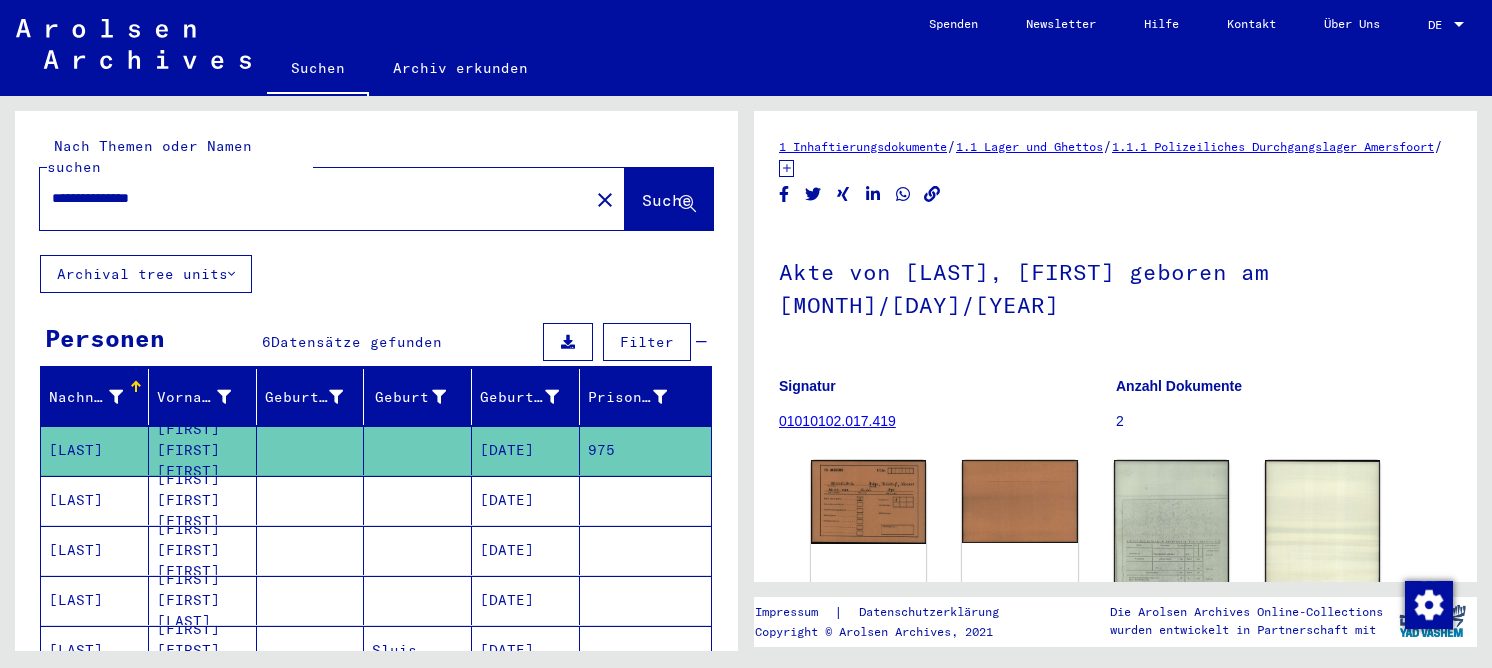 click on "[DATE]" at bounding box center (526, 550) 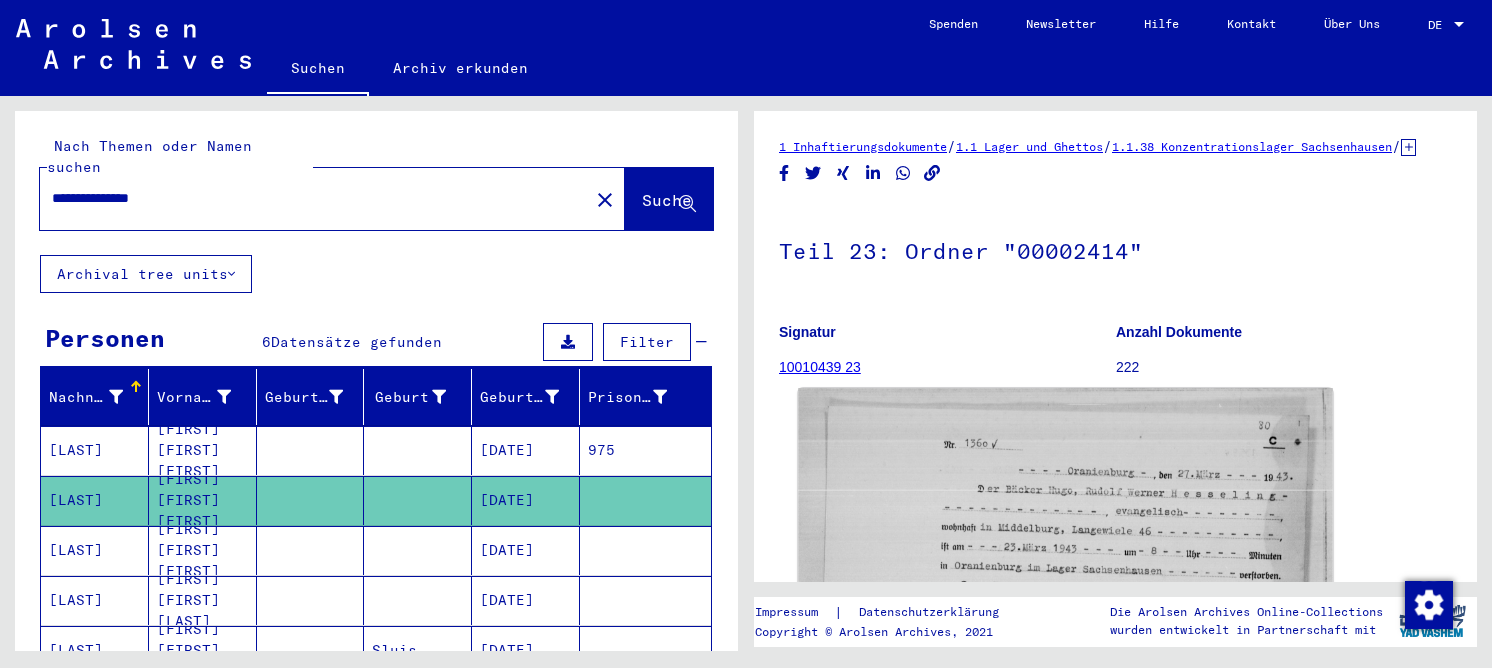 click 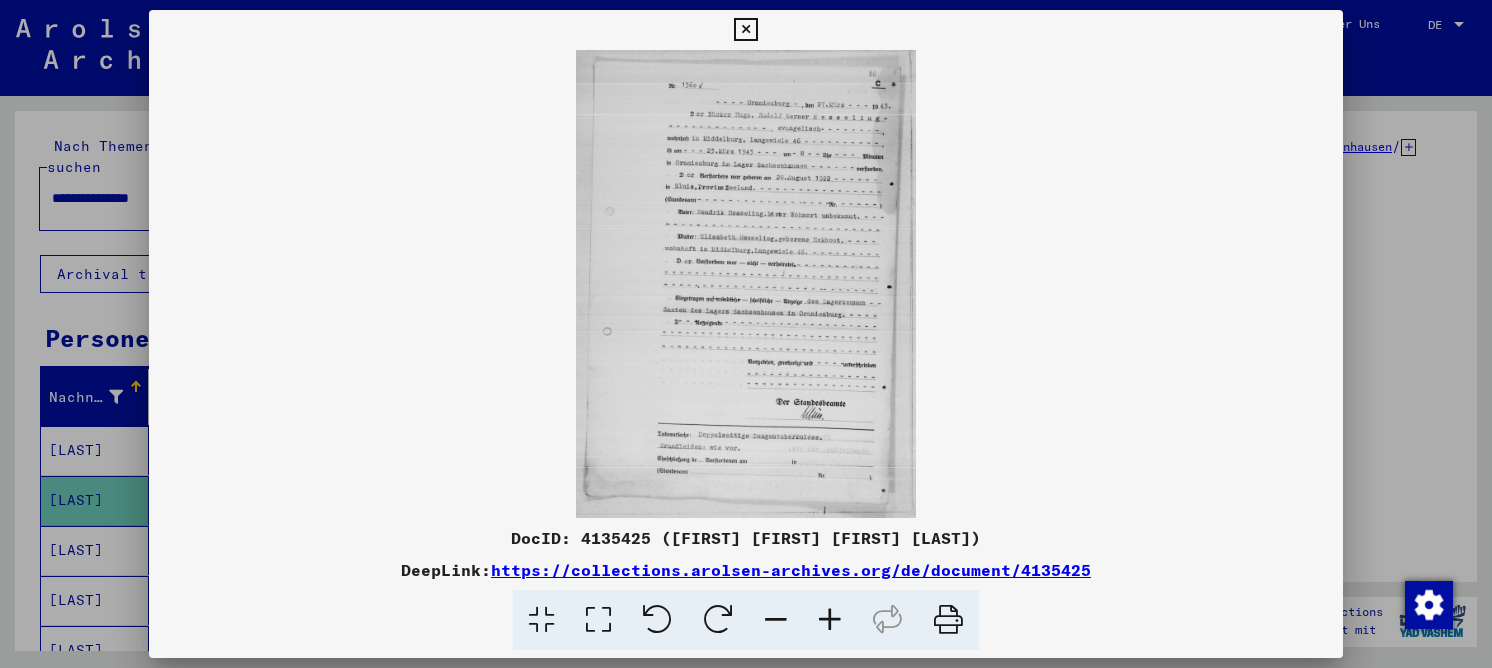 click at bounding box center (598, 620) 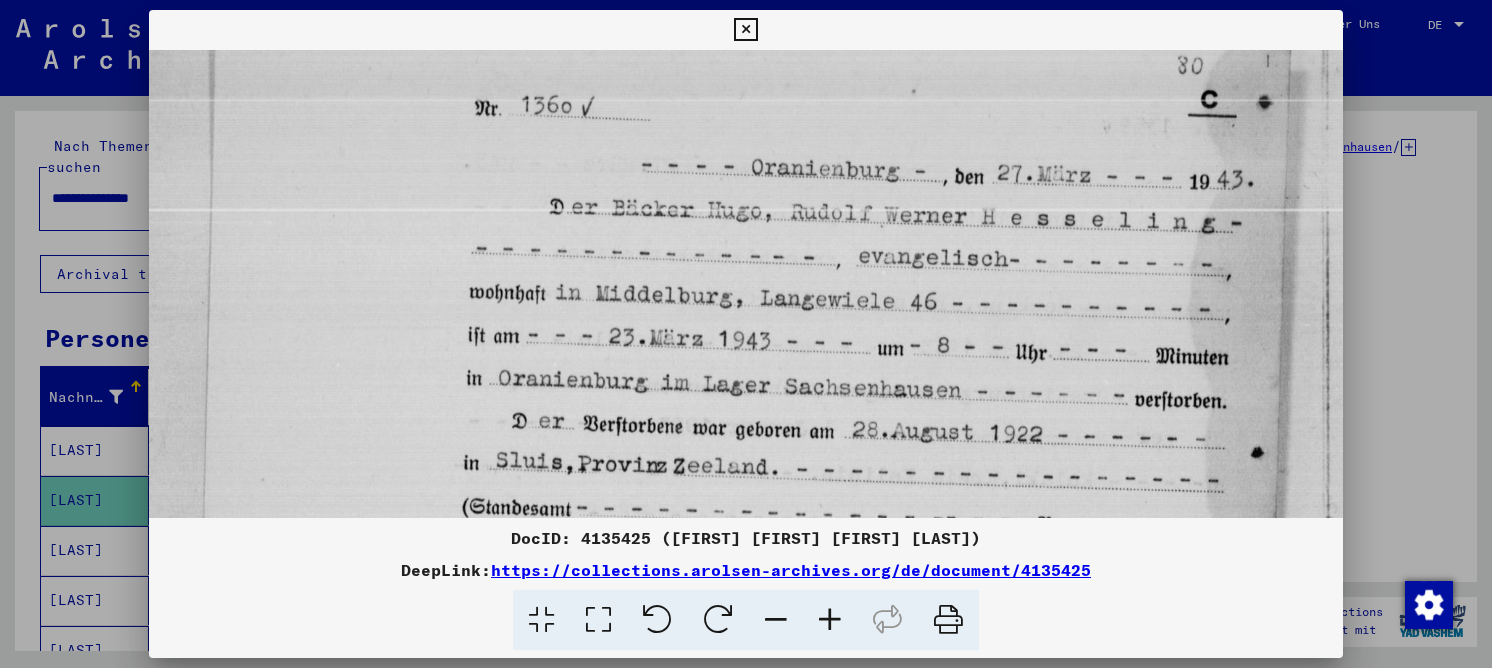 scroll, scrollTop: 74, scrollLeft: 0, axis: vertical 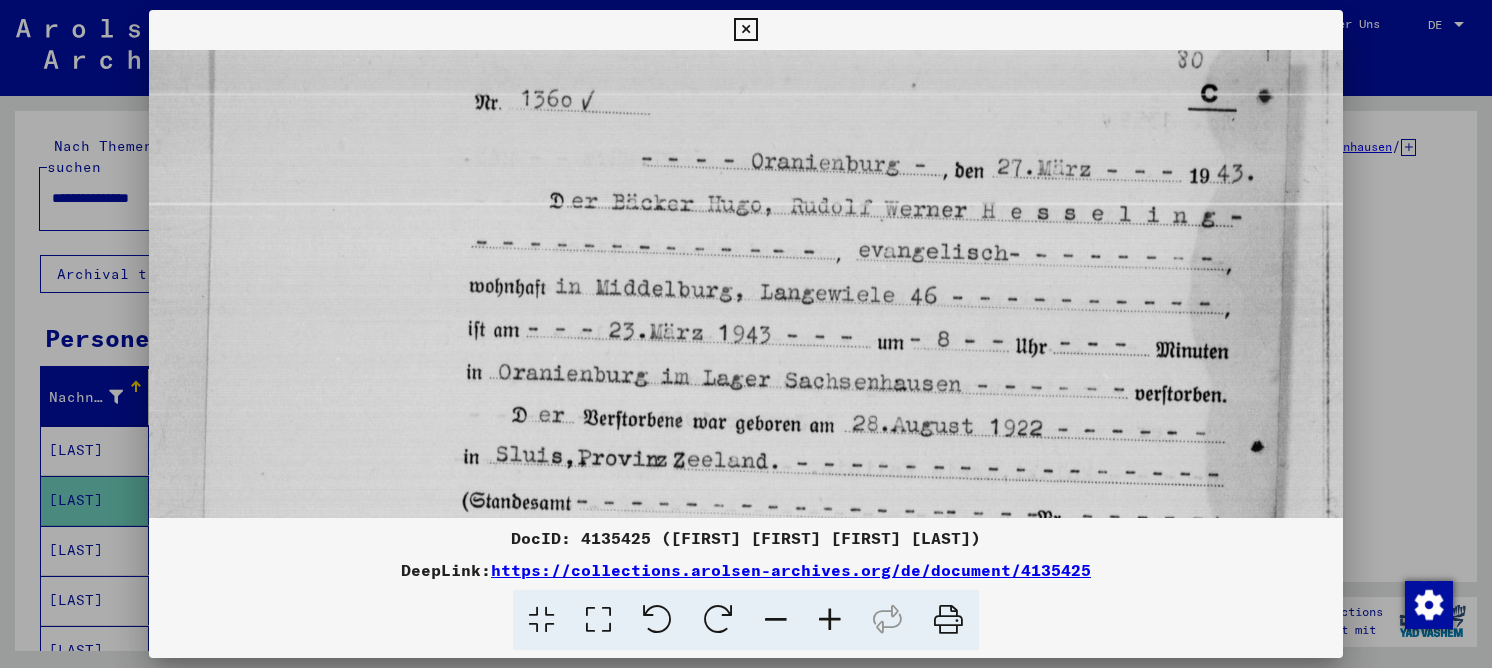 drag, startPoint x: 671, startPoint y: 366, endPoint x: 601, endPoint y: 321, distance: 83.21658 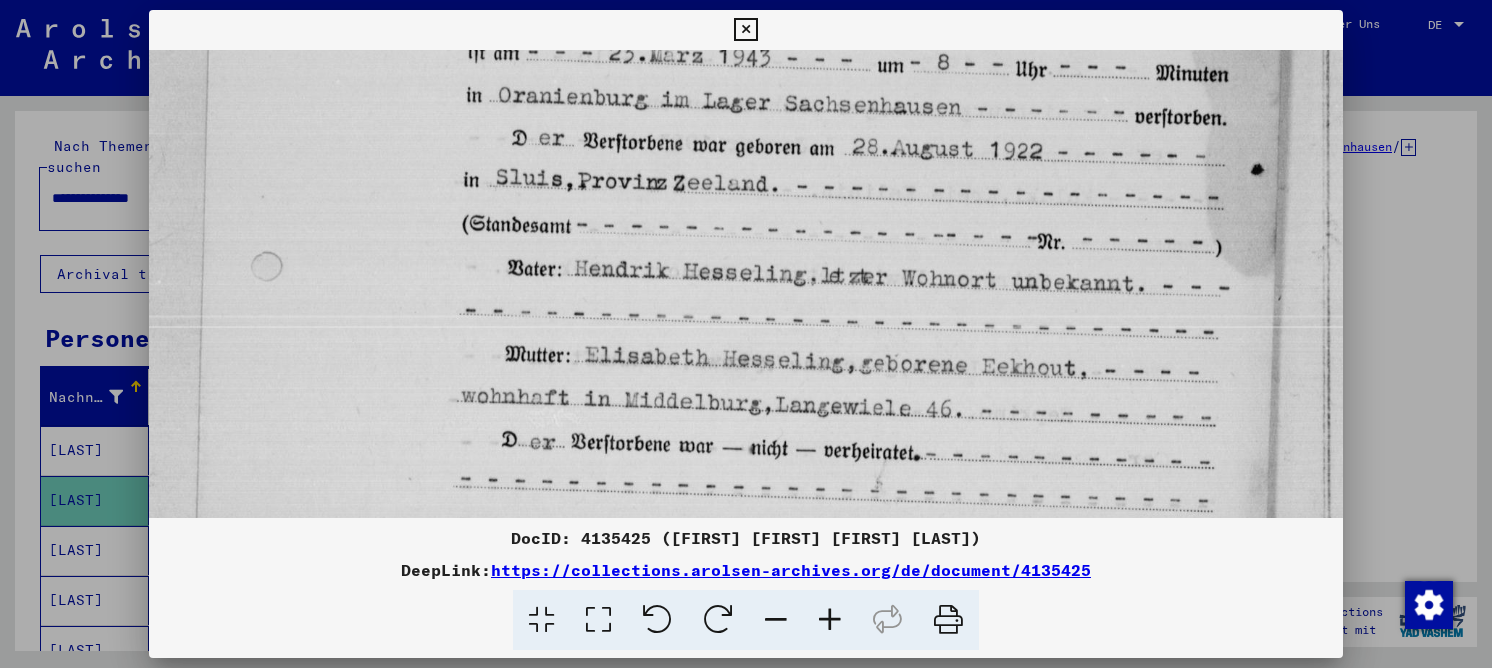 scroll, scrollTop: 359, scrollLeft: 0, axis: vertical 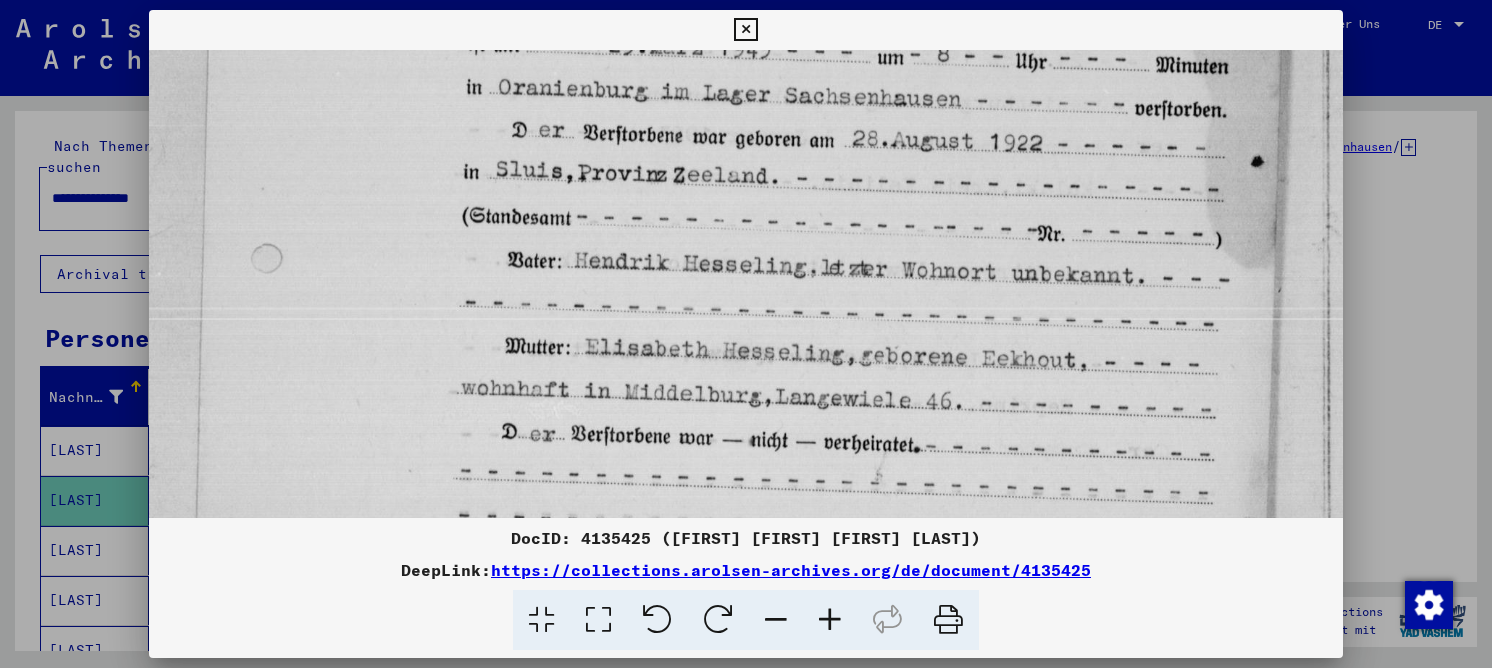 drag, startPoint x: 763, startPoint y: 342, endPoint x: 748, endPoint y: 66, distance: 276.40732 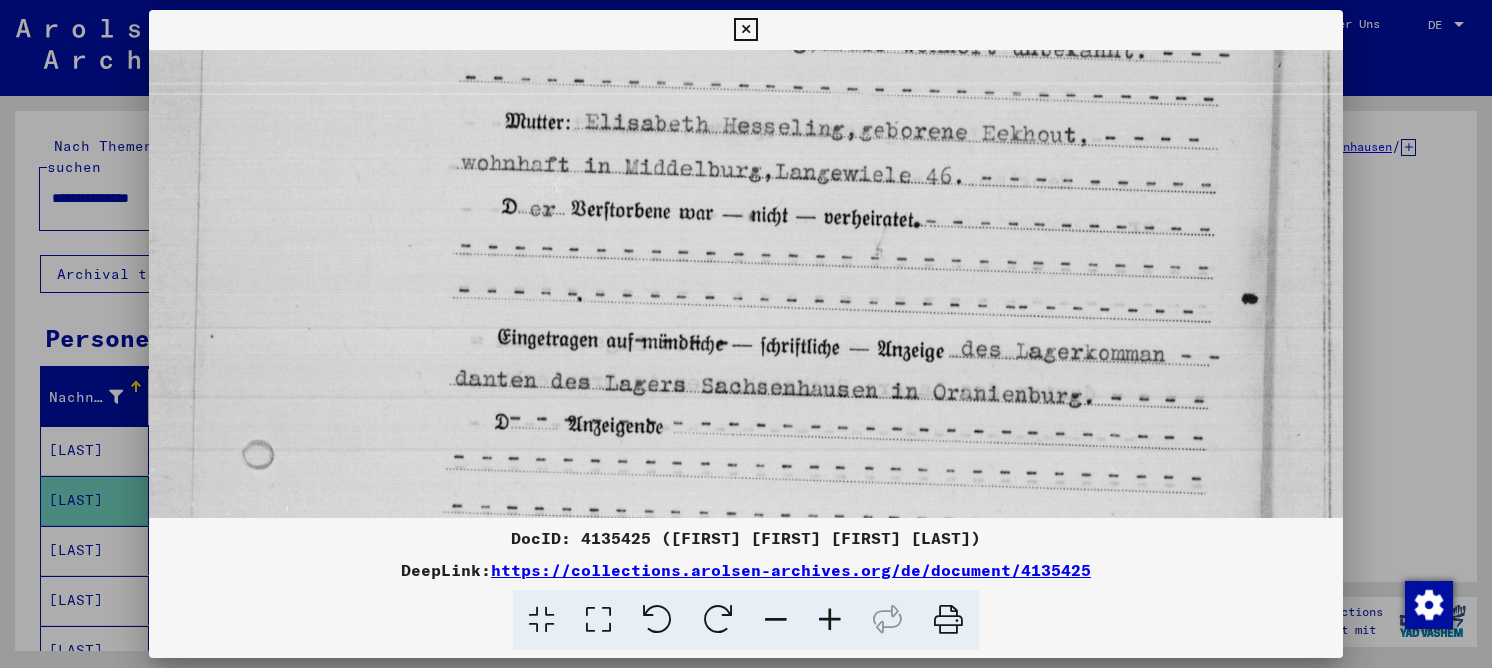 drag, startPoint x: 664, startPoint y: 266, endPoint x: 684, endPoint y: 127, distance: 140.43147 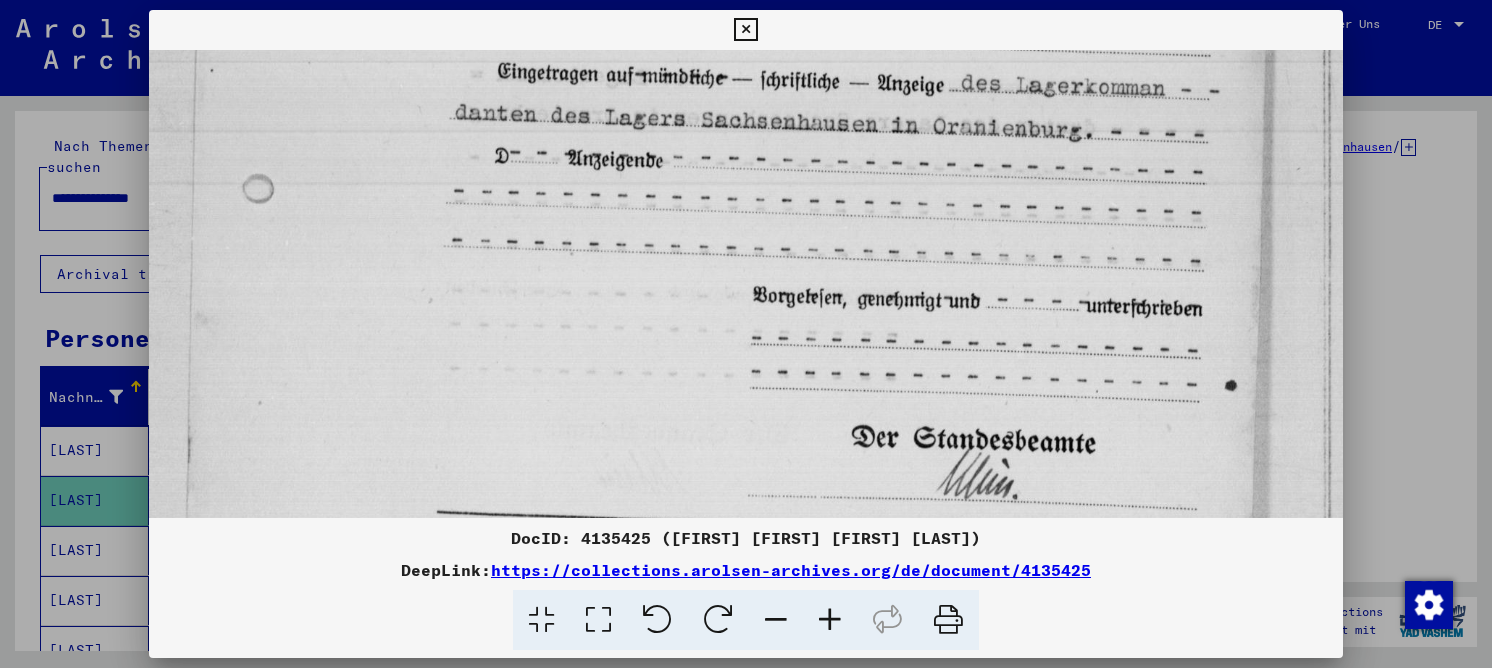 drag, startPoint x: 662, startPoint y: 325, endPoint x: 722, endPoint y: 52, distance: 279.51566 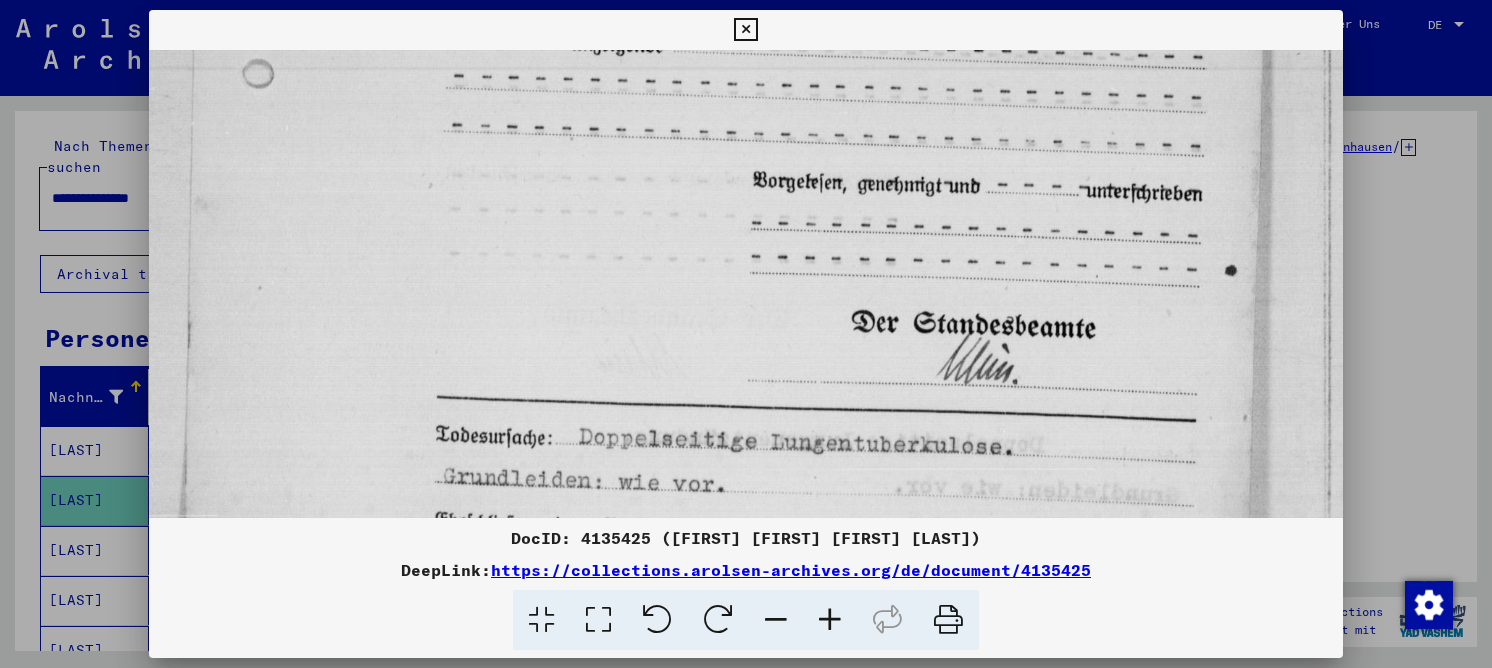 scroll, scrollTop: 1031, scrollLeft: 0, axis: vertical 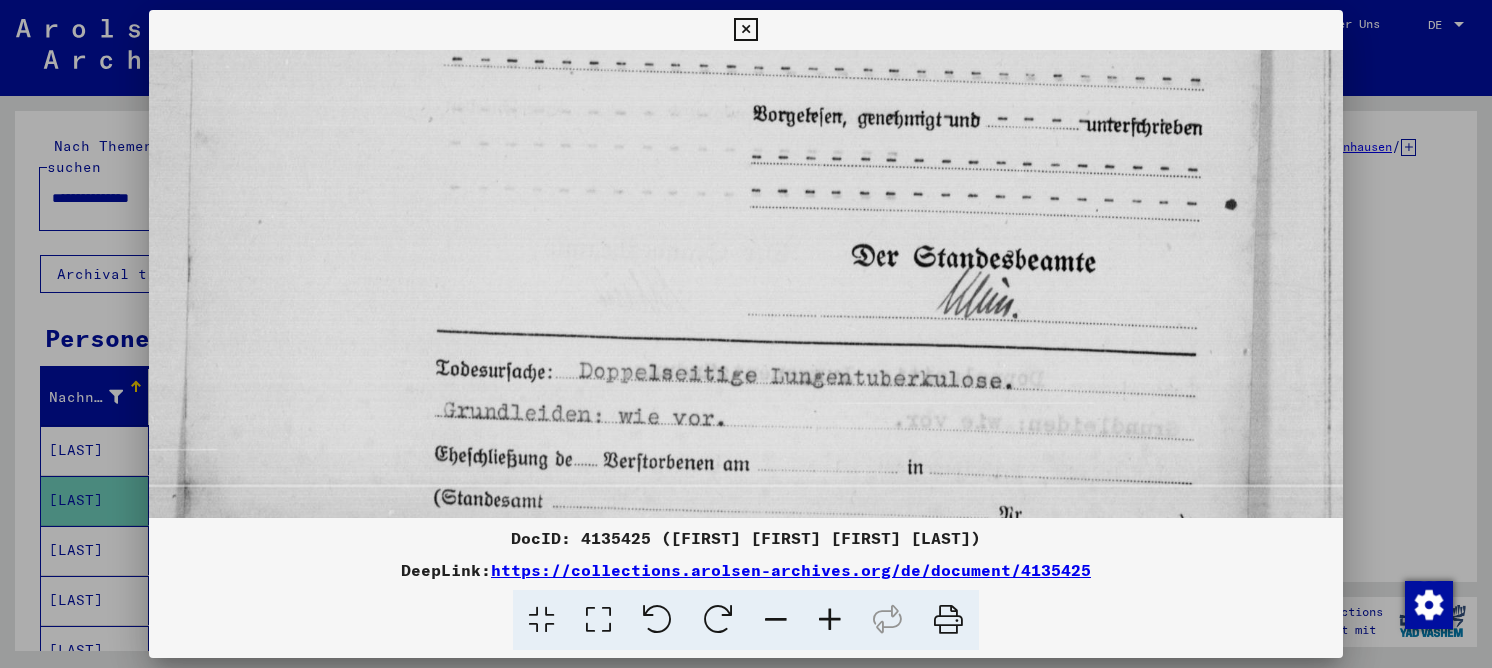 drag, startPoint x: 704, startPoint y: 309, endPoint x: 748, endPoint y: 140, distance: 174.6339 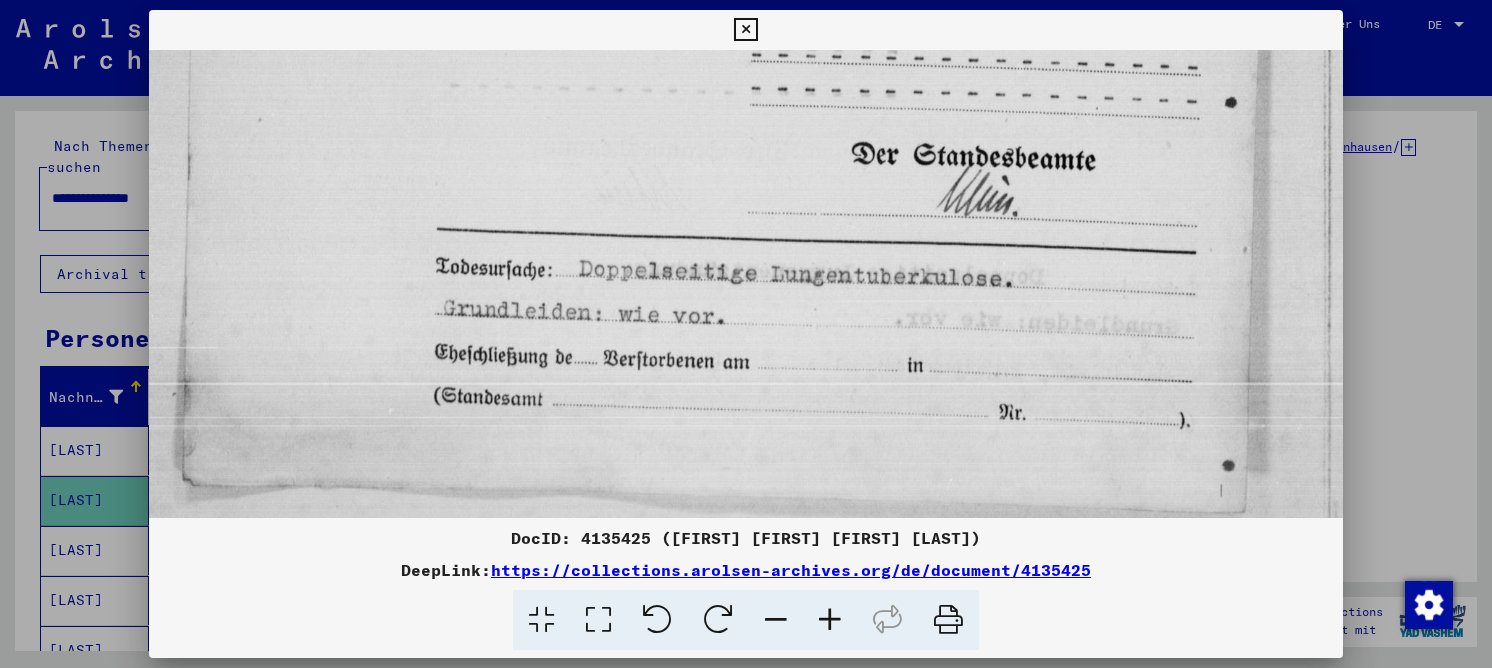 drag, startPoint x: 701, startPoint y: 342, endPoint x: 736, endPoint y: 187, distance: 158.90248 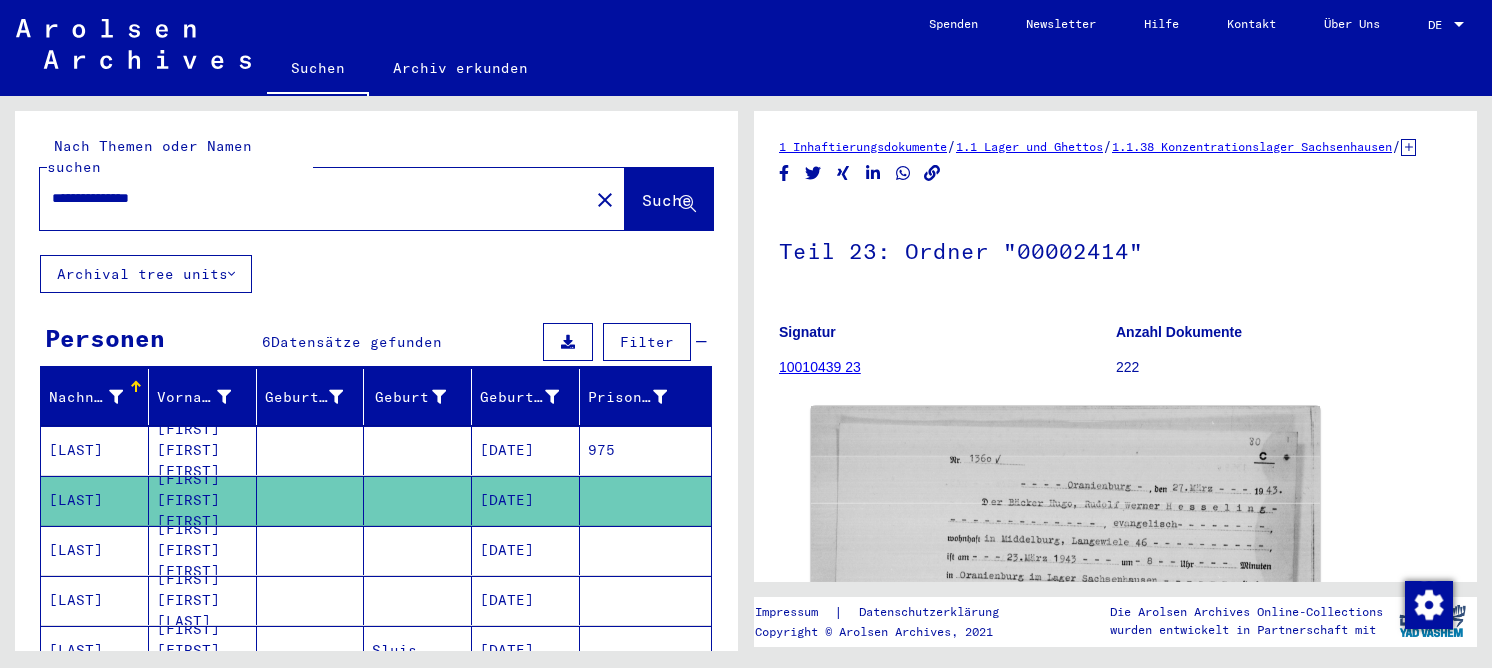 click on "[DATE]" at bounding box center (526, 600) 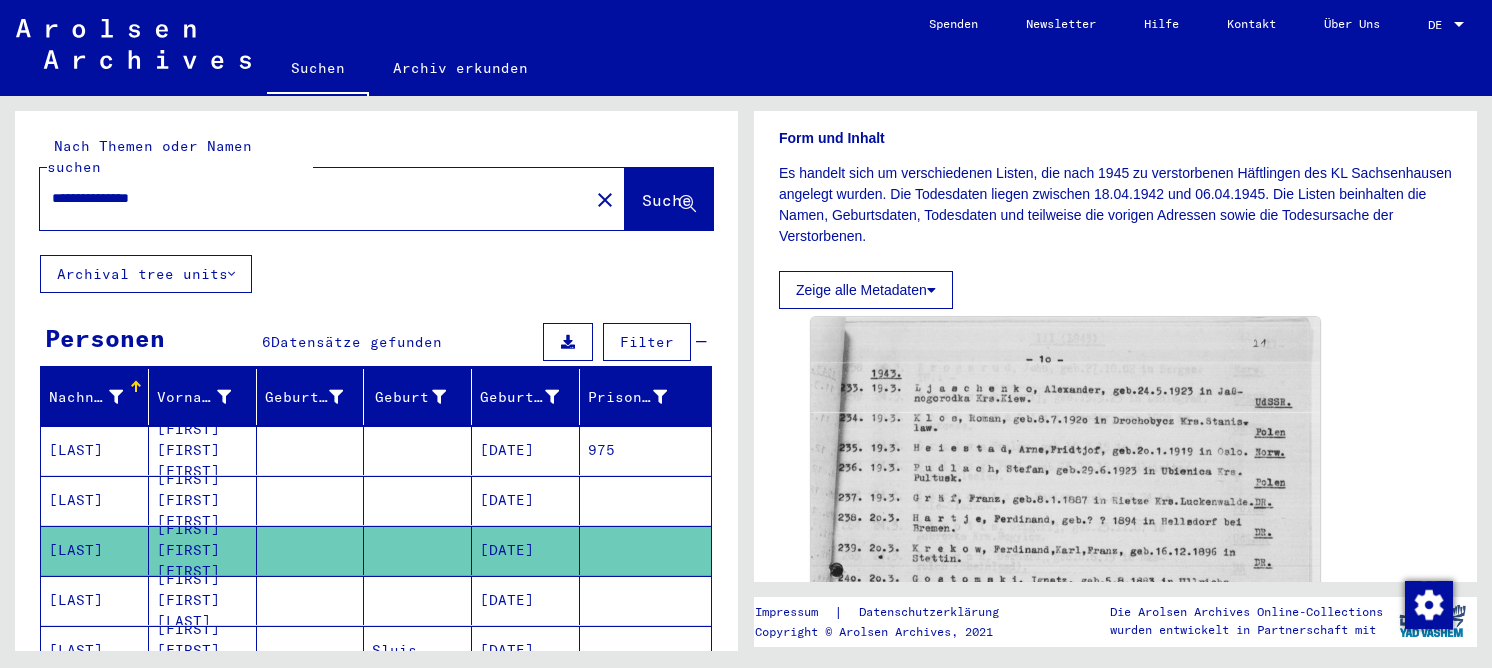 scroll, scrollTop: 400, scrollLeft: 0, axis: vertical 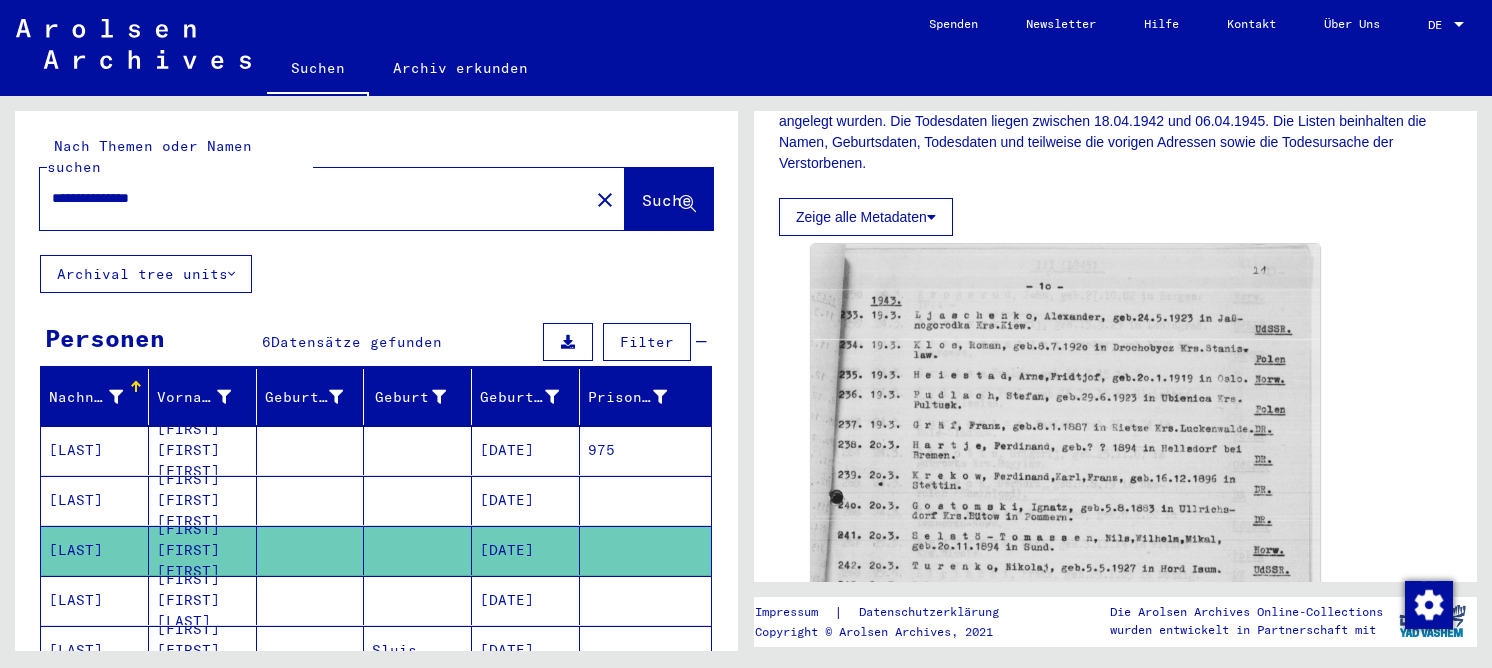 click on "[DATE]" at bounding box center (526, 650) 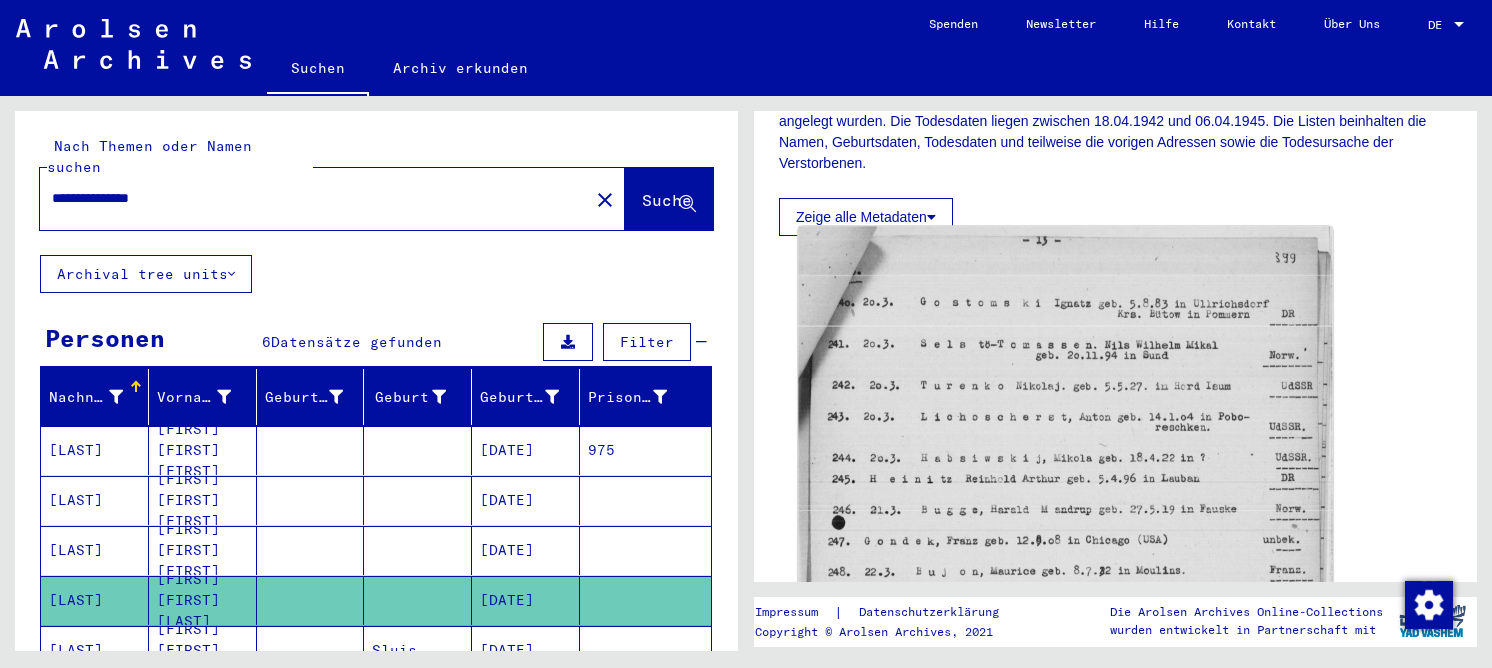 scroll, scrollTop: 600, scrollLeft: 0, axis: vertical 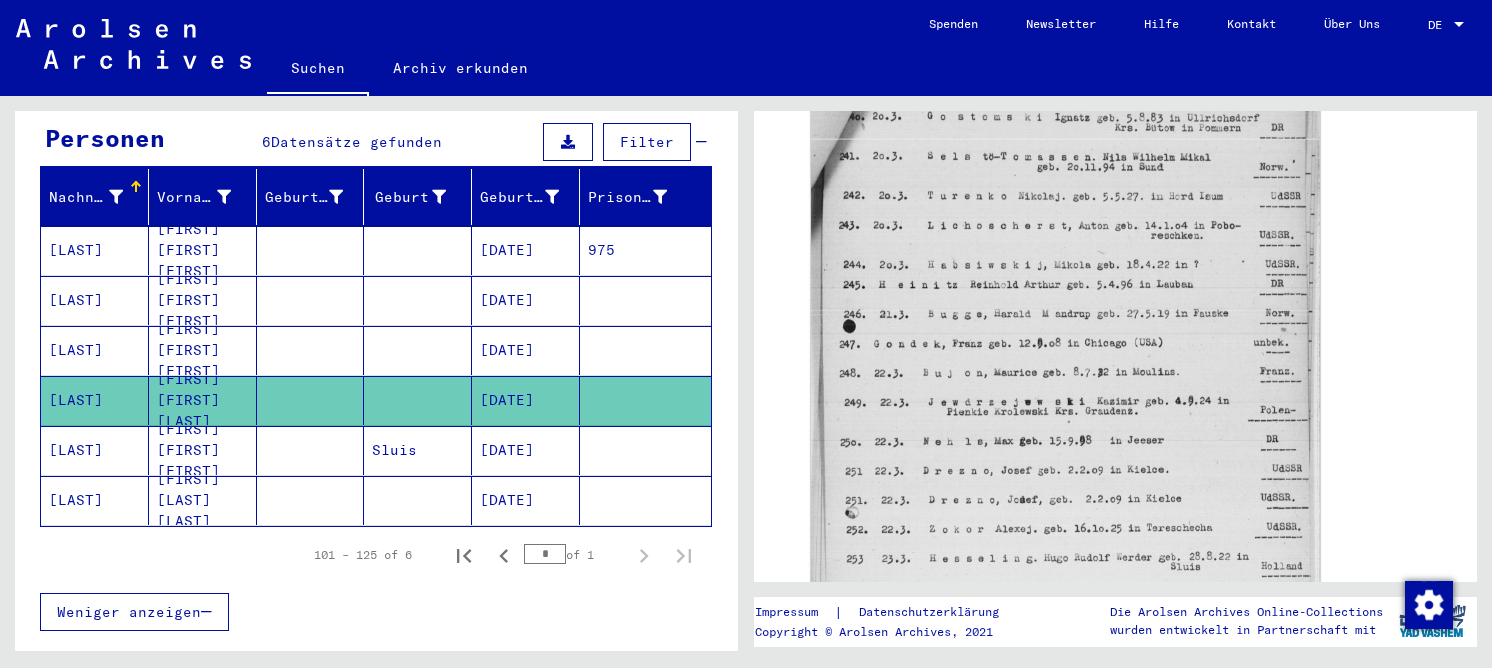 click on "[DATE]" at bounding box center (526, 500) 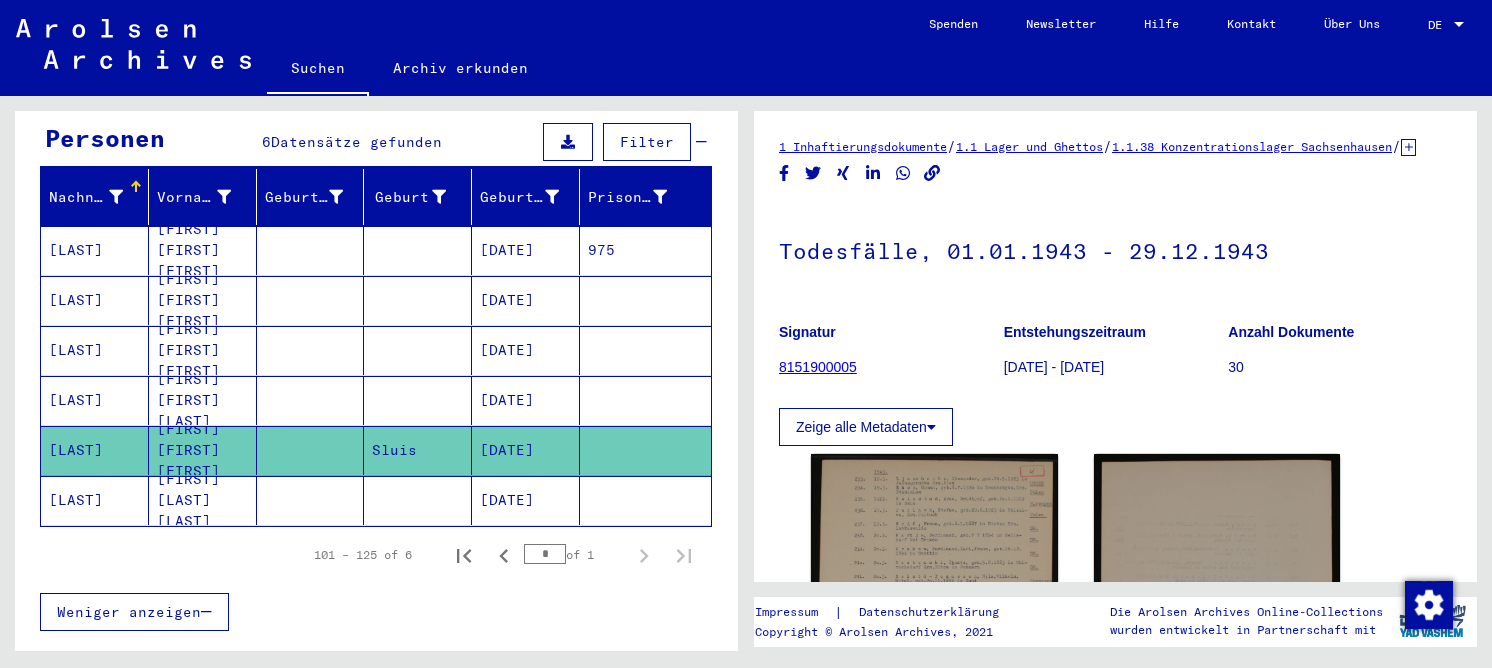 scroll, scrollTop: 300, scrollLeft: 0, axis: vertical 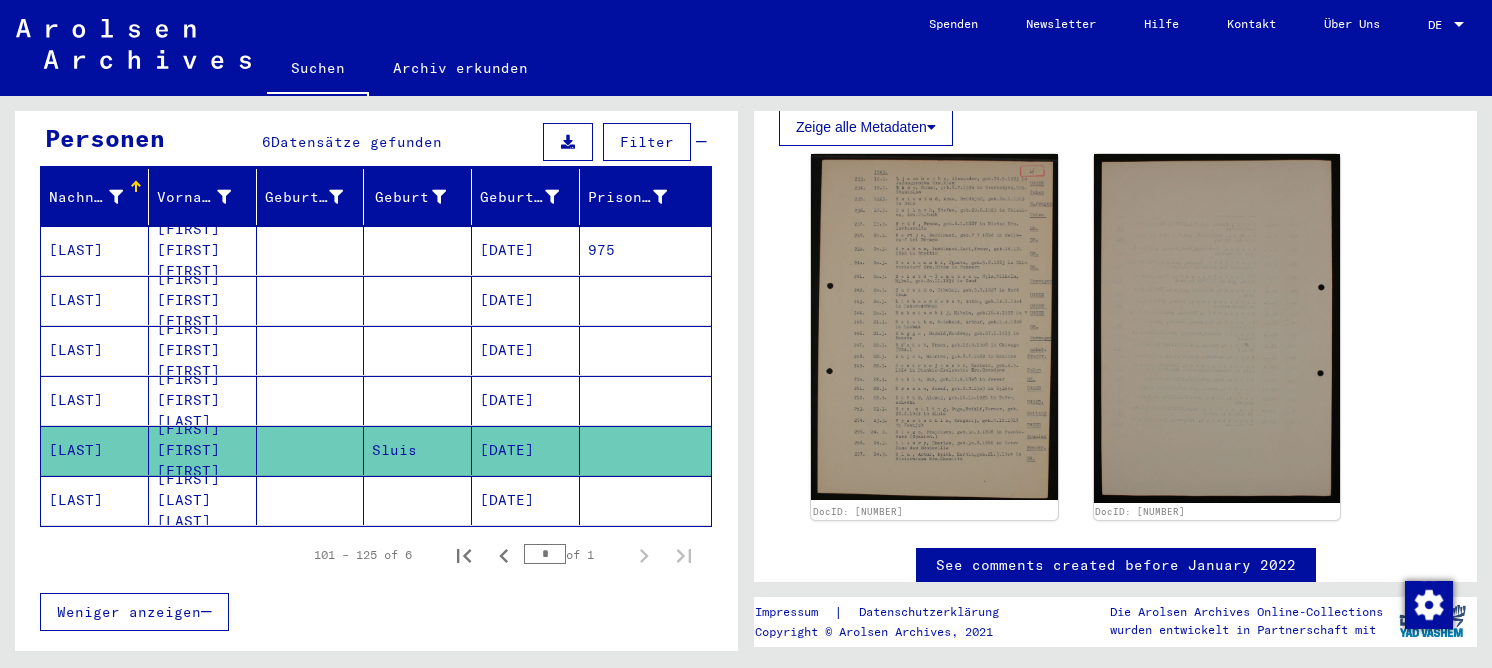 click at bounding box center [418, 350] 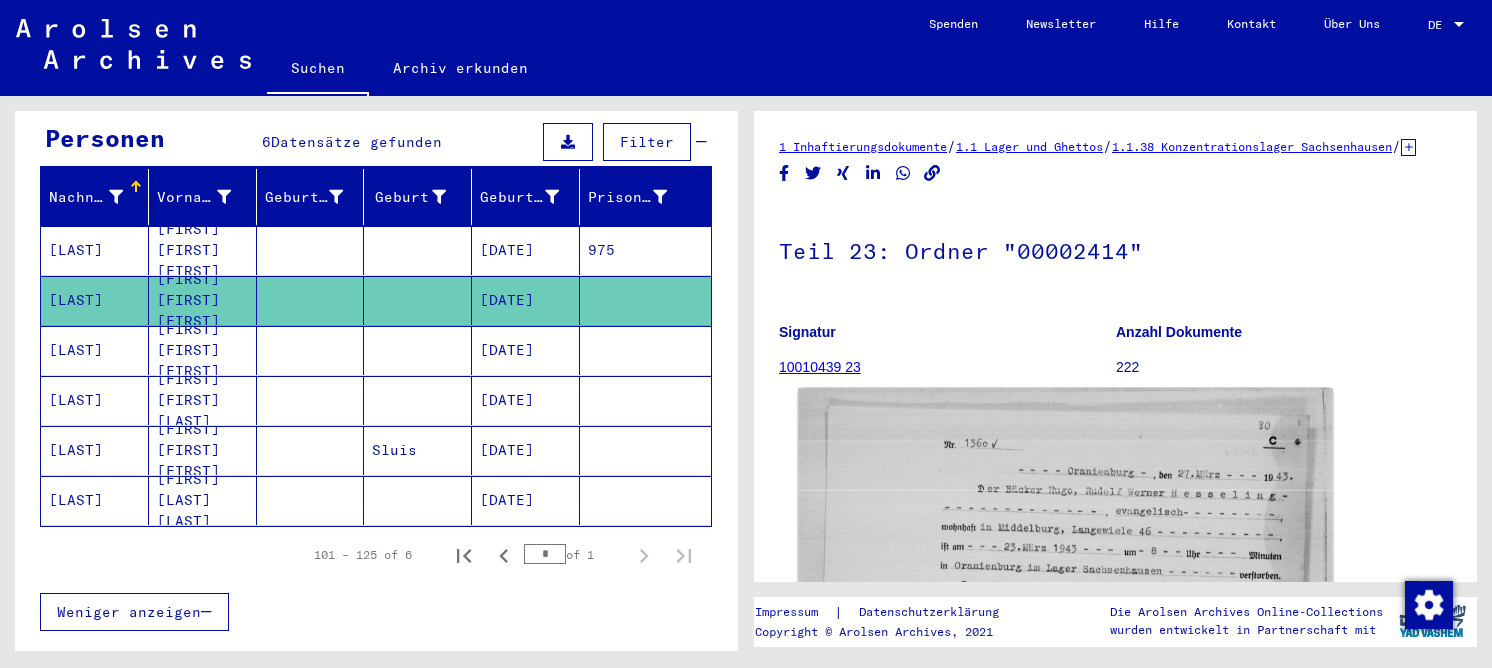 click 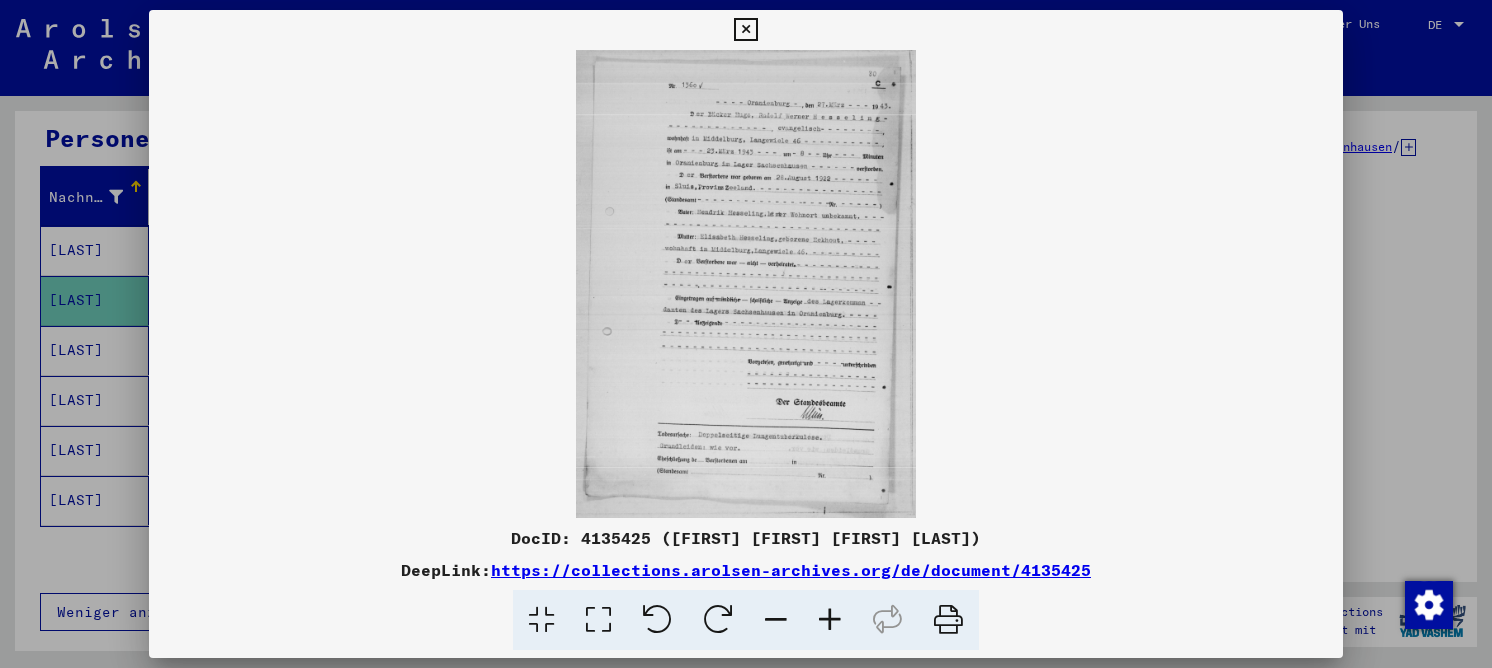 click at bounding box center [598, 620] 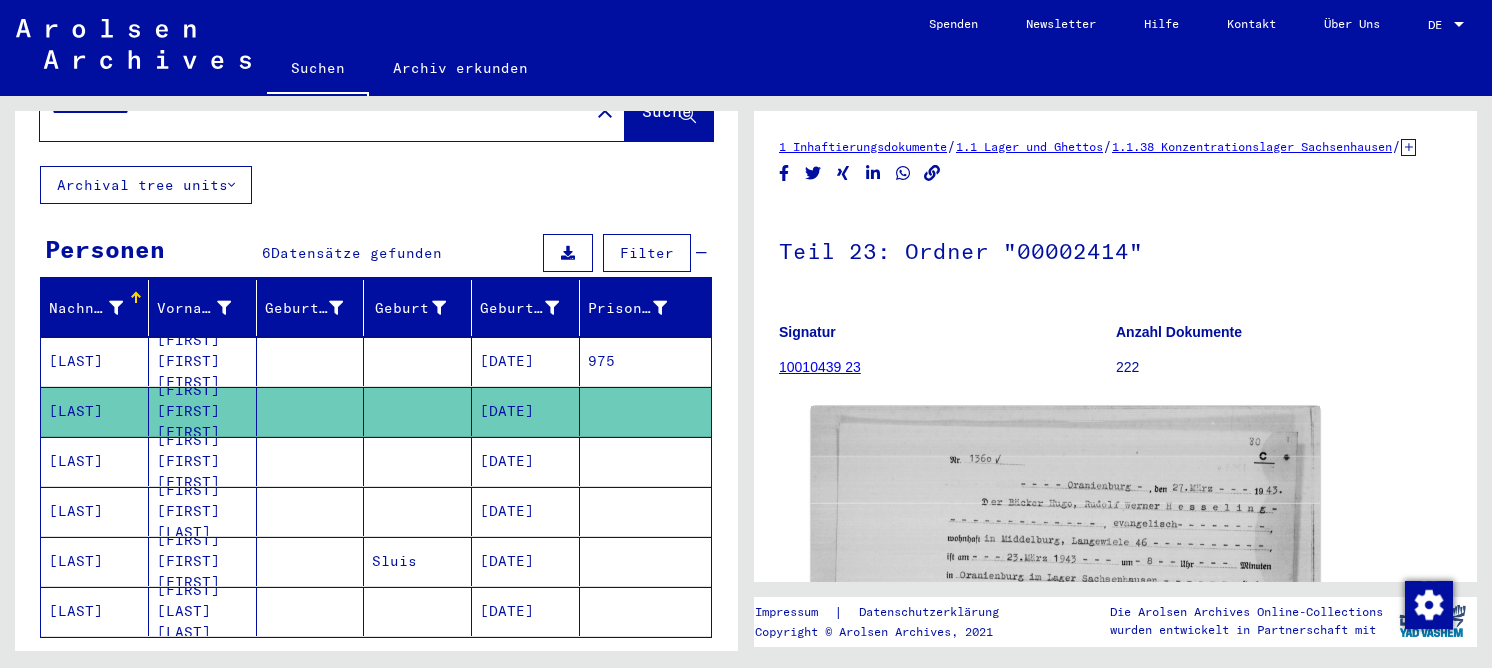 scroll, scrollTop: 0, scrollLeft: 0, axis: both 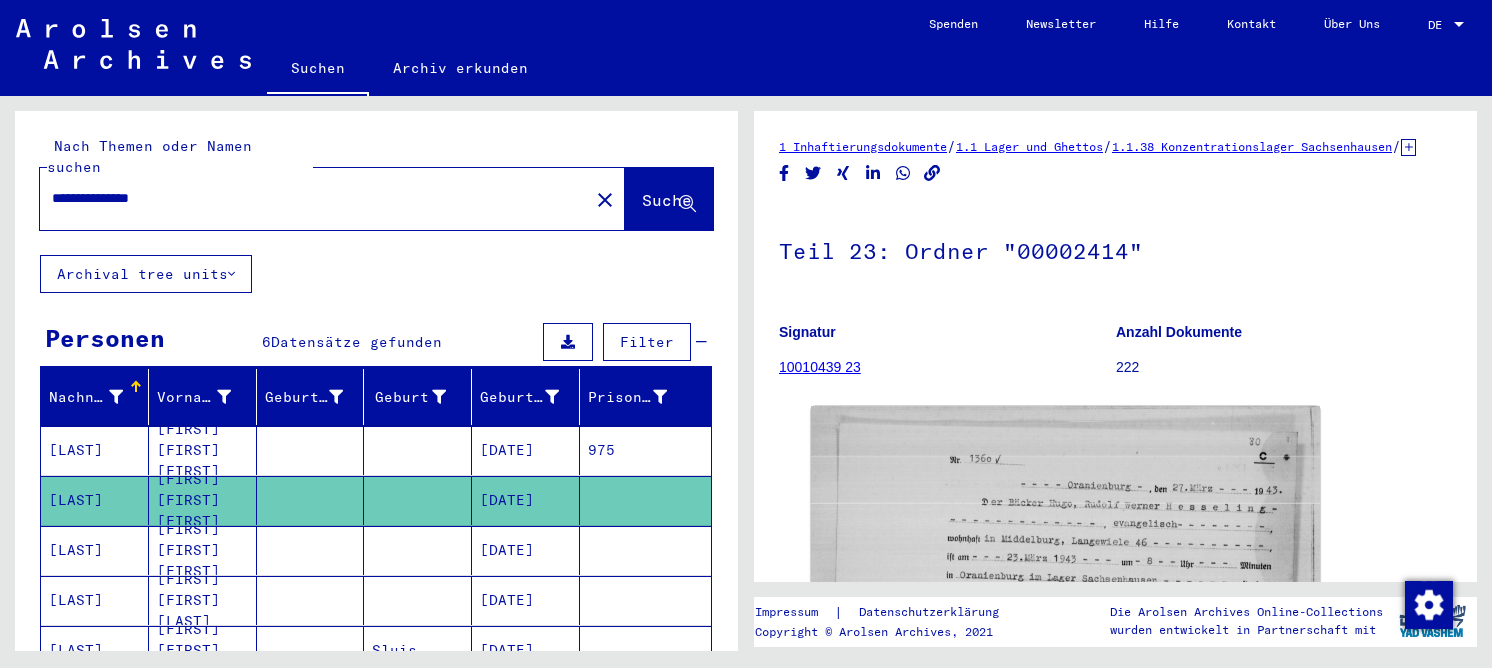 drag, startPoint x: 198, startPoint y: 176, endPoint x: 12, endPoint y: 174, distance: 186.01076 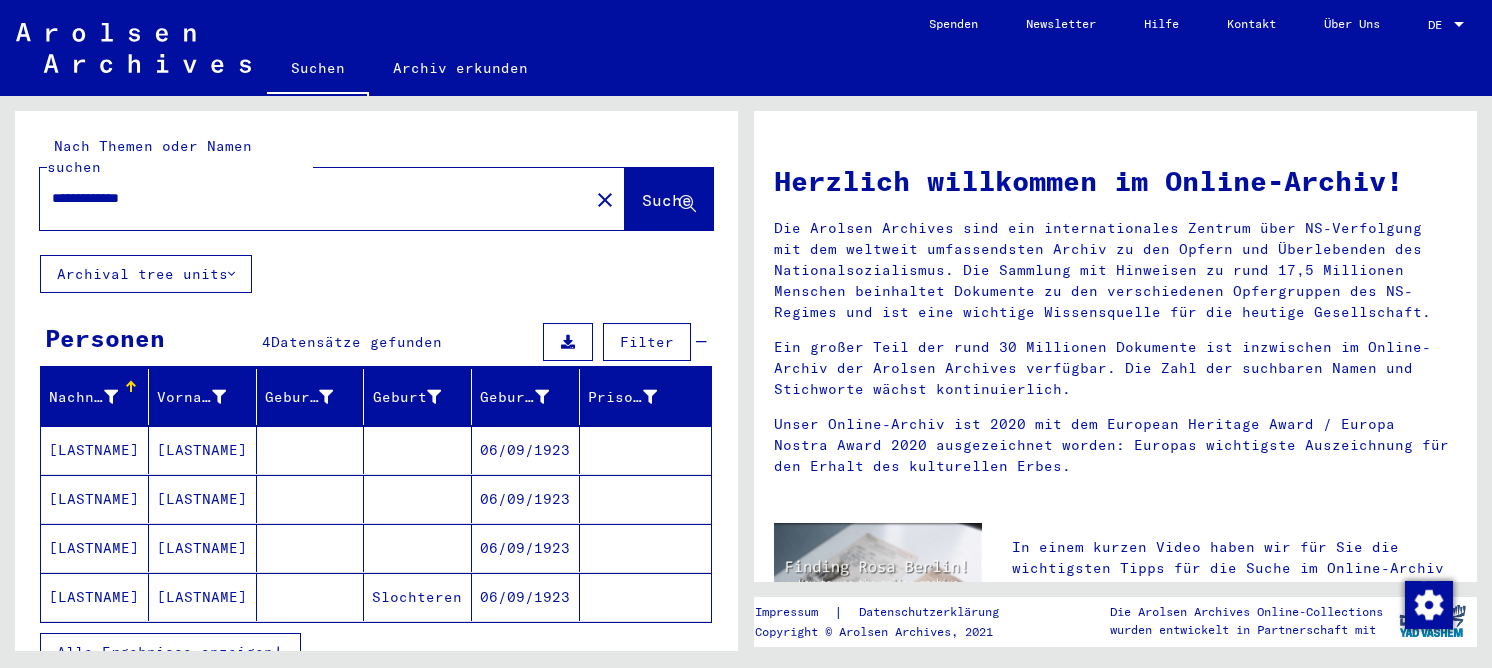 click at bounding box center (418, 499) 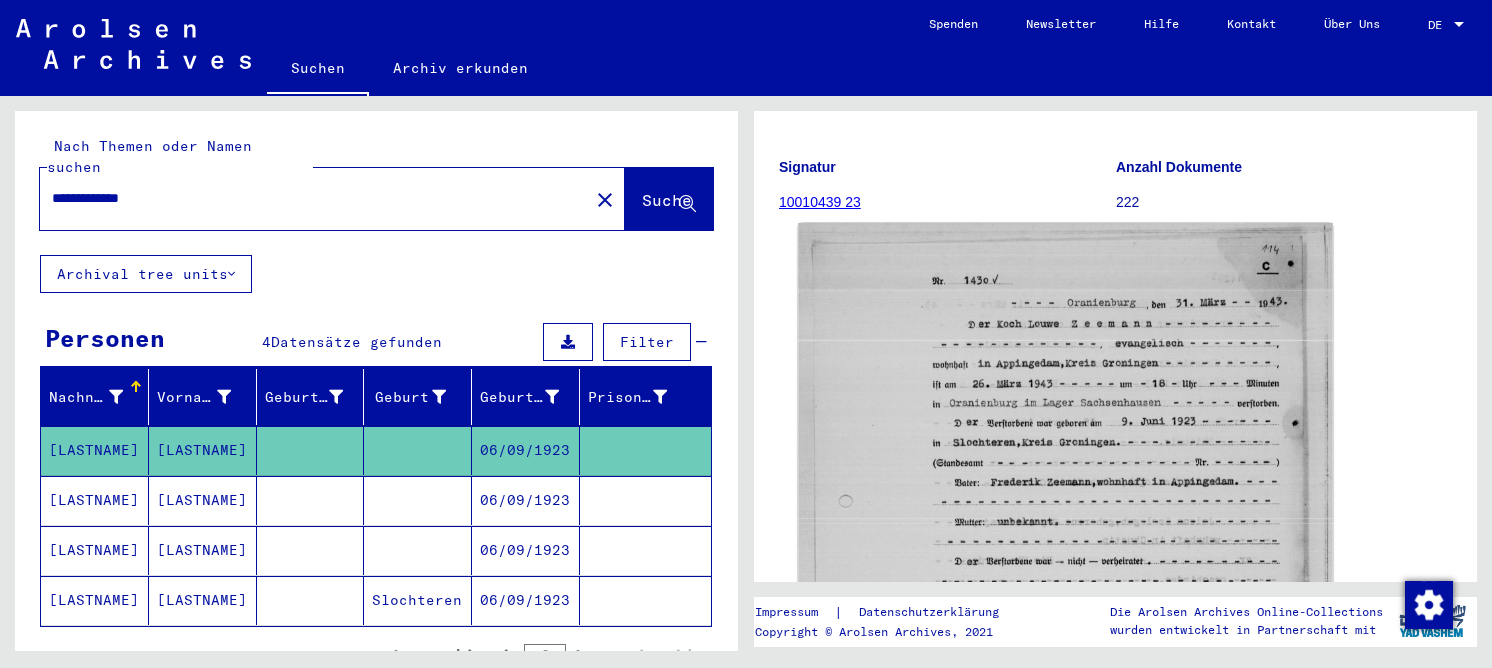scroll, scrollTop: 200, scrollLeft: 0, axis: vertical 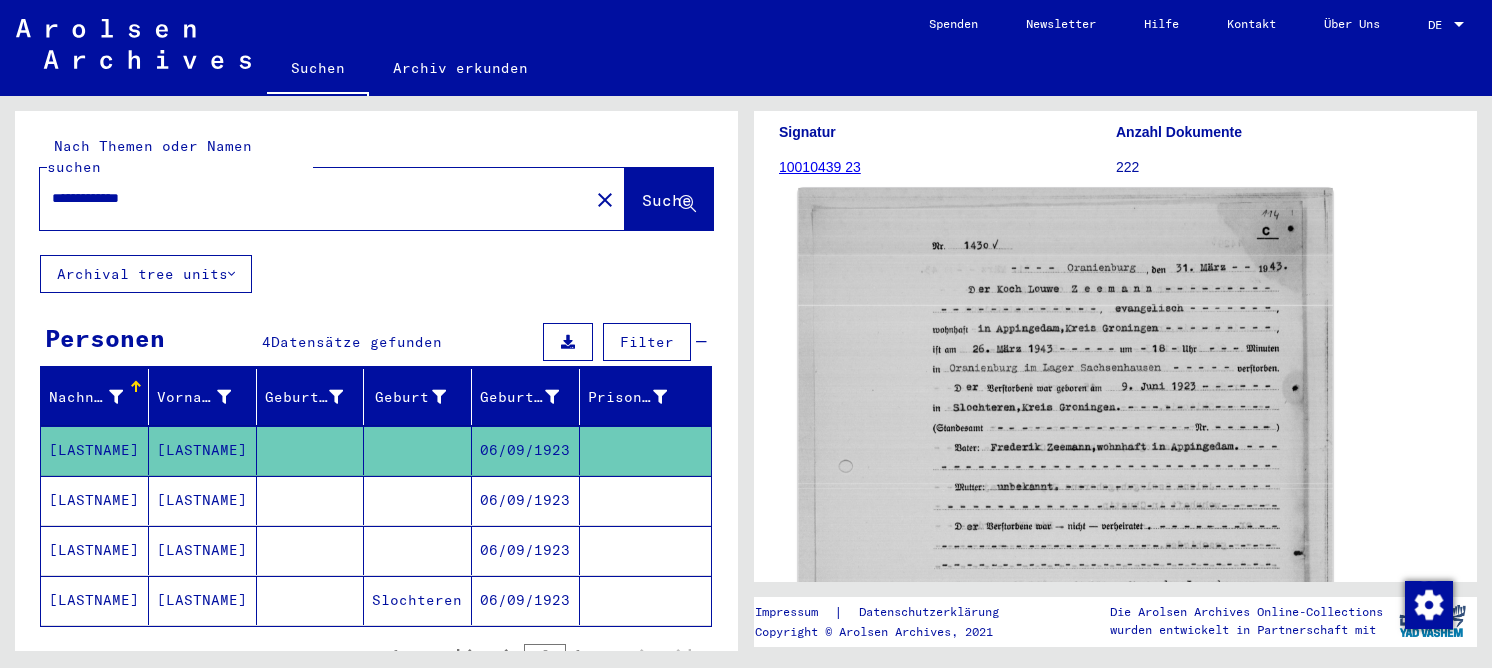 click 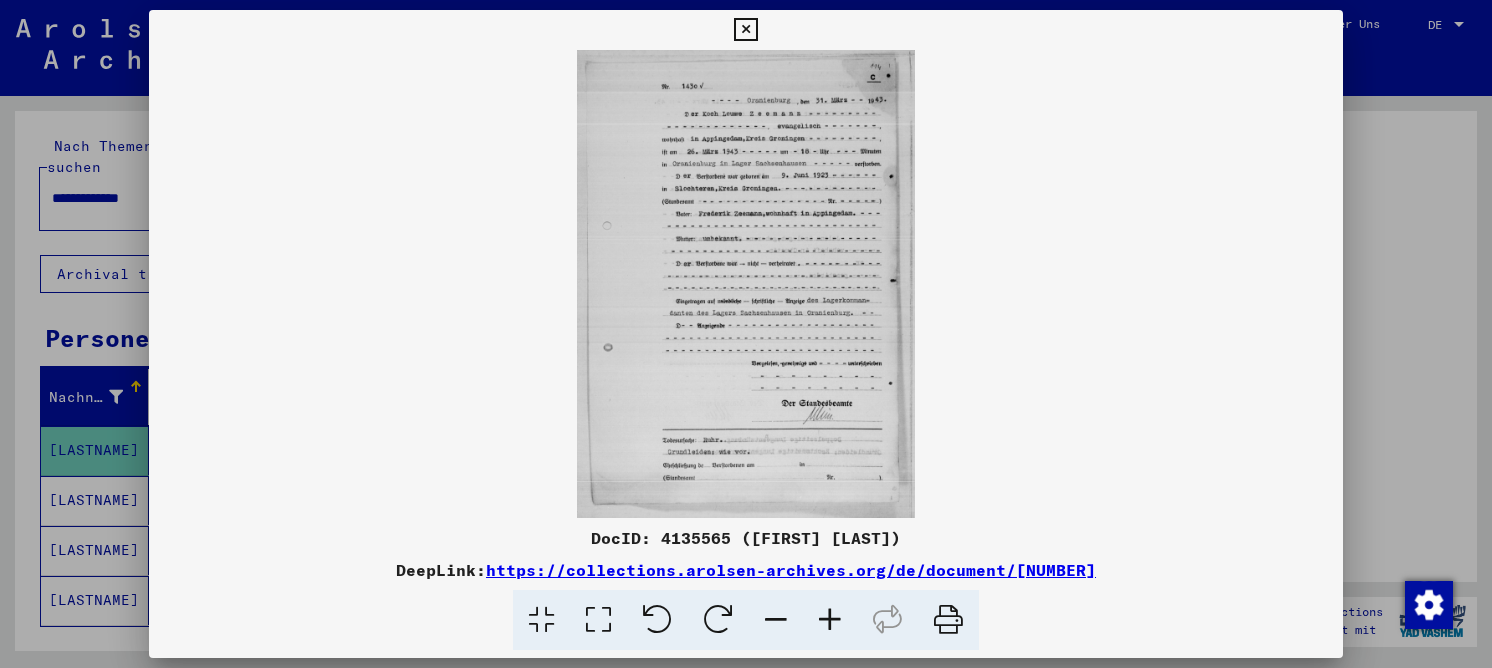 click at bounding box center (598, 620) 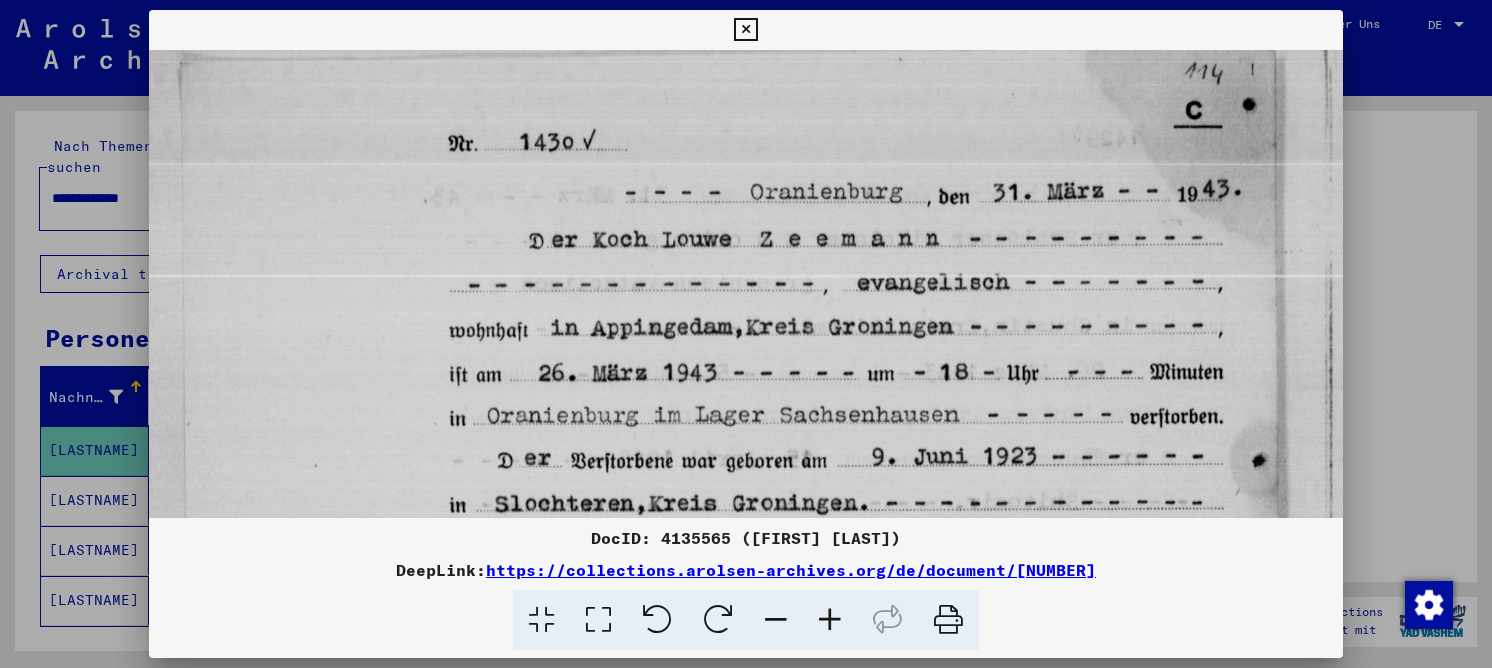 scroll, scrollTop: 89, scrollLeft: 0, axis: vertical 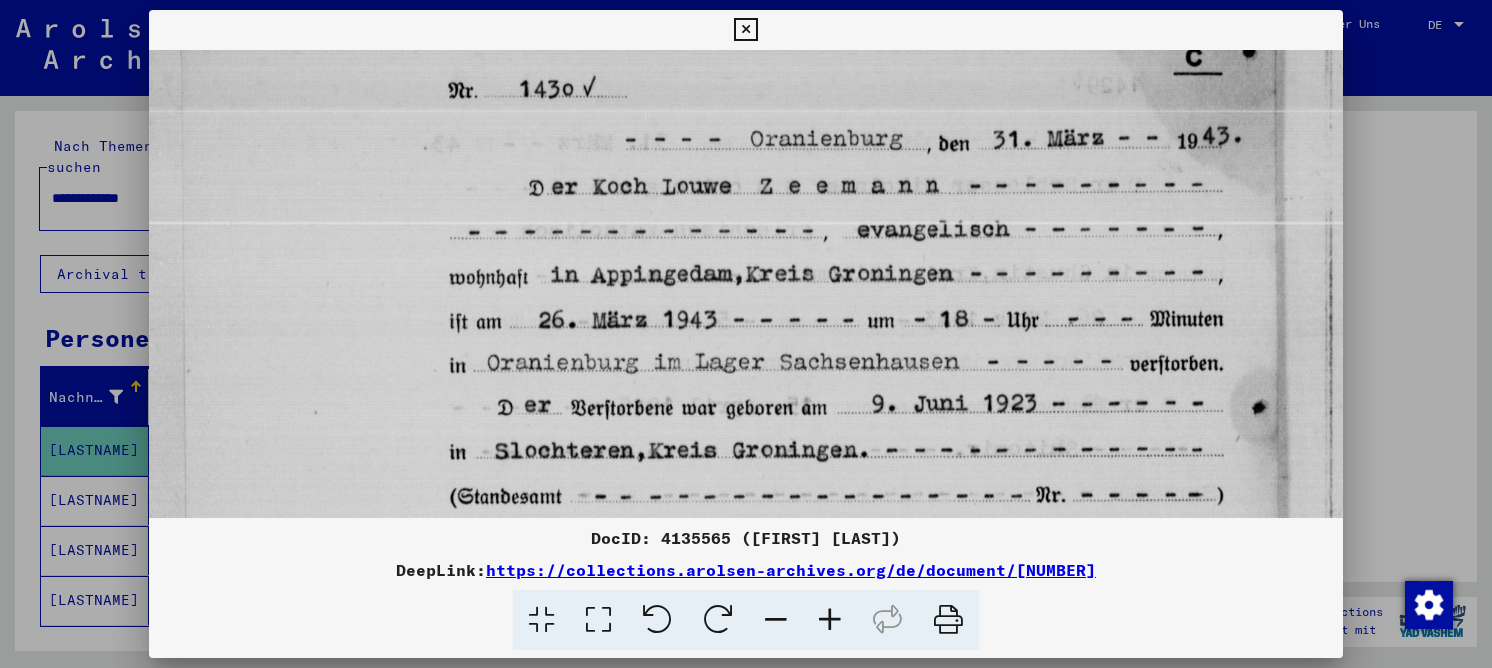 drag, startPoint x: 637, startPoint y: 295, endPoint x: 641, endPoint y: 210, distance: 85.09406 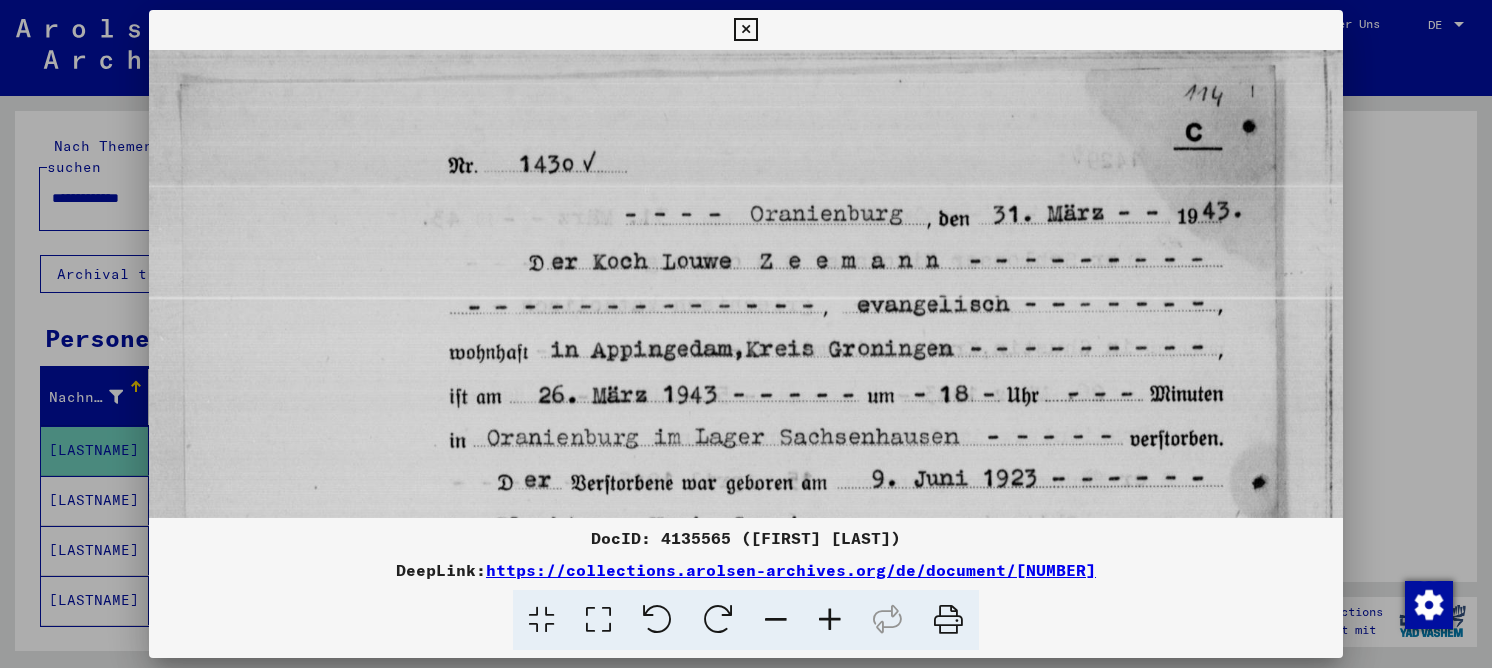 scroll, scrollTop: 8, scrollLeft: 0, axis: vertical 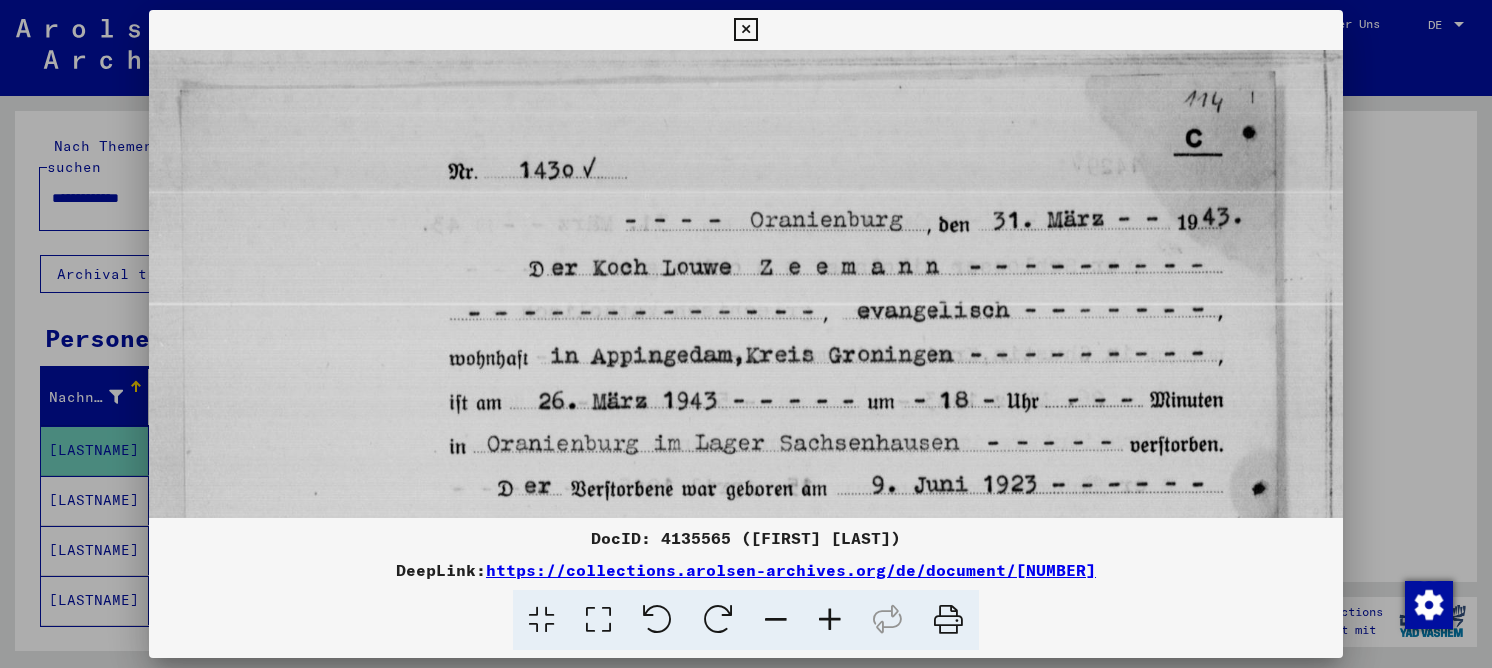 drag, startPoint x: 635, startPoint y: 282, endPoint x: 628, endPoint y: 363, distance: 81.3019 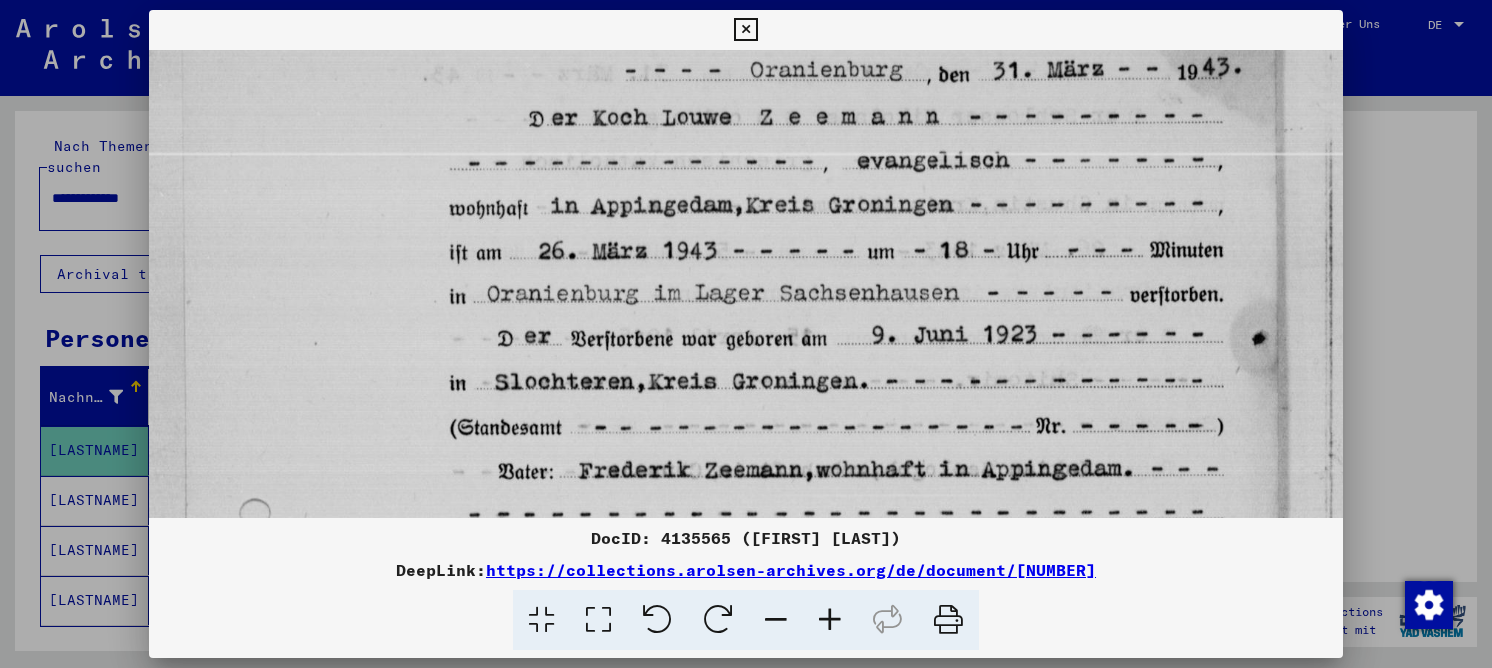 drag, startPoint x: 628, startPoint y: 294, endPoint x: 630, endPoint y: 124, distance: 170.01176 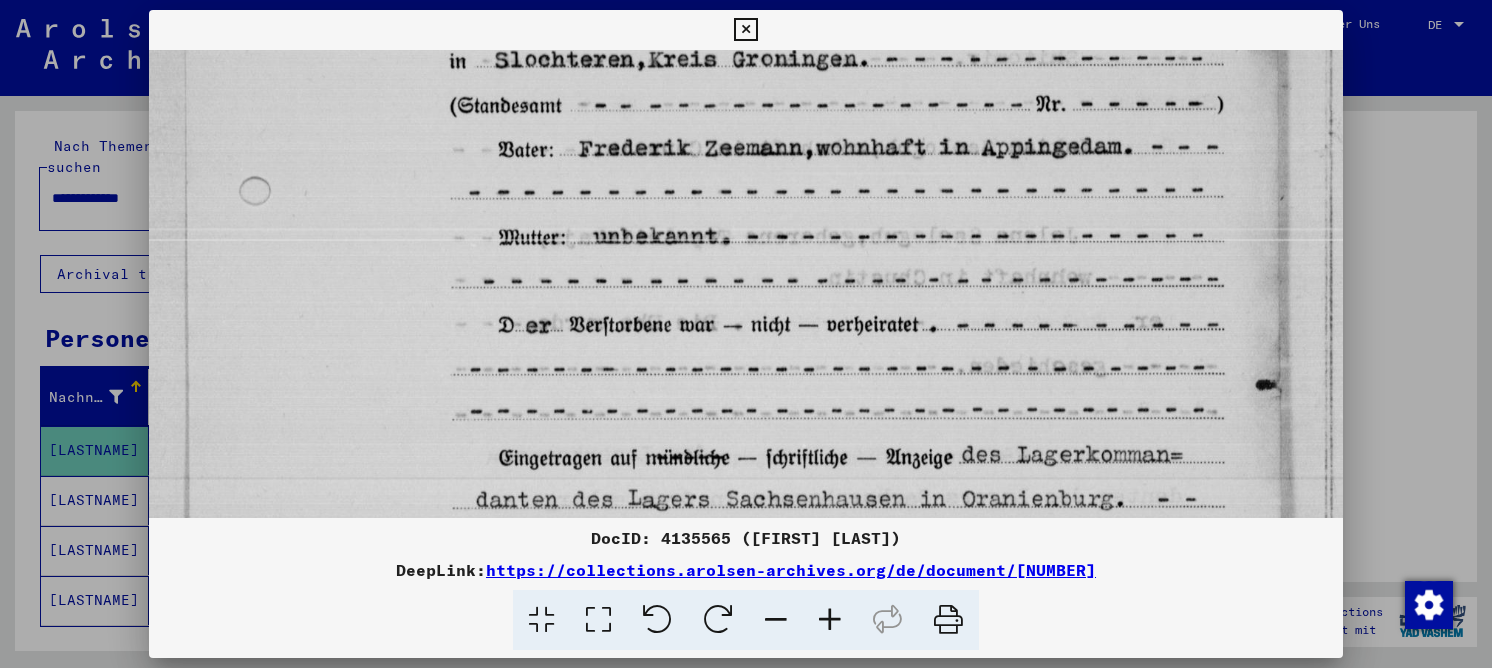 drag, startPoint x: 638, startPoint y: 344, endPoint x: 629, endPoint y: 33, distance: 311.1302 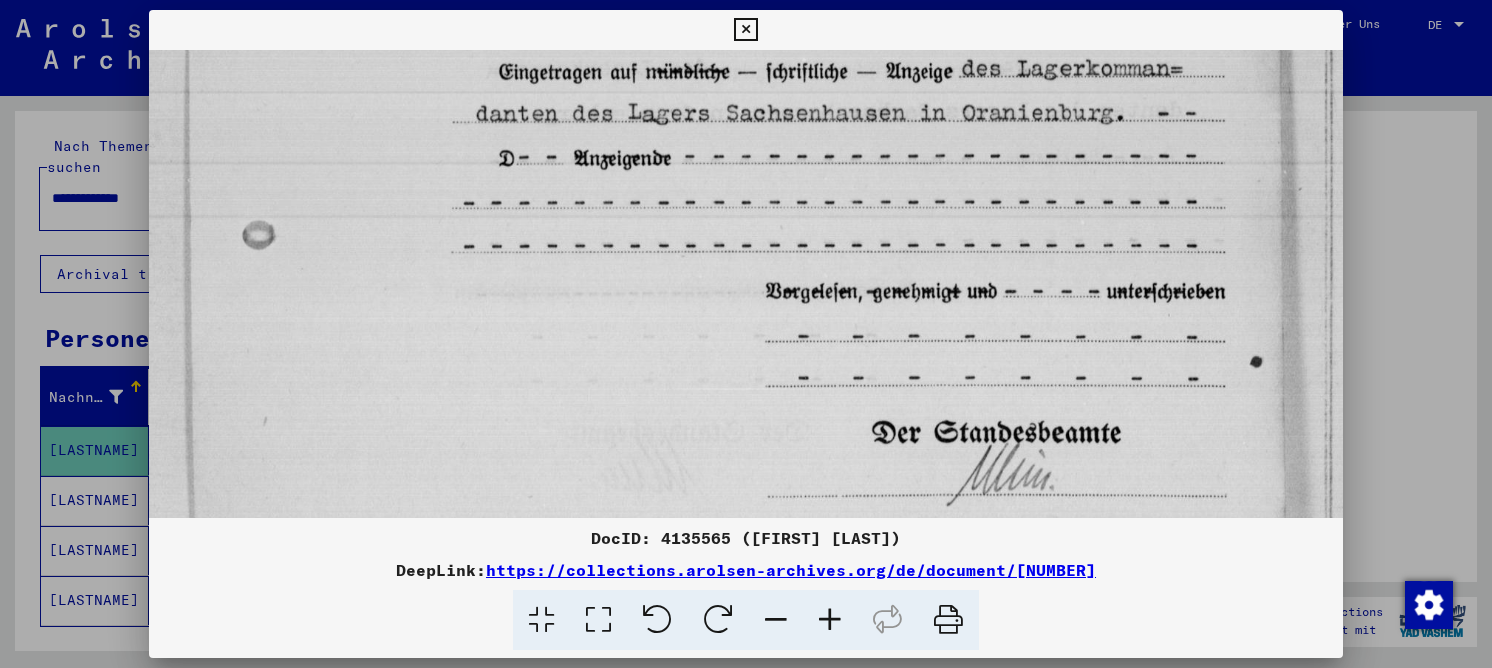 drag, startPoint x: 626, startPoint y: 288, endPoint x: 642, endPoint y: 63, distance: 225.56818 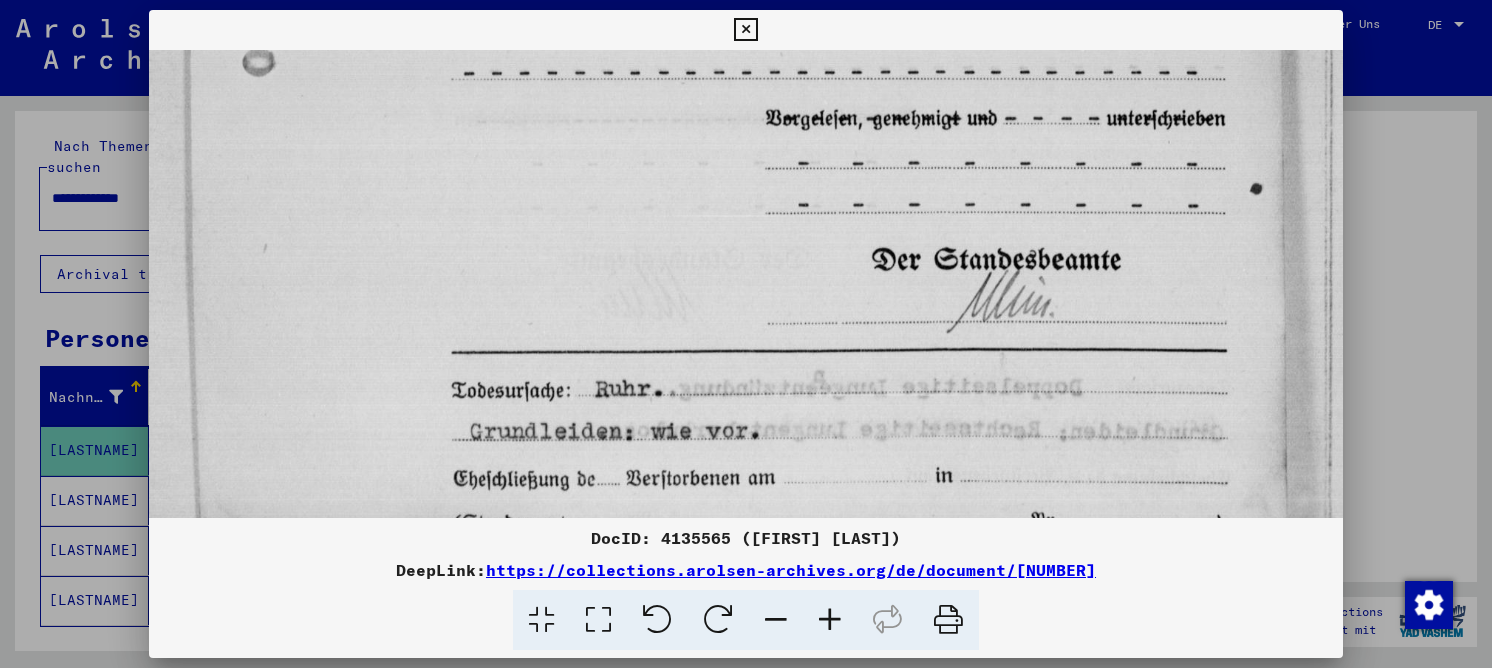 scroll, scrollTop: 1116, scrollLeft: 0, axis: vertical 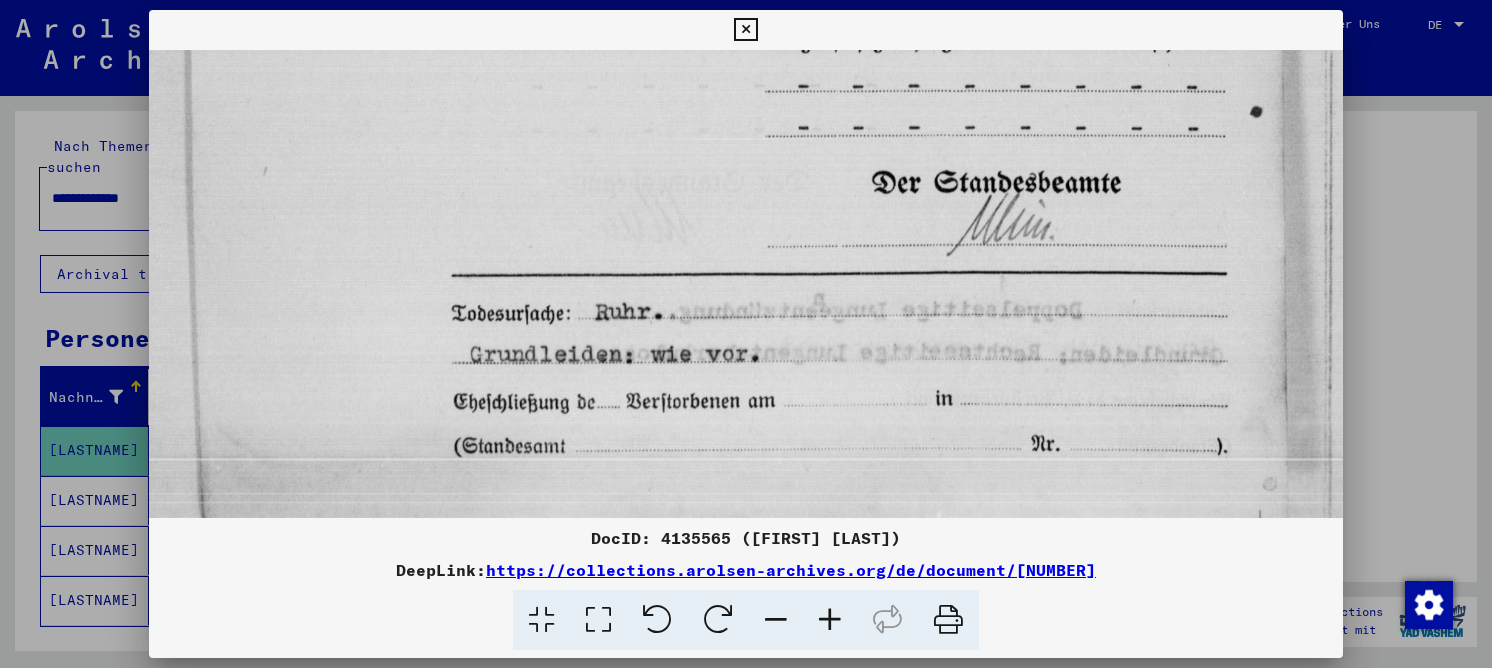 drag, startPoint x: 627, startPoint y: 290, endPoint x: 624, endPoint y: 134, distance: 156.02884 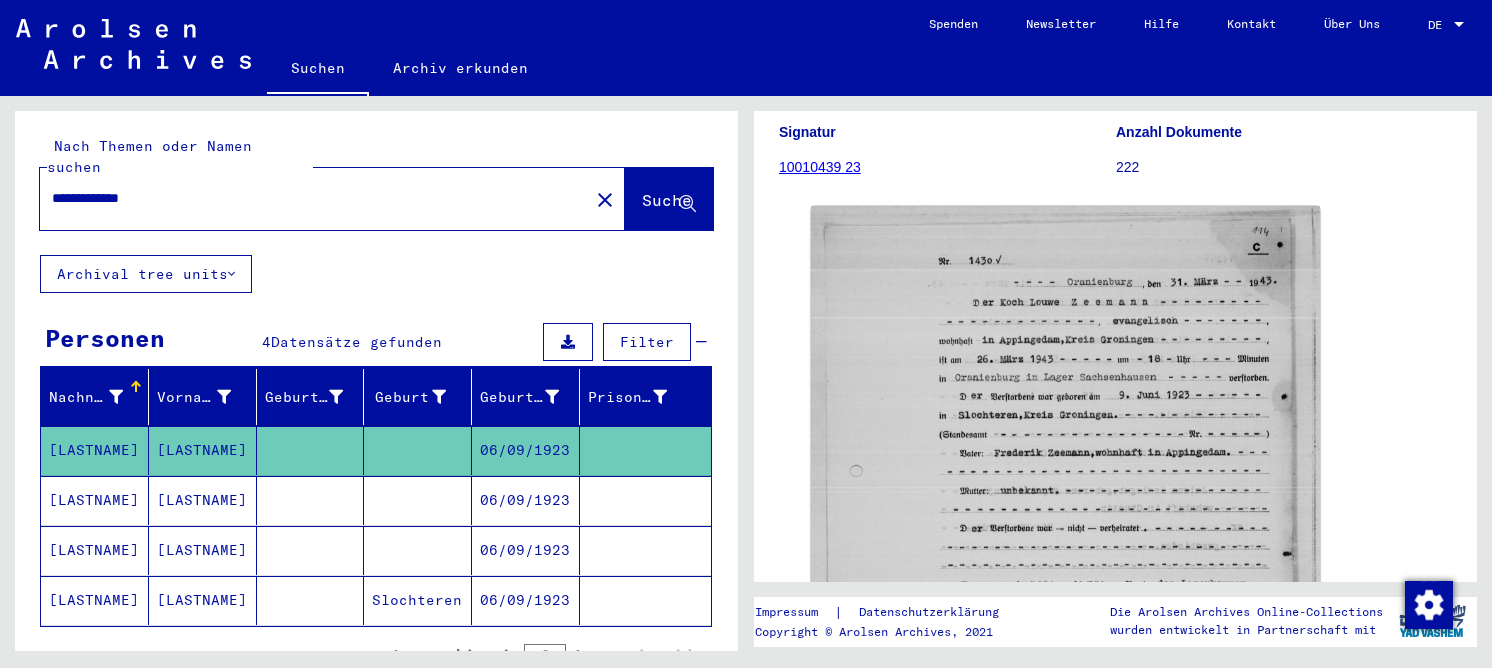 click at bounding box center [311, 550] 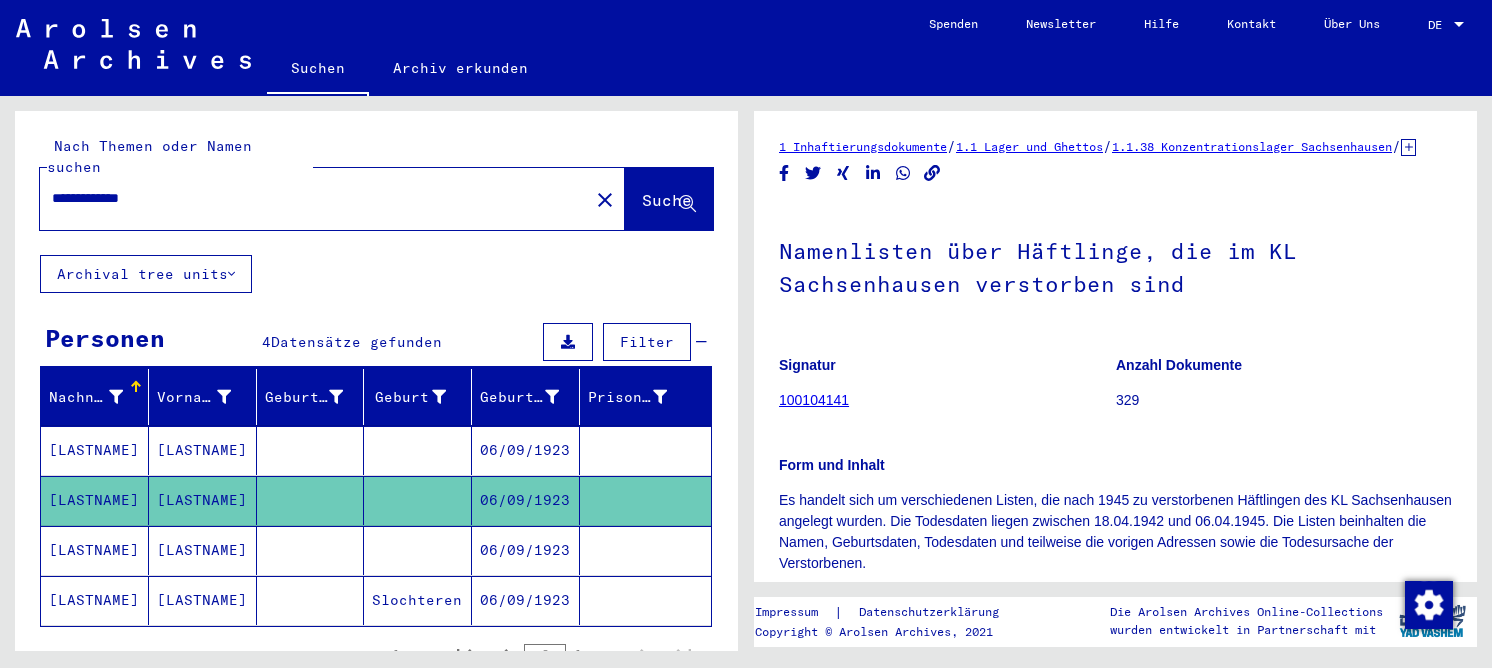 click at bounding box center [311, 600] 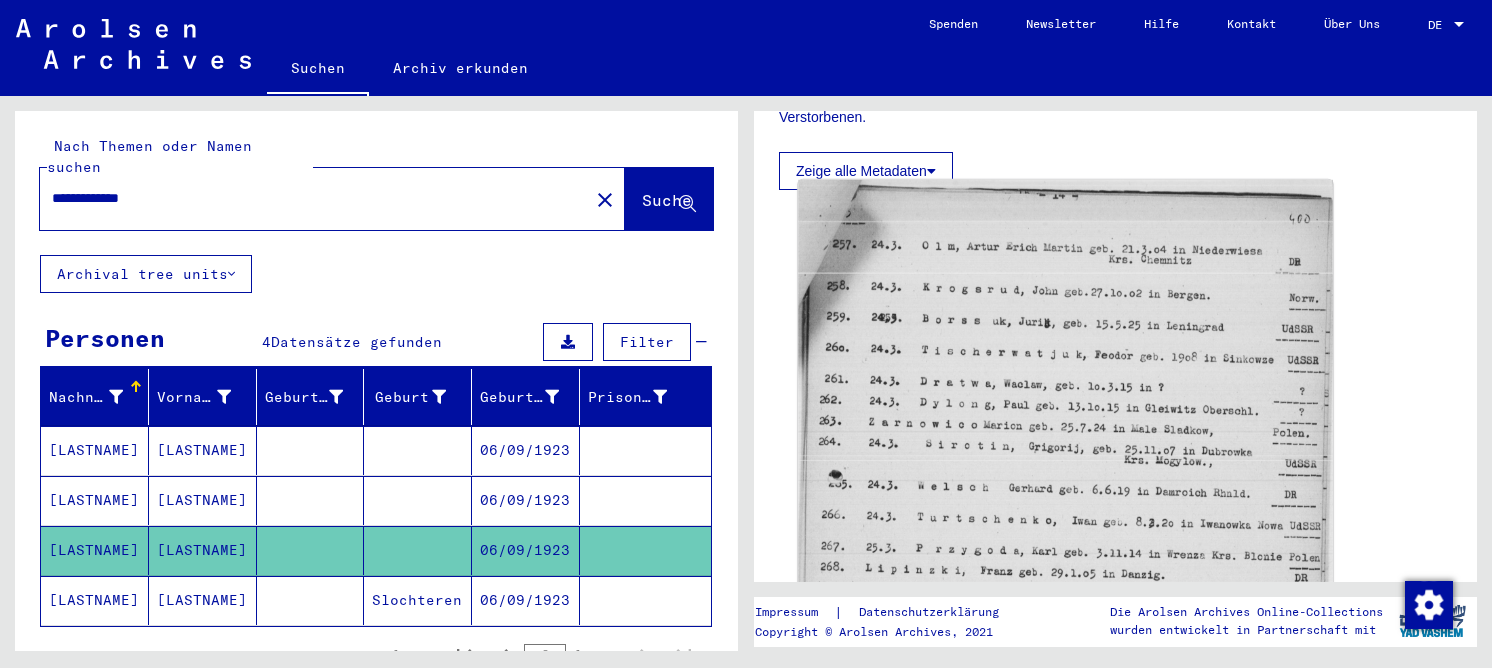 scroll, scrollTop: 500, scrollLeft: 0, axis: vertical 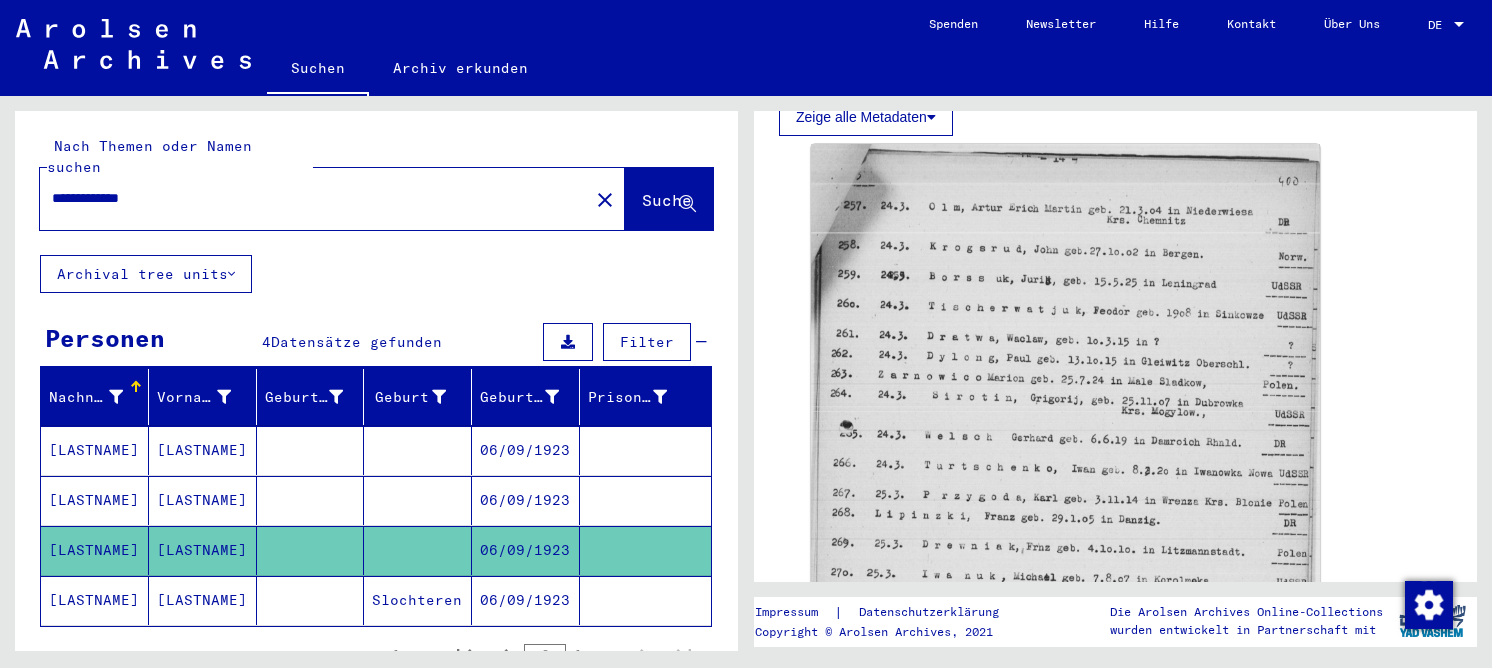 click on "Slochteren" 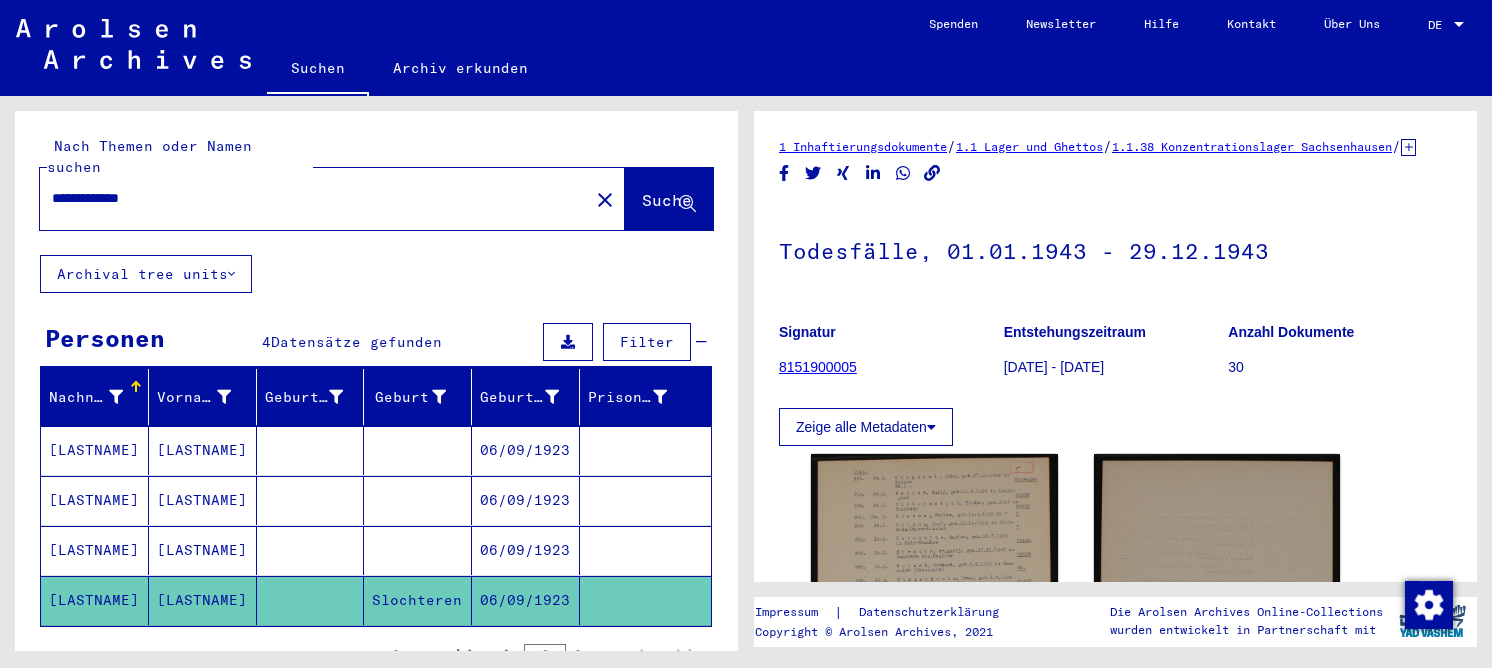 click at bounding box center (311, 500) 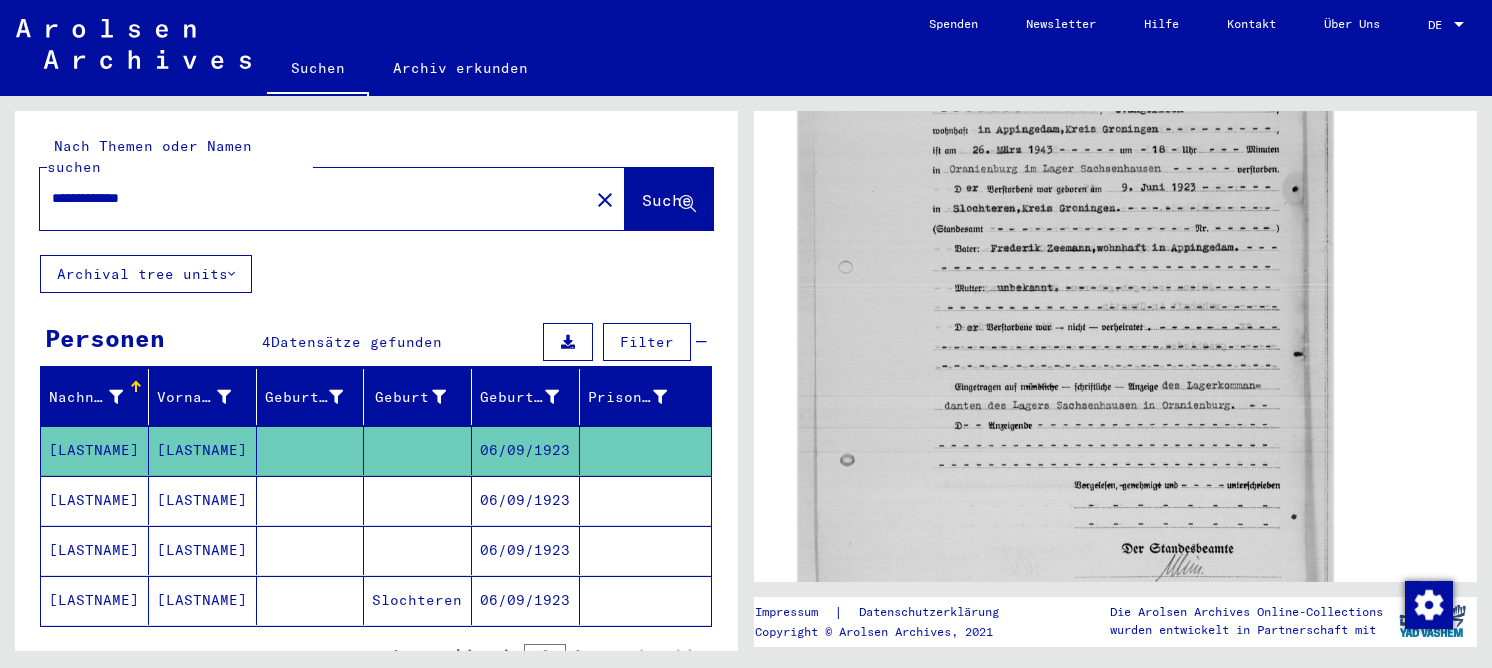 scroll, scrollTop: 400, scrollLeft: 0, axis: vertical 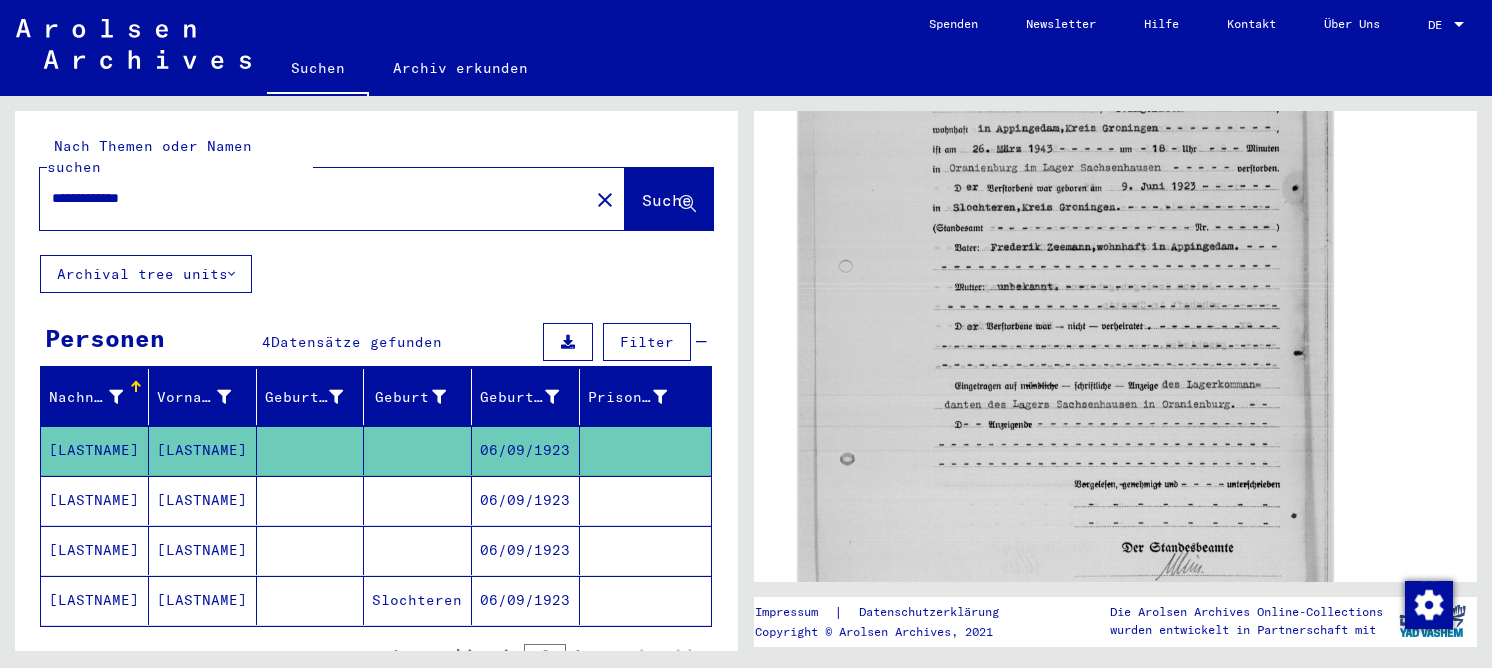 click 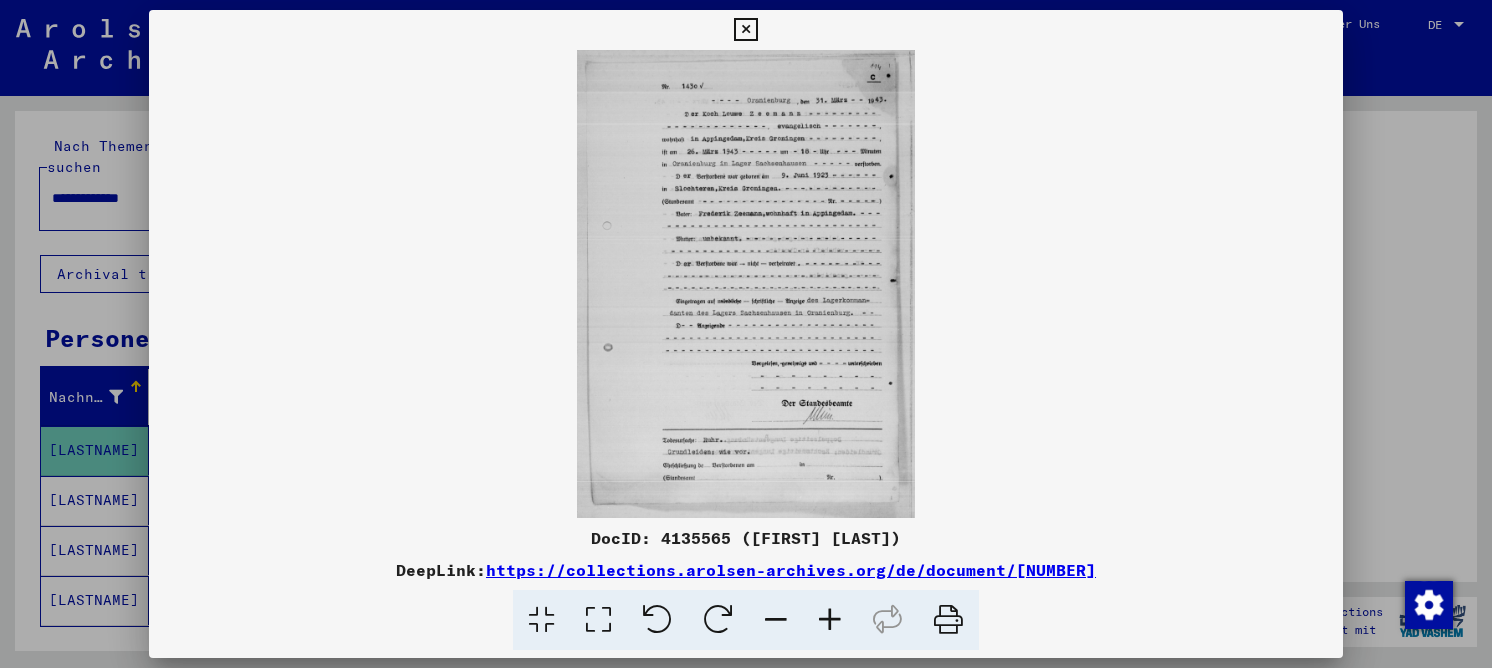 click at bounding box center [598, 620] 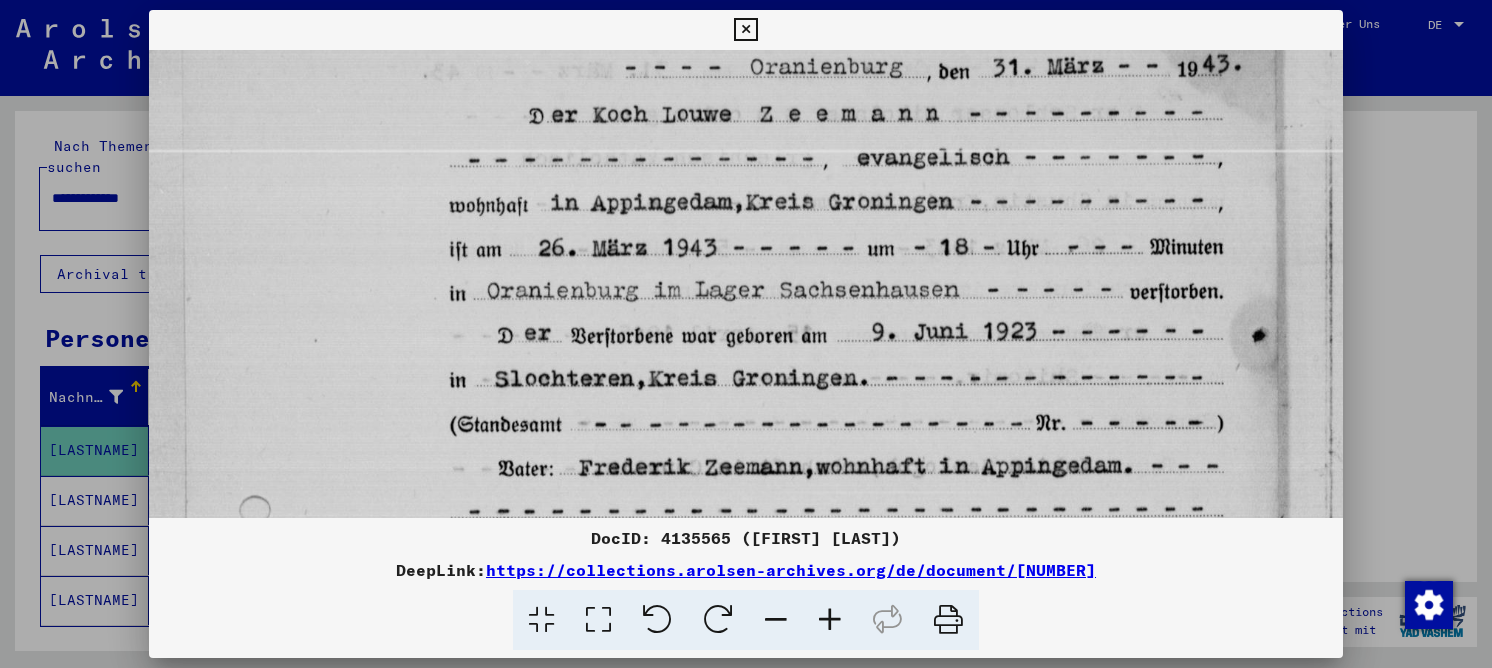scroll, scrollTop: 177, scrollLeft: 0, axis: vertical 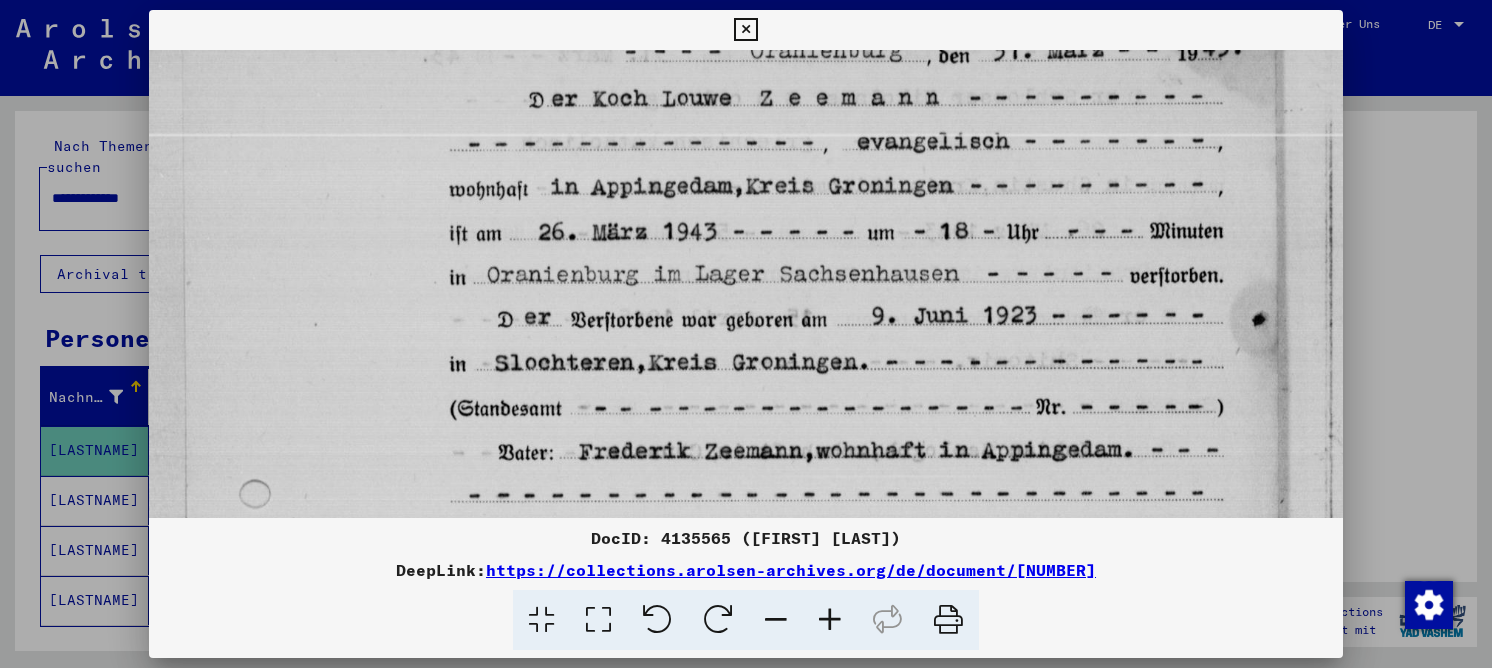 drag, startPoint x: 767, startPoint y: 363, endPoint x: 750, endPoint y: 198, distance: 165.87344 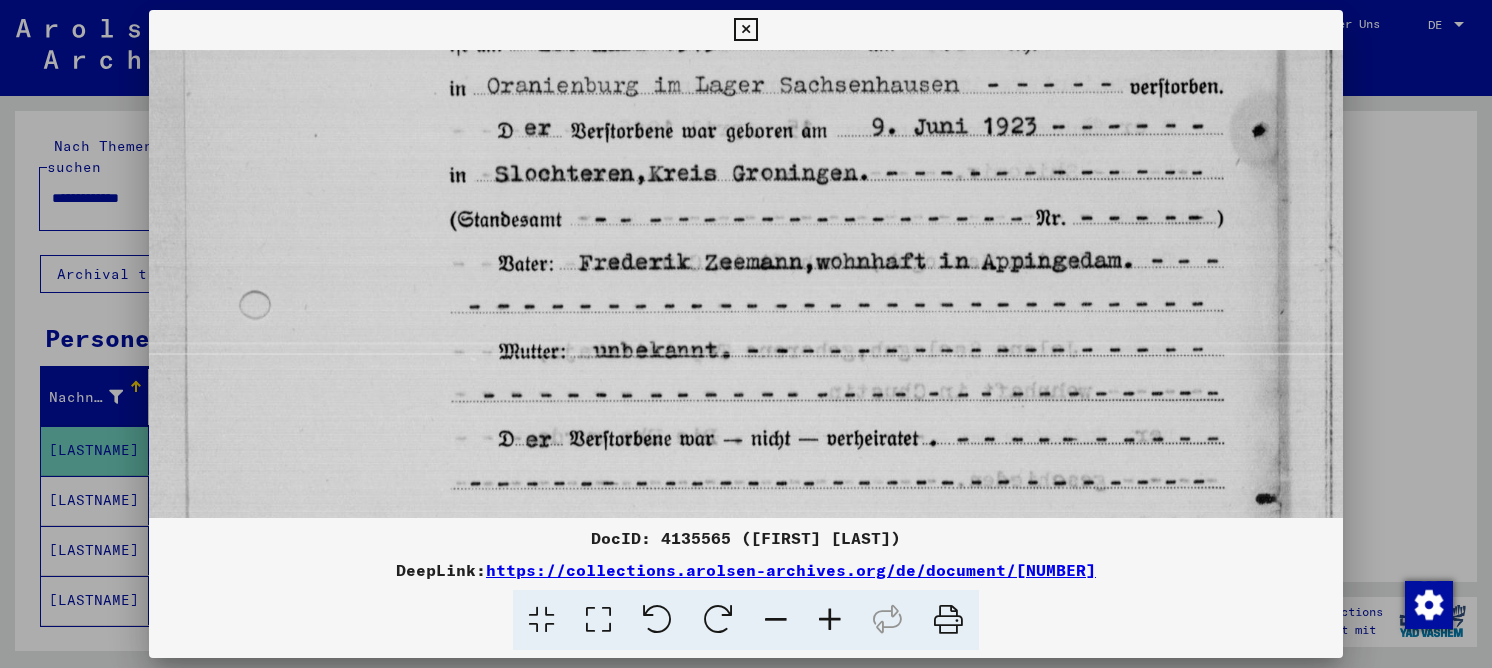 drag, startPoint x: 696, startPoint y: 307, endPoint x: 711, endPoint y: 115, distance: 192.58505 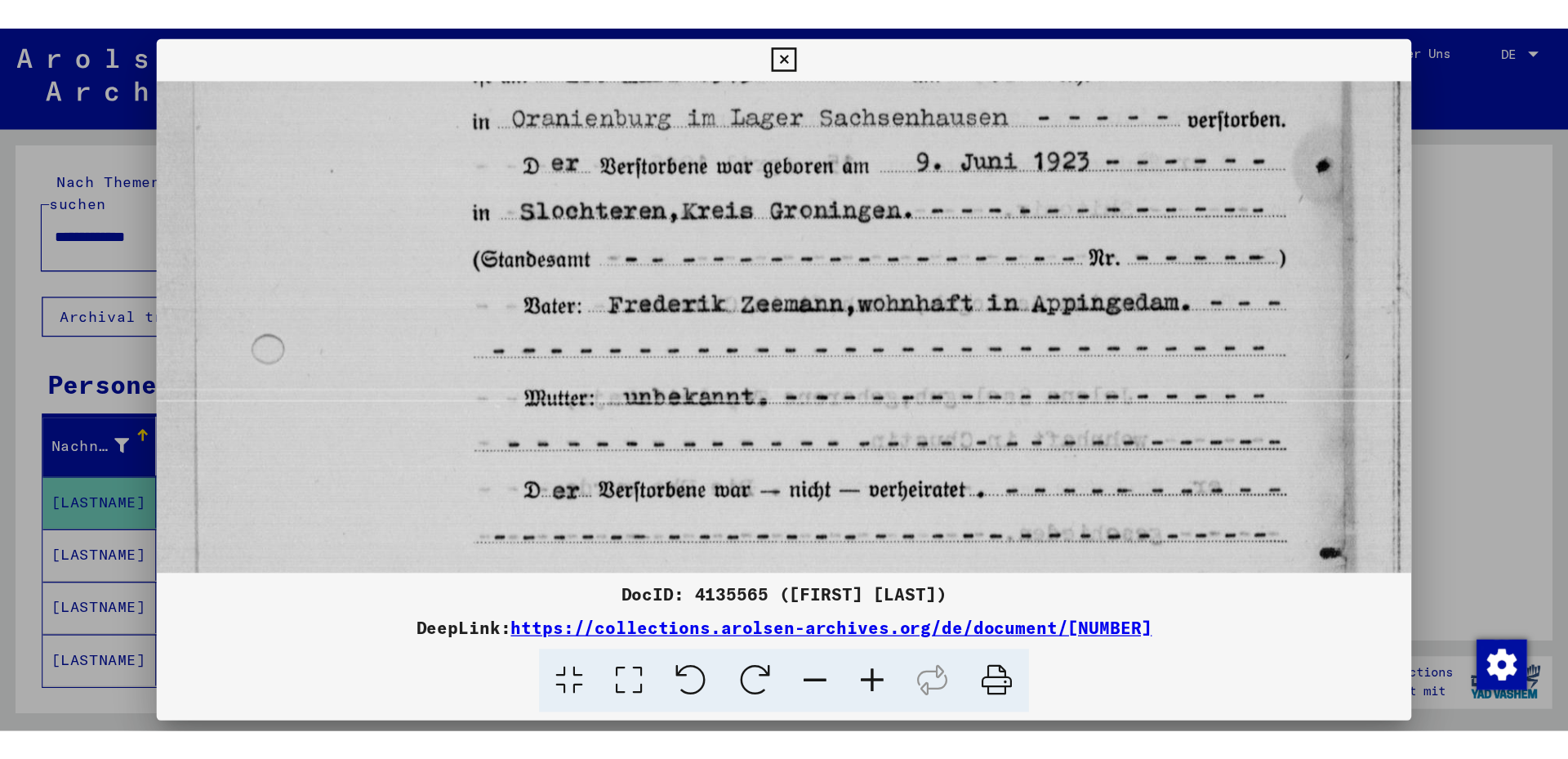 scroll, scrollTop: 301, scrollLeft: 0, axis: vertical 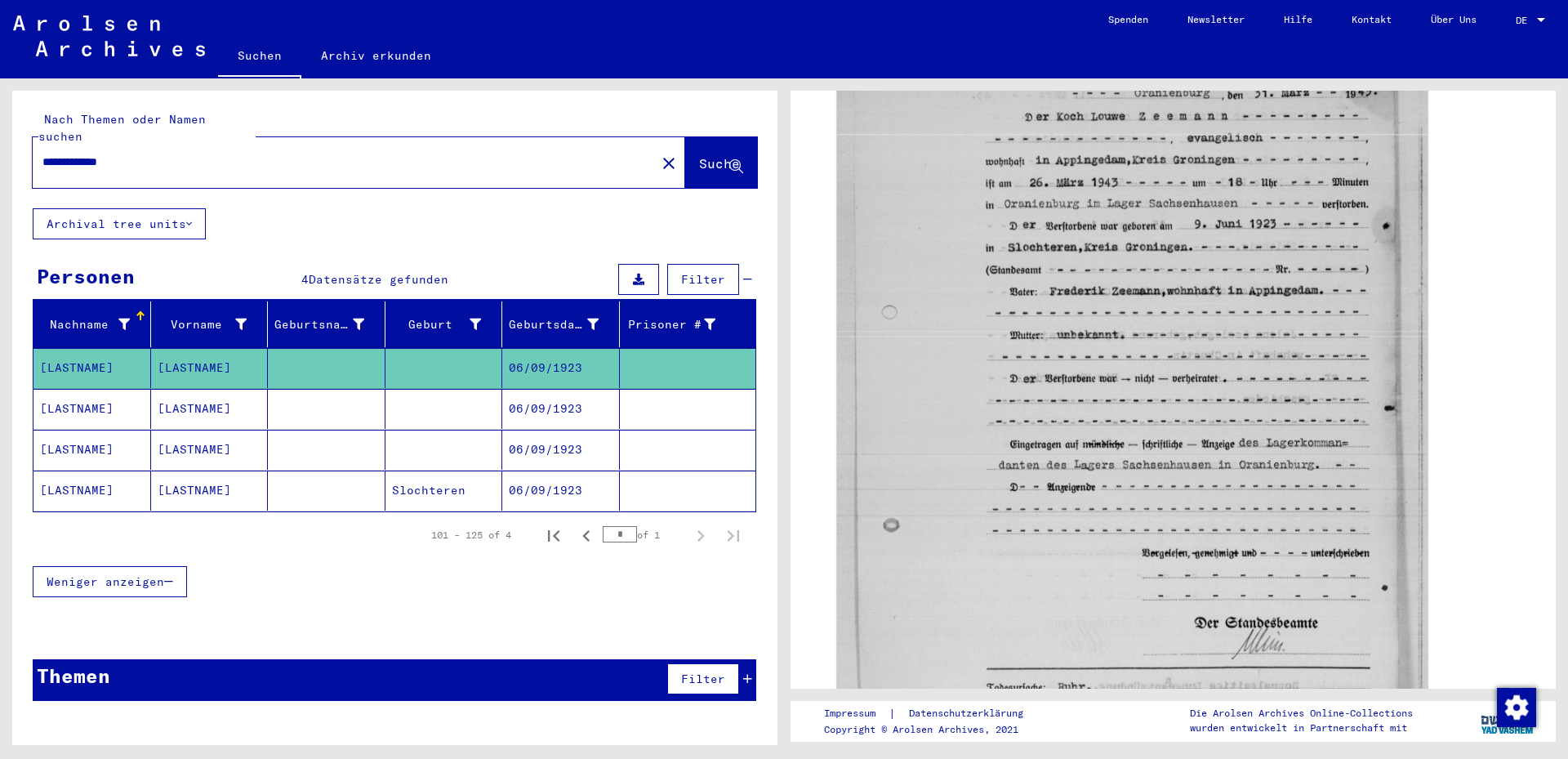 drag, startPoint x: 196, startPoint y: 148, endPoint x: 3, endPoint y: 132, distance: 193.66208 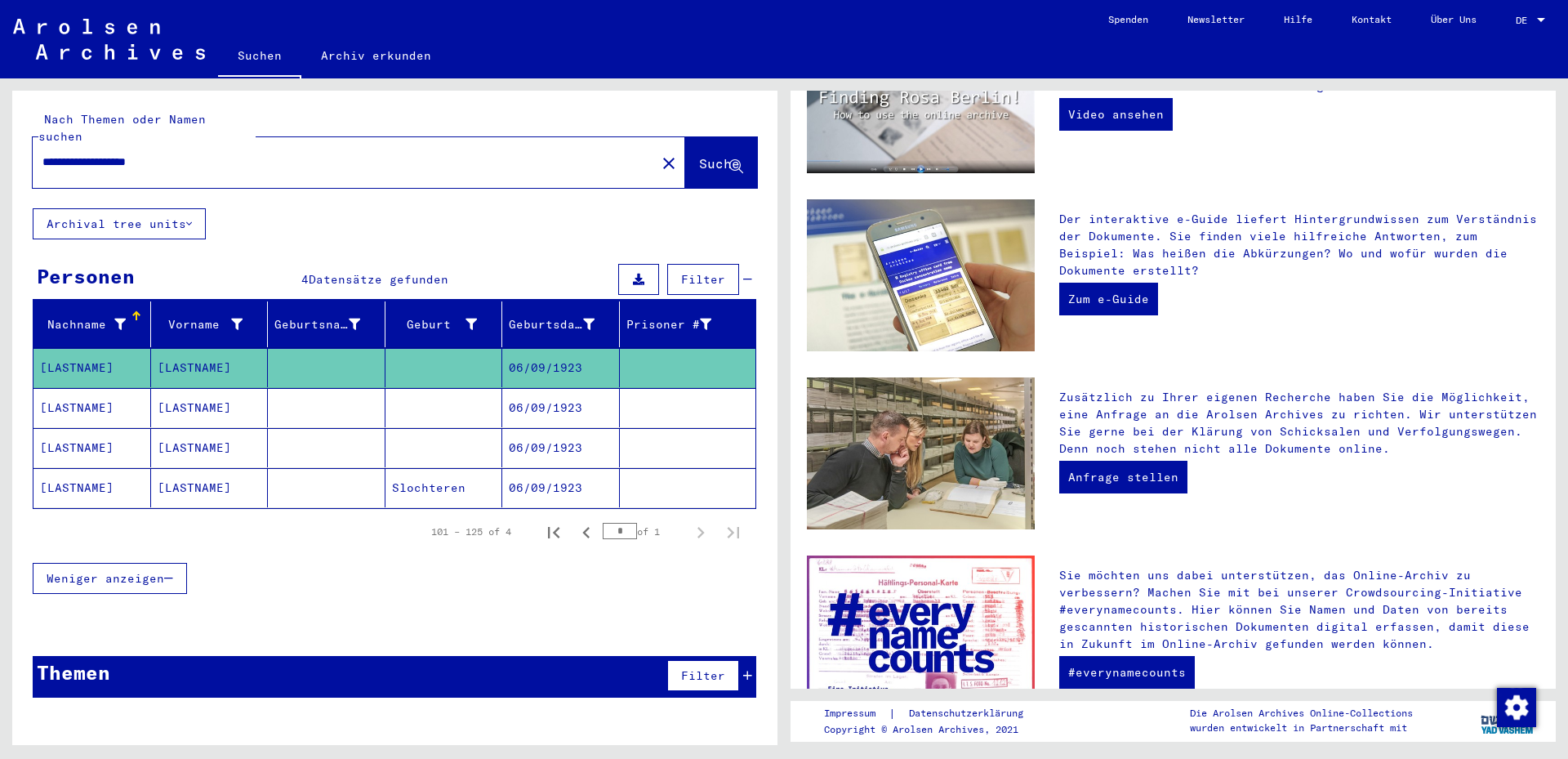 scroll, scrollTop: 0, scrollLeft: 0, axis: both 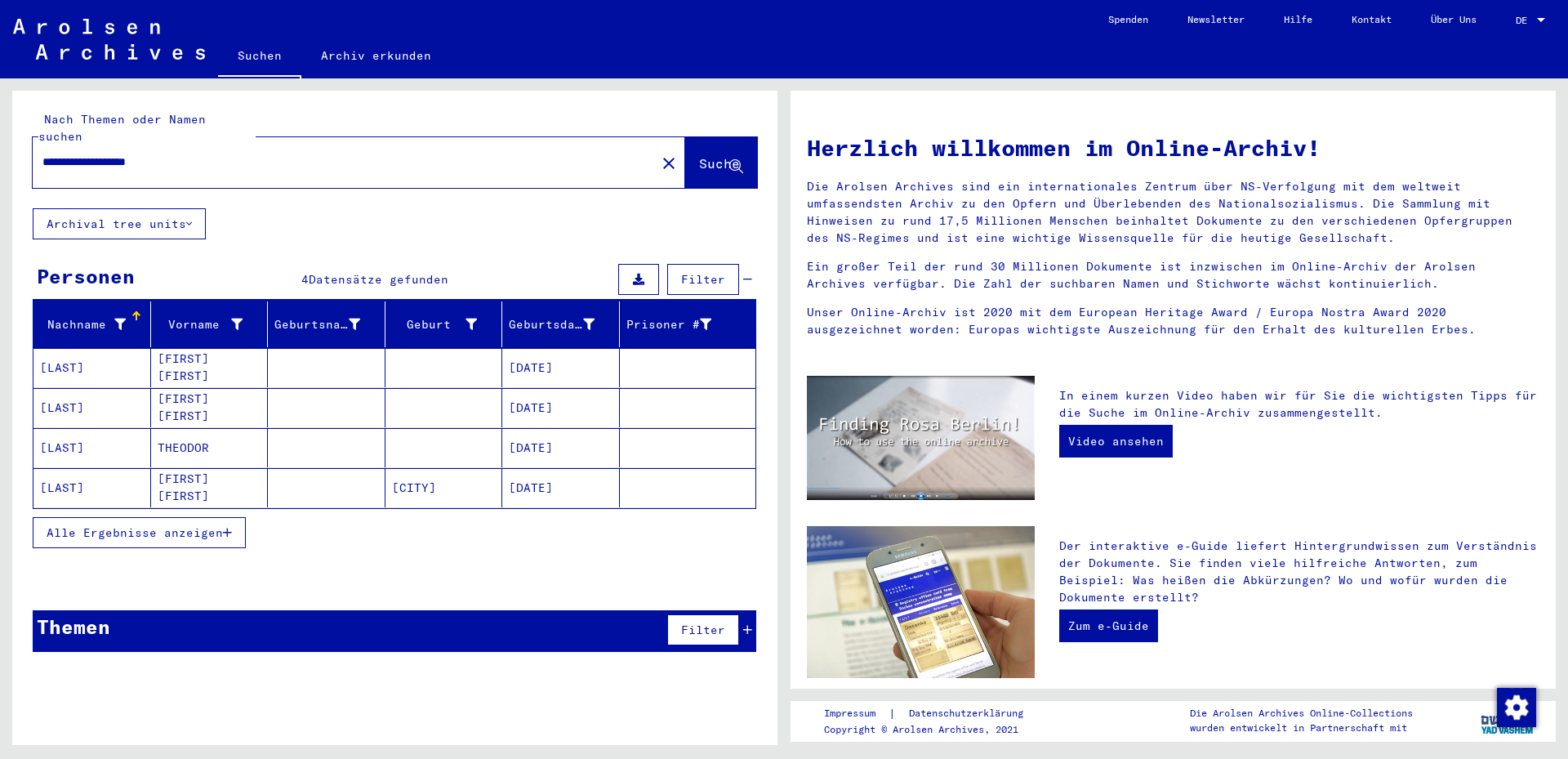 click at bounding box center [444, 408] 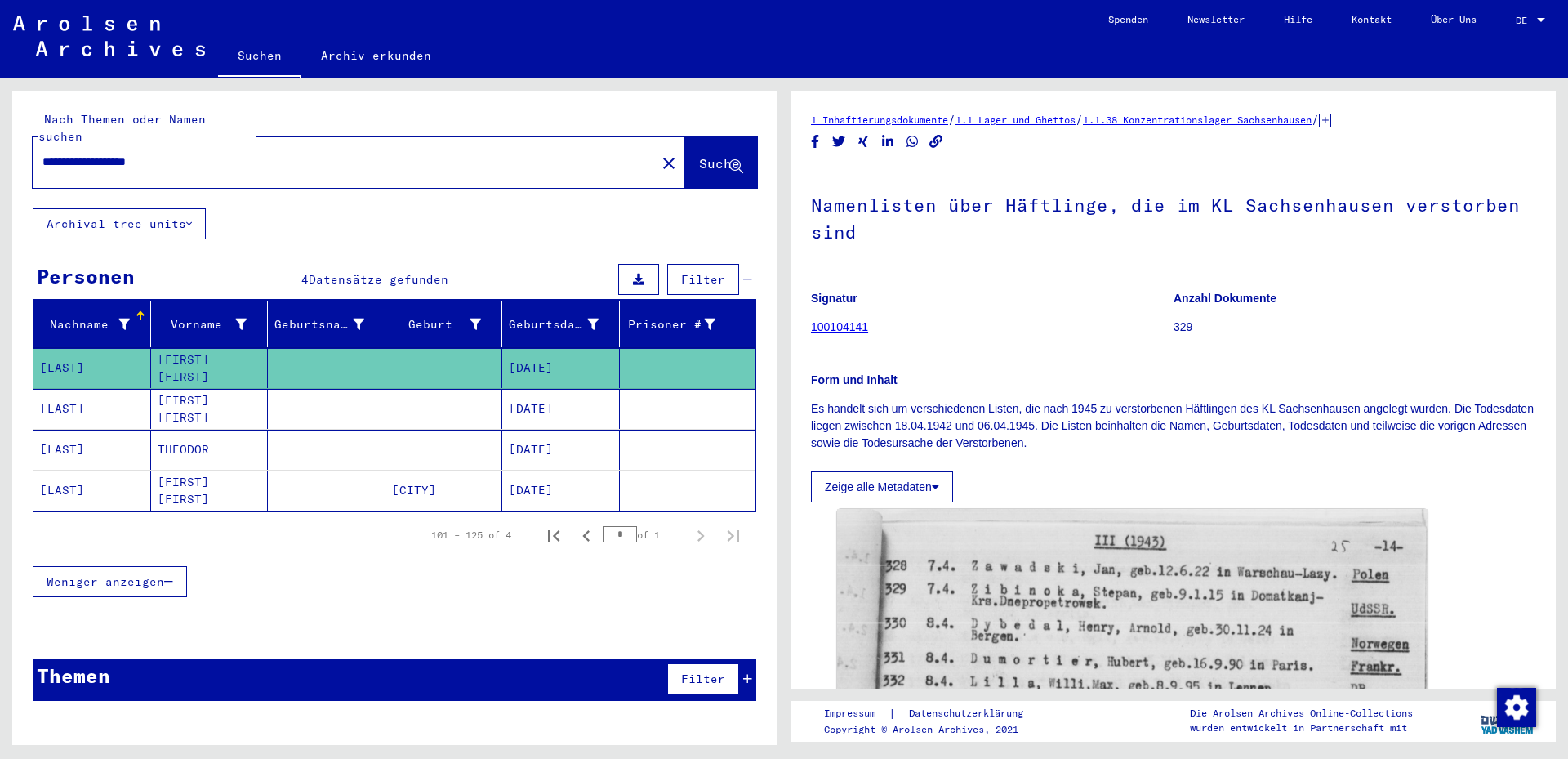 click on "[FIRST] [FIRST]" at bounding box center [210, 449] 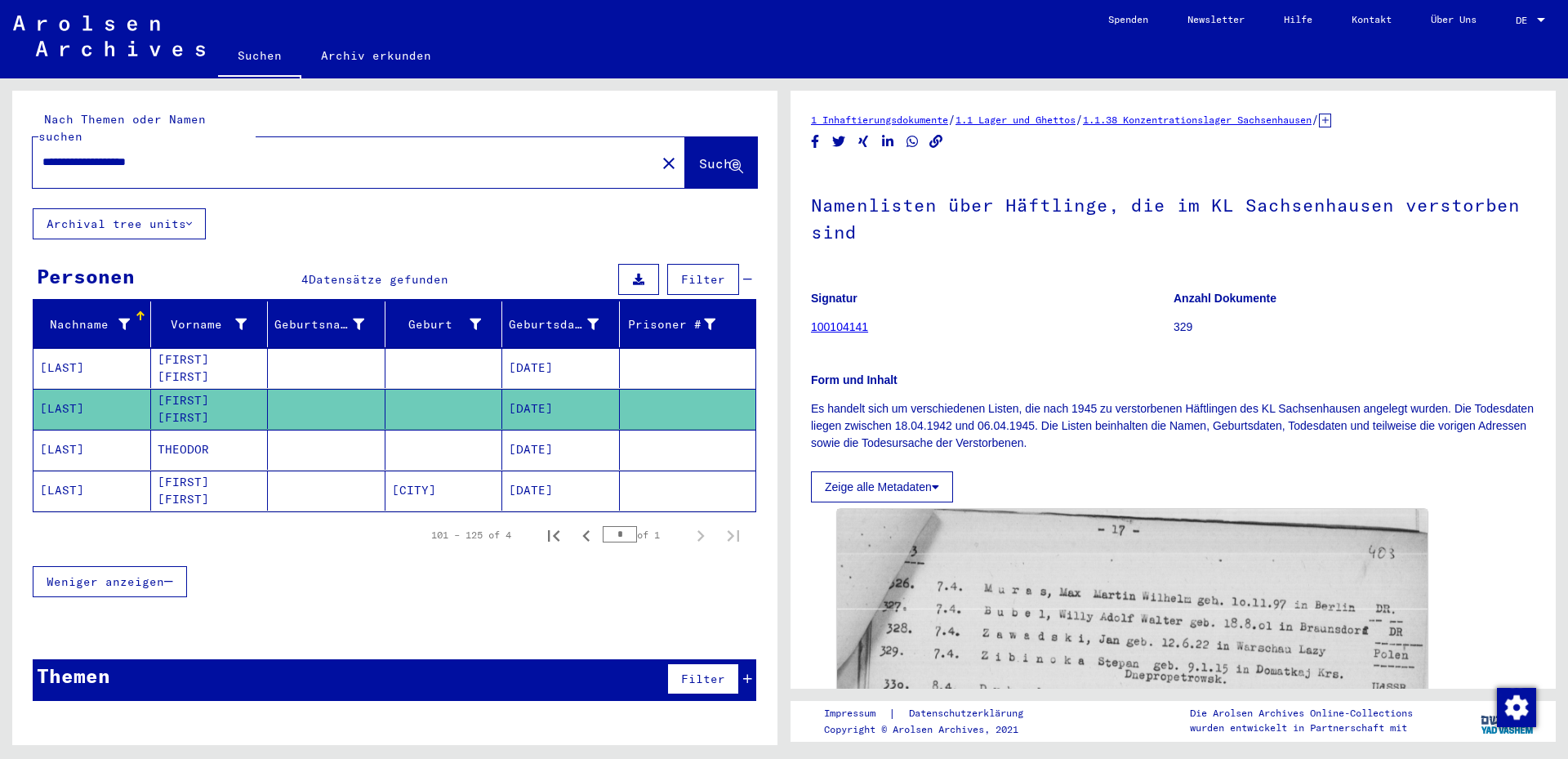 click 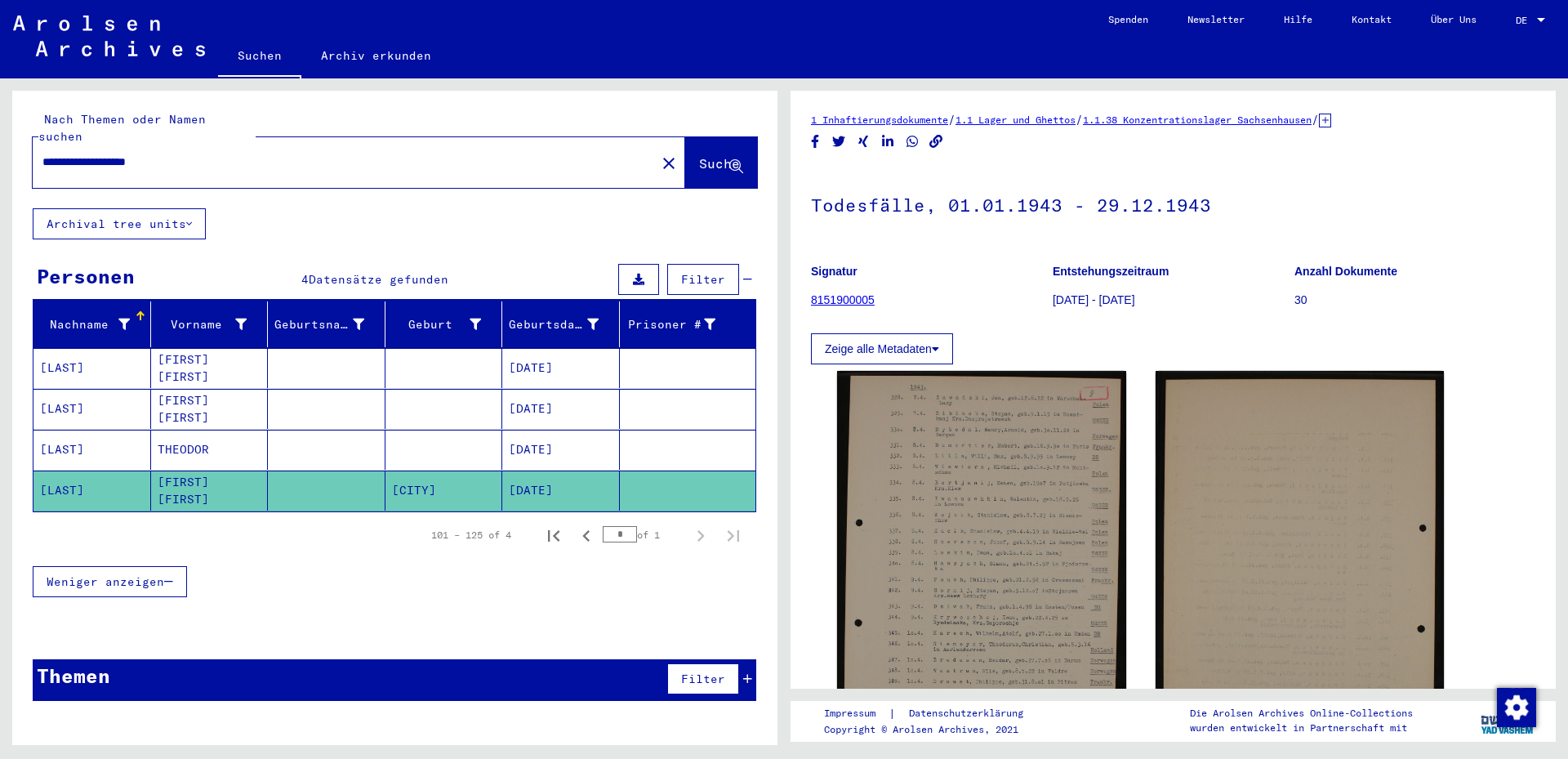 click on "**********" at bounding box center [344, 162] 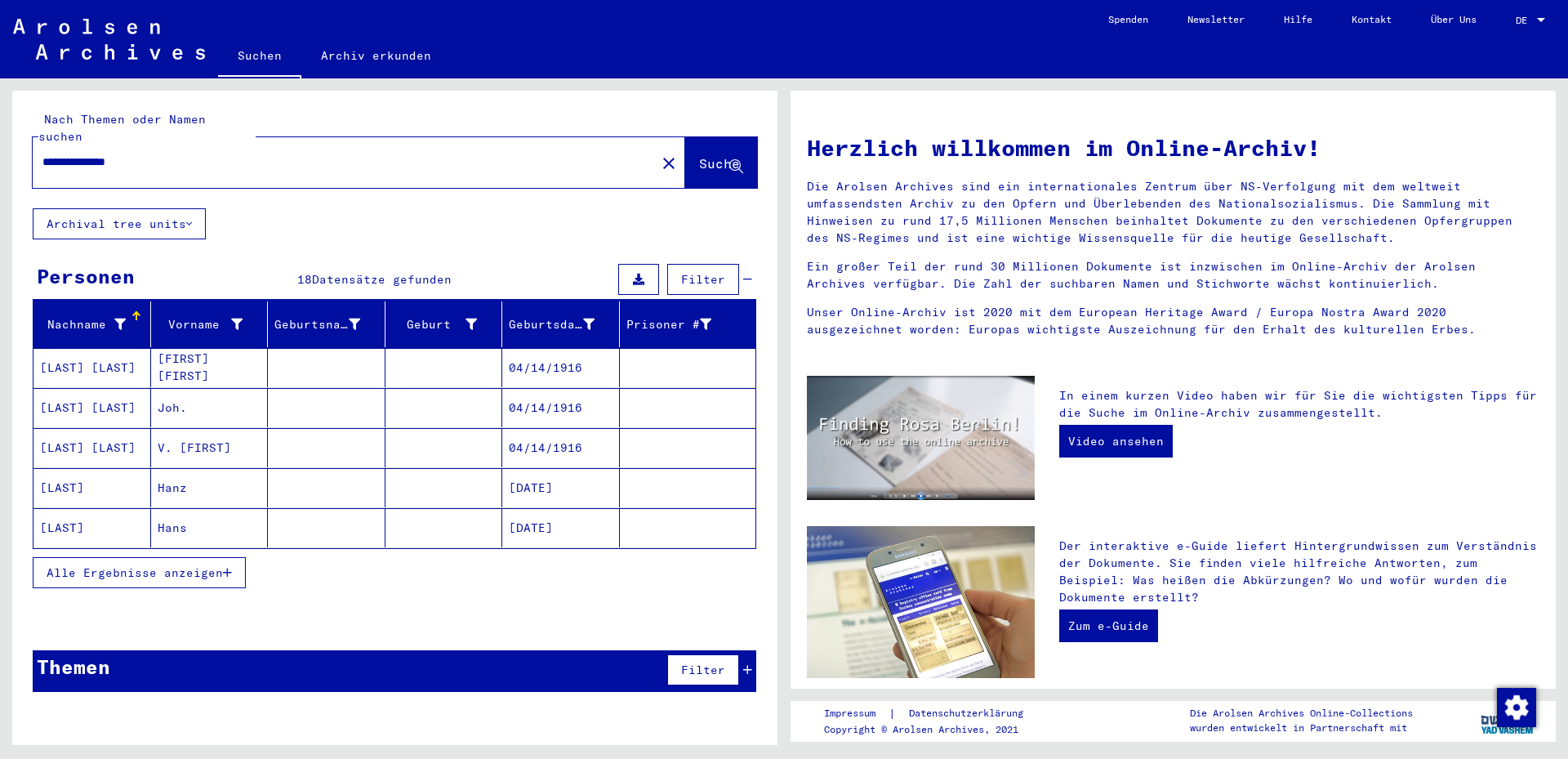 click on "[LAST] [LAST]" at bounding box center (92, 488) 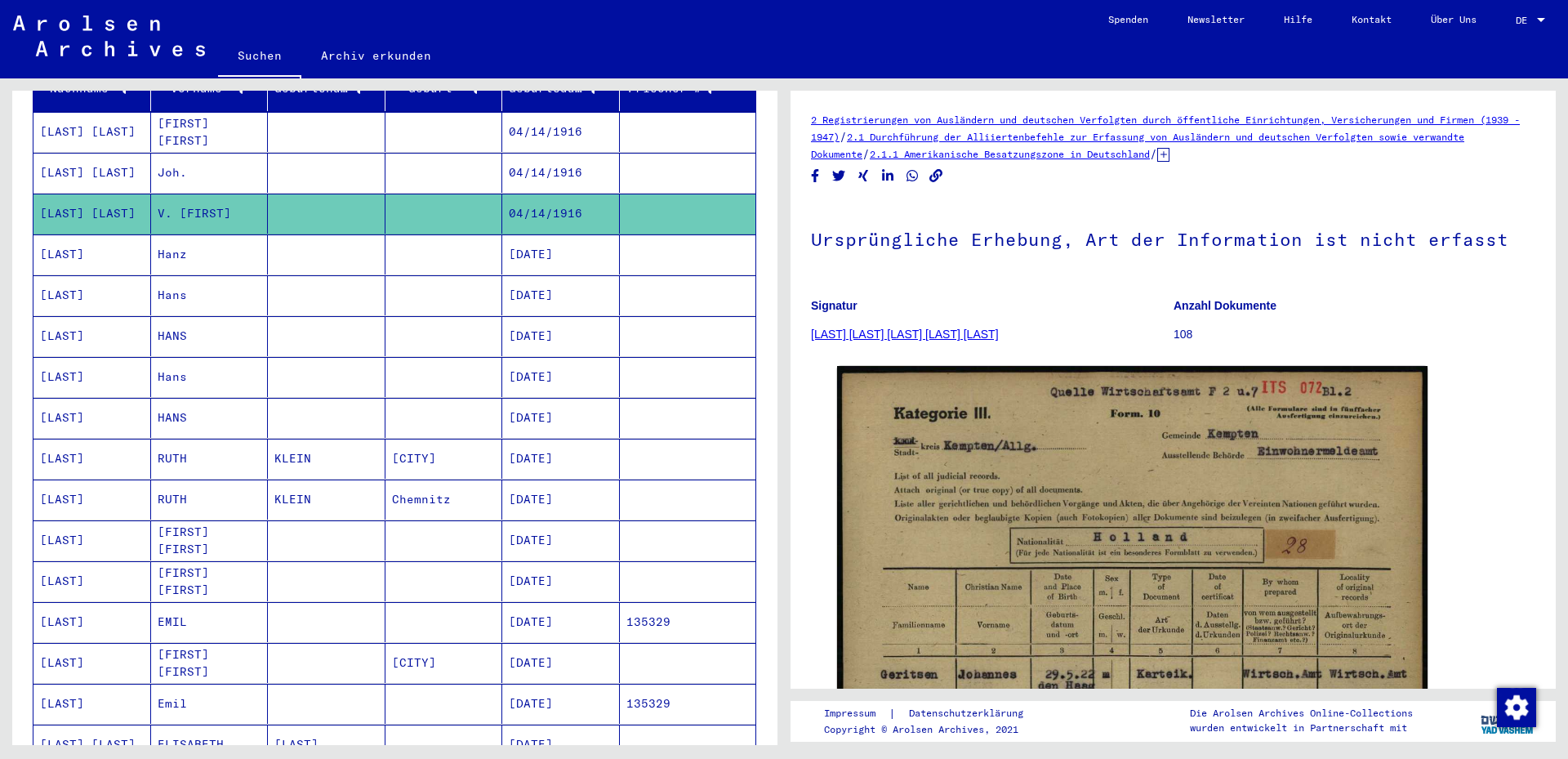 scroll, scrollTop: 0, scrollLeft: 0, axis: both 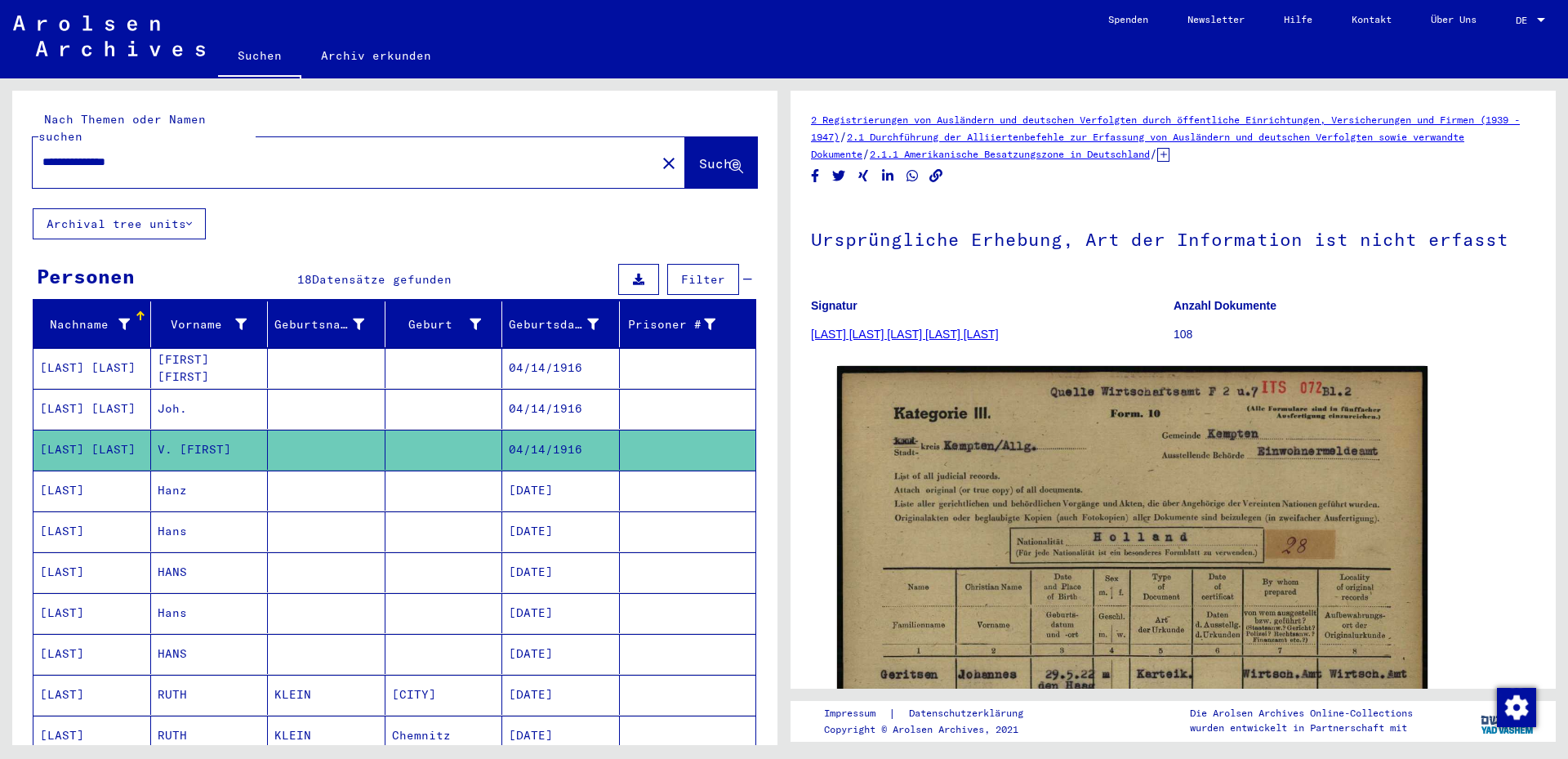 drag, startPoint x: 53, startPoint y: 145, endPoint x: 65, endPoint y: 145, distance: 12 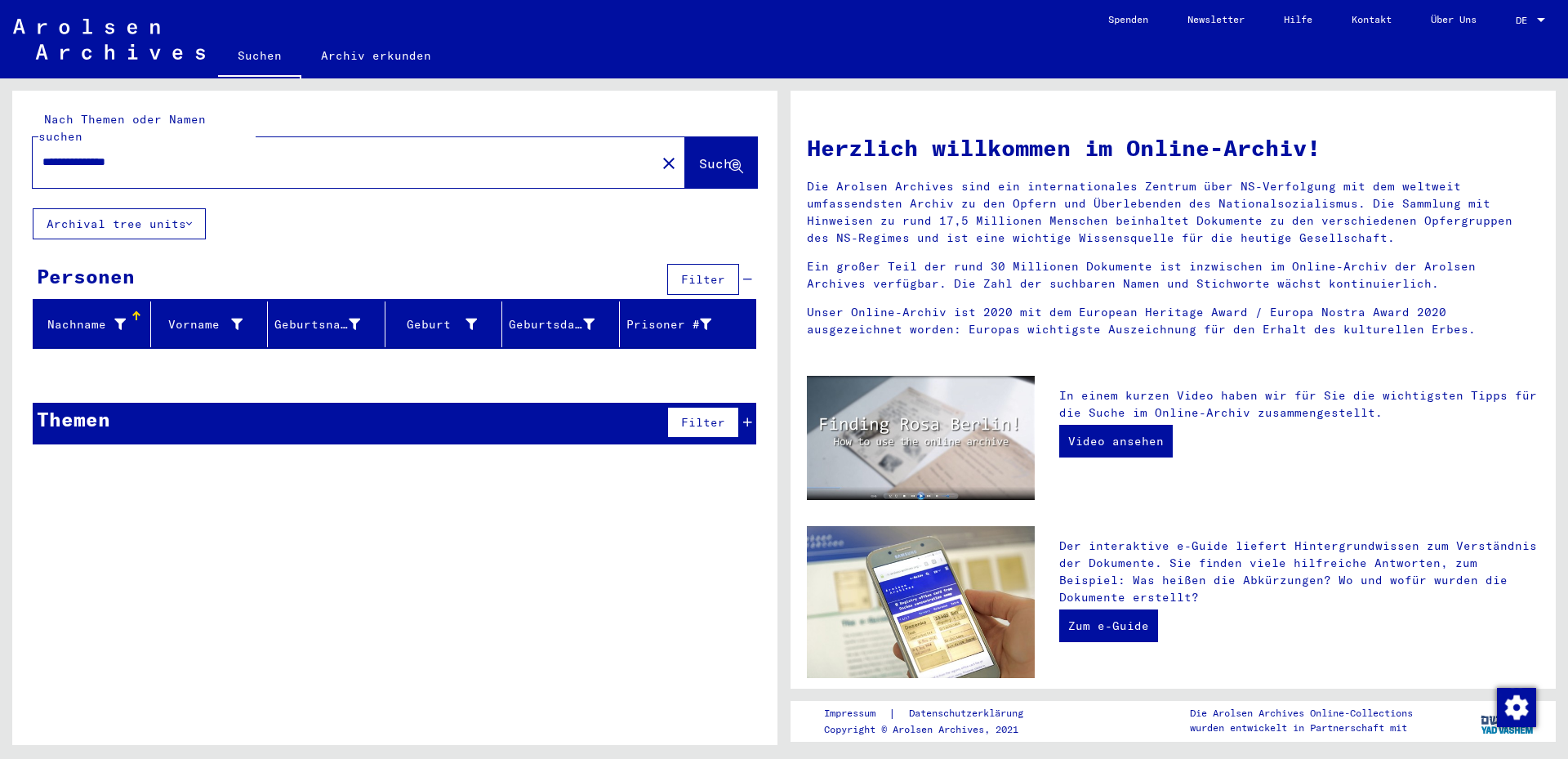 click on "**********" at bounding box center [339, 162] 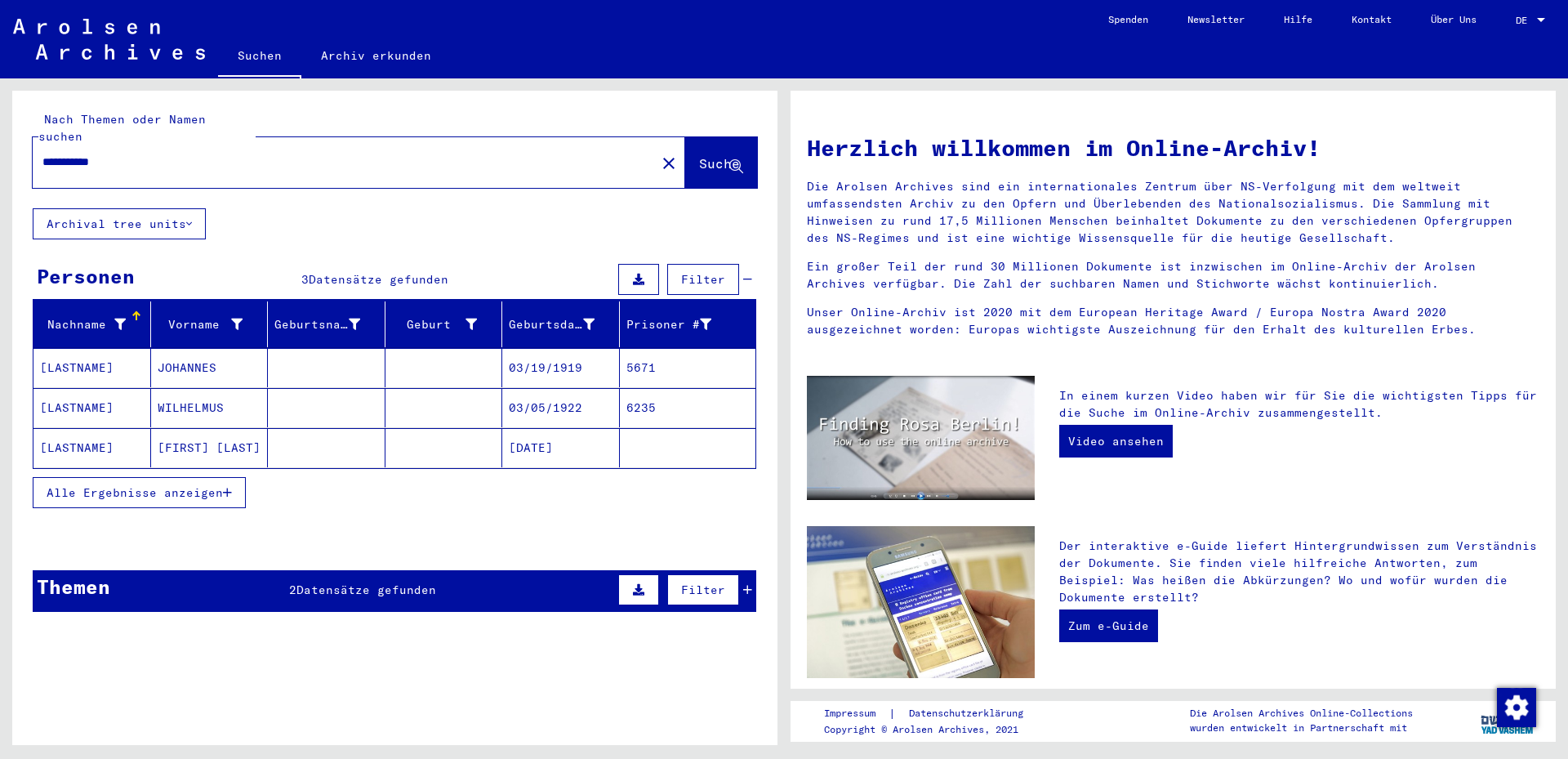 click on "WILHELMUS" at bounding box center [210, 448] 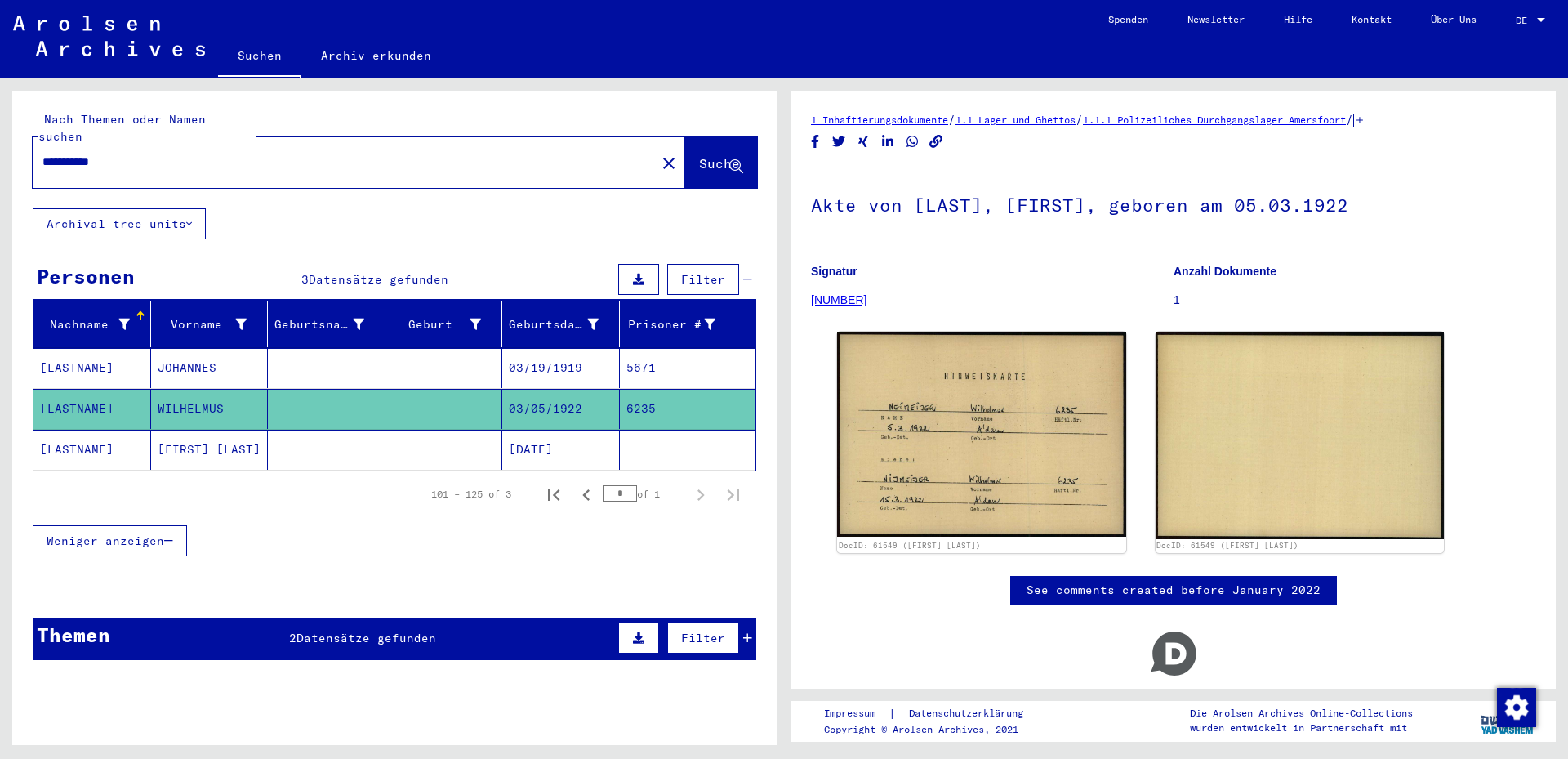 drag, startPoint x: 180, startPoint y: 151, endPoint x: 0, endPoint y: 141, distance: 180.27756 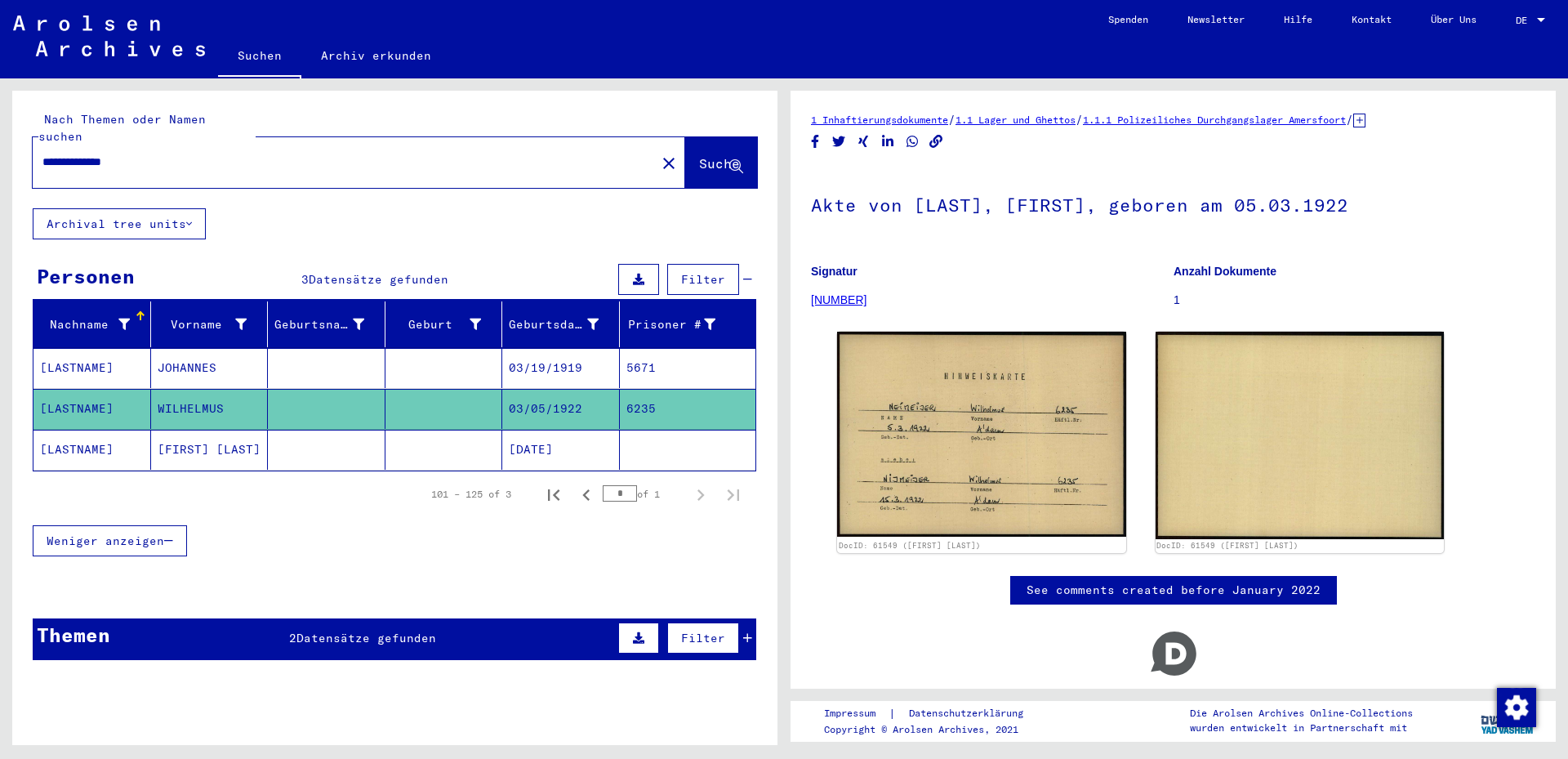 type on "**********" 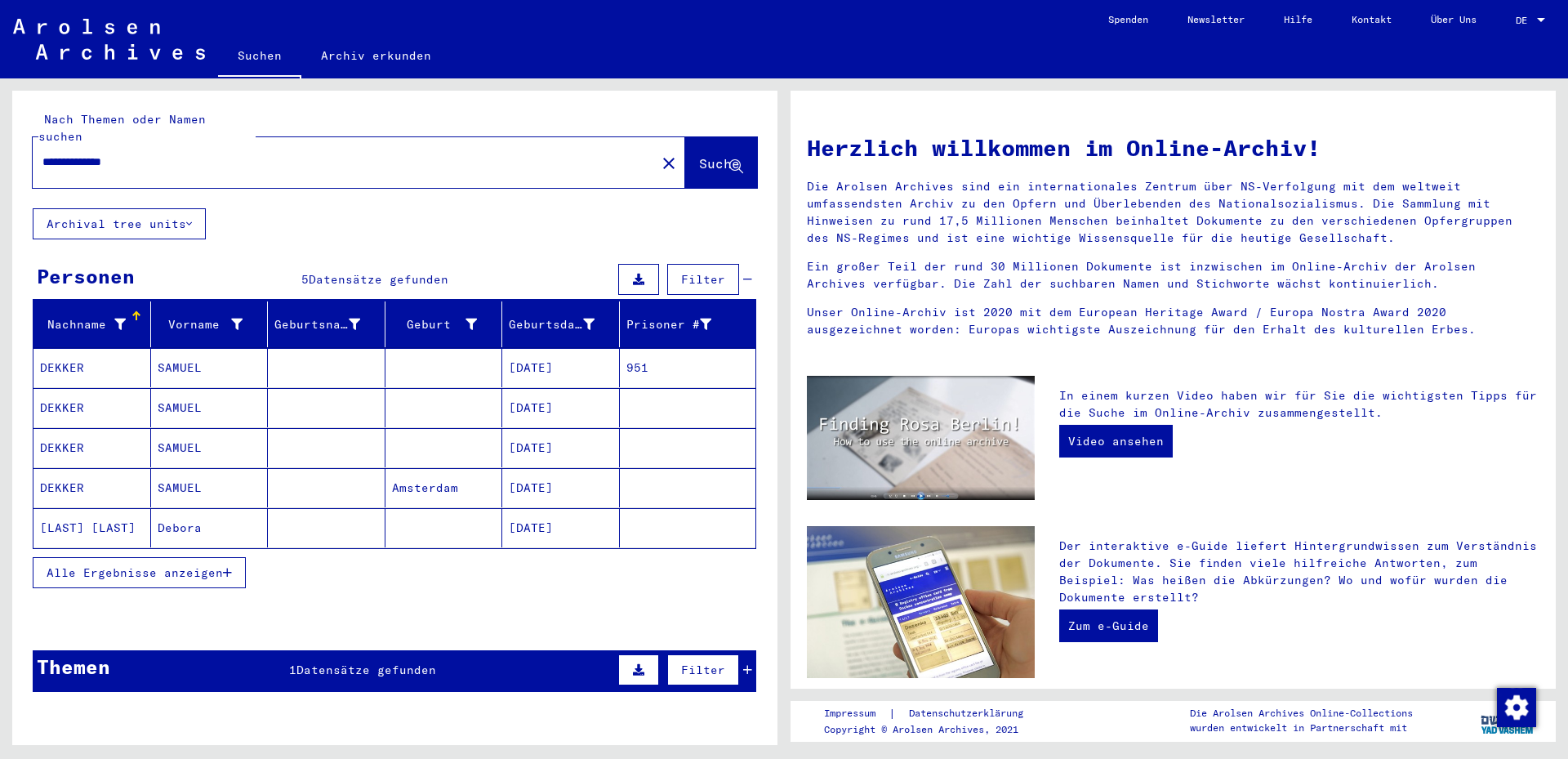 click at bounding box center (327, 408) 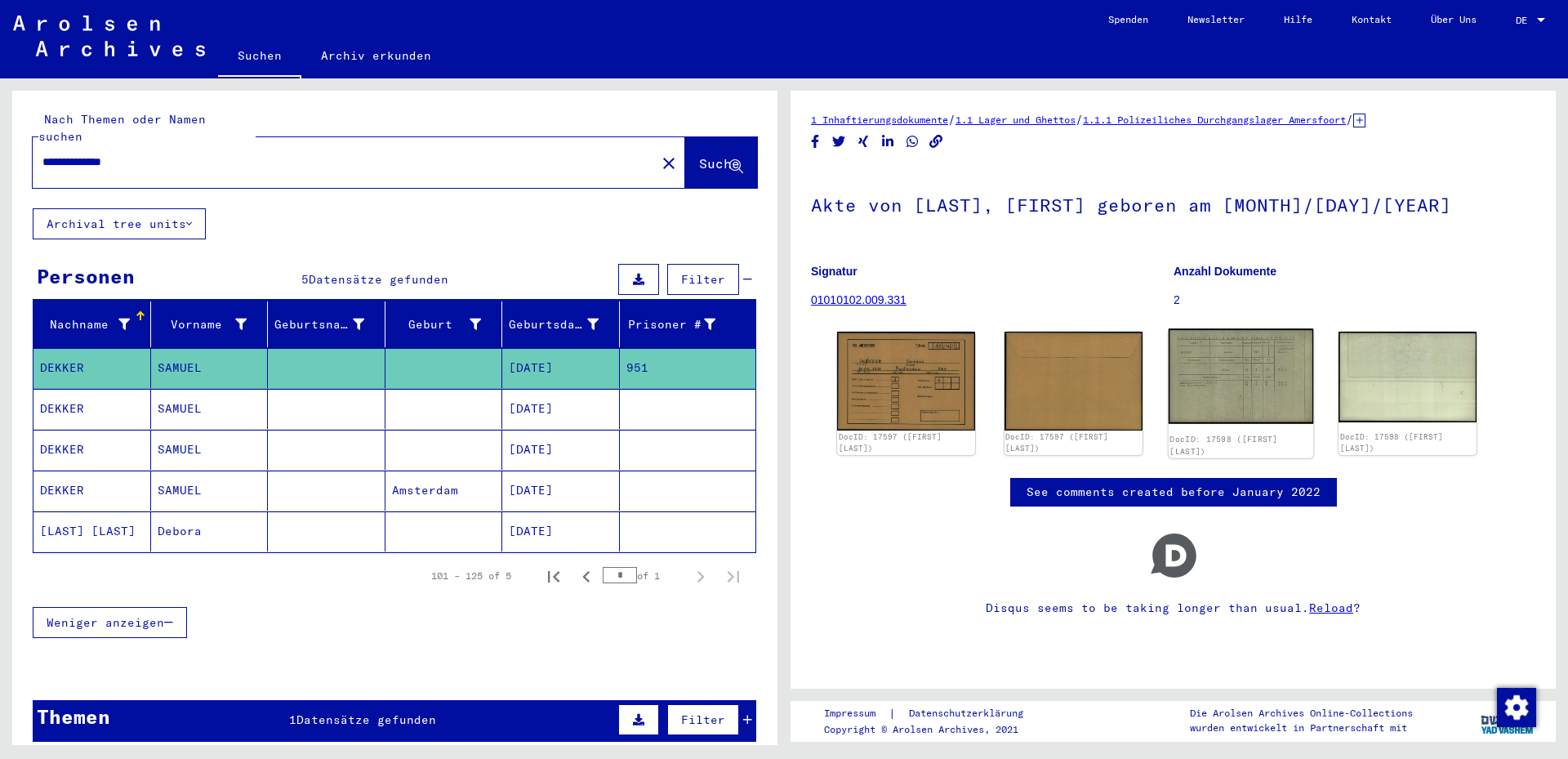 click 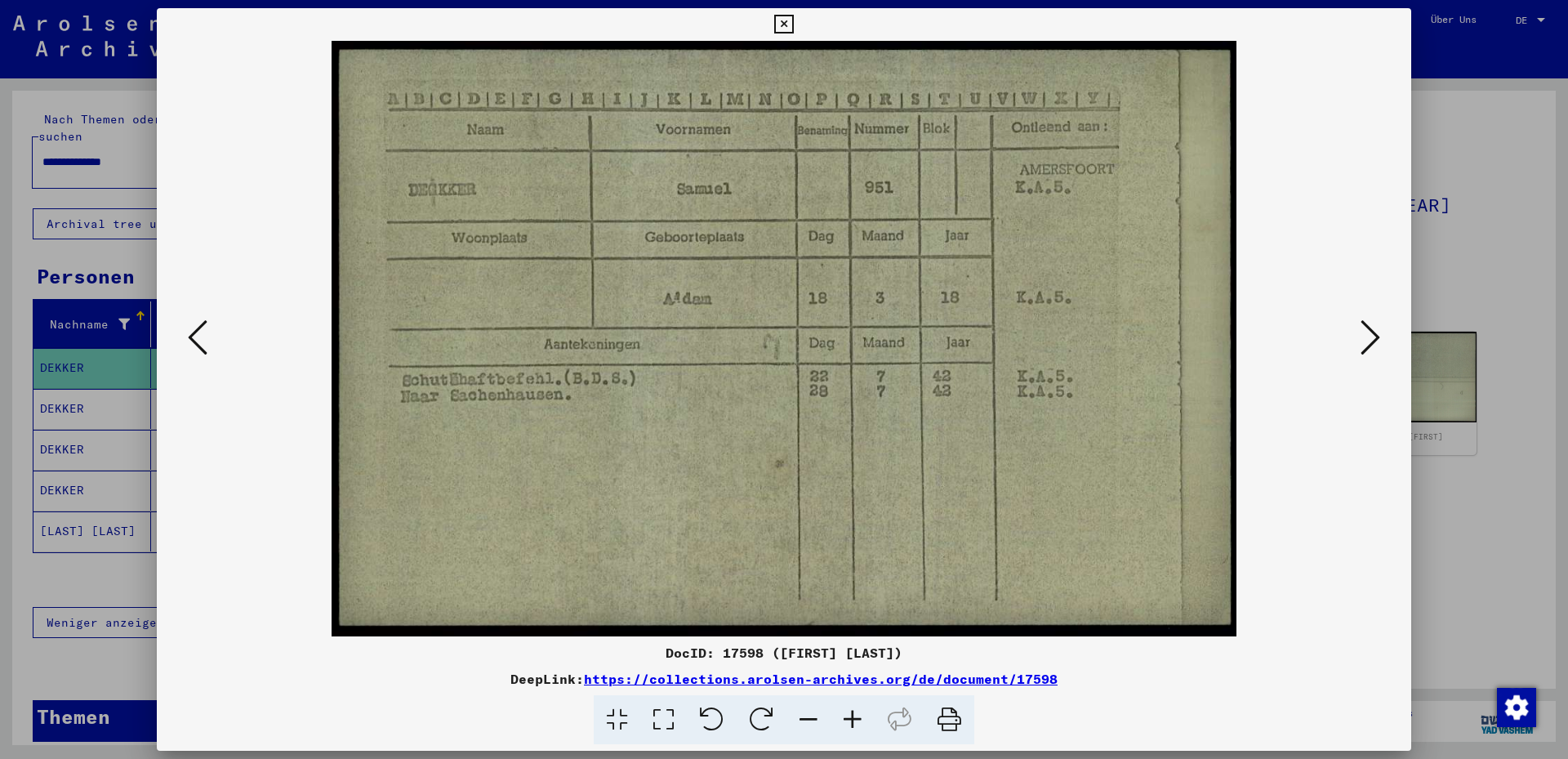 type 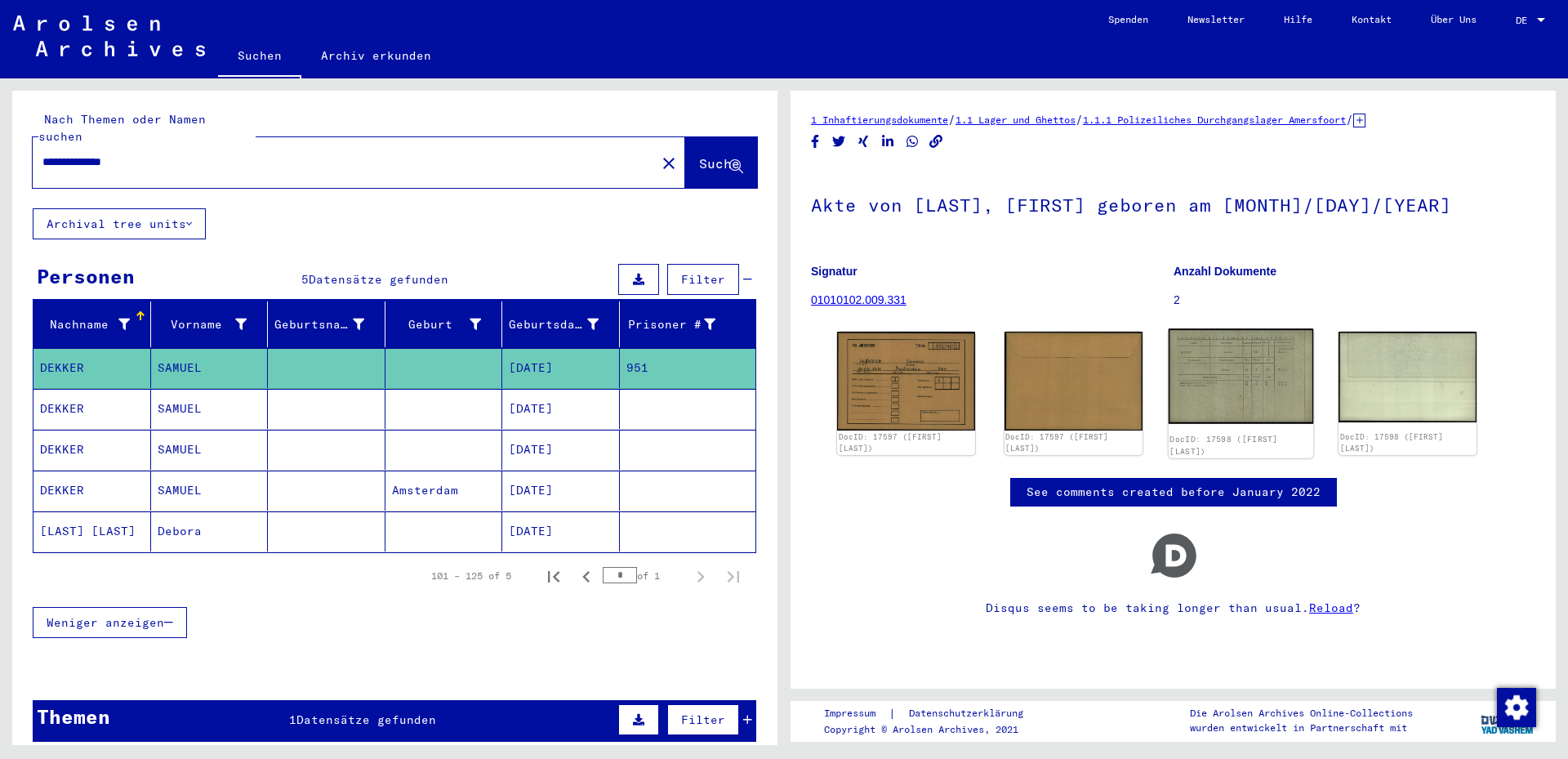click 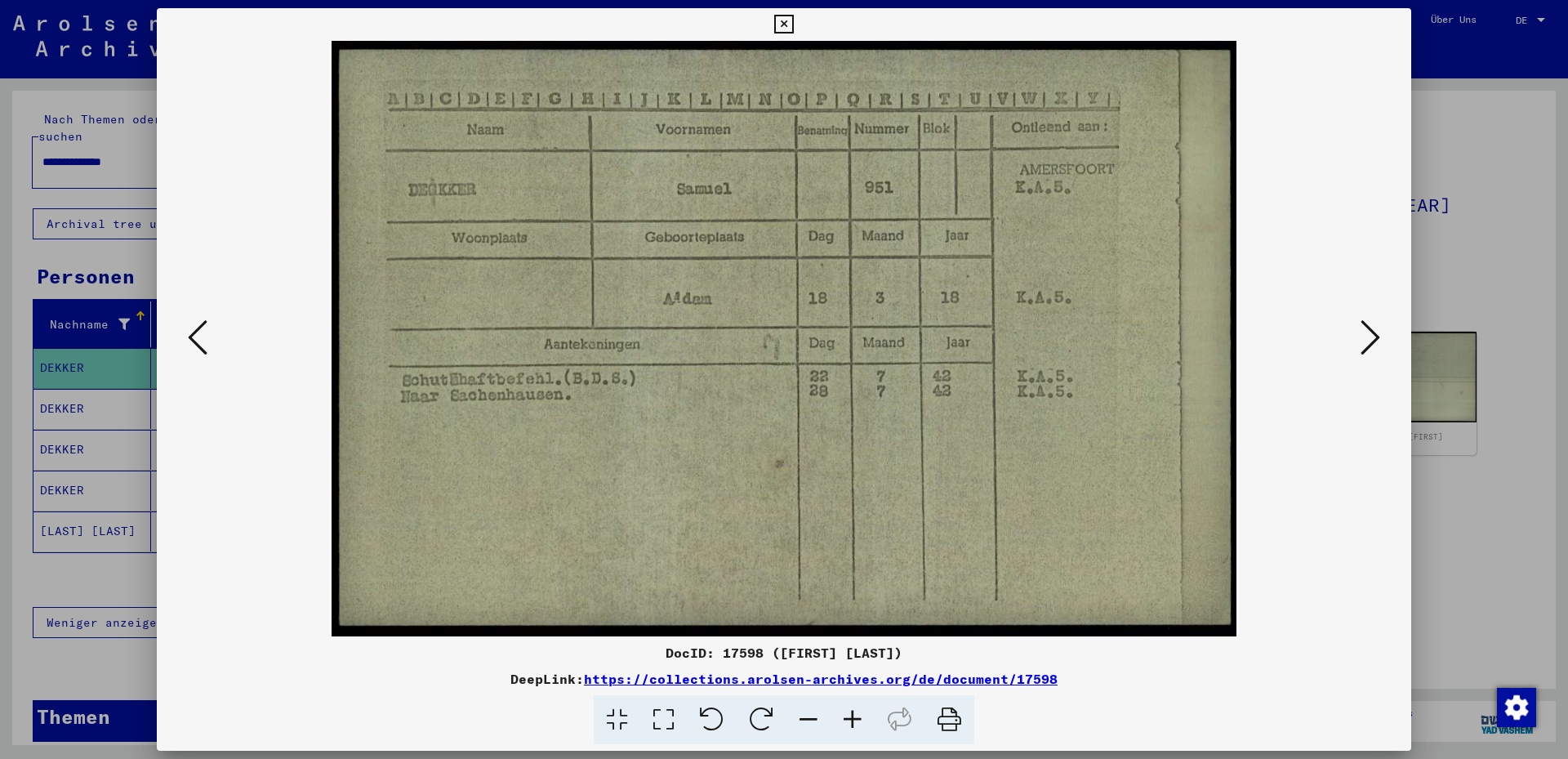 type 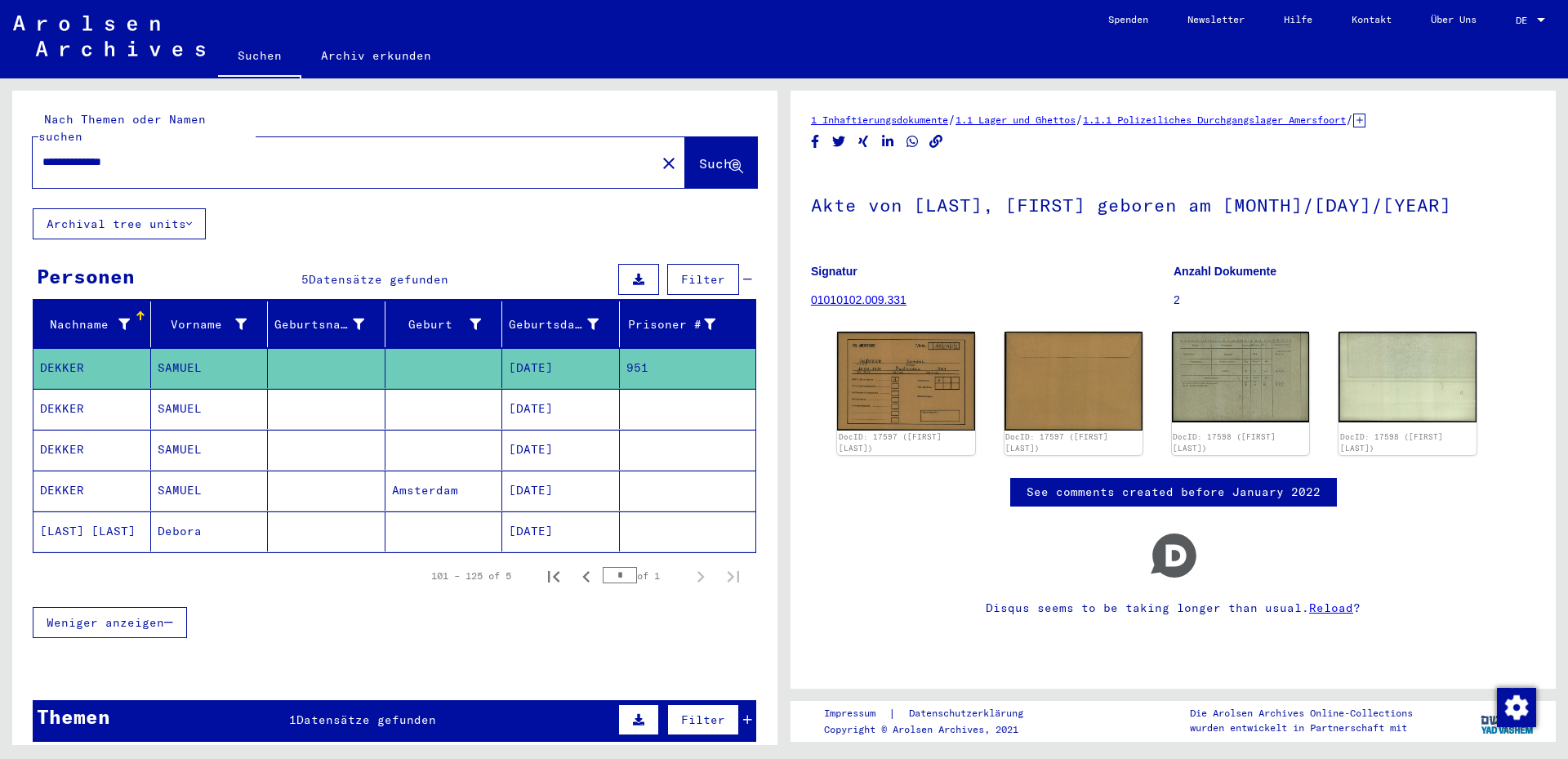 click on "[DATE]" at bounding box center [561, 449] 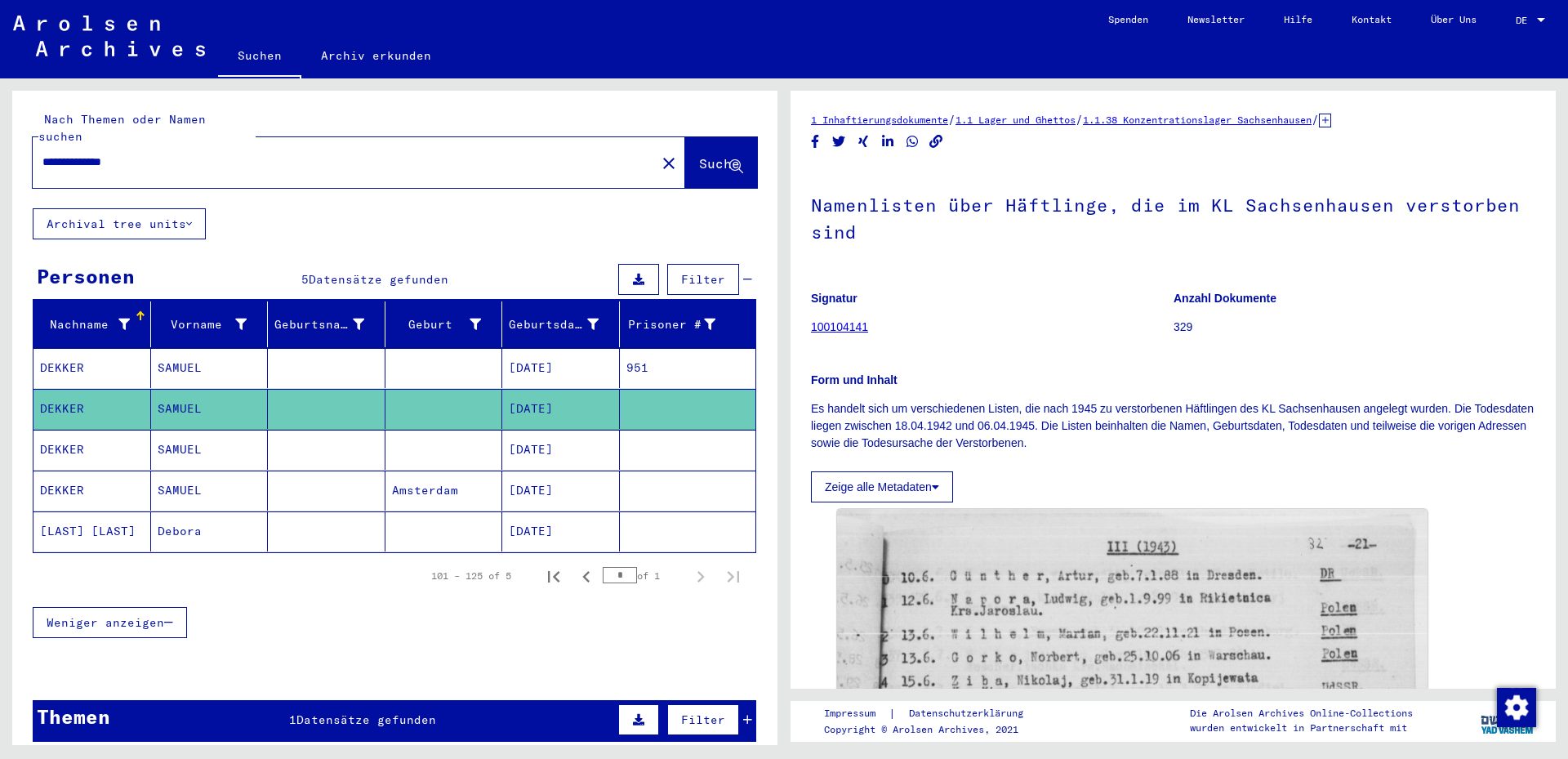 scroll, scrollTop: 327, scrollLeft: 0, axis: vertical 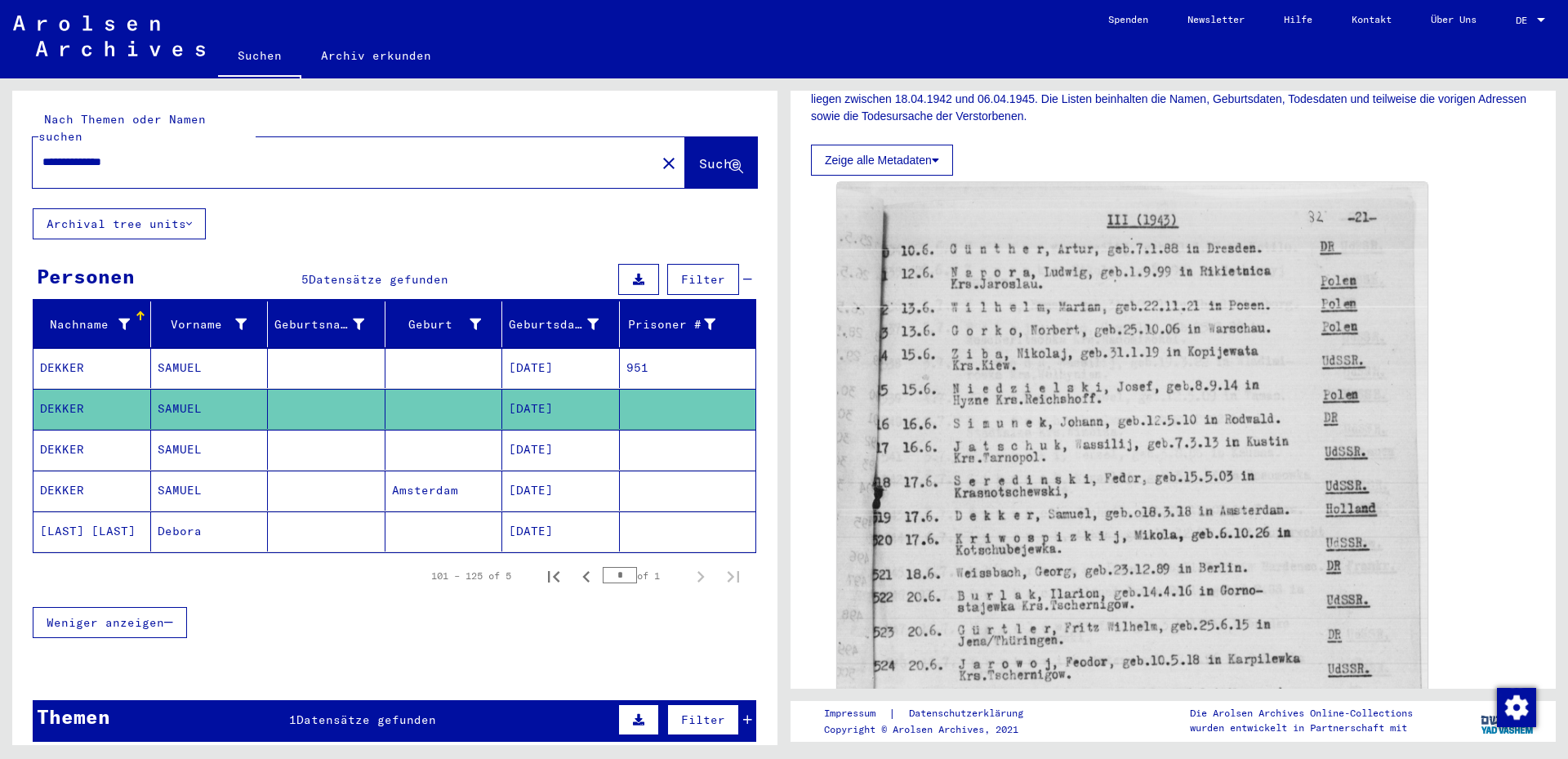 click on "[DATE]" at bounding box center (561, 490) 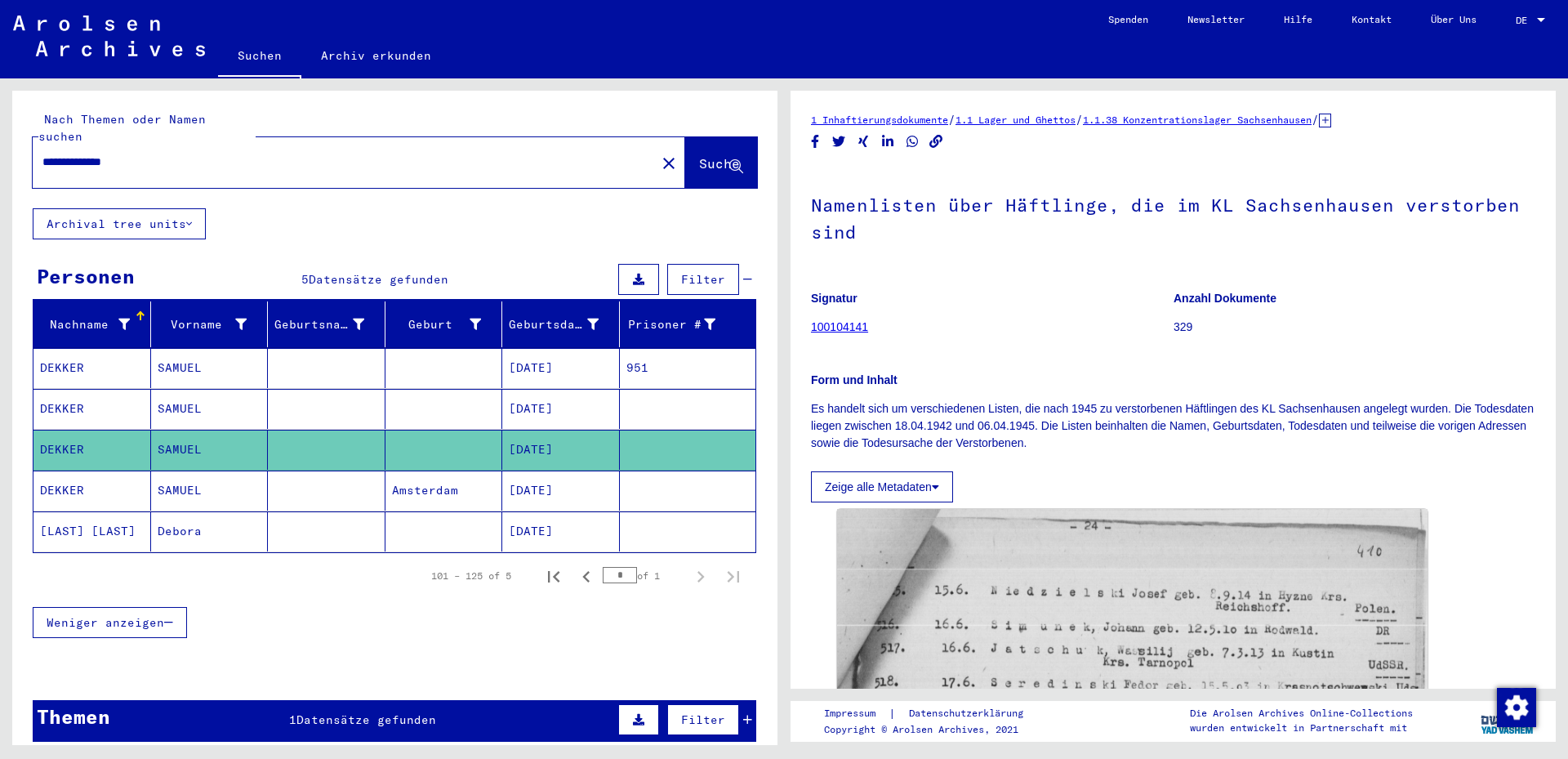 click at bounding box center [327, 531] 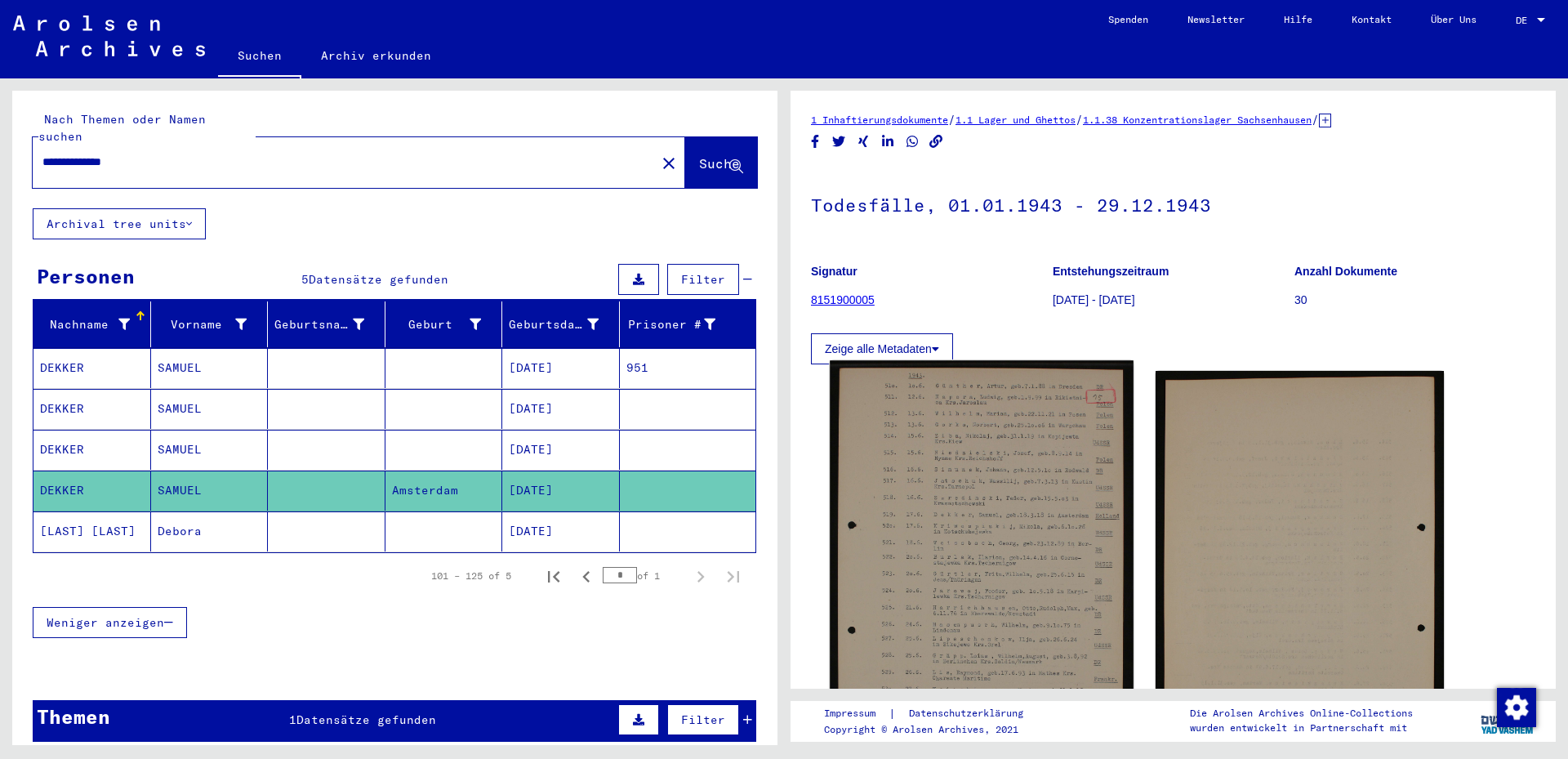 click 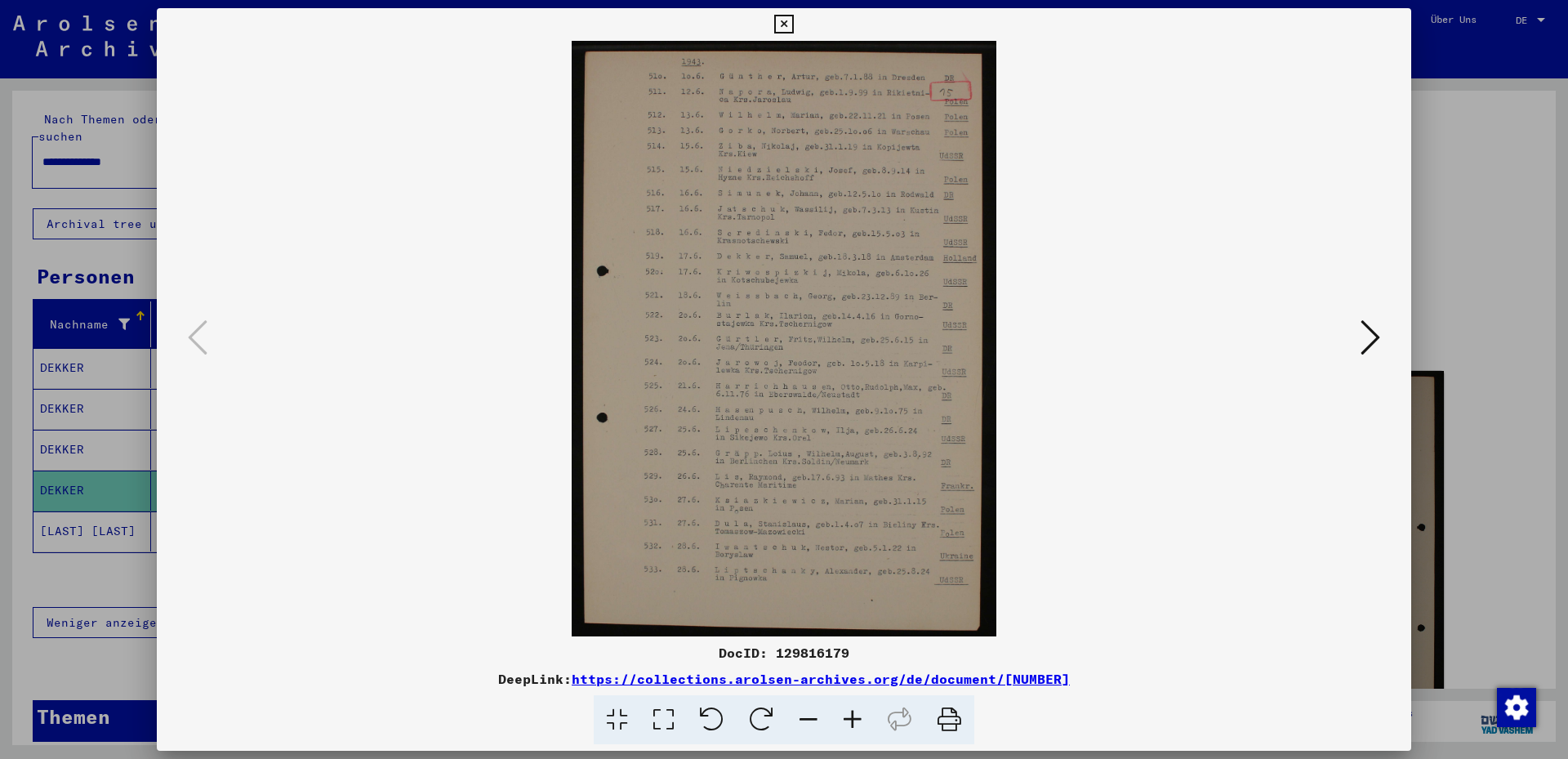 click at bounding box center [663, 720] 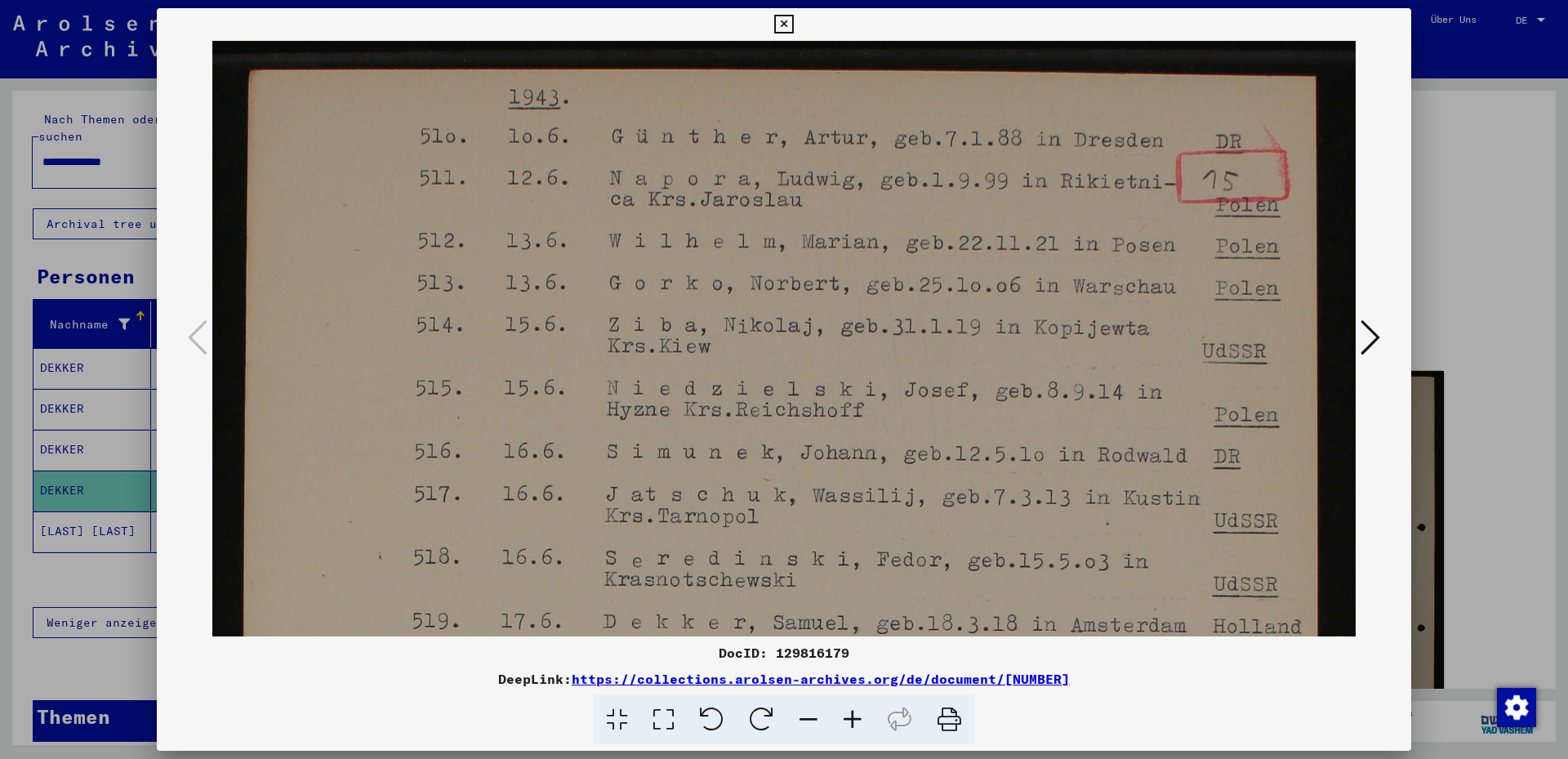 scroll, scrollTop: 7, scrollLeft: 0, axis: vertical 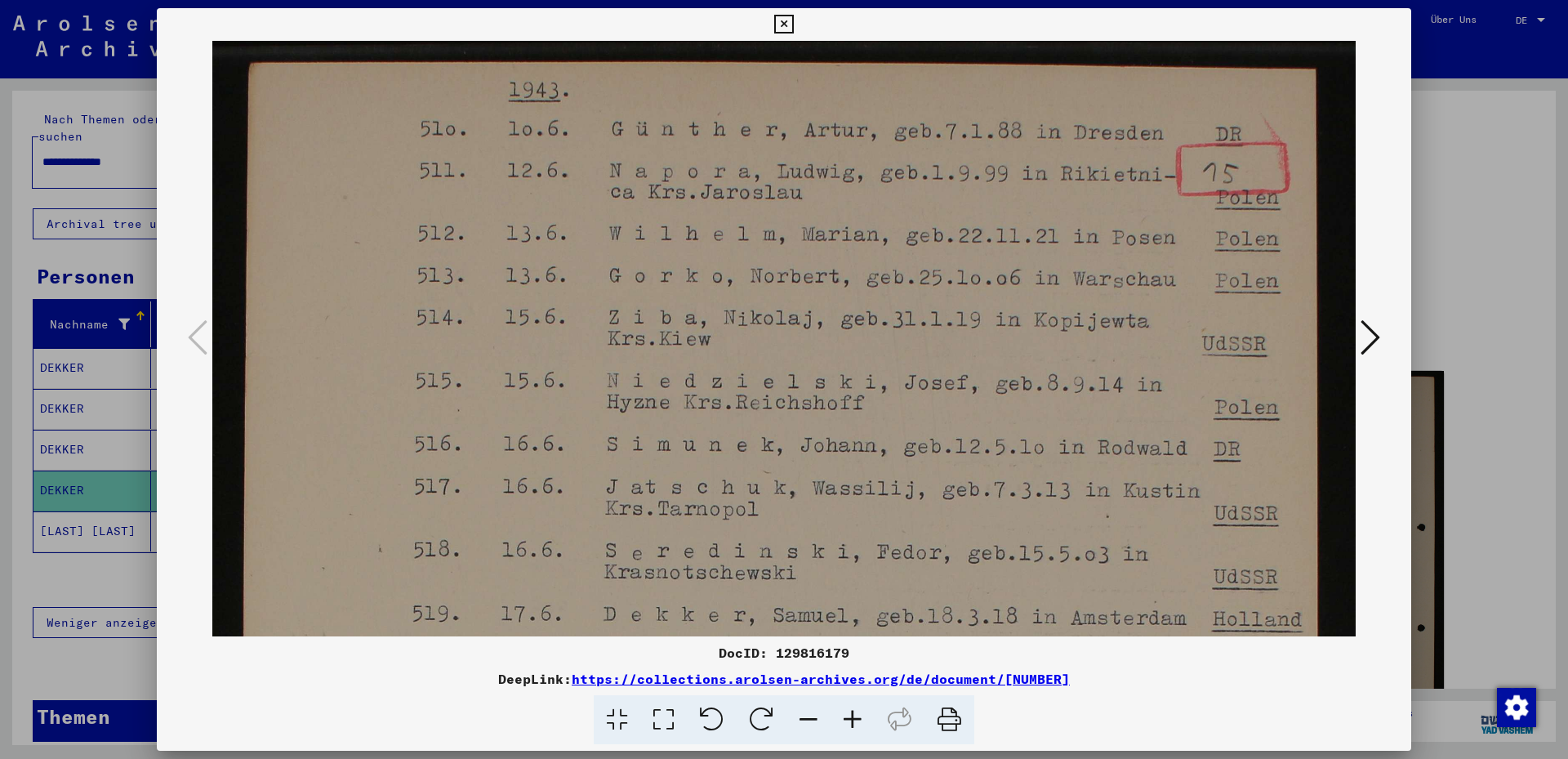 click at bounding box center [784, 837] 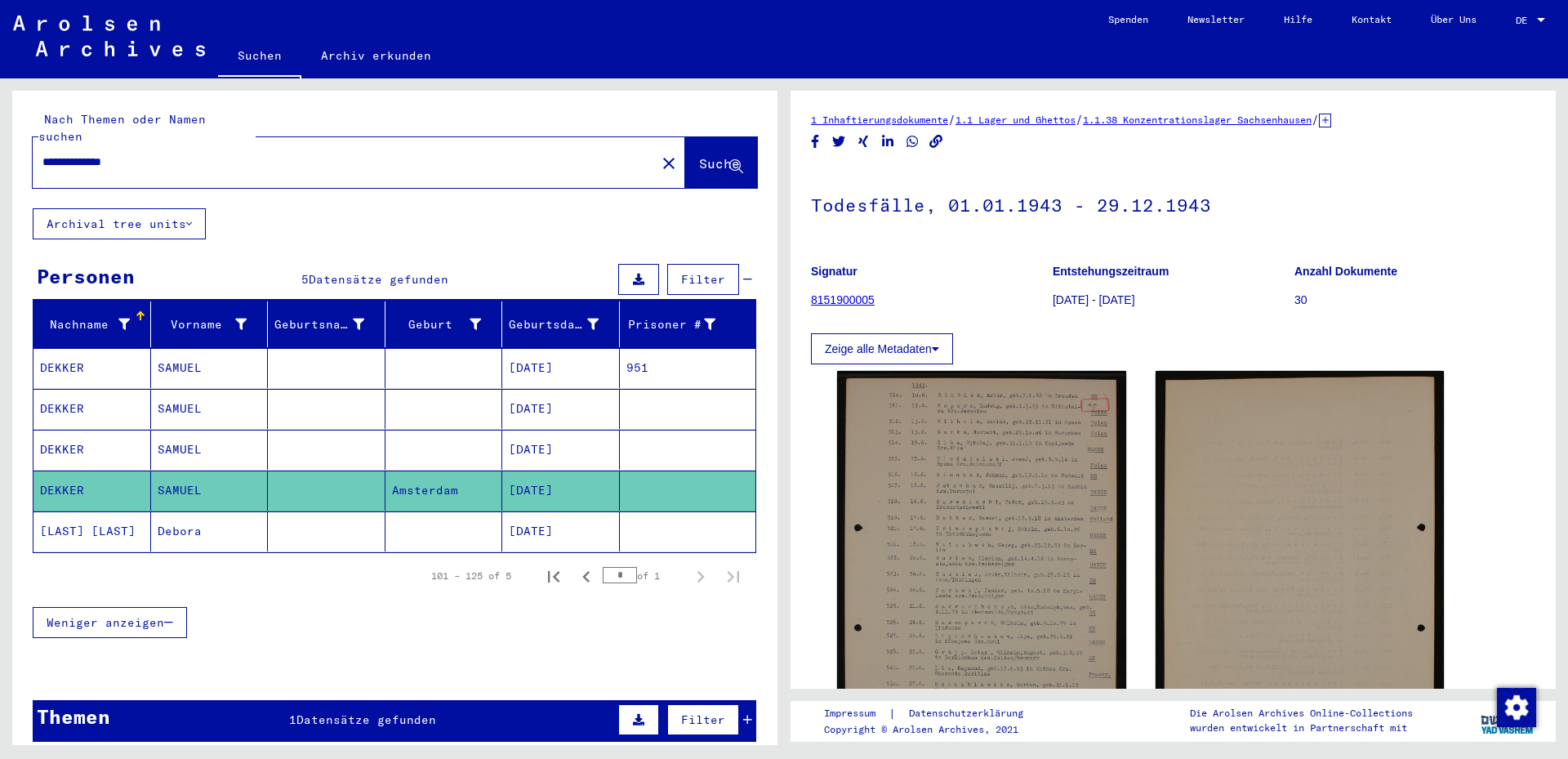 drag, startPoint x: 185, startPoint y: 142, endPoint x: 13, endPoint y: 132, distance: 172.2905 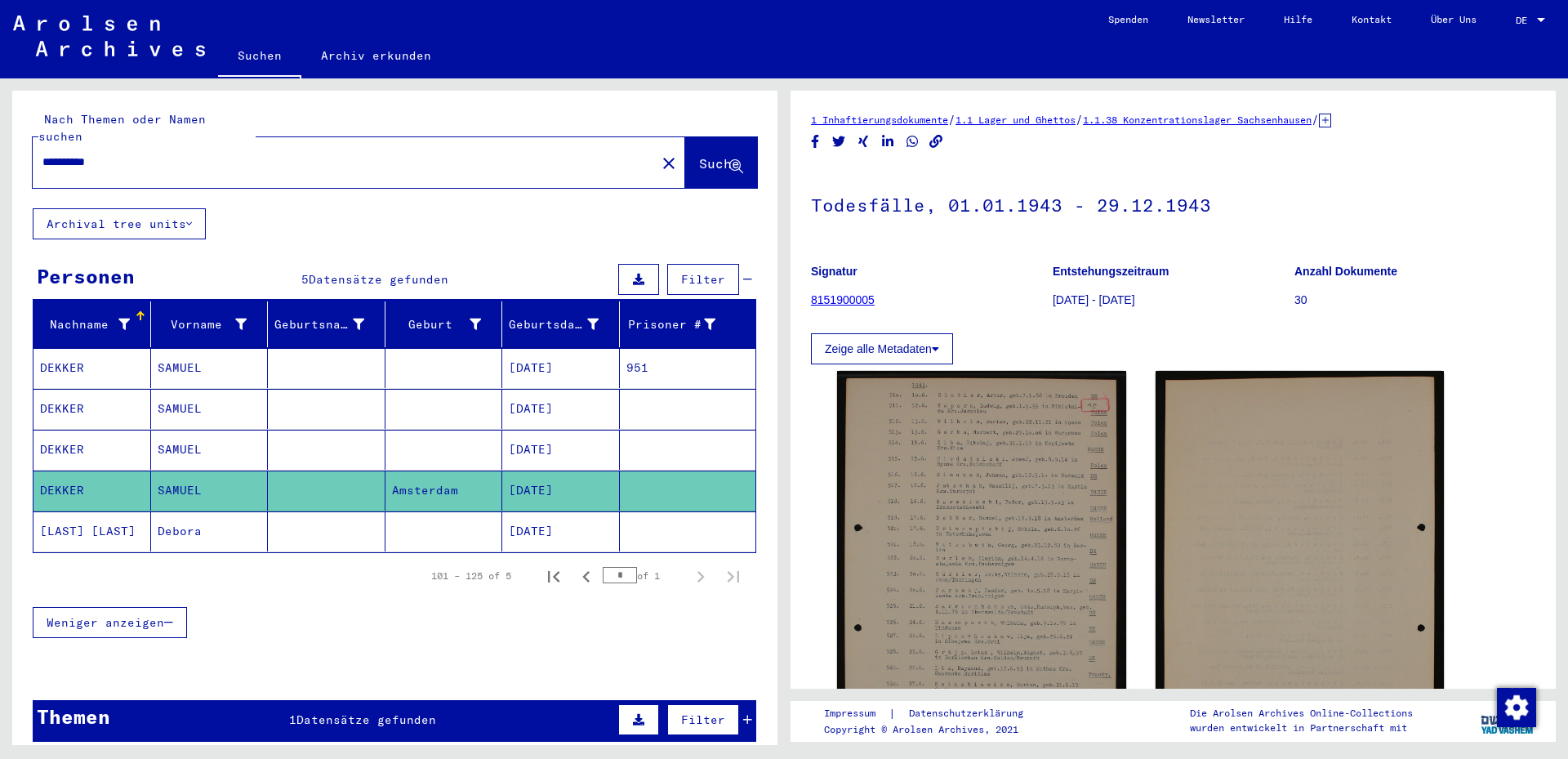type on "**********" 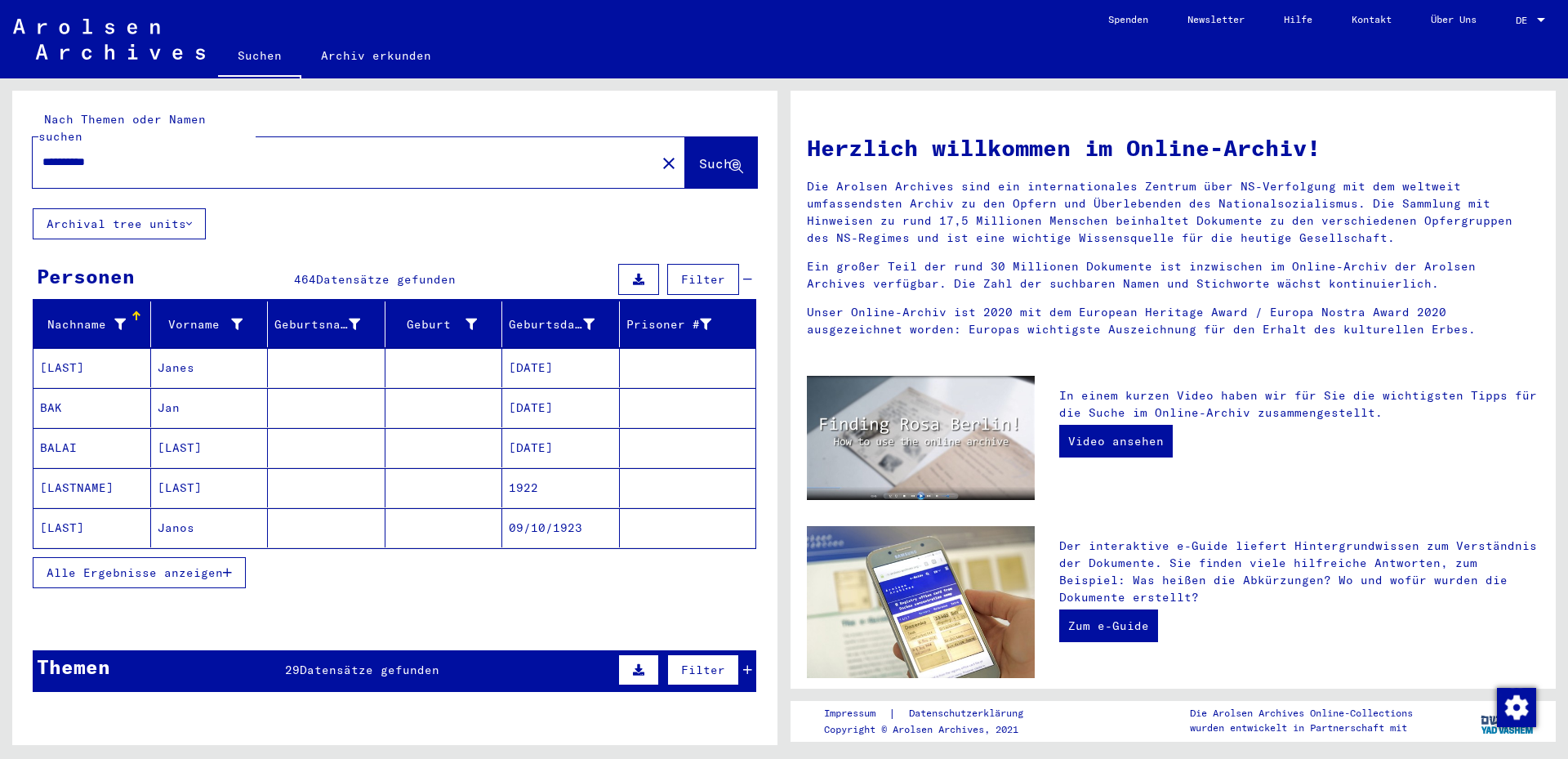 click on "[LAST]" at bounding box center (92, 408) 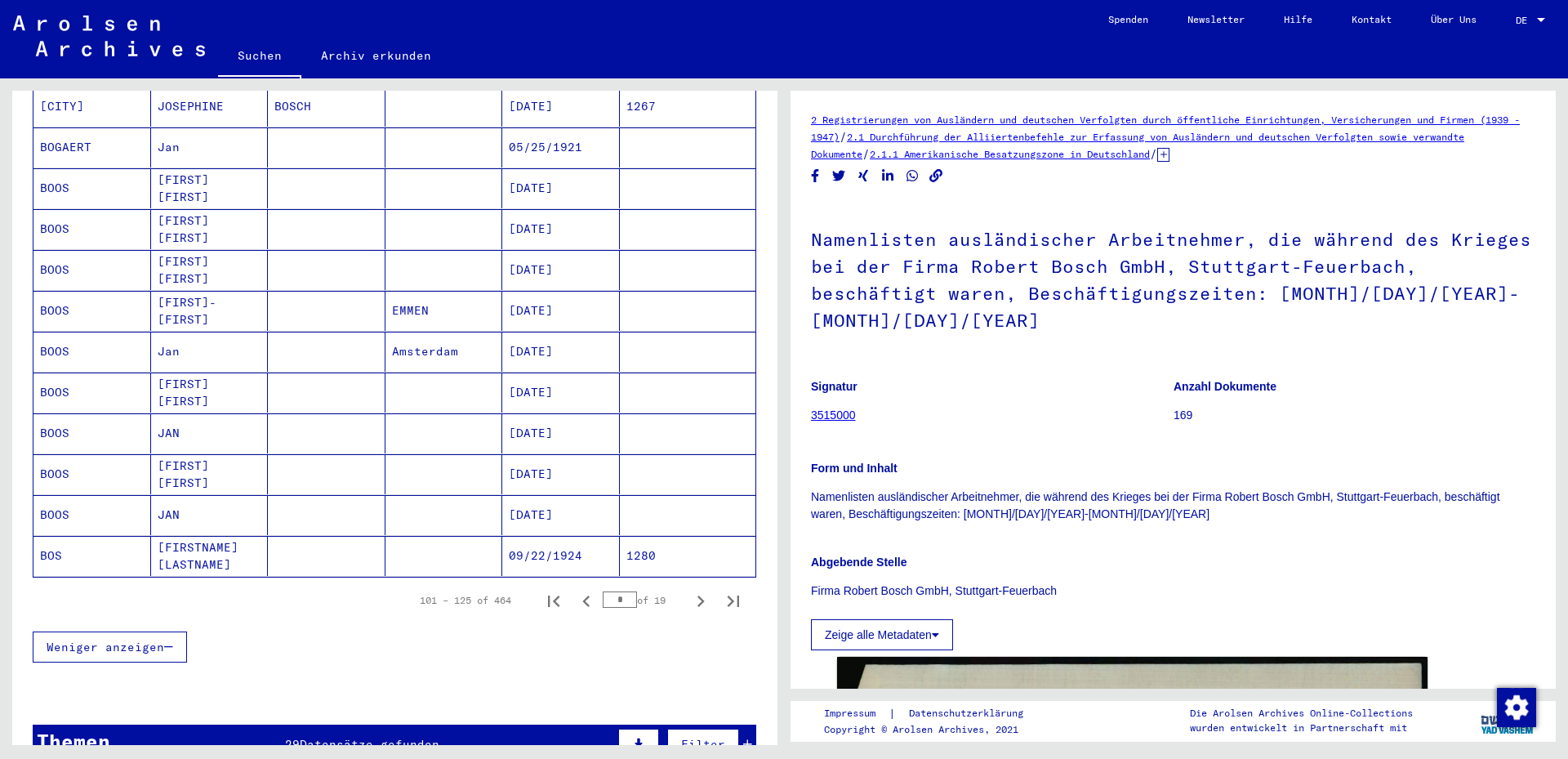 scroll, scrollTop: 817, scrollLeft: 0, axis: vertical 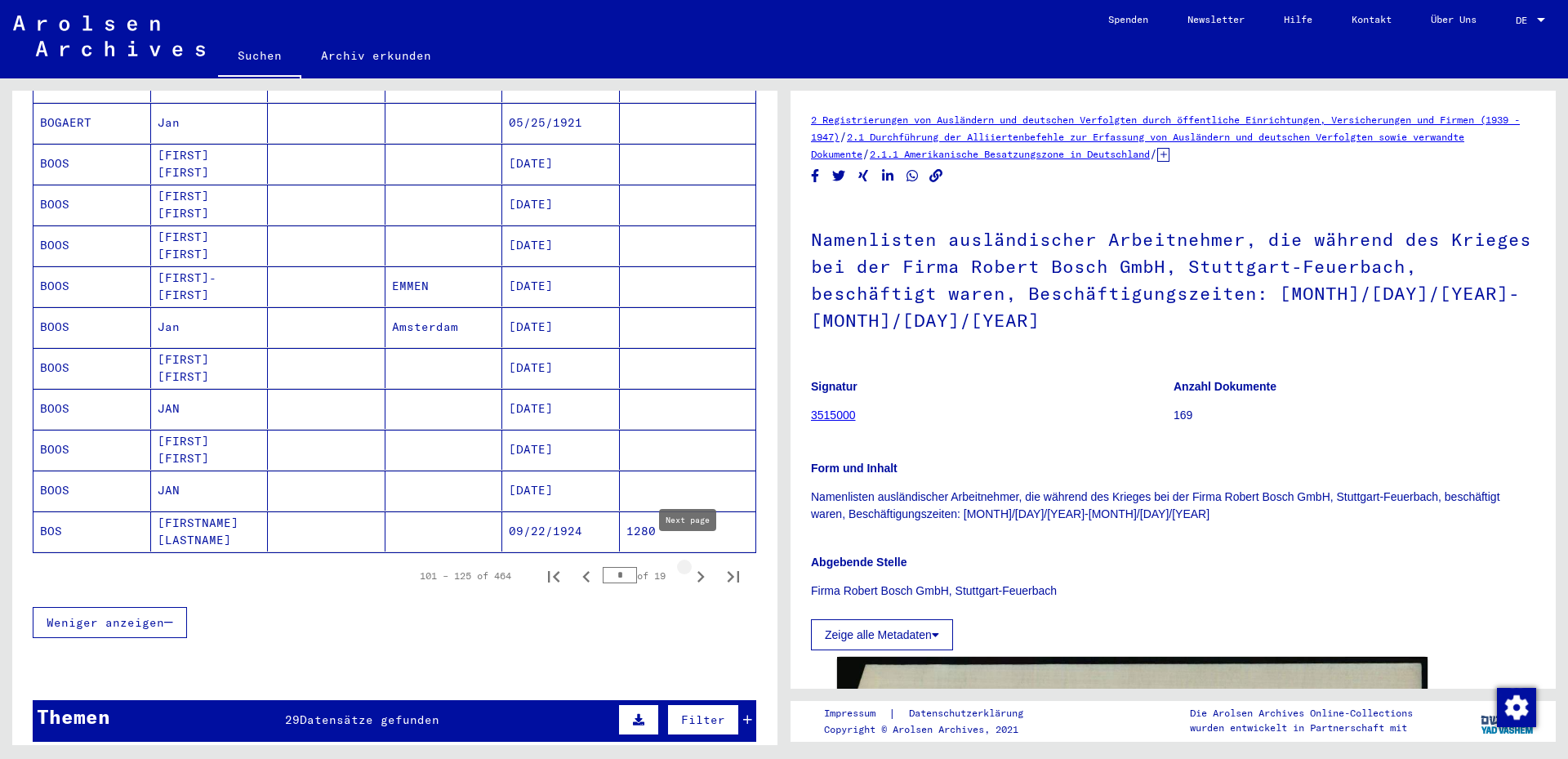 click 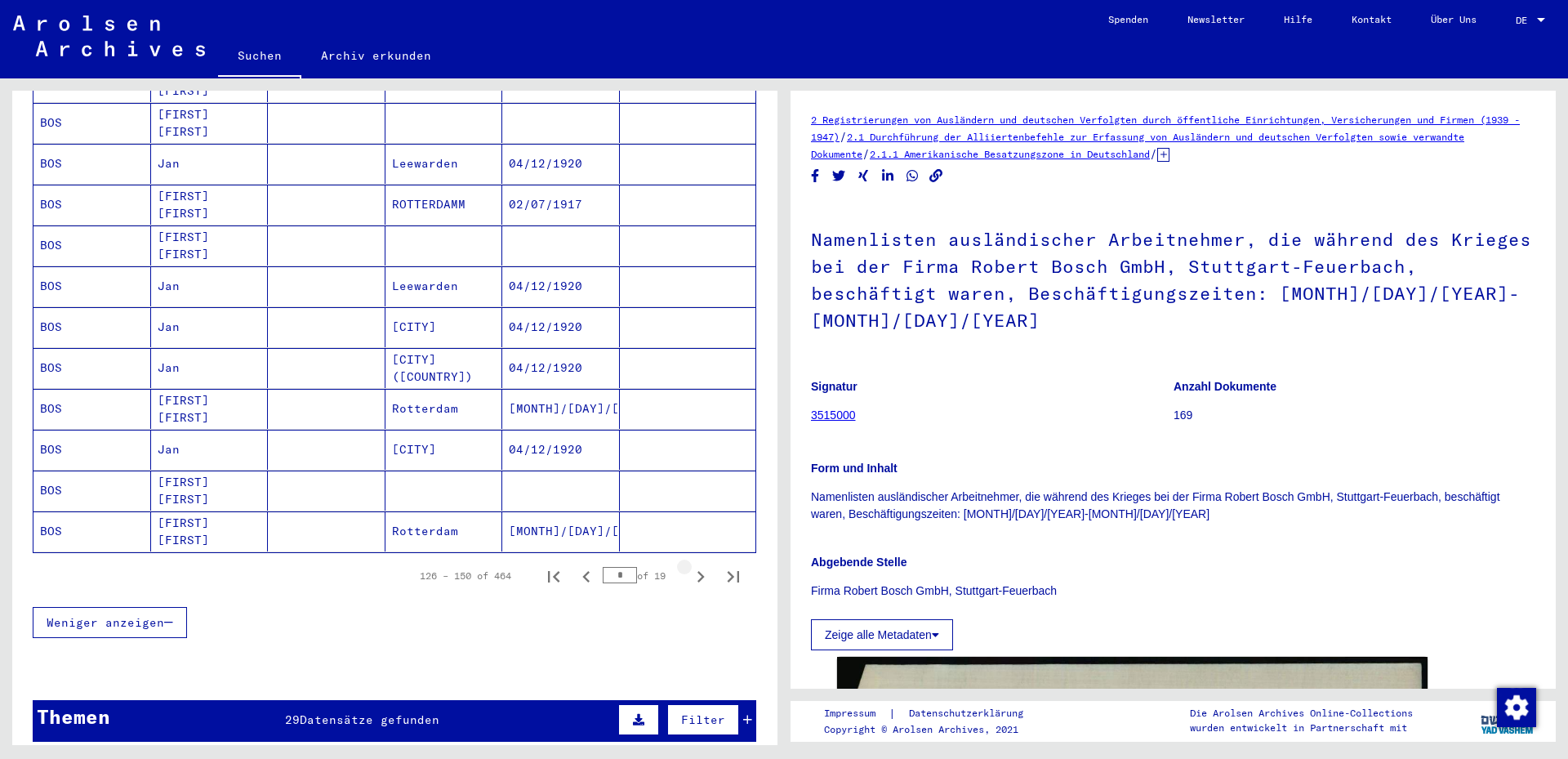 click 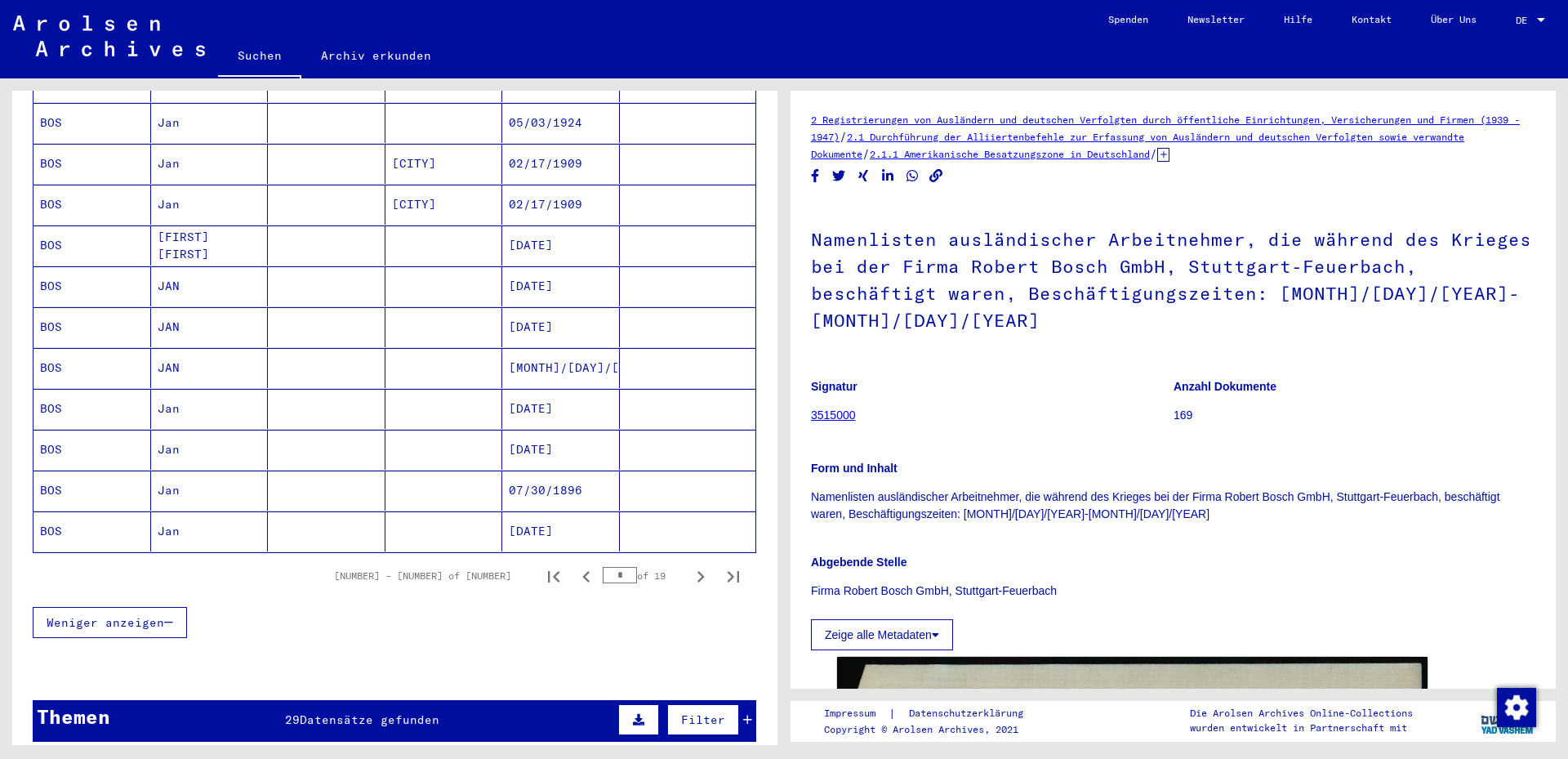 click 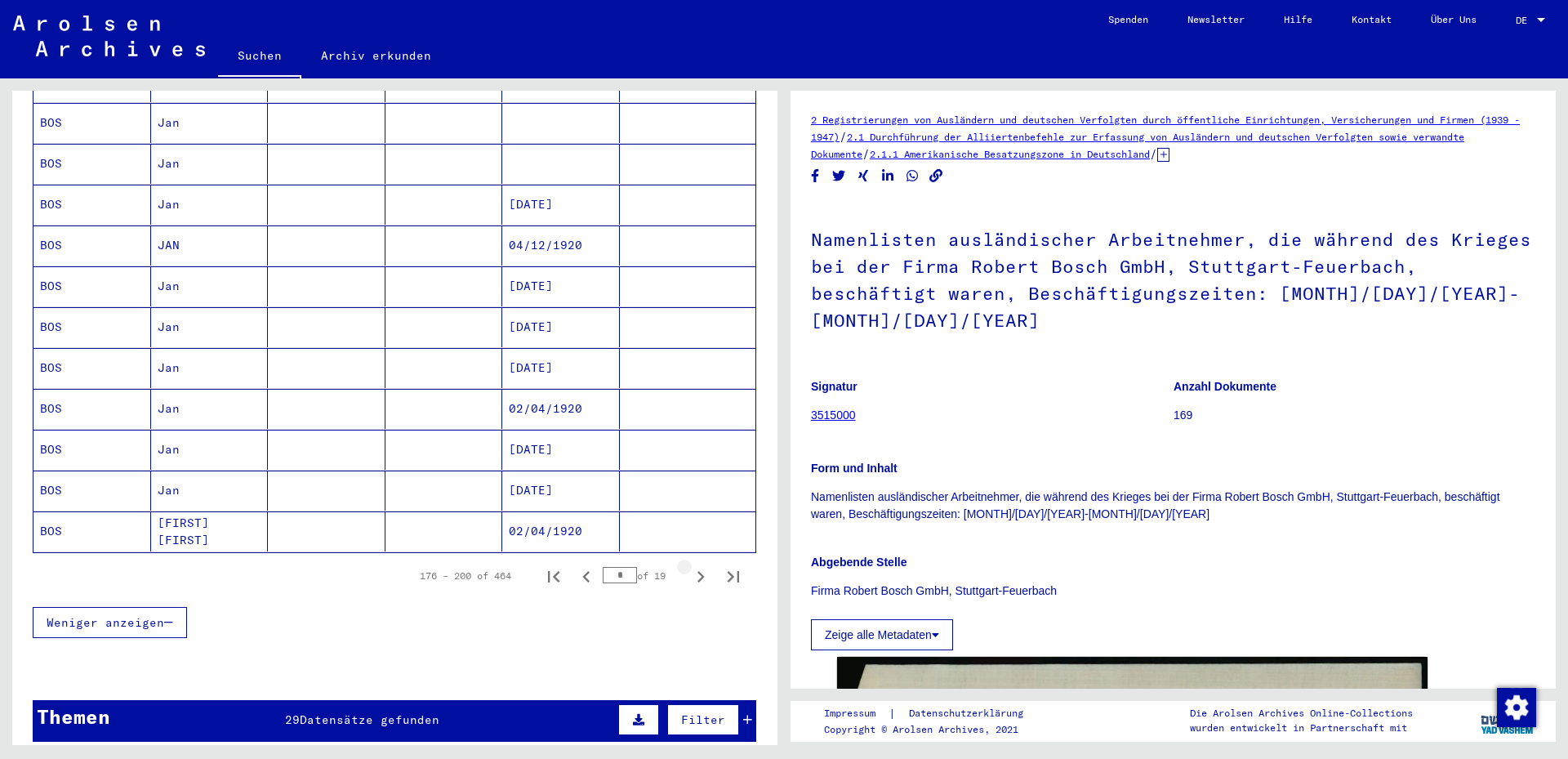 click 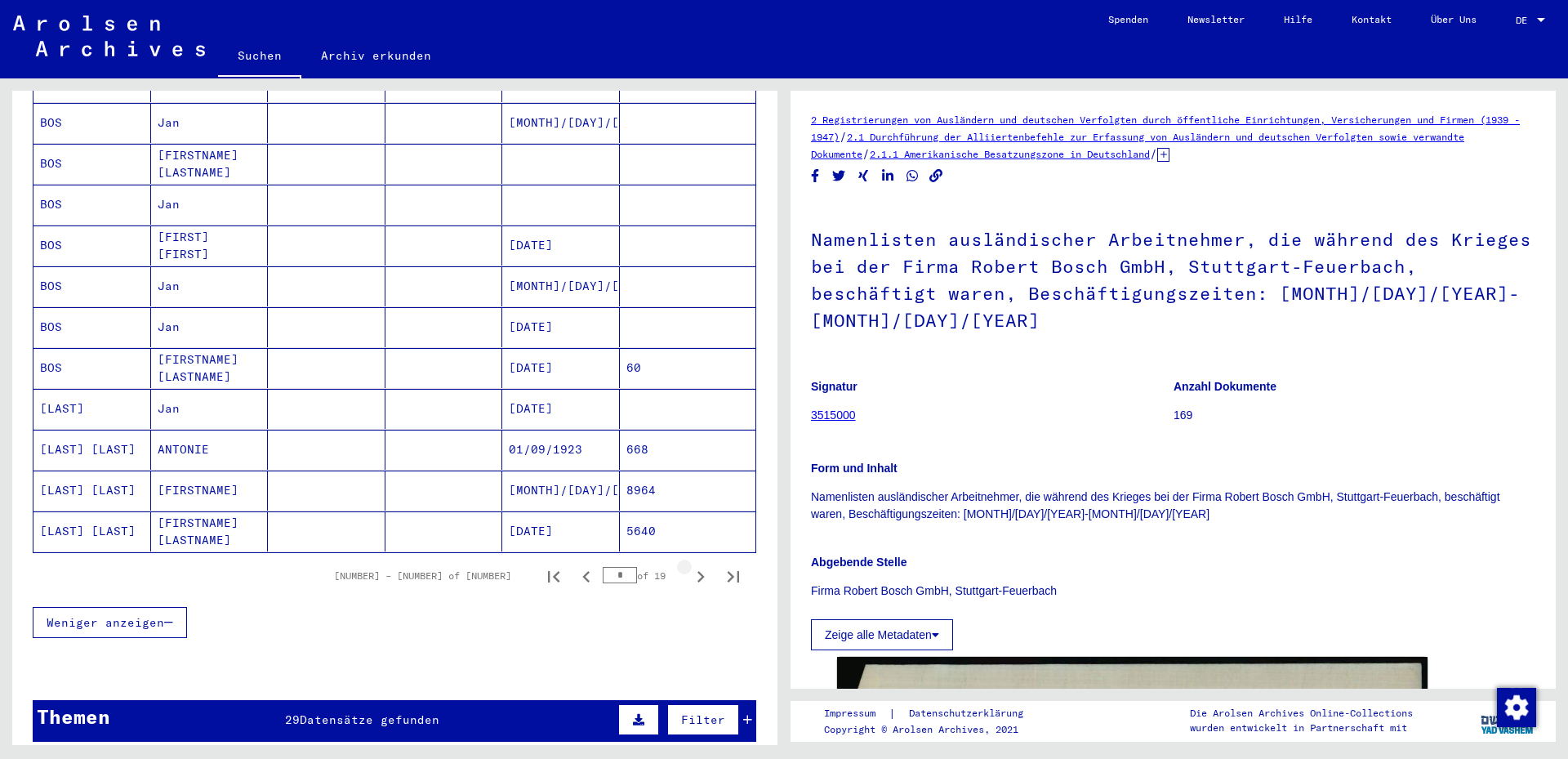 click 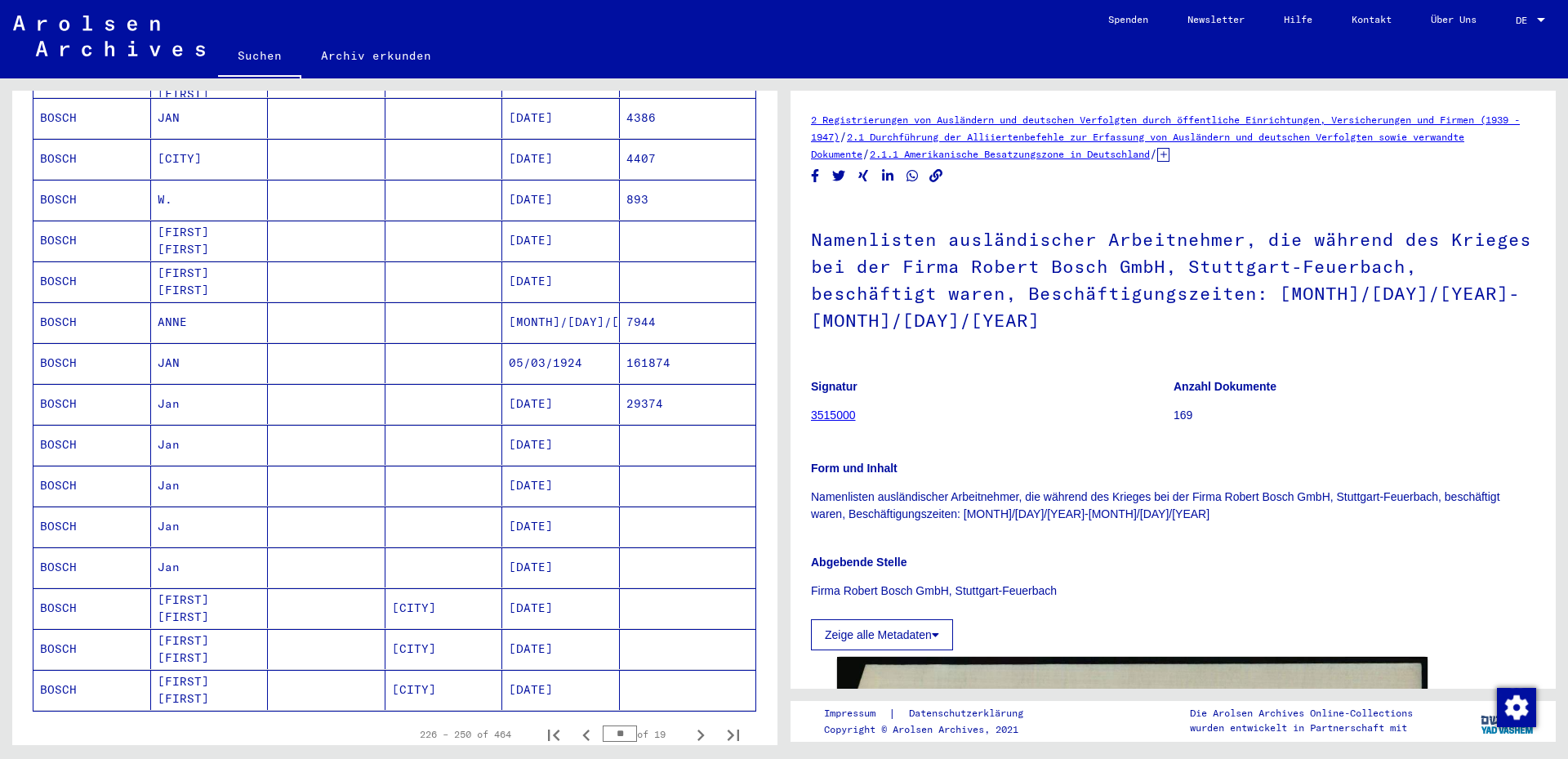 scroll, scrollTop: 654, scrollLeft: 0, axis: vertical 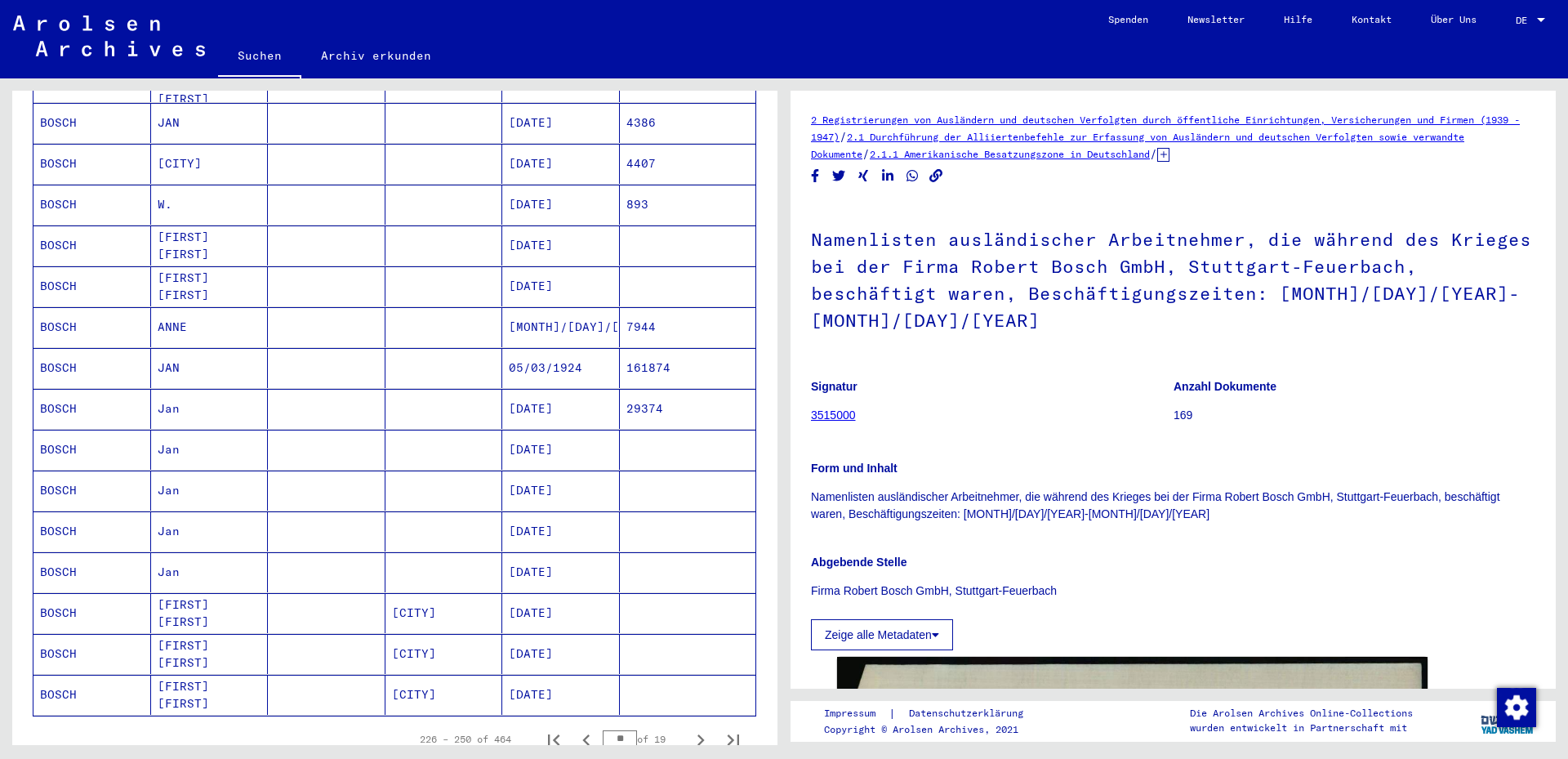 click at bounding box center [327, 286] 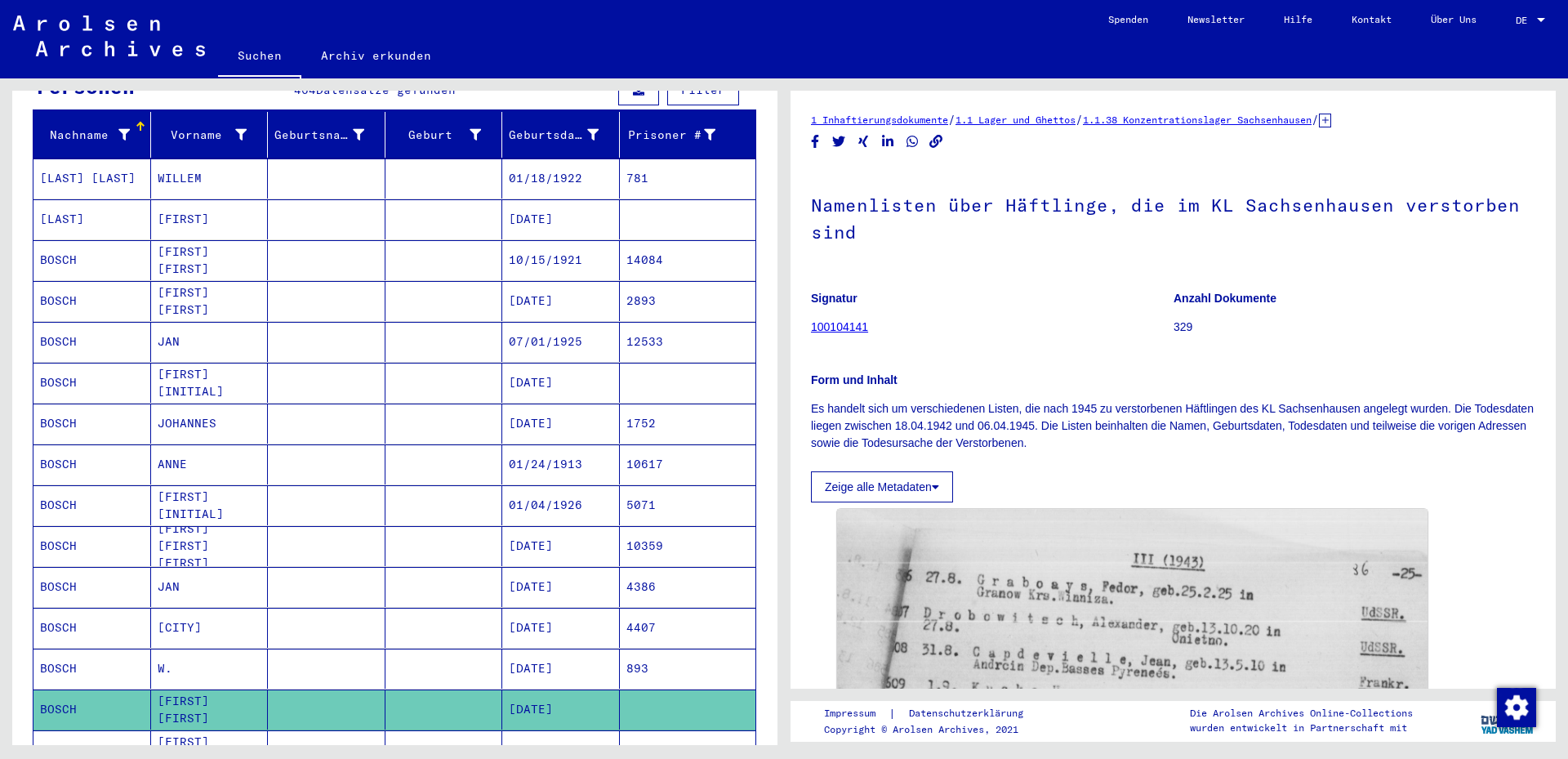 scroll, scrollTop: 0, scrollLeft: 0, axis: both 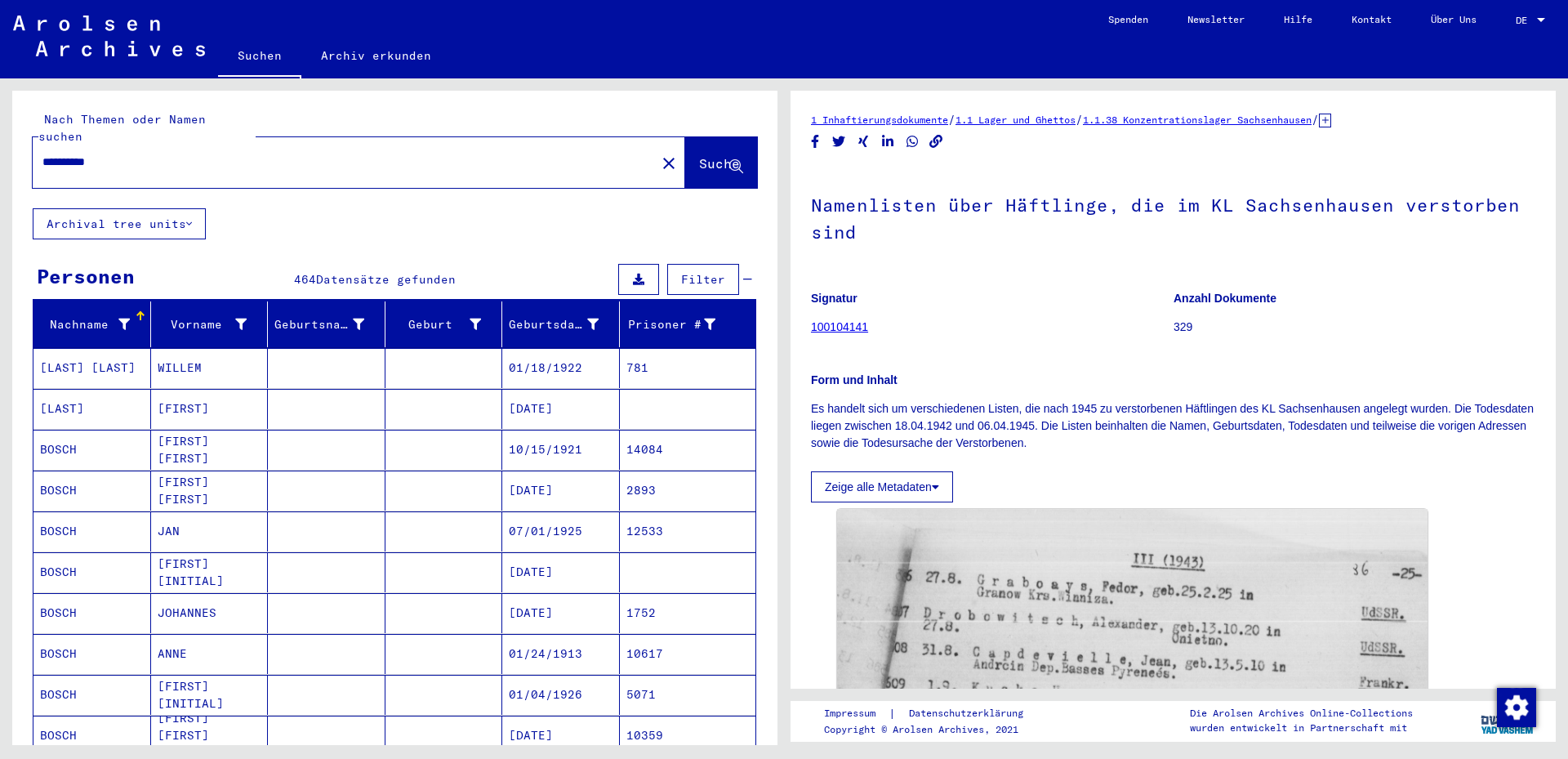 click on "**********" at bounding box center (344, 162) 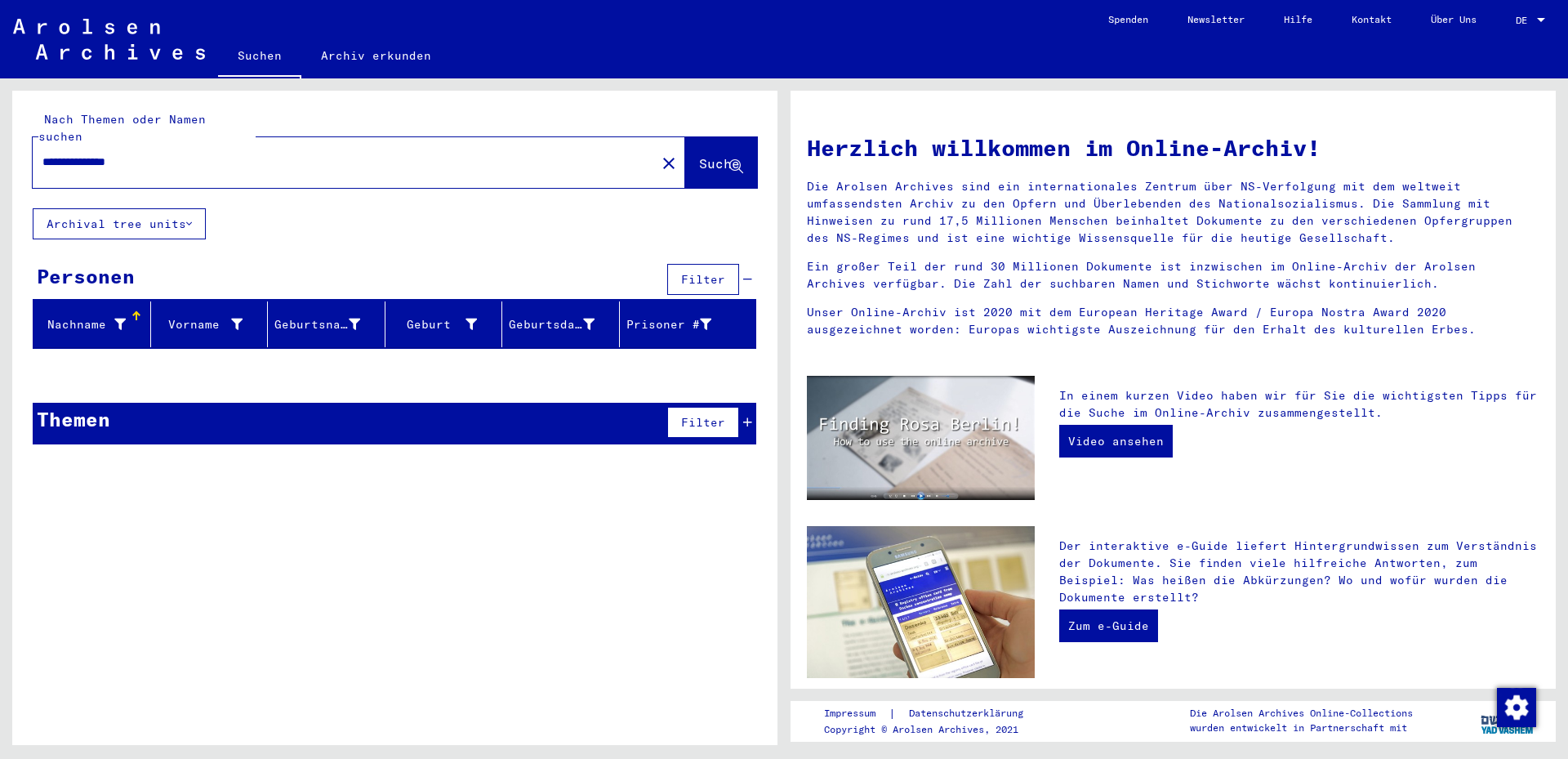 type on "**********" 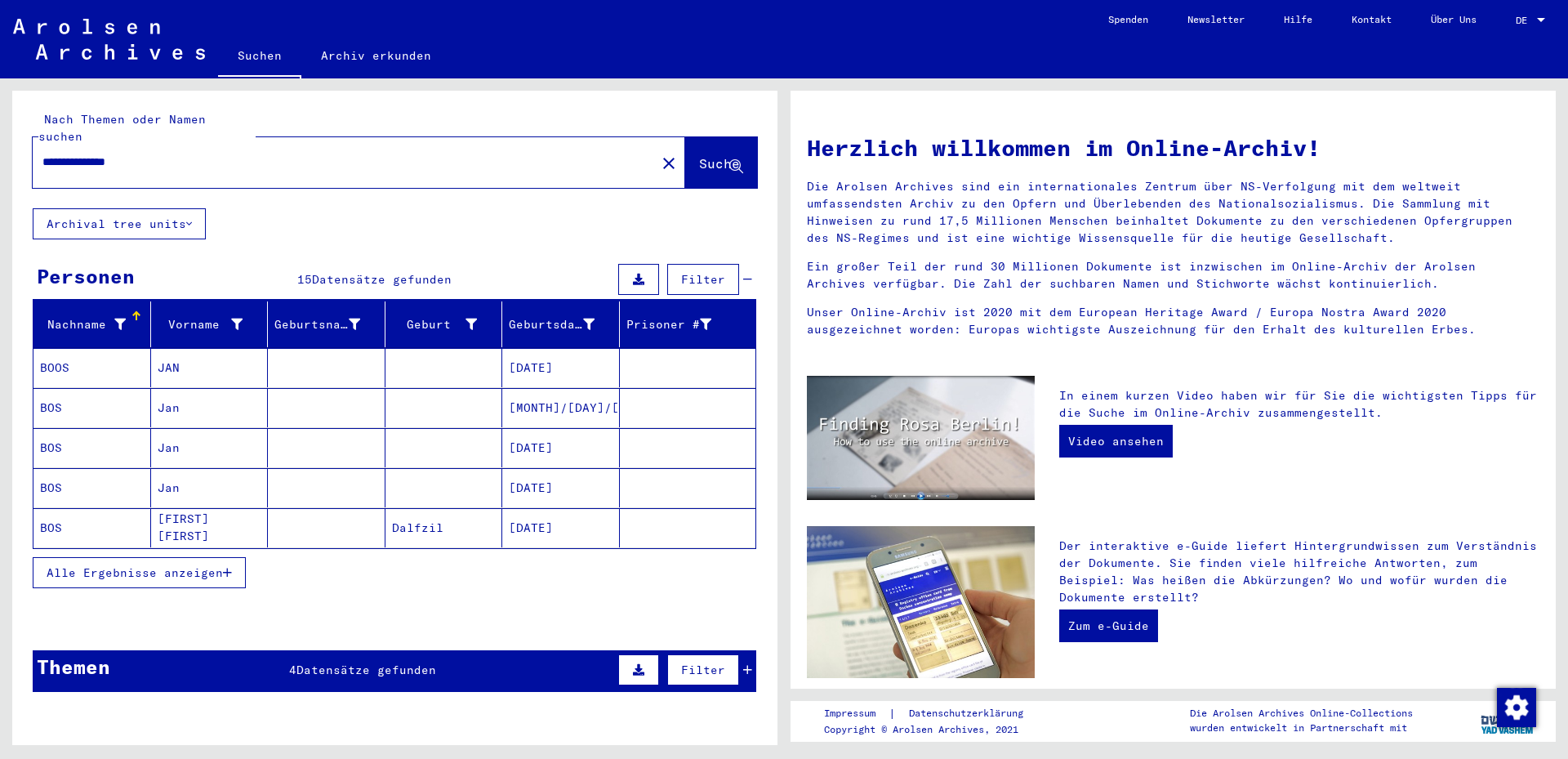 click at bounding box center (444, 448) 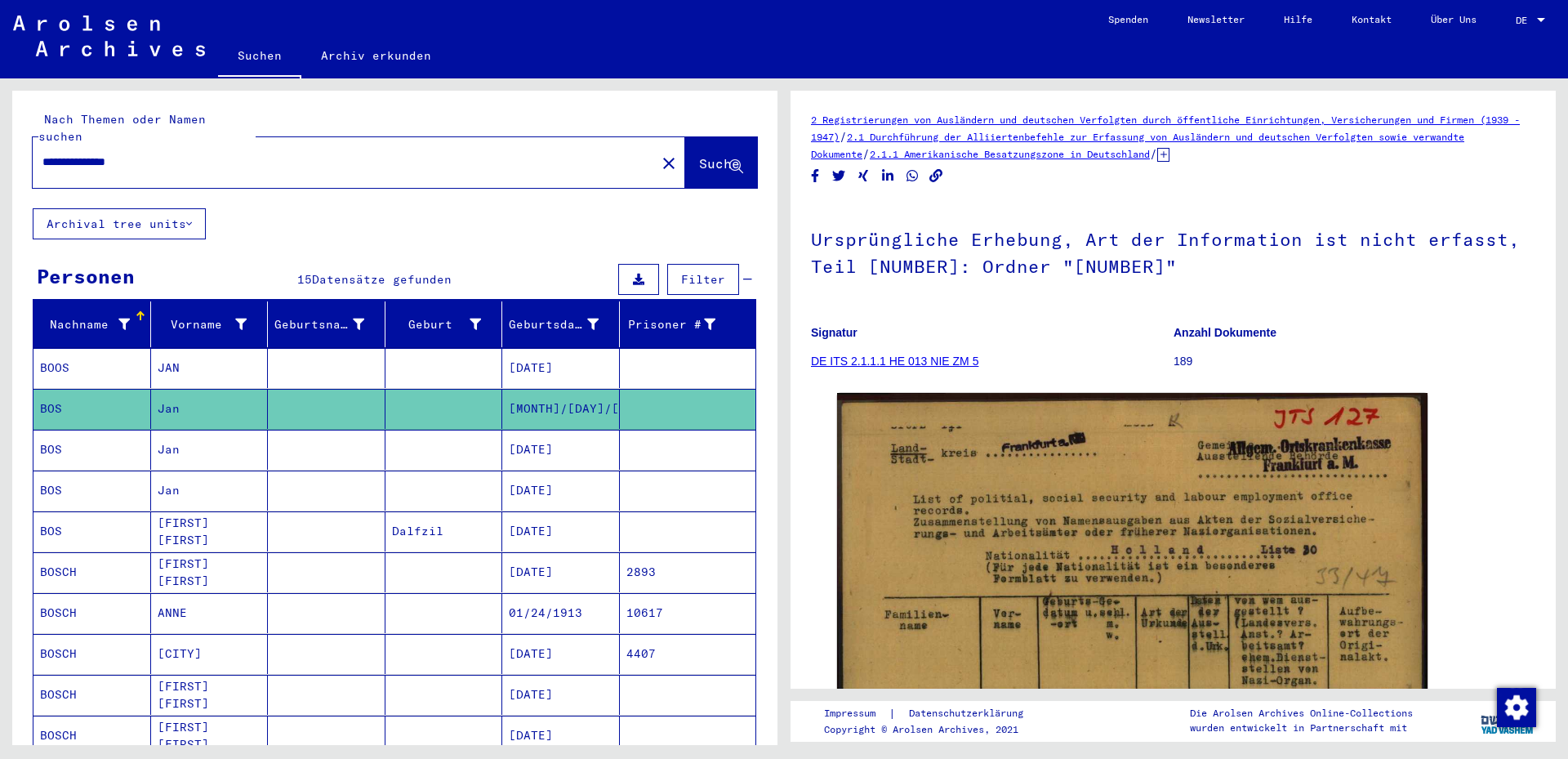 click at bounding box center [444, 490] 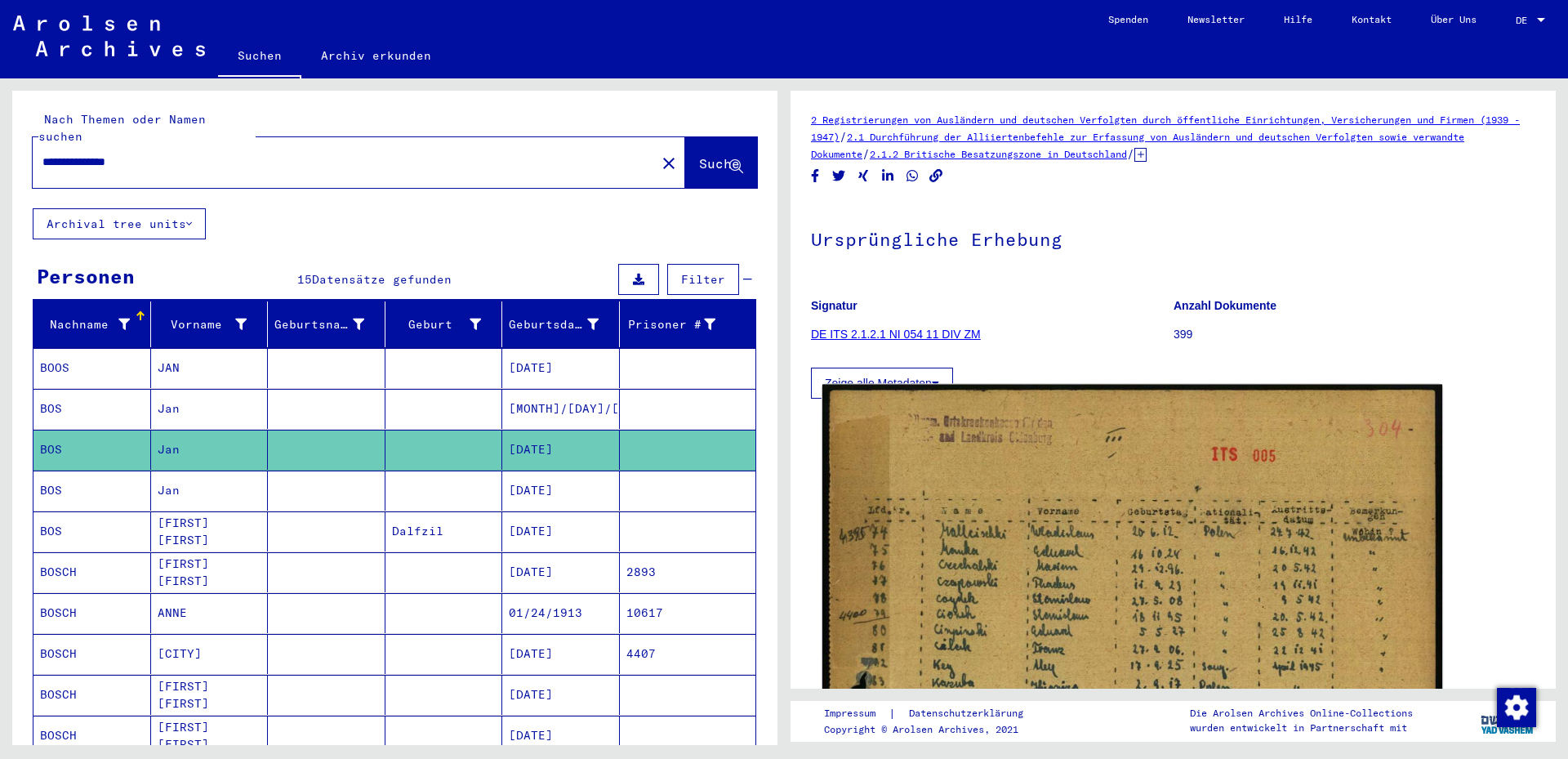 click 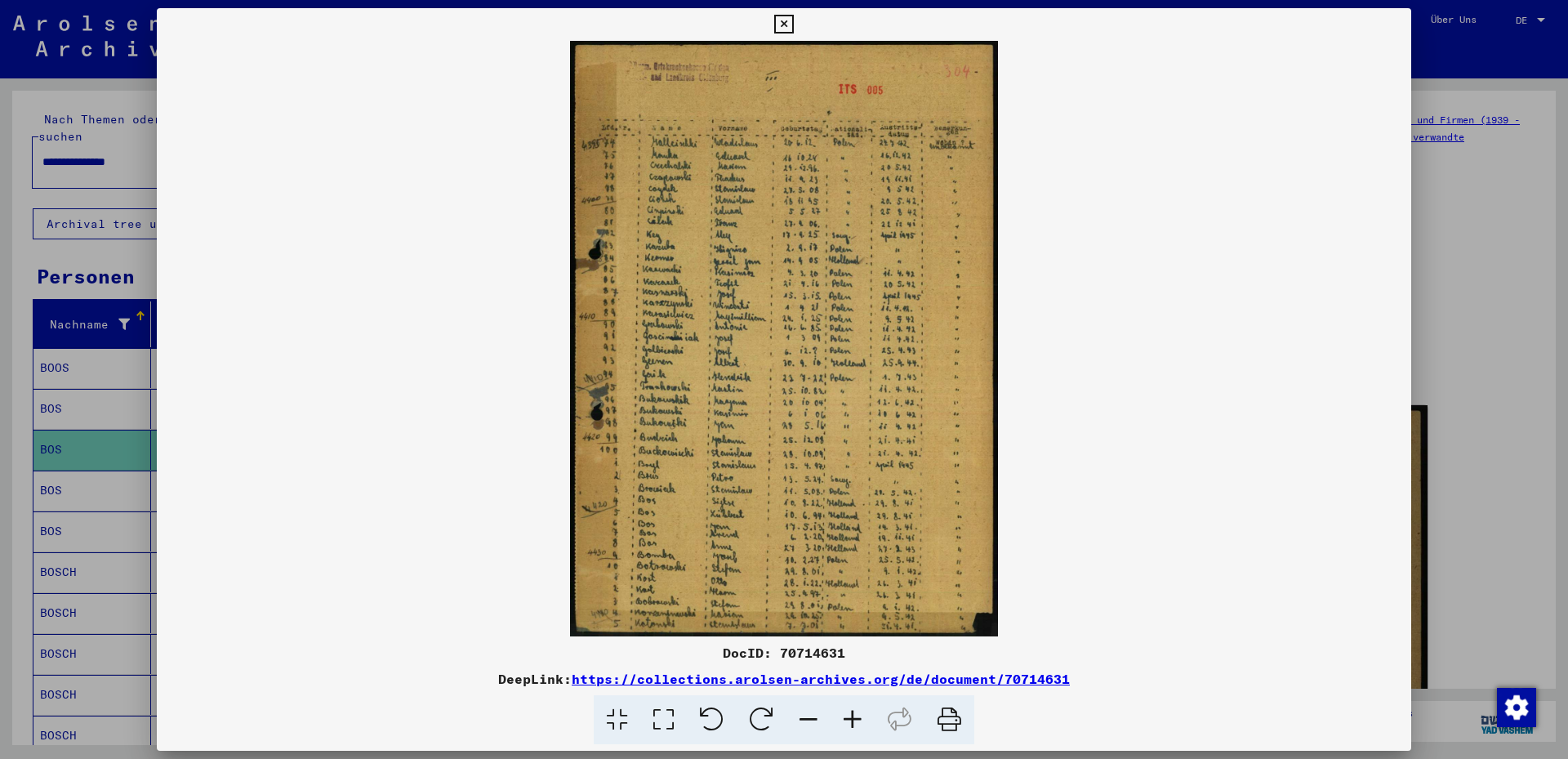 click at bounding box center [663, 720] 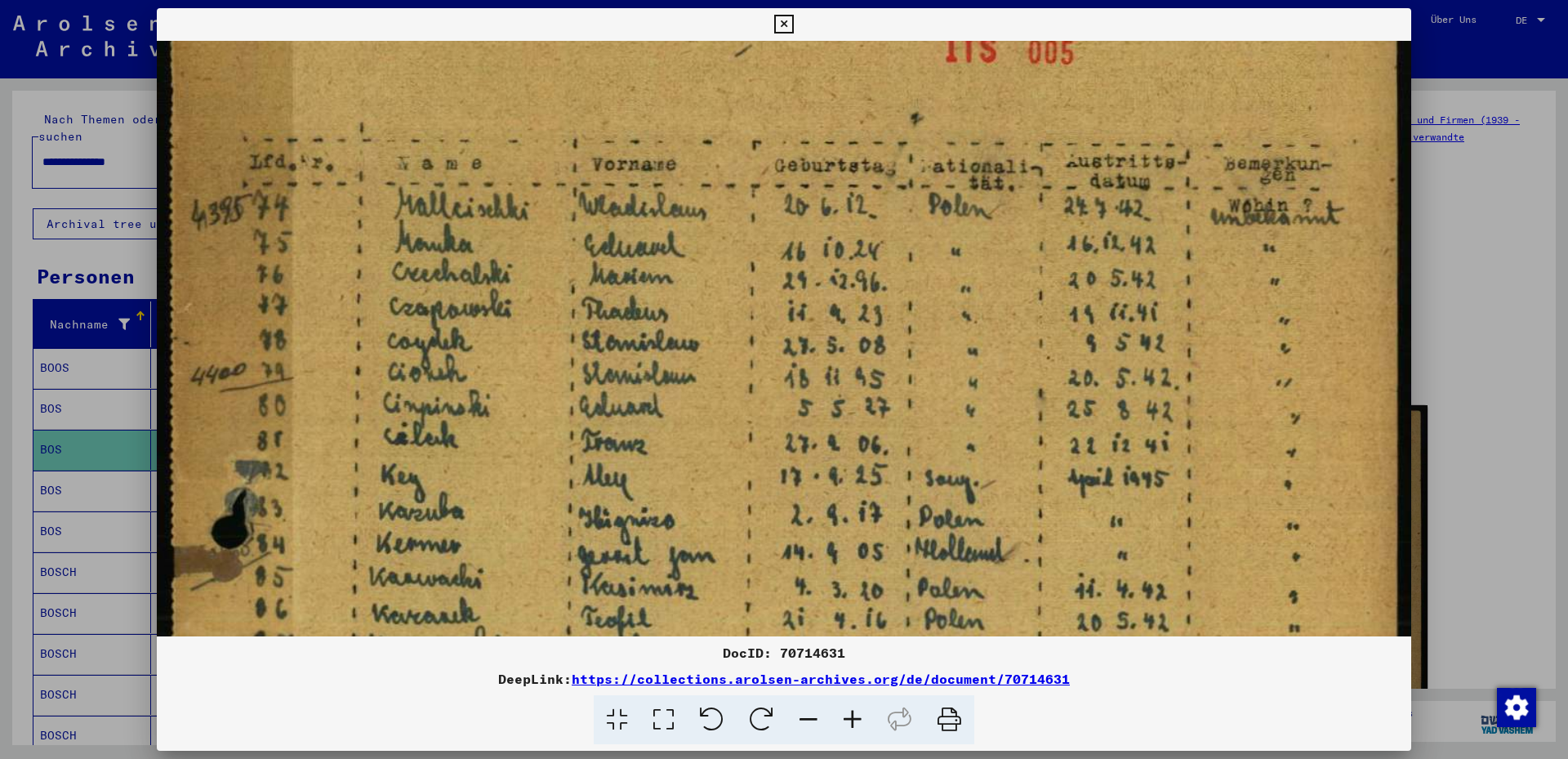 scroll, scrollTop: 89, scrollLeft: 0, axis: vertical 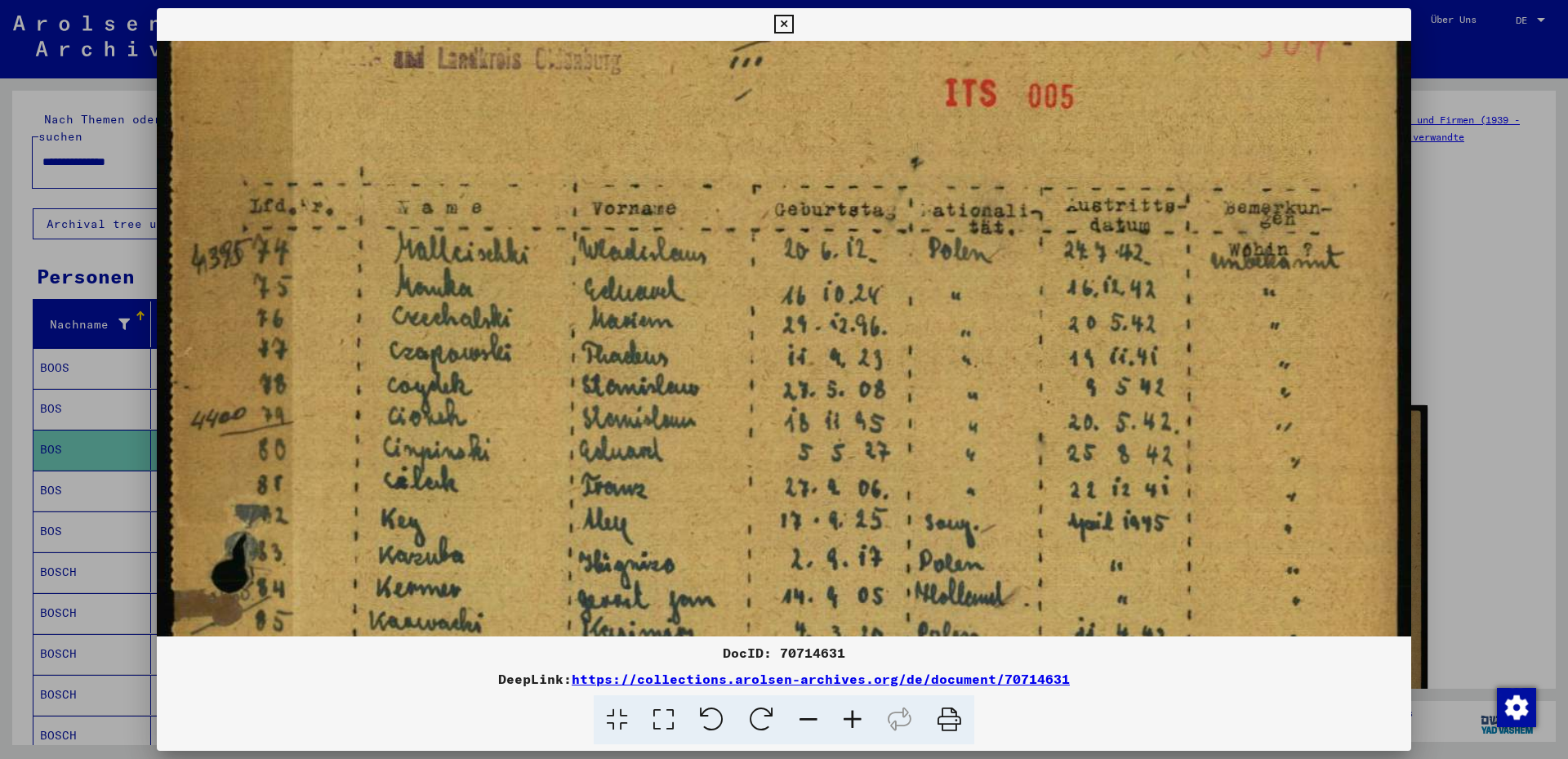 drag, startPoint x: 547, startPoint y: 564, endPoint x: 519, endPoint y: 475, distance: 93.30059 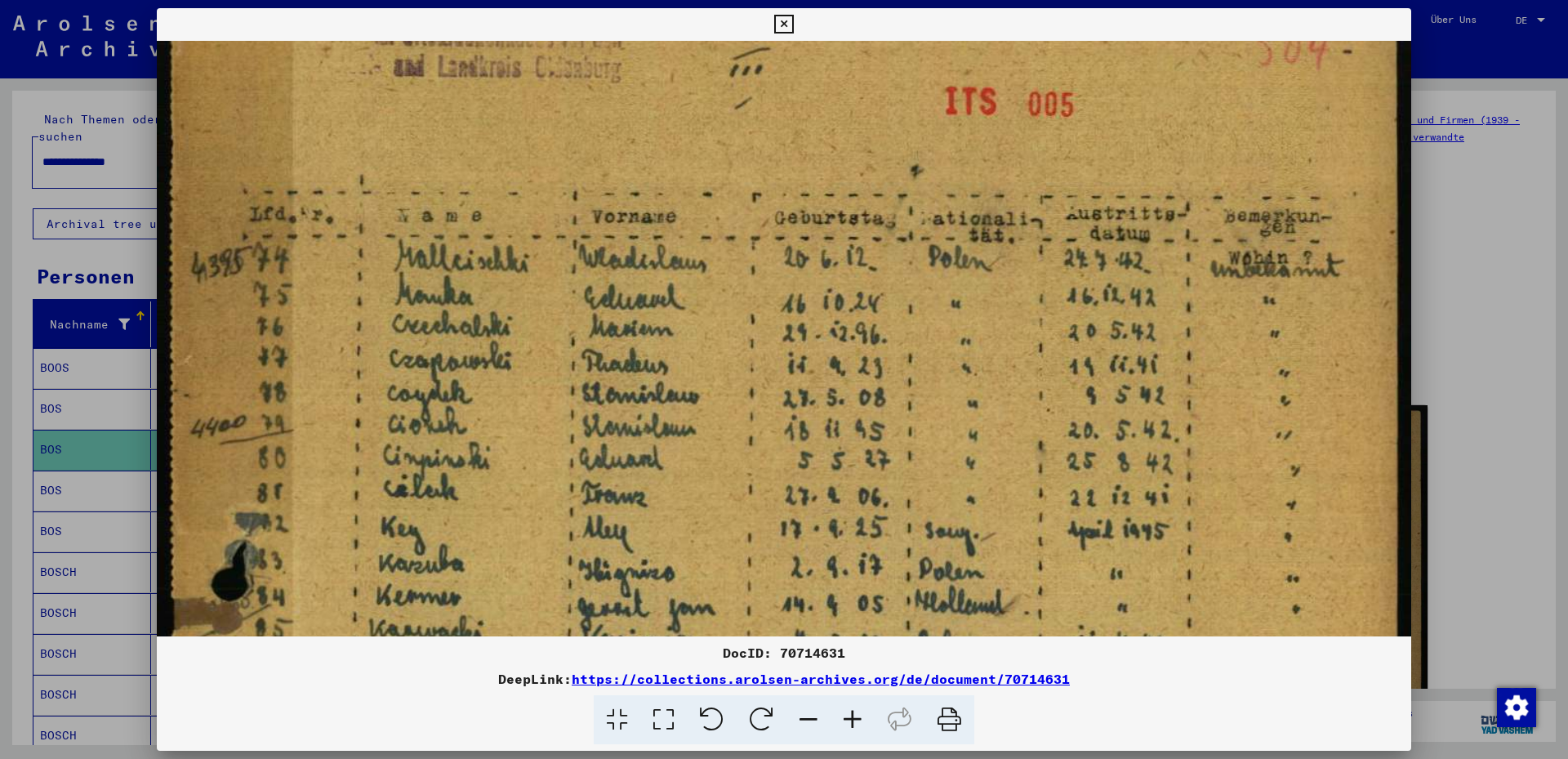 scroll, scrollTop: 76, scrollLeft: 0, axis: vertical 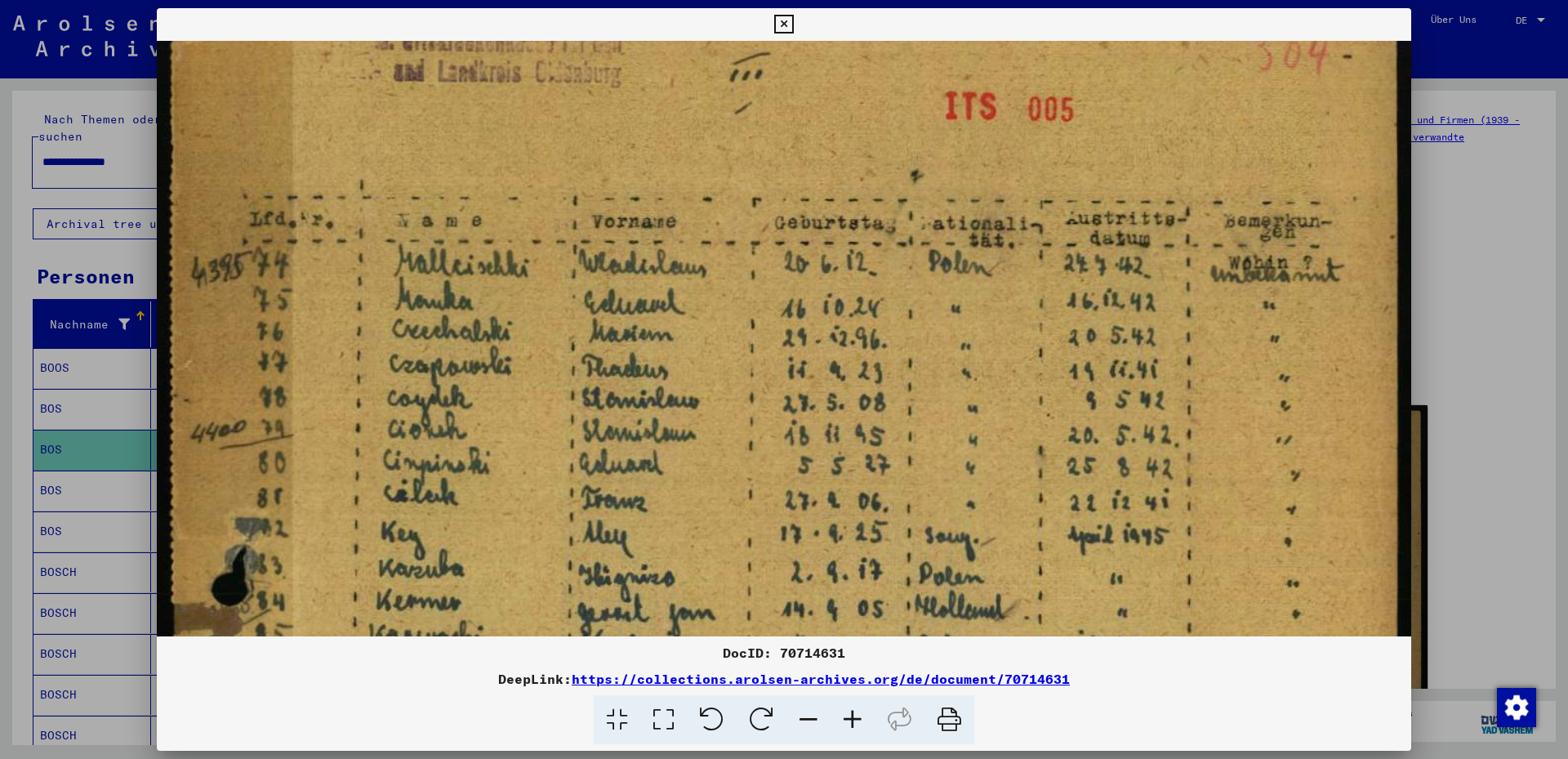 click at bounding box center [784, 838] 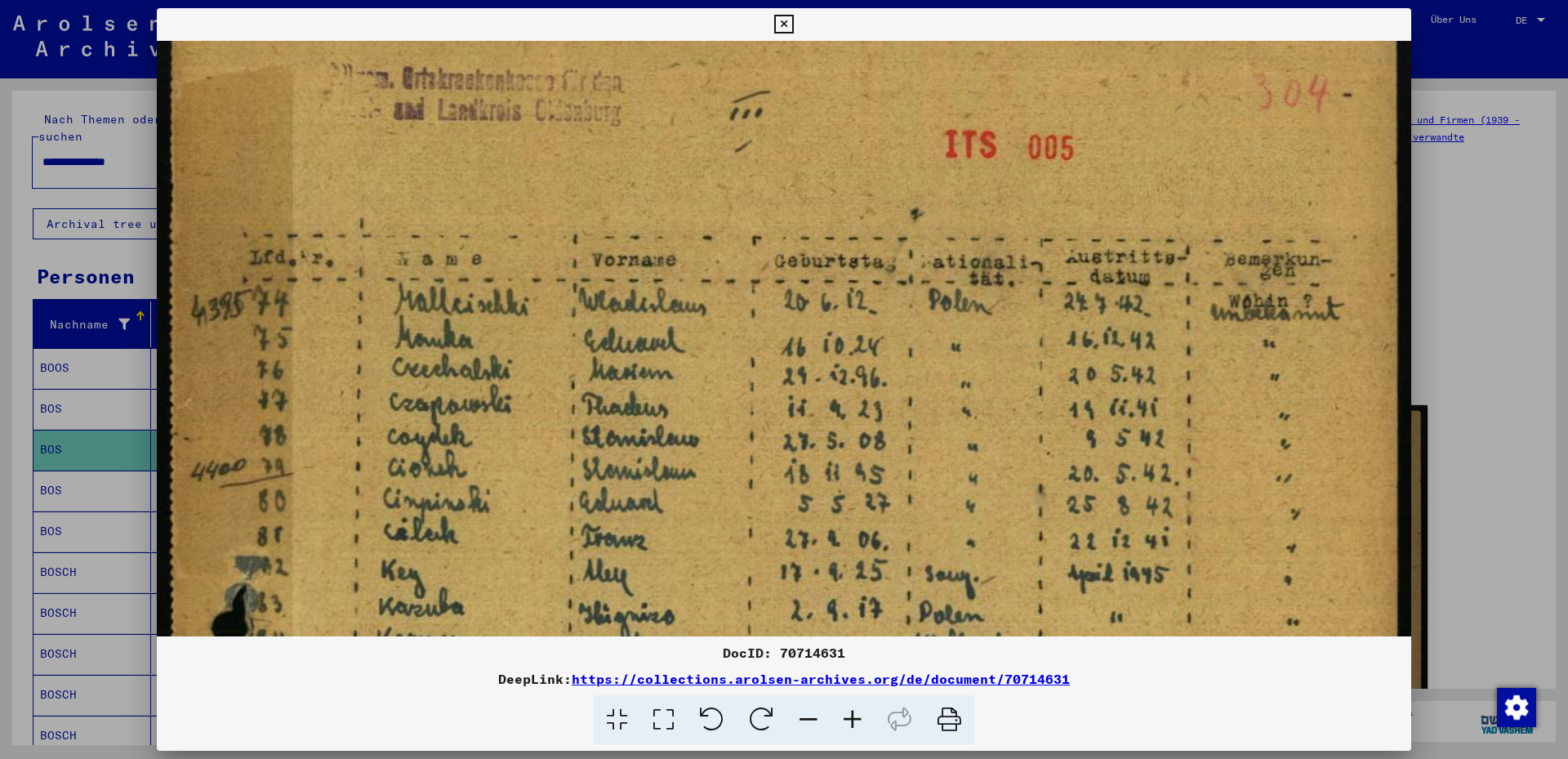 scroll, scrollTop: 20, scrollLeft: 0, axis: vertical 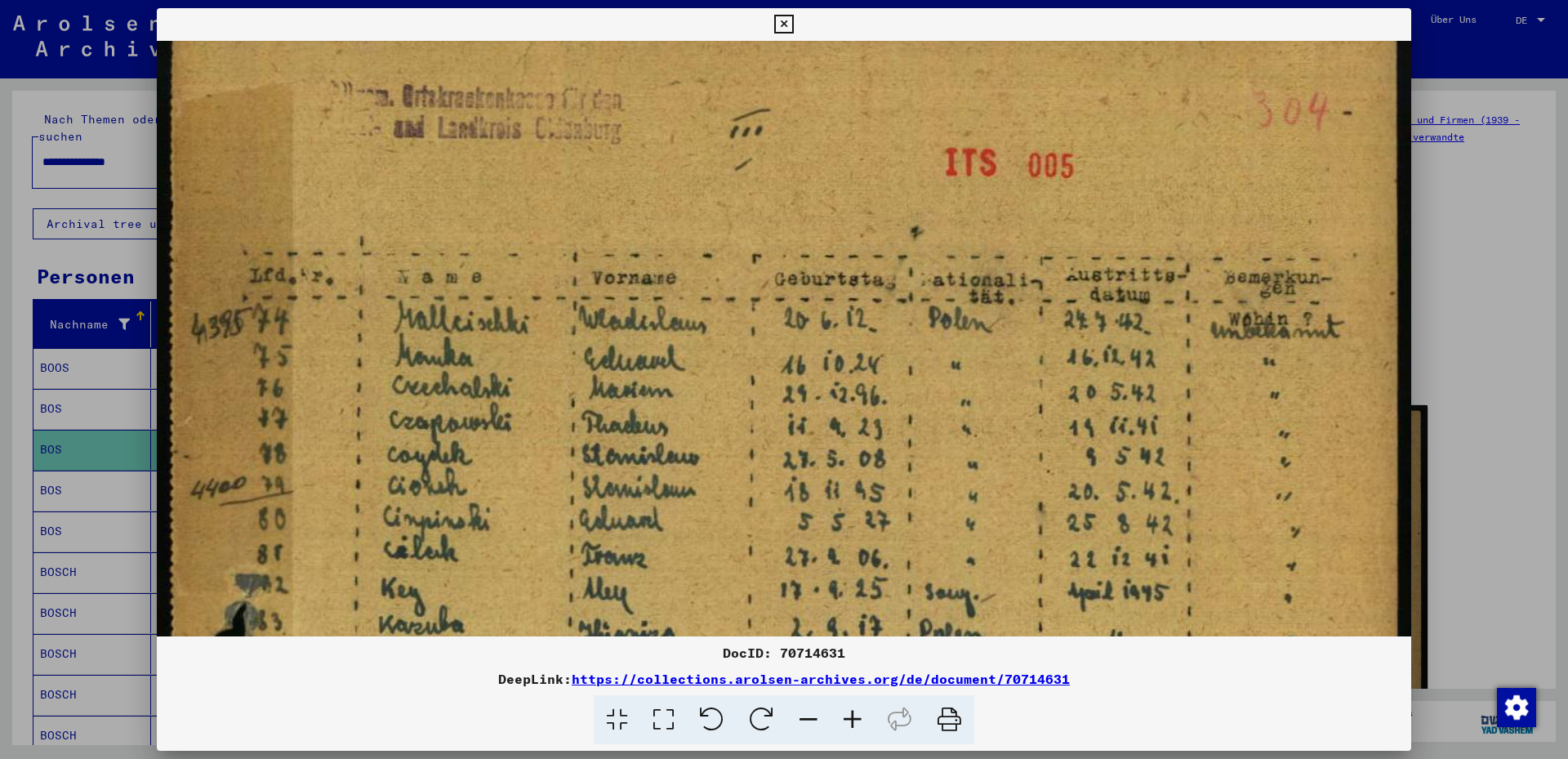 drag, startPoint x: 674, startPoint y: 441, endPoint x: 674, endPoint y: 498, distance: 57 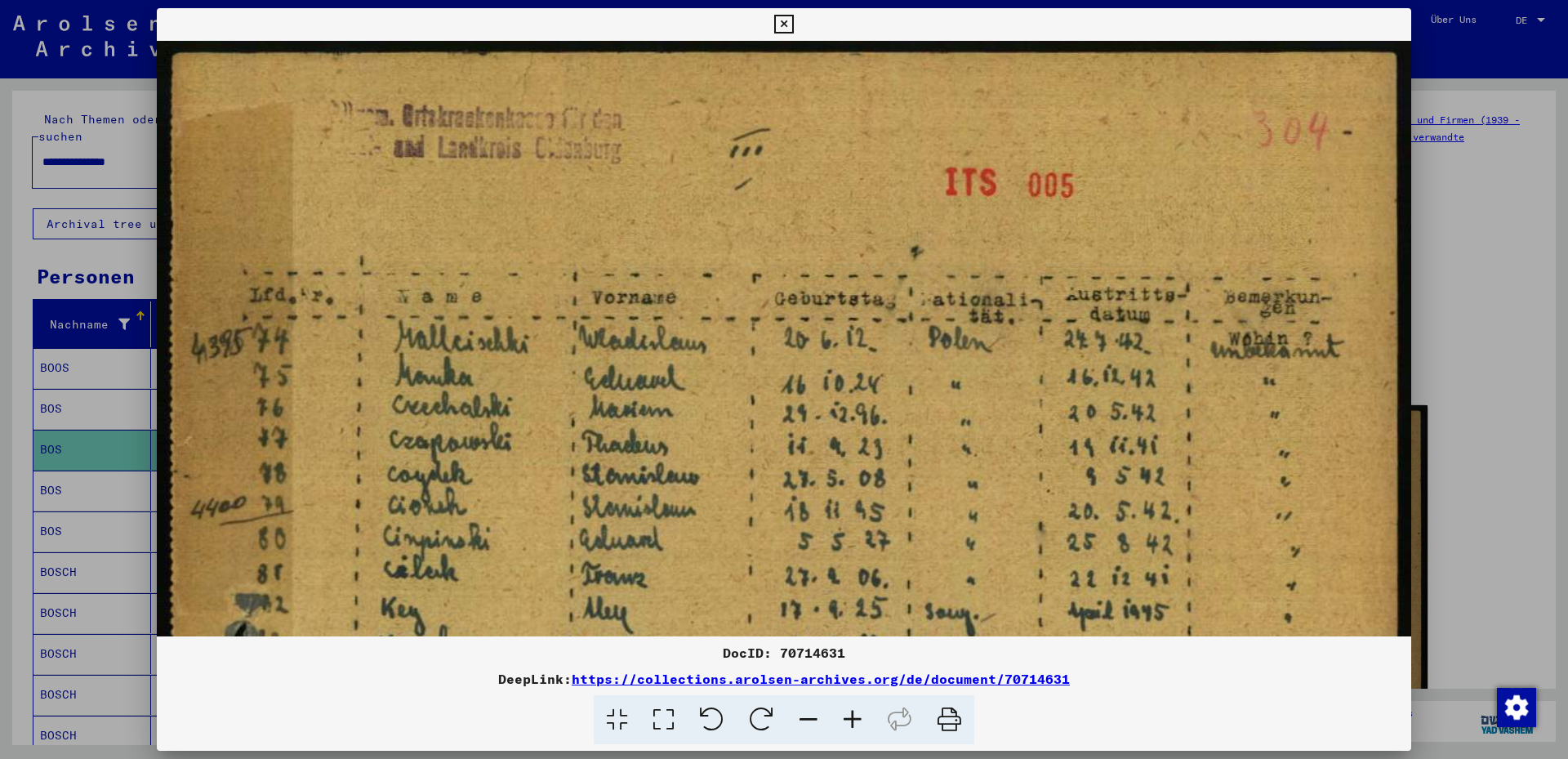 drag, startPoint x: 682, startPoint y: 291, endPoint x: 667, endPoint y: 327, distance: 39 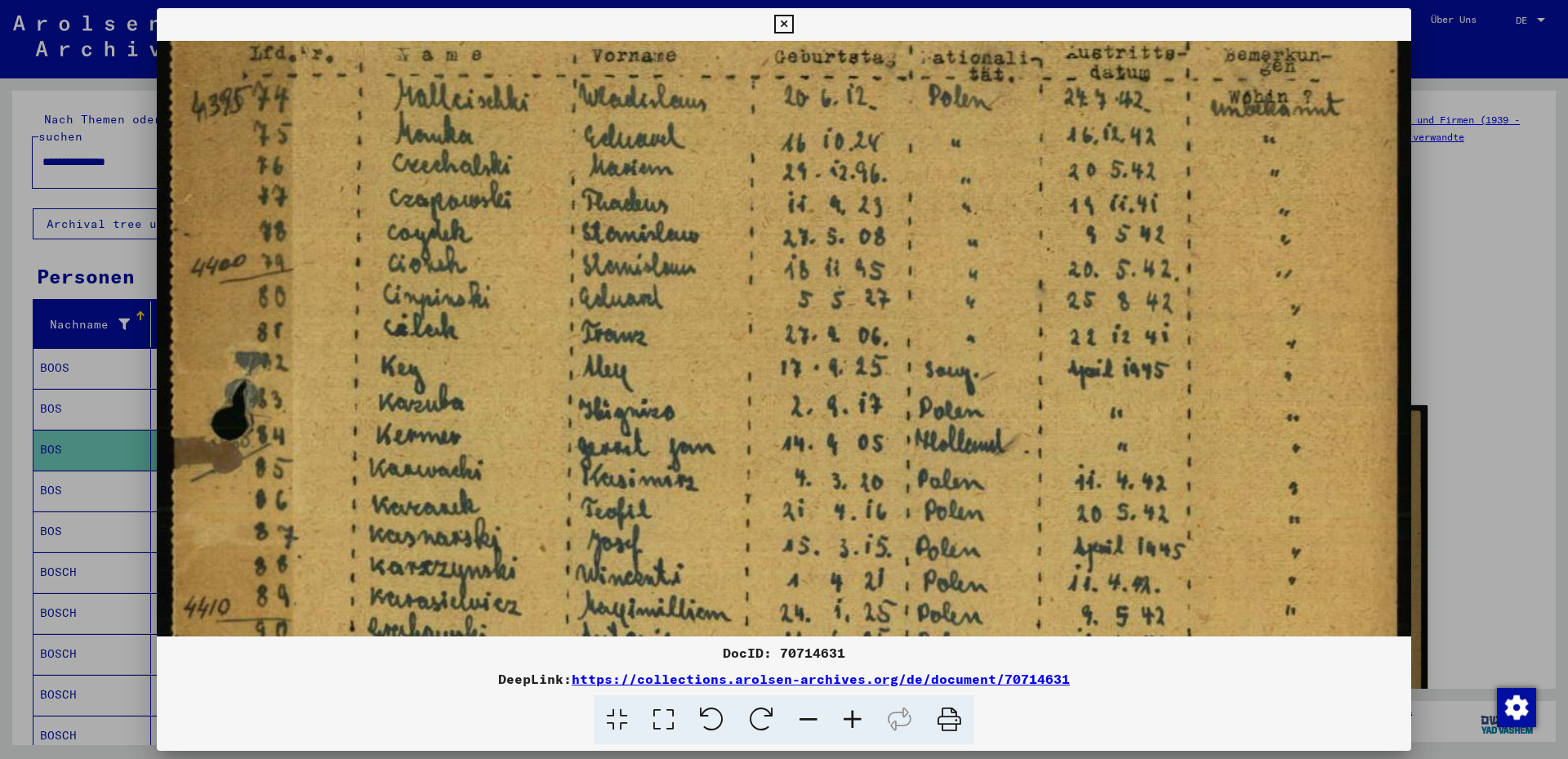 drag, startPoint x: 655, startPoint y: 382, endPoint x: 695, endPoint y: 112, distance: 272.94688 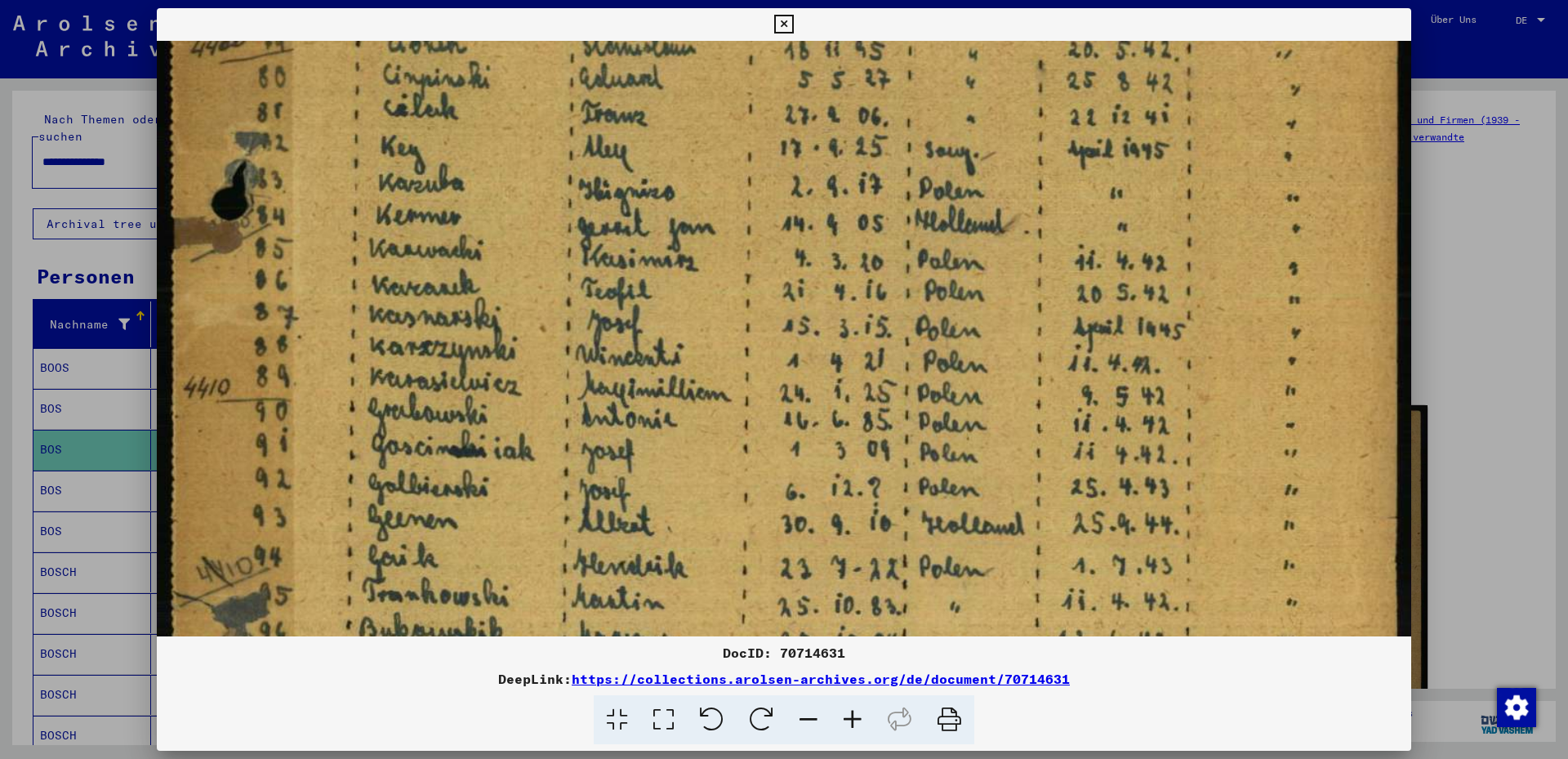drag, startPoint x: 689, startPoint y: 234, endPoint x: 689, endPoint y: 221, distance: 13 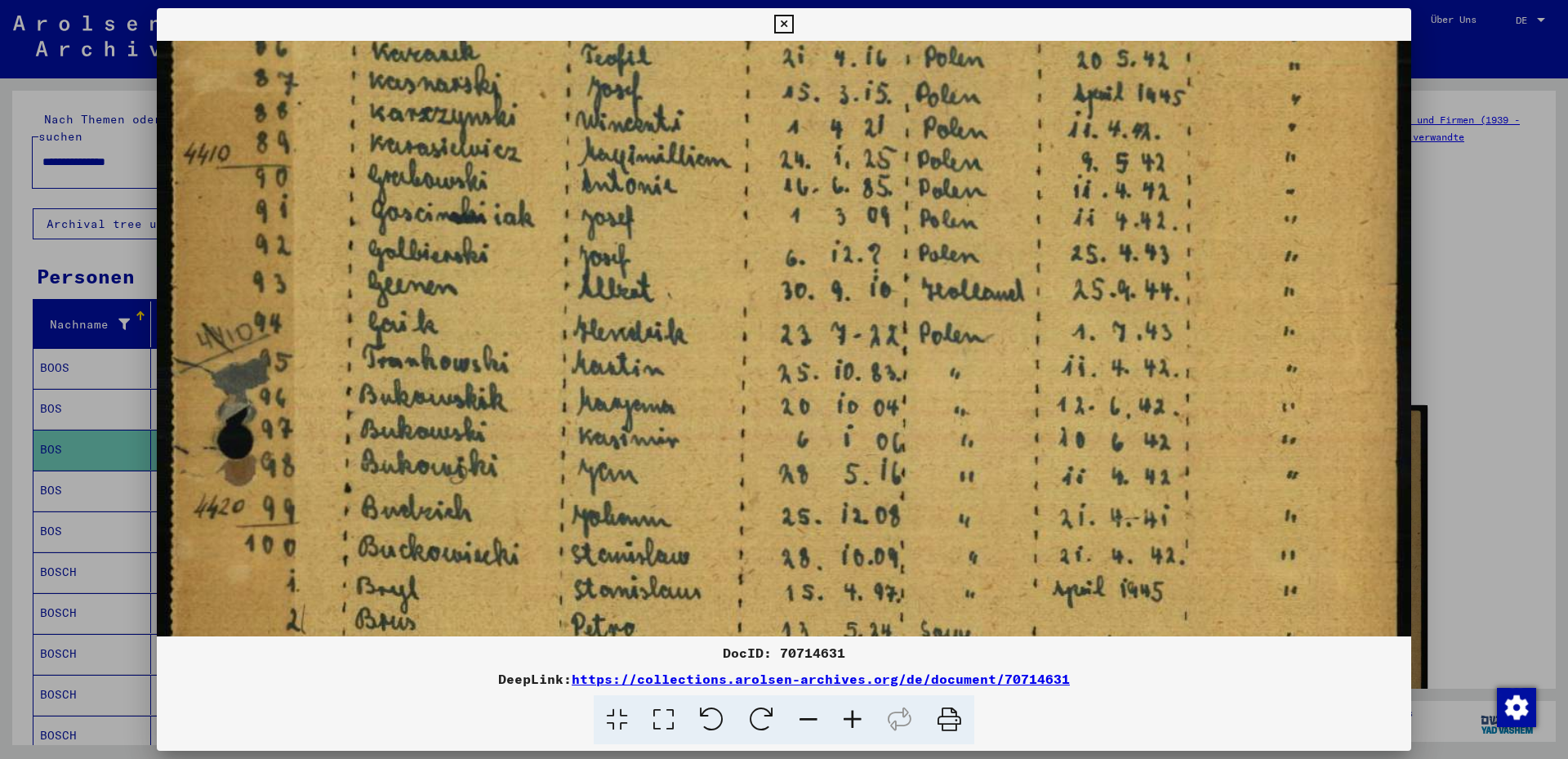 drag, startPoint x: 641, startPoint y: 365, endPoint x: 652, endPoint y: 205, distance: 160.37768 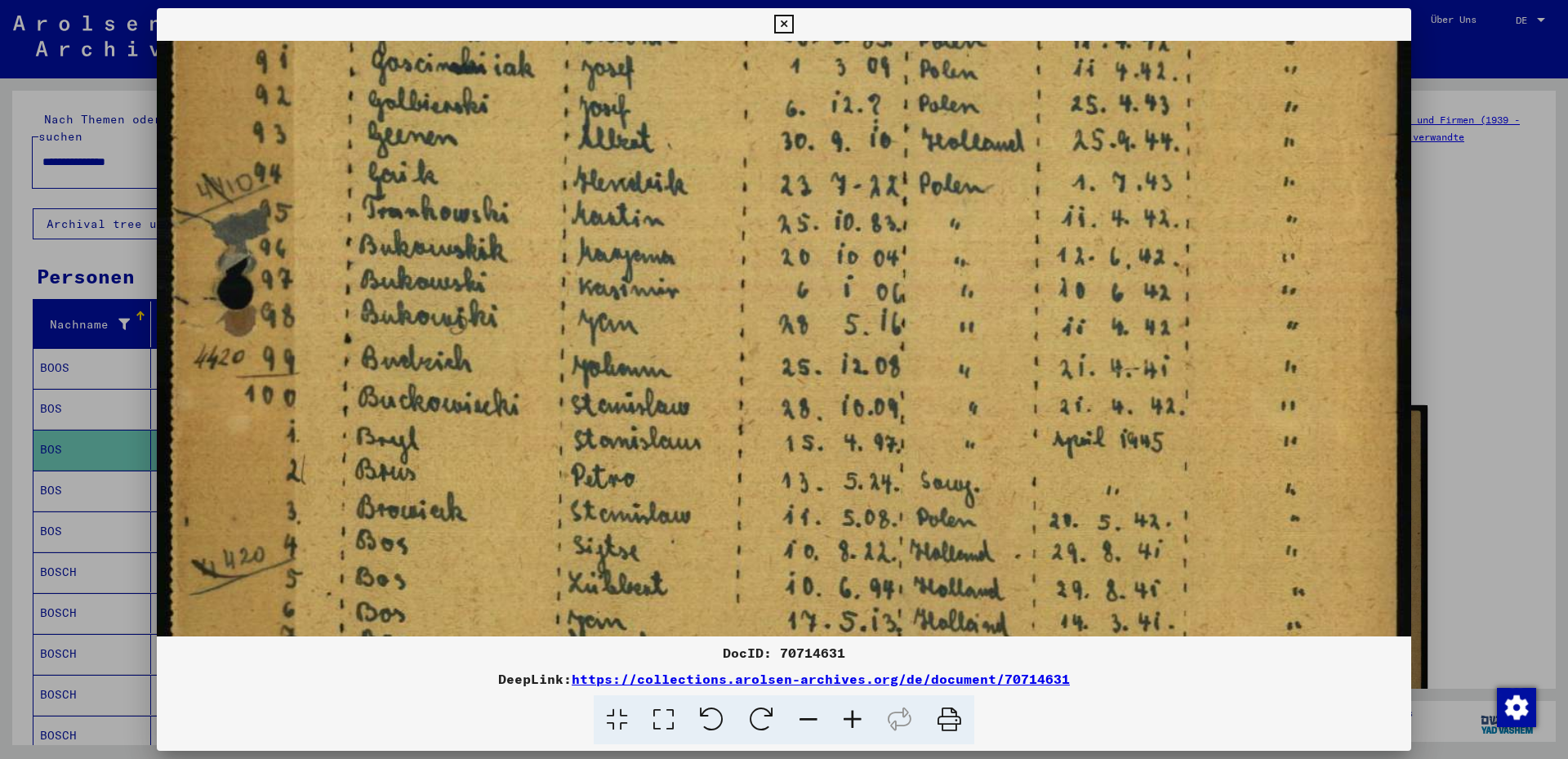 drag, startPoint x: 618, startPoint y: 368, endPoint x: 641, endPoint y: 219, distance: 150.76472 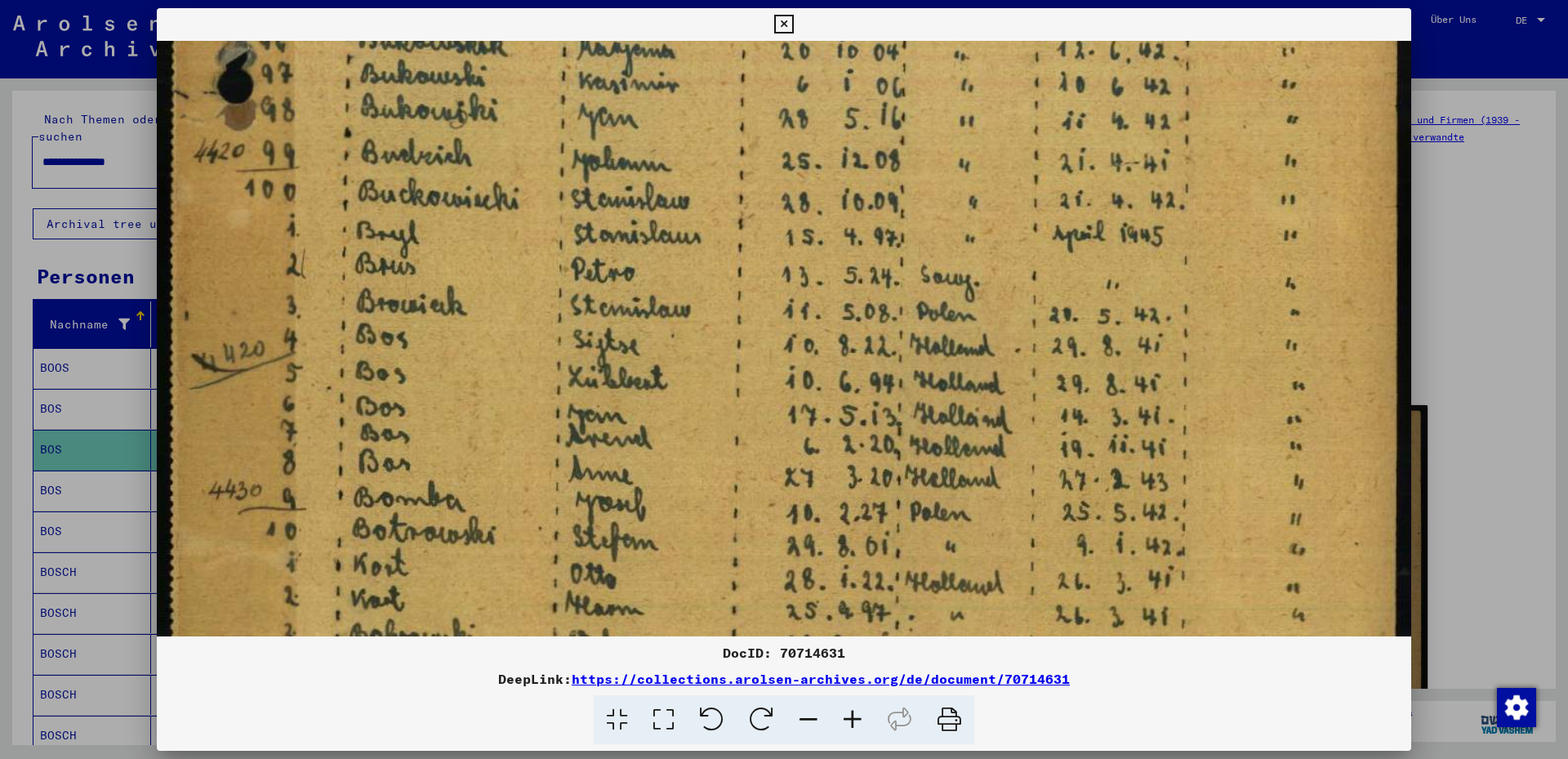 drag, startPoint x: 565, startPoint y: 397, endPoint x: 580, endPoint y: 191, distance: 206.54539 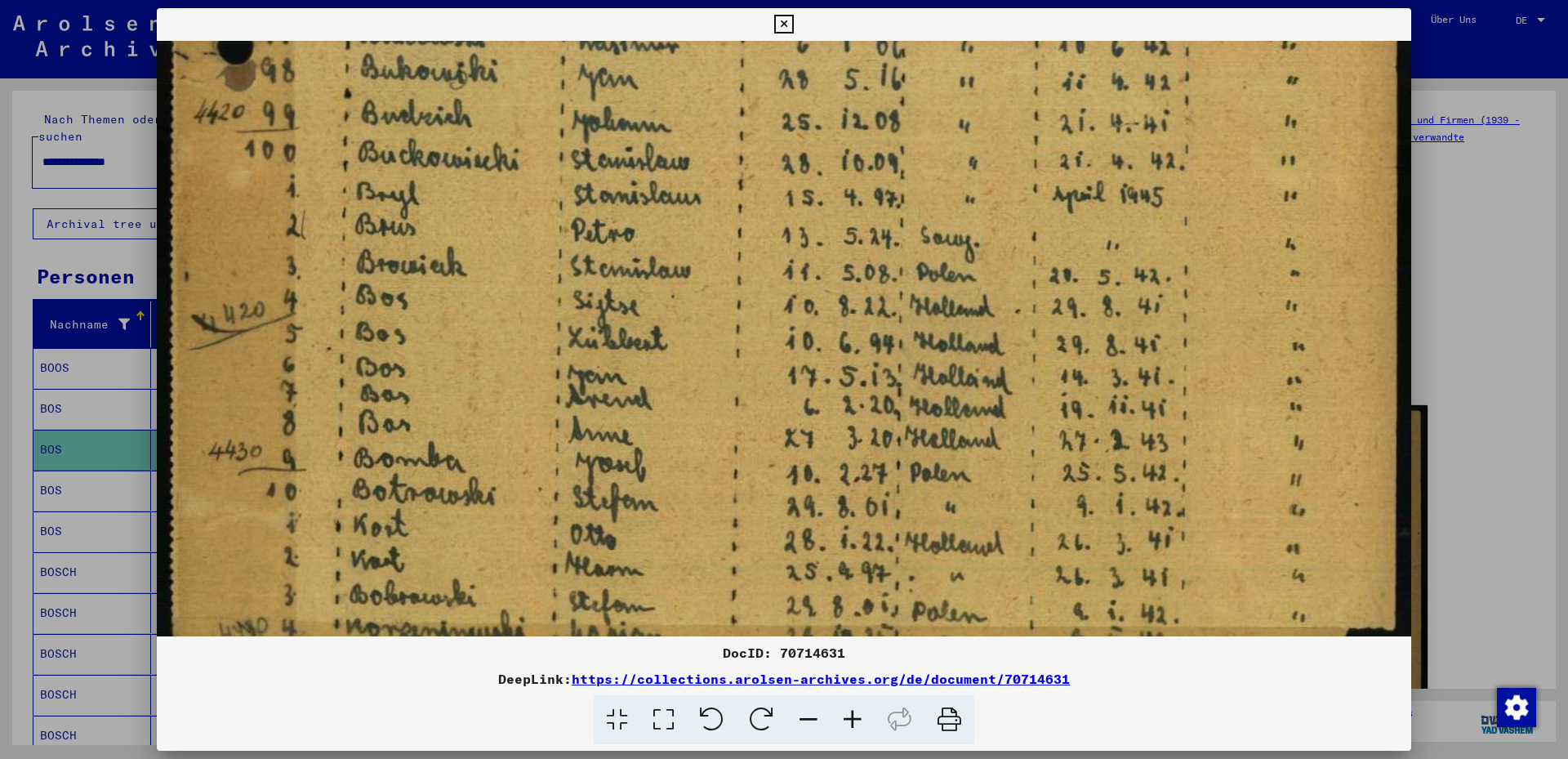 scroll, scrollTop: 1120, scrollLeft: 0, axis: vertical 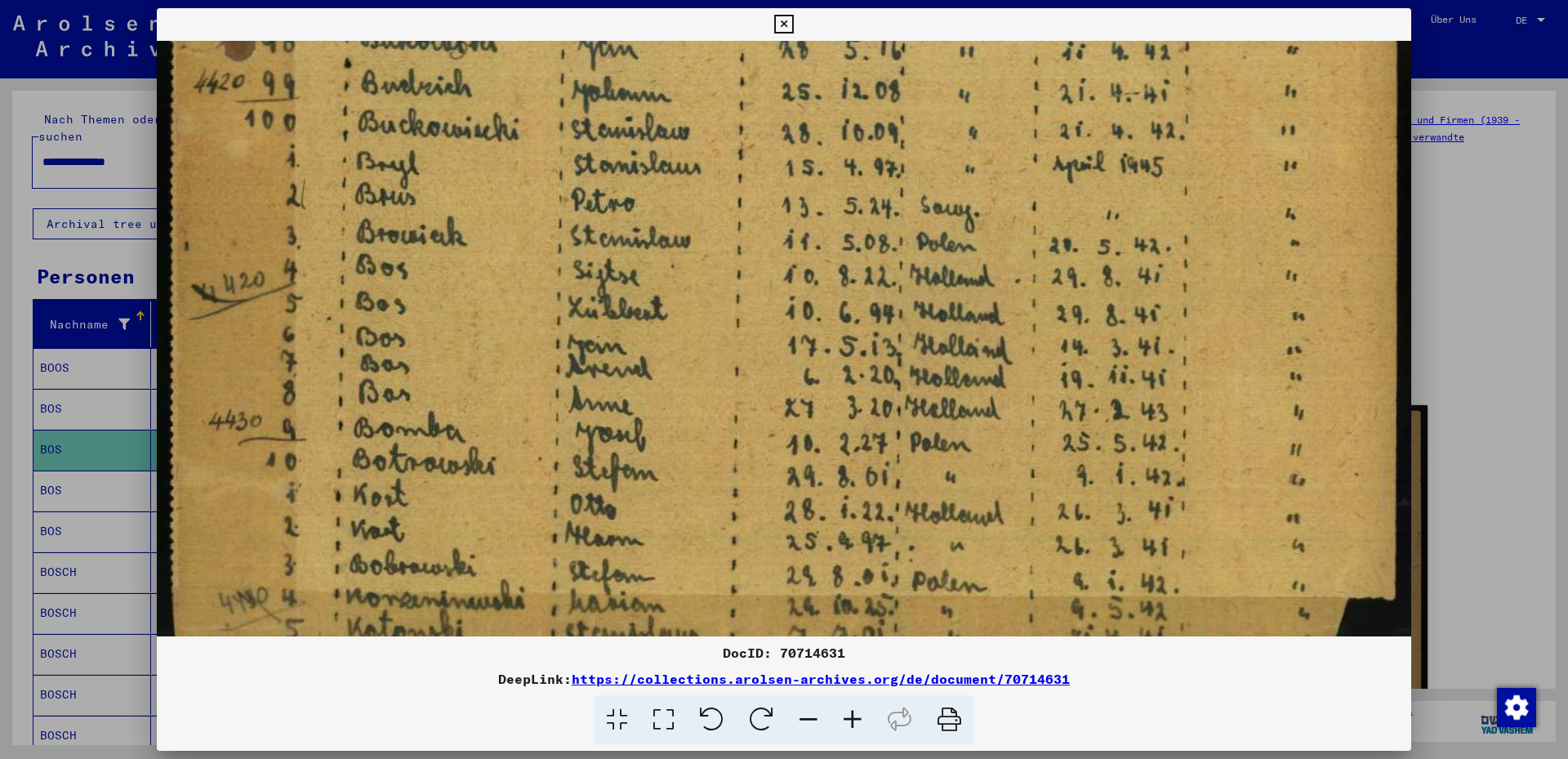 drag, startPoint x: 539, startPoint y: 391, endPoint x: 552, endPoint y: 326, distance: 66.28725 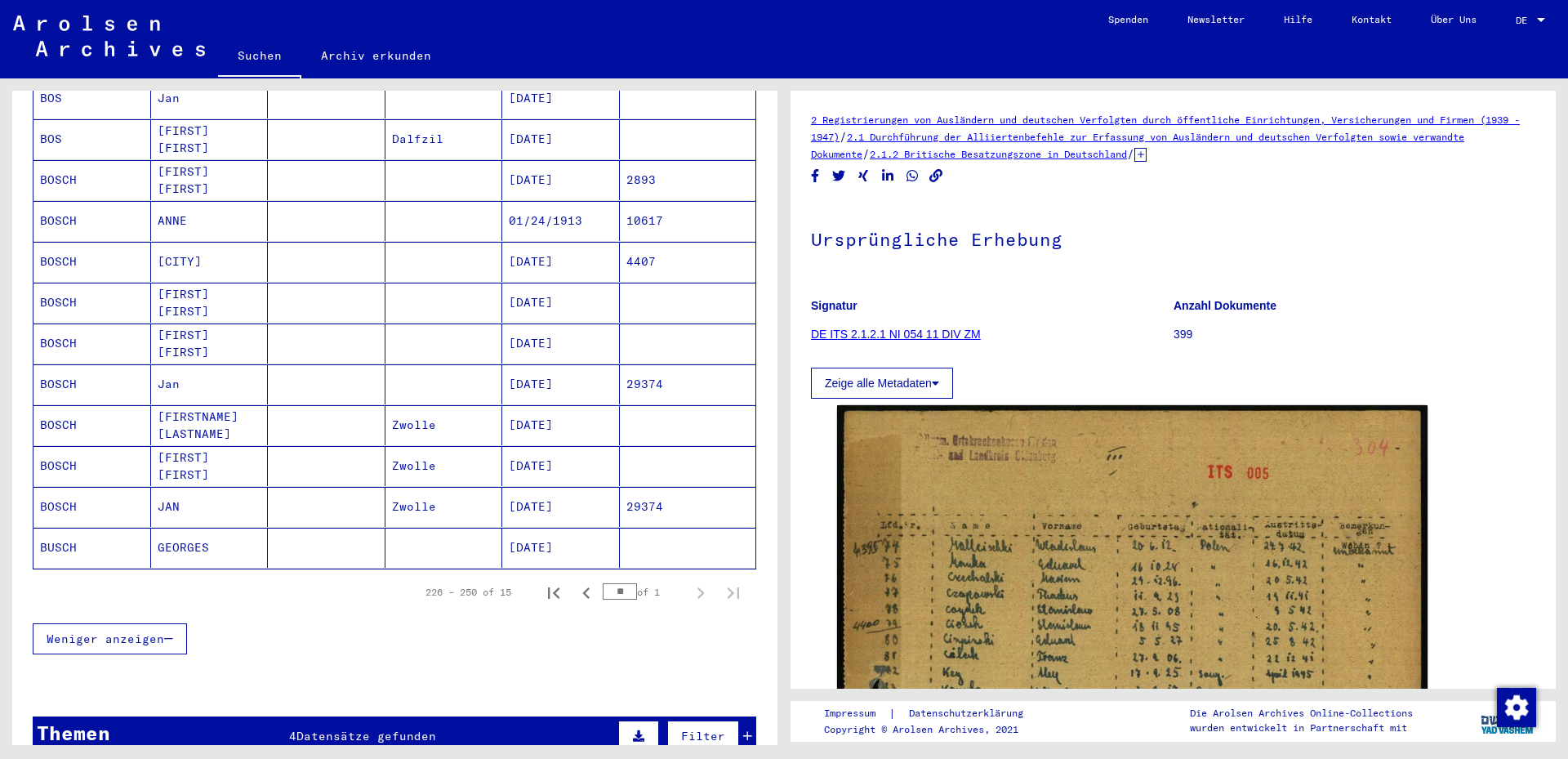 scroll, scrollTop: 409, scrollLeft: 0, axis: vertical 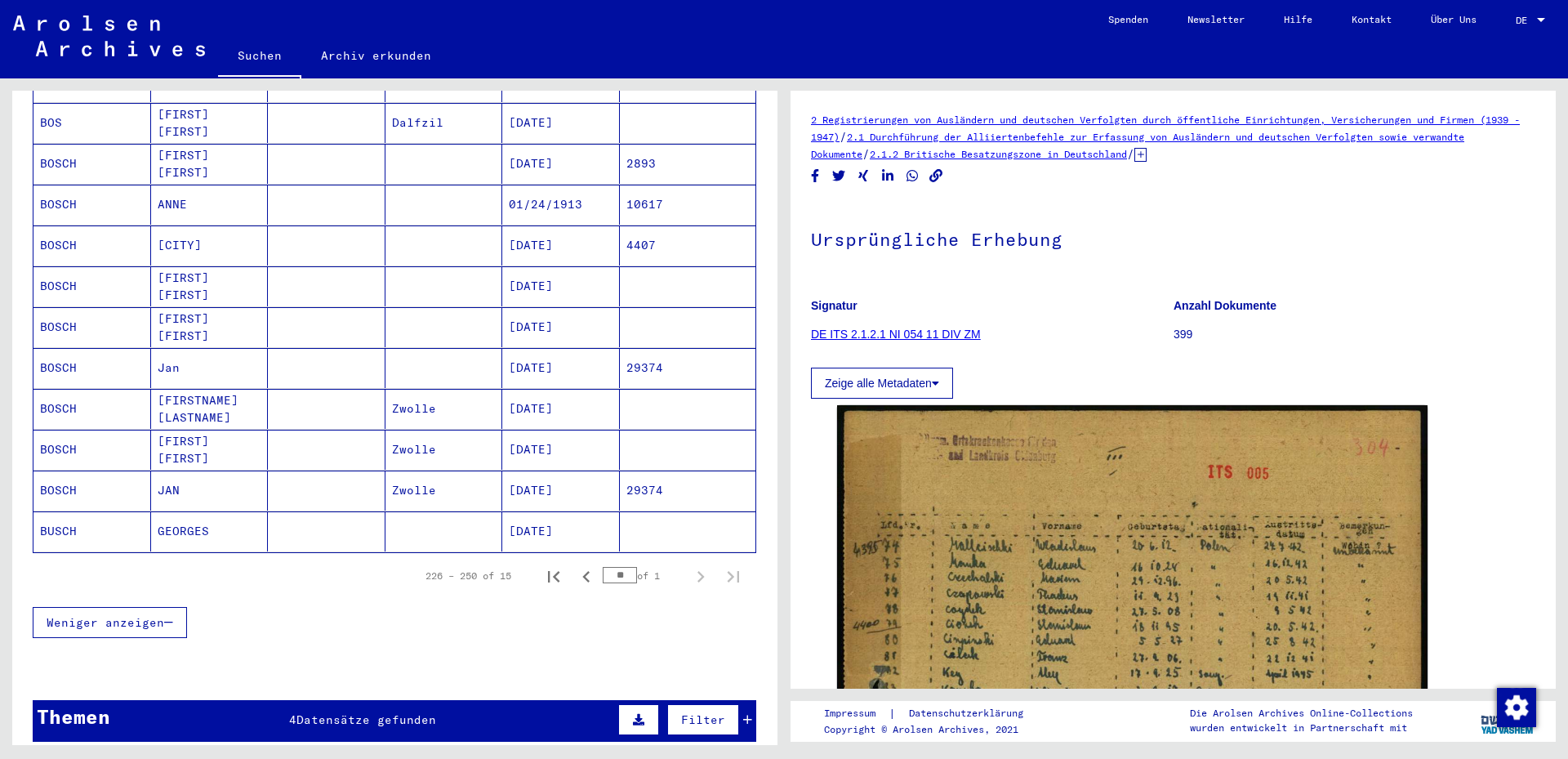 click at bounding box center (327, 327) 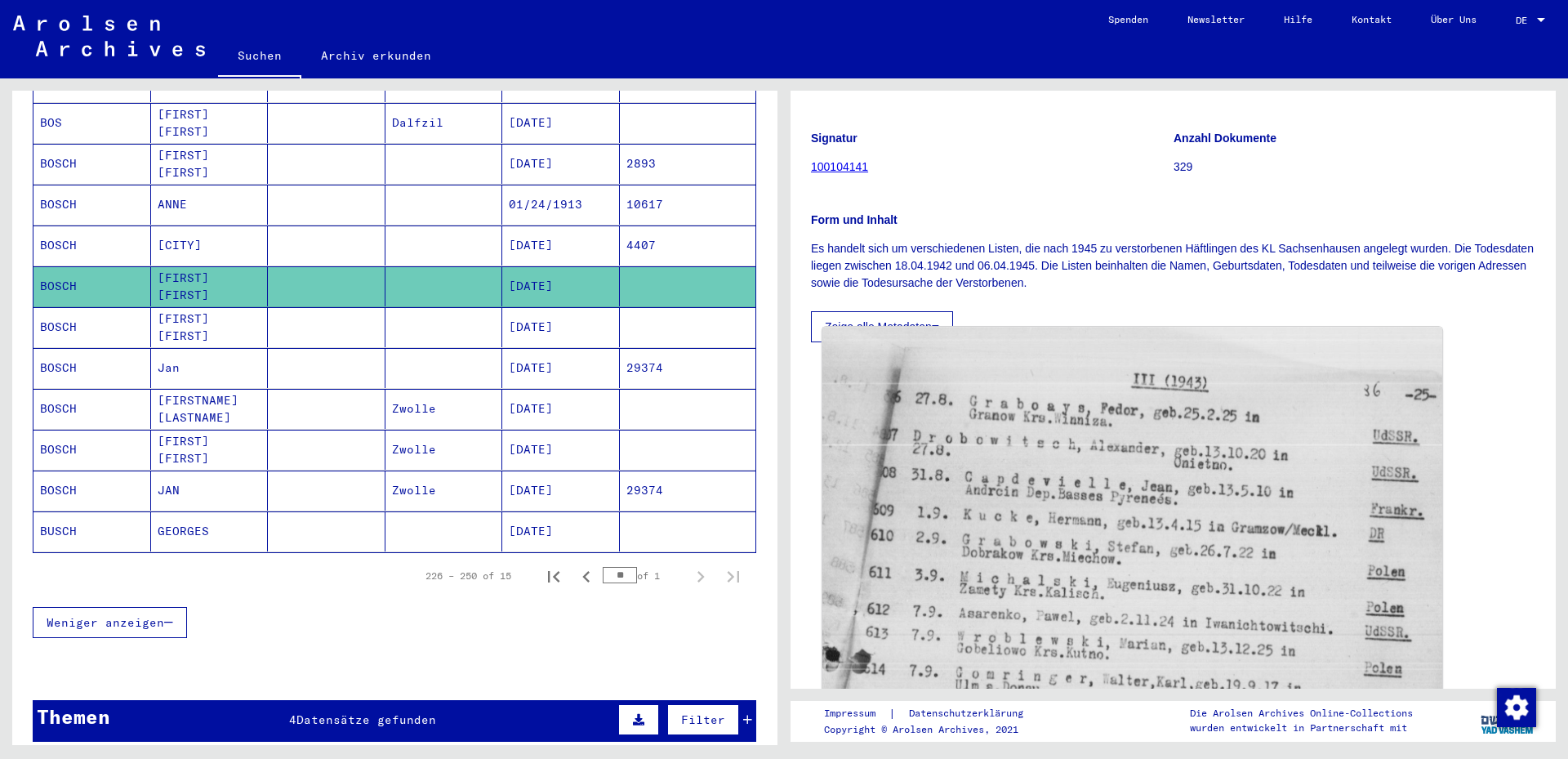 scroll, scrollTop: 163, scrollLeft: 0, axis: vertical 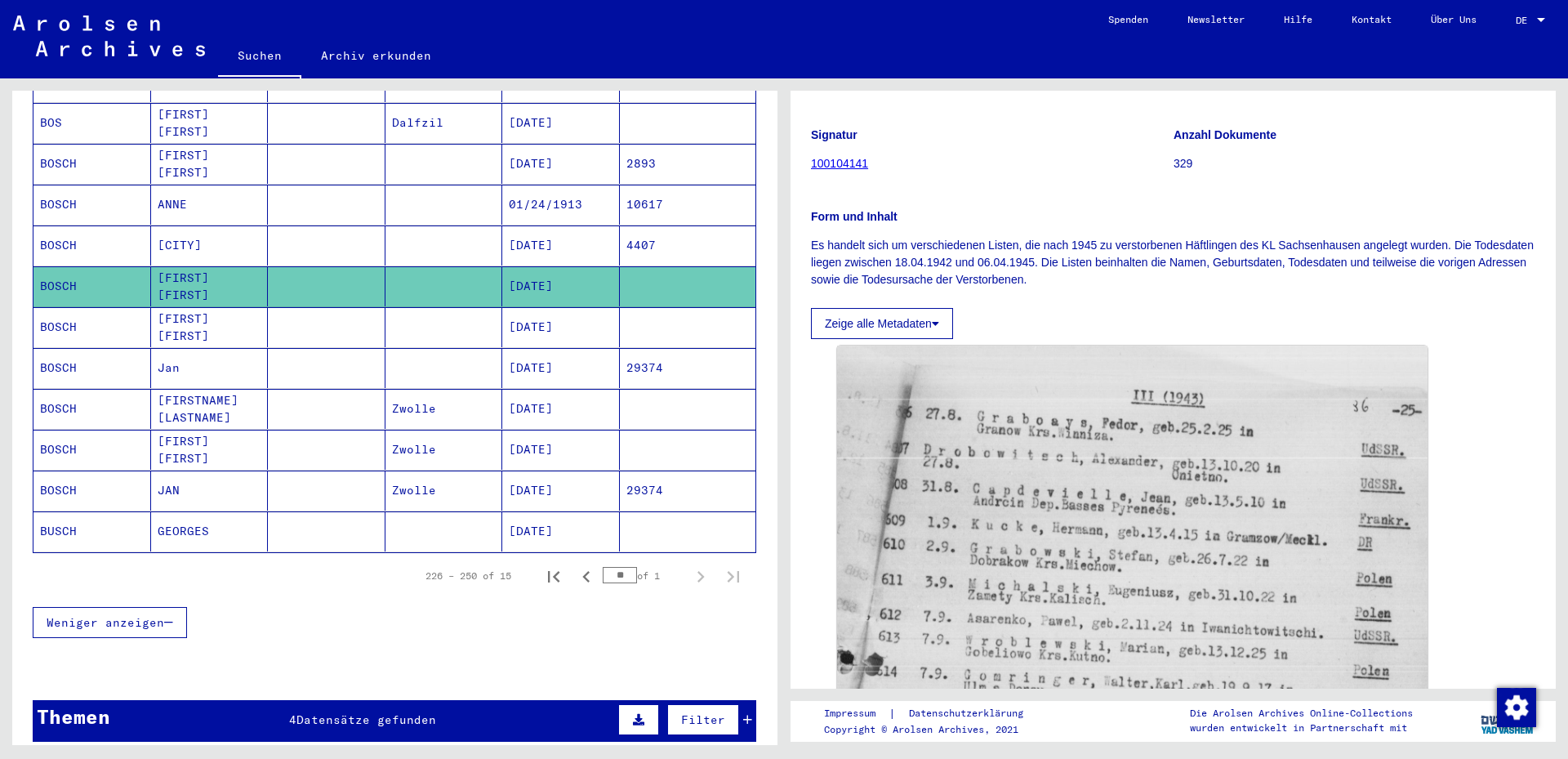 click at bounding box center (444, 368) 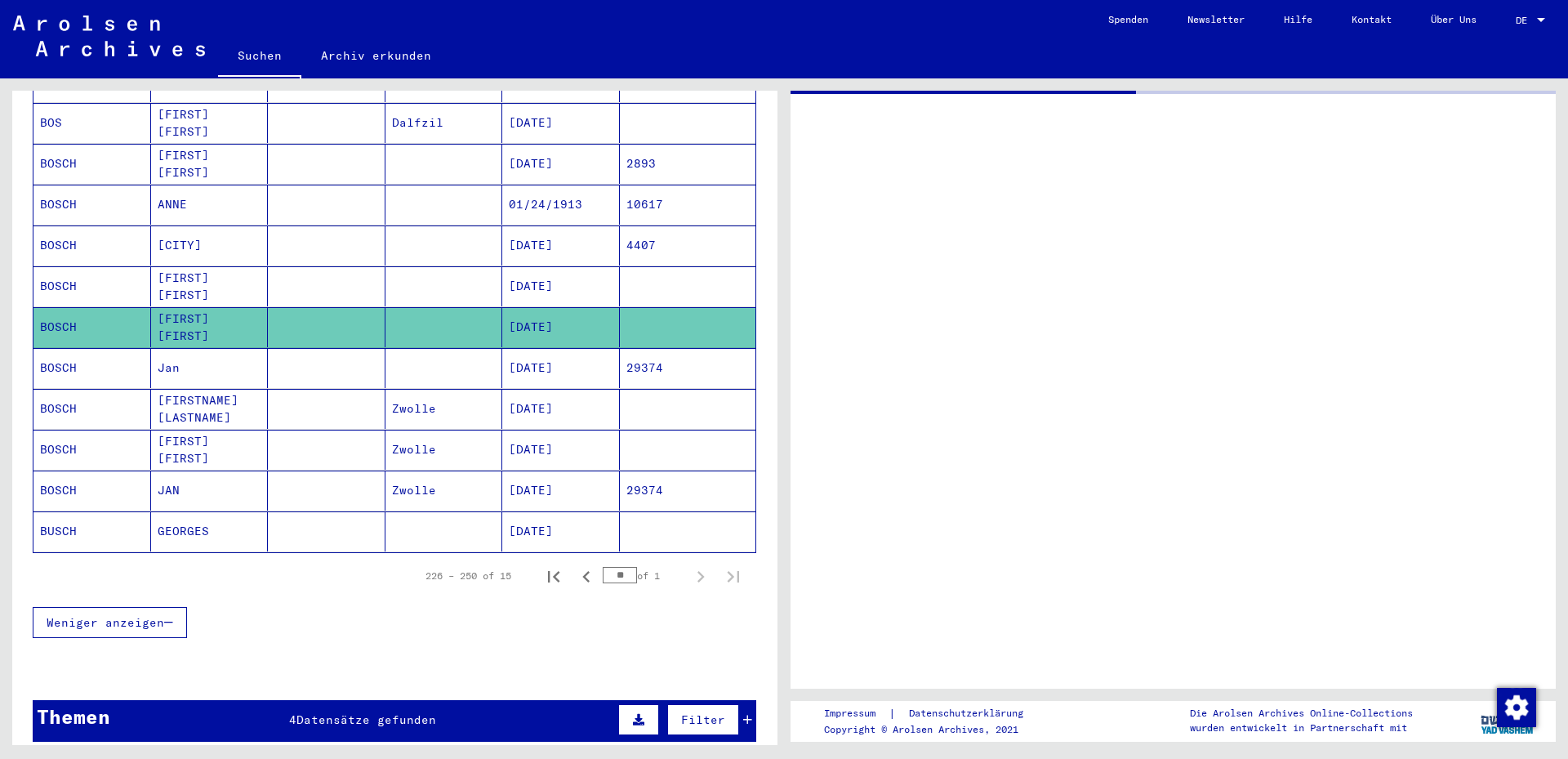 scroll, scrollTop: 0, scrollLeft: 0, axis: both 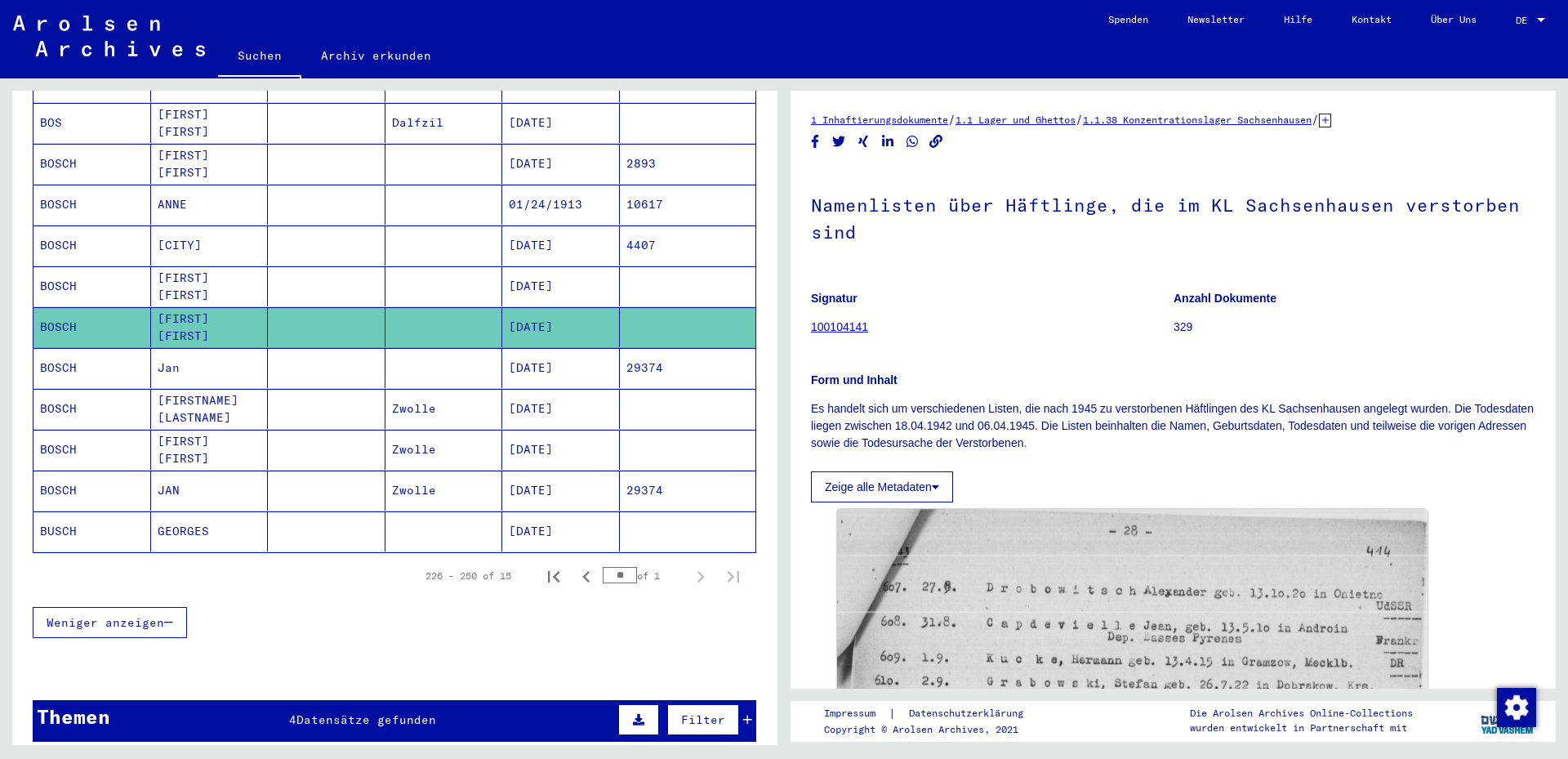 click at bounding box center (444, 409) 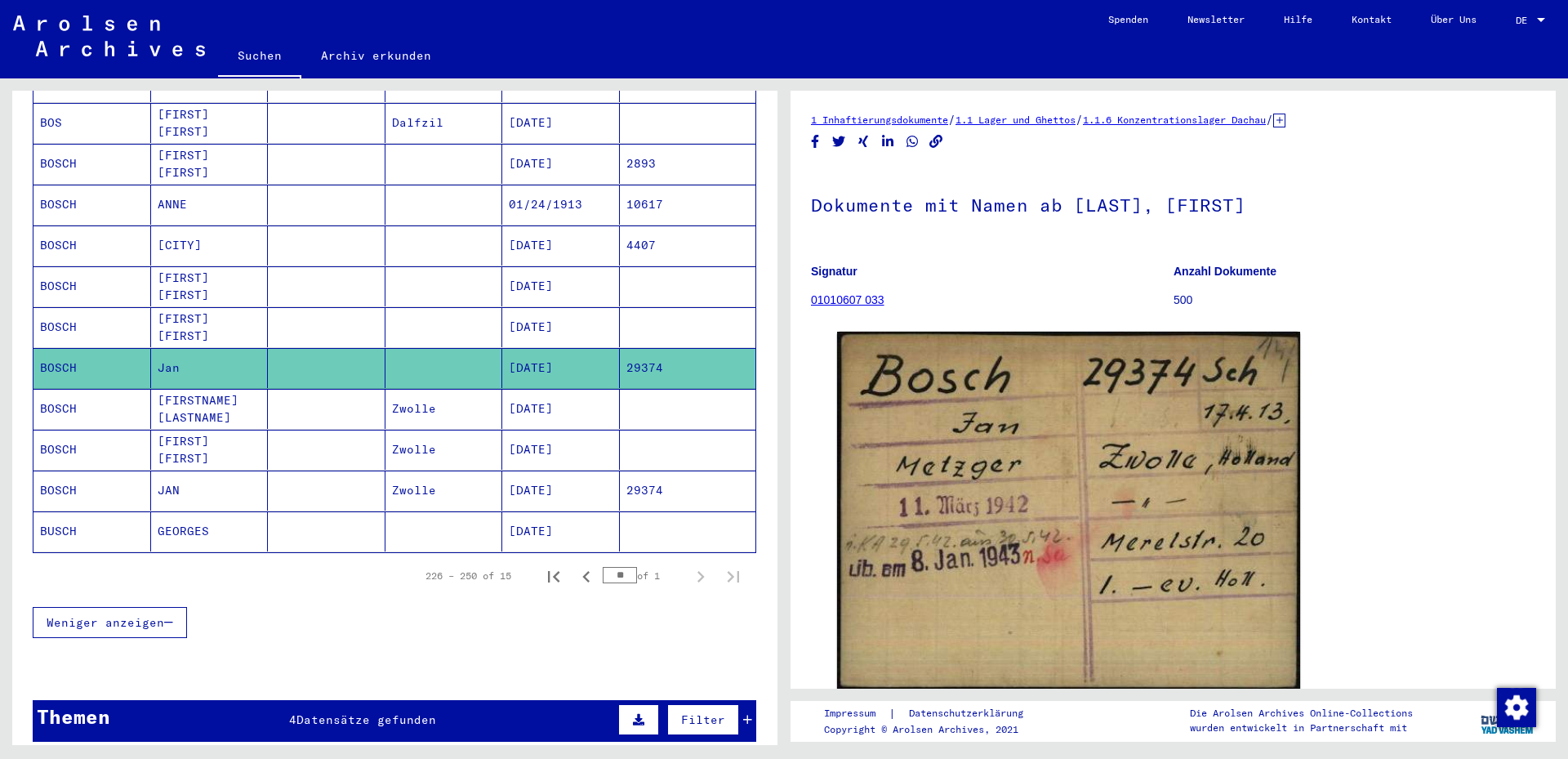 click on "Zwolle" at bounding box center [444, 449] 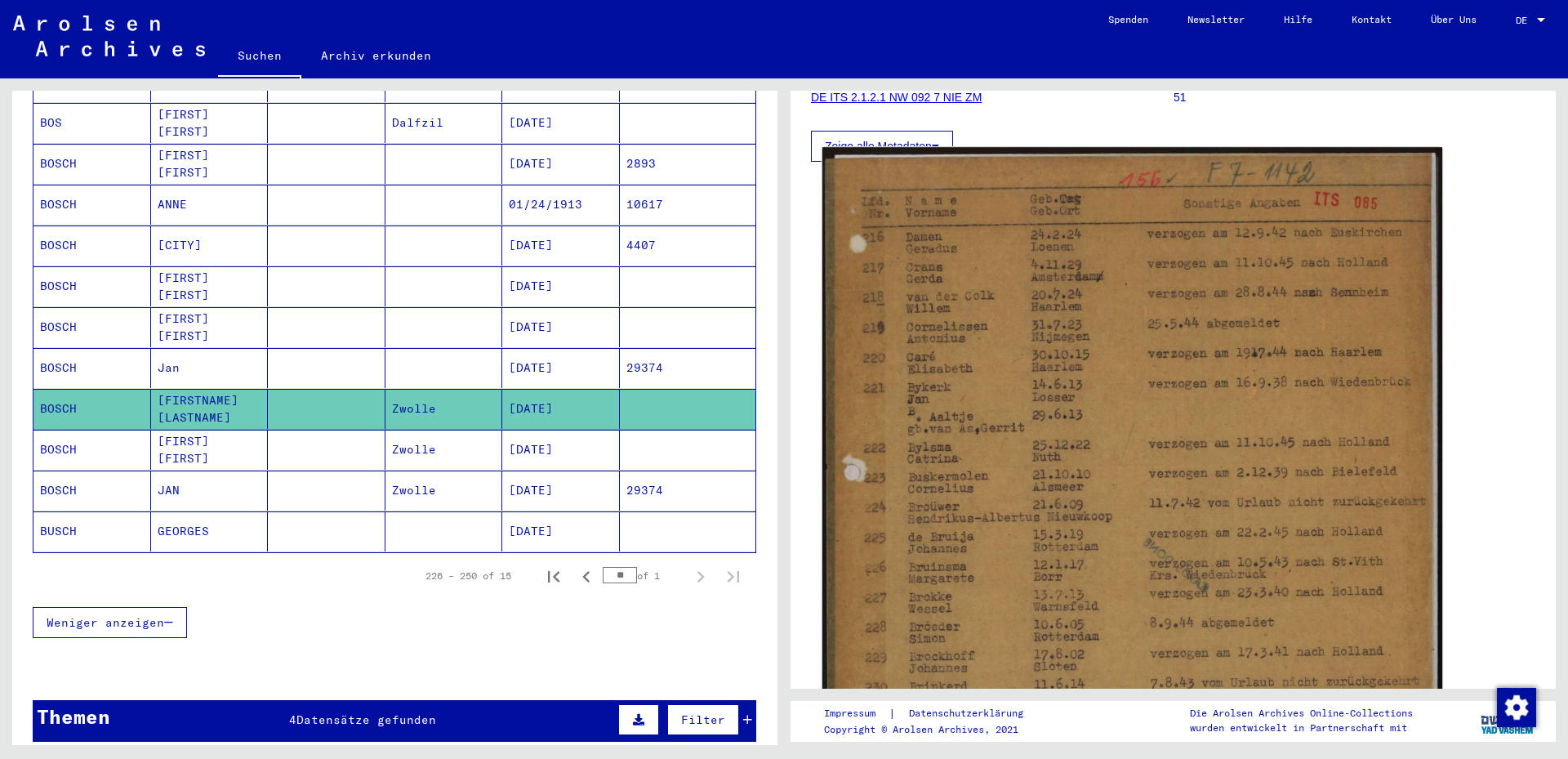 scroll, scrollTop: 245, scrollLeft: 0, axis: vertical 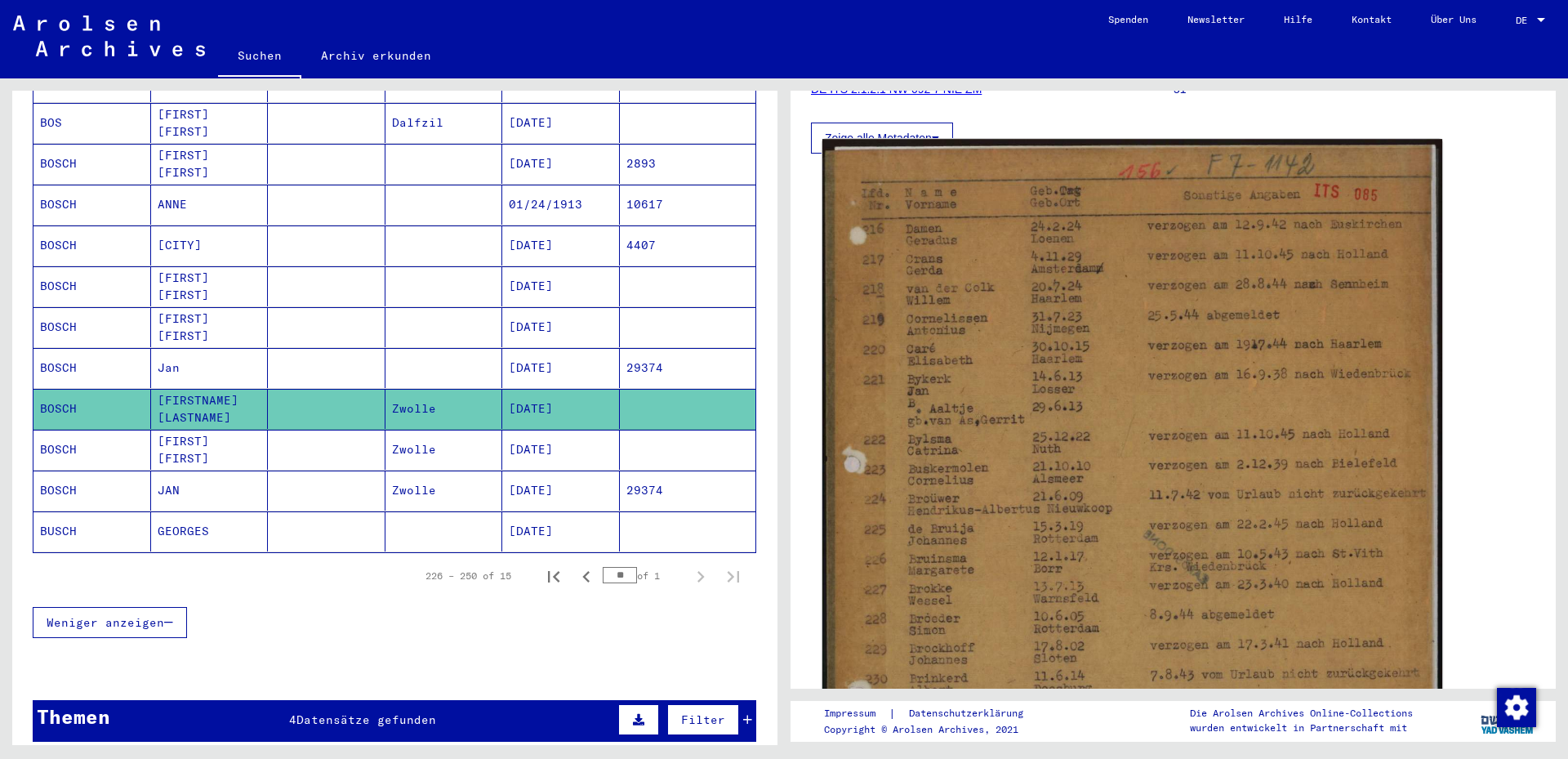 click 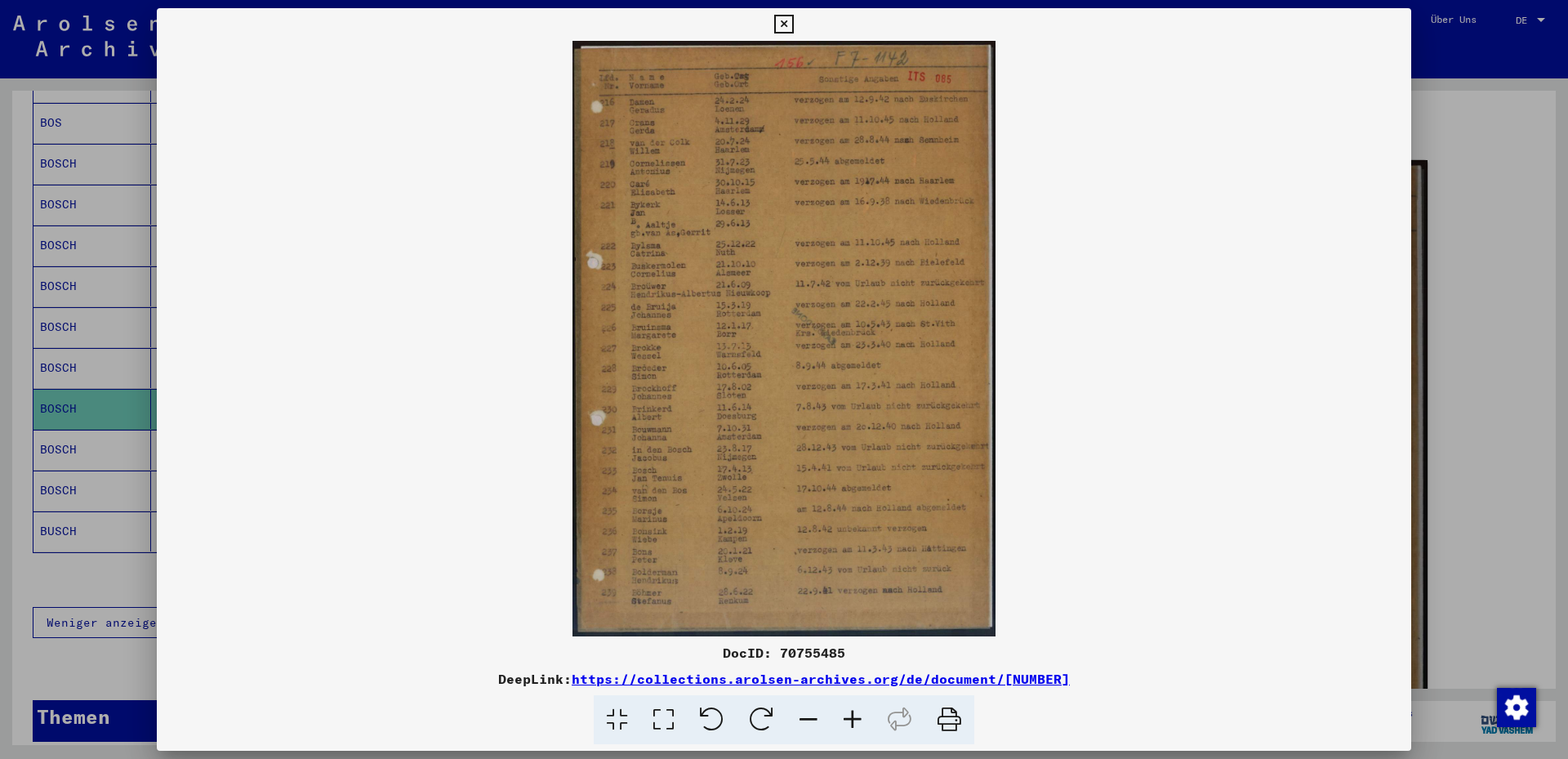 click at bounding box center [663, 720] 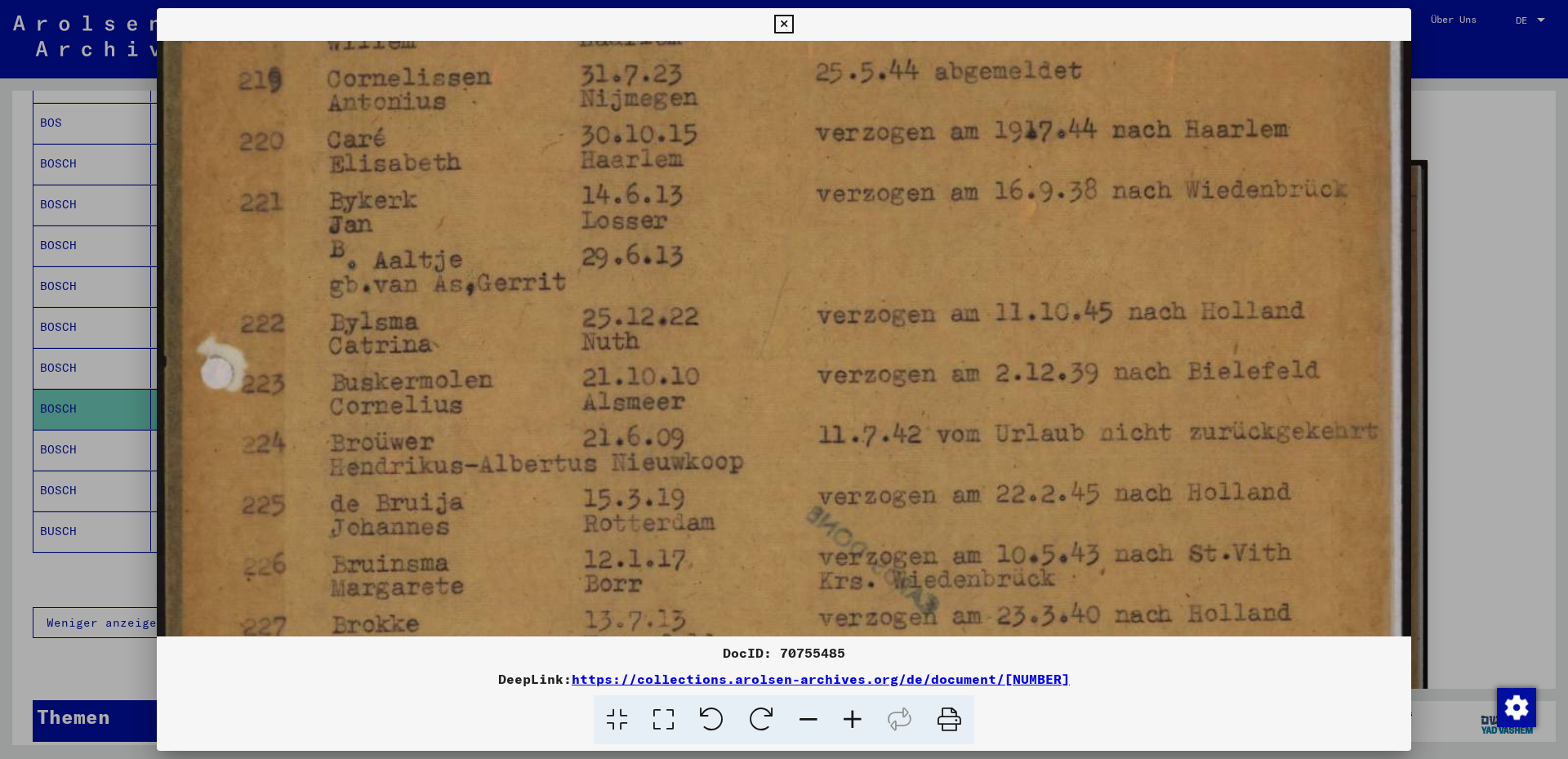 drag, startPoint x: 754, startPoint y: 530, endPoint x: 685, endPoint y: 193, distance: 343.9913 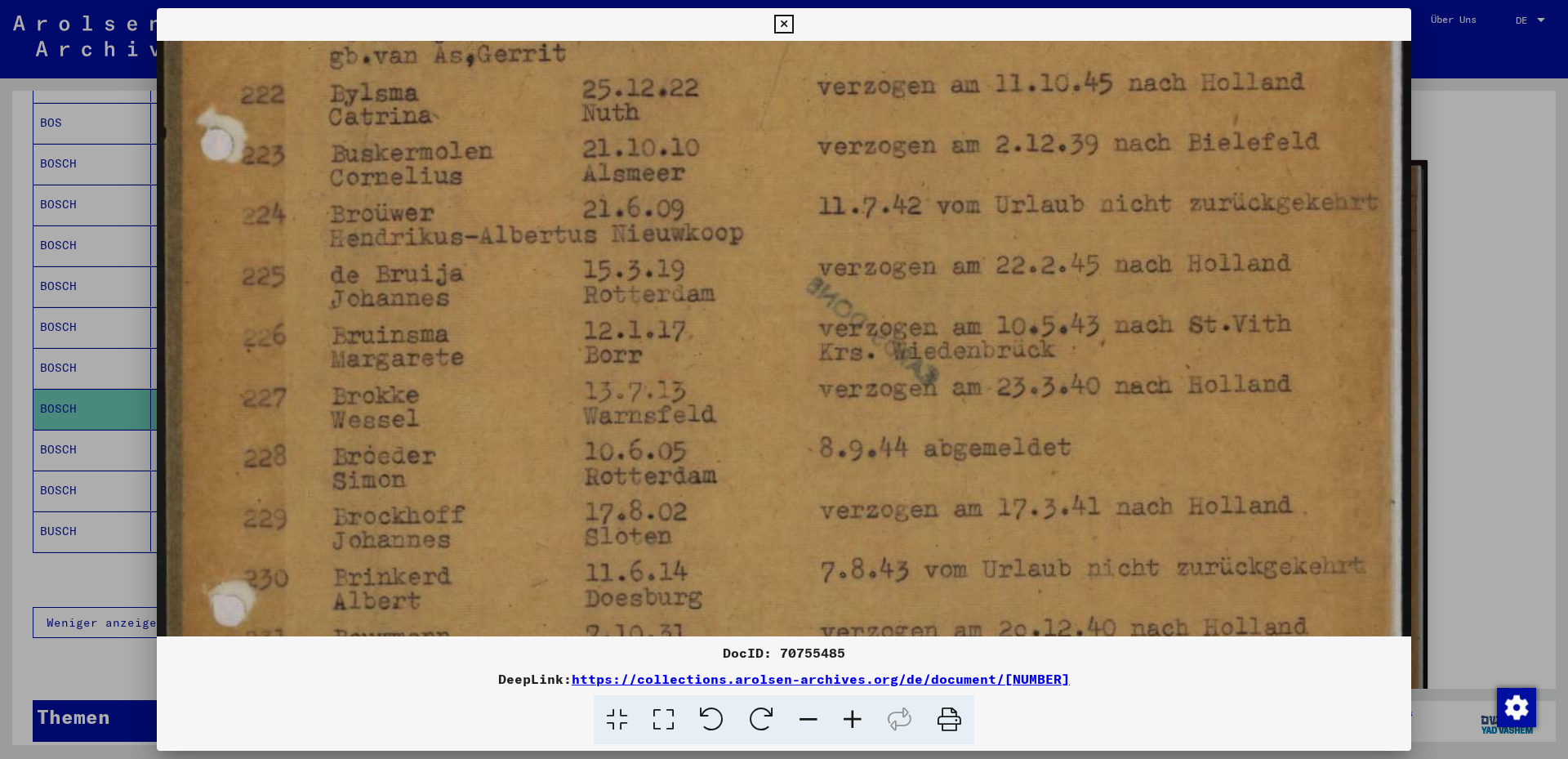 drag, startPoint x: 677, startPoint y: 391, endPoint x: 672, endPoint y: 173, distance: 218.05733 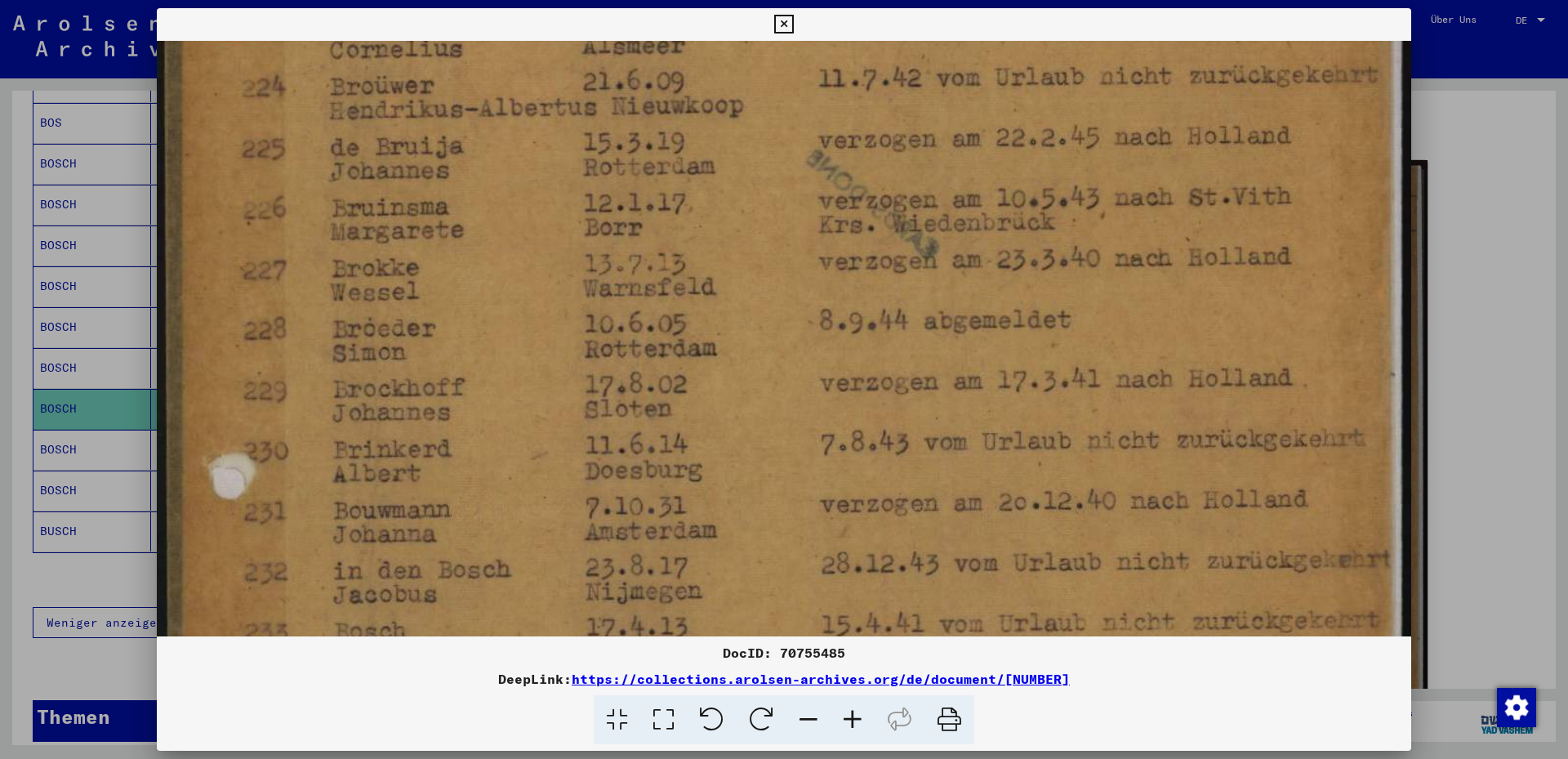 scroll, scrollTop: 748, scrollLeft: 0, axis: vertical 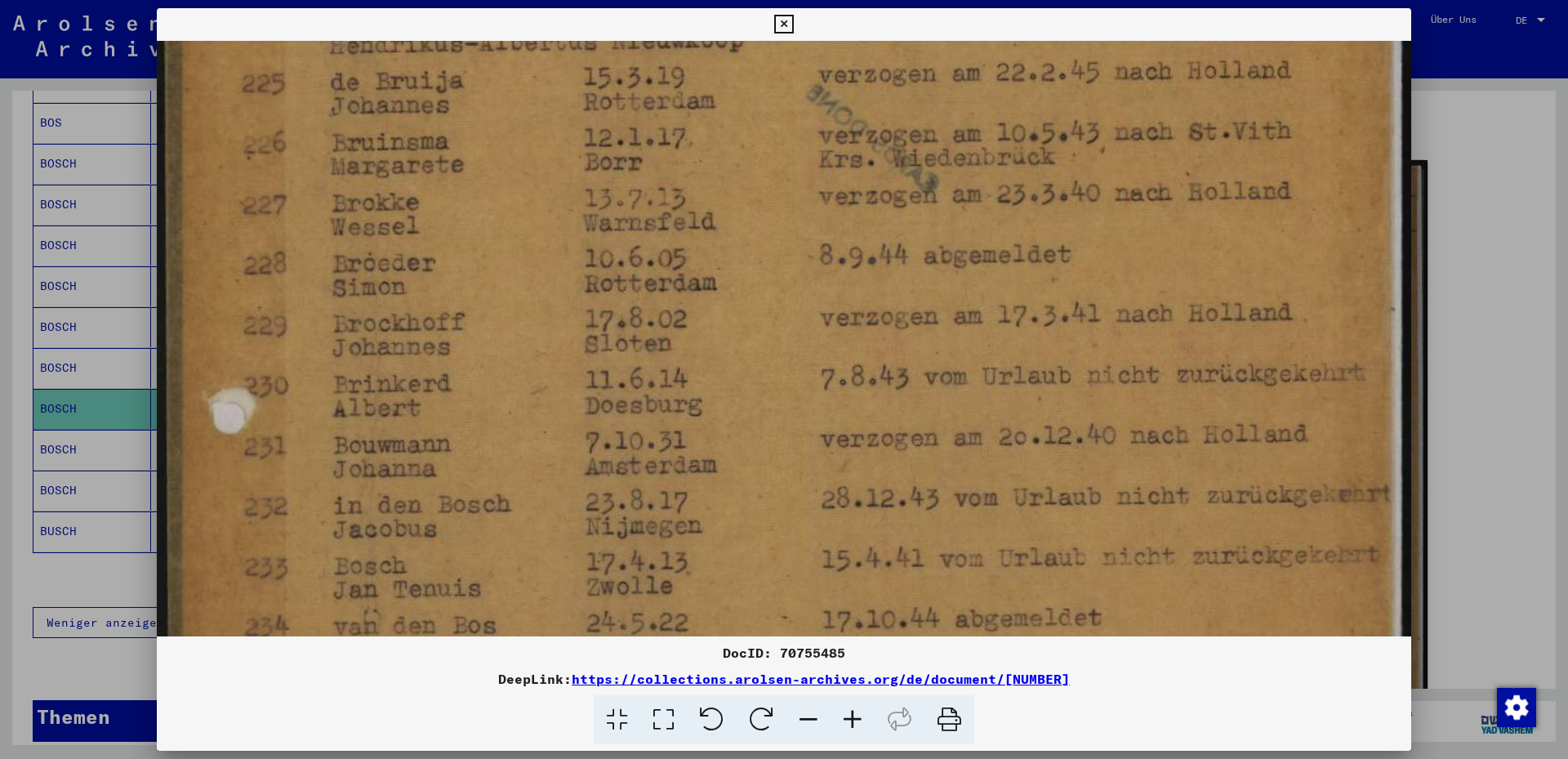 drag, startPoint x: 629, startPoint y: 420, endPoint x: 617, endPoint y: 227, distance: 193.3727 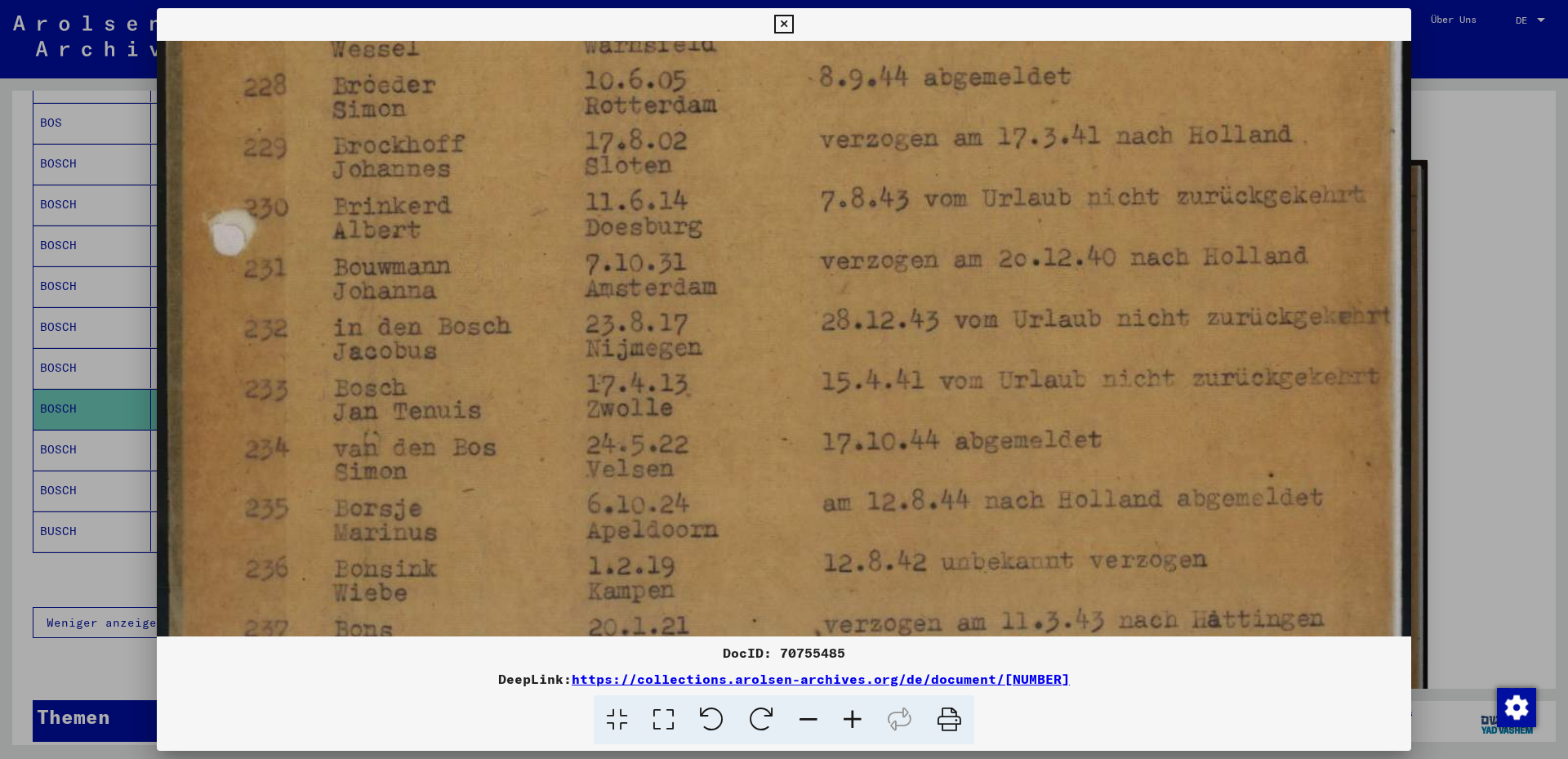 scroll, scrollTop: 983, scrollLeft: 0, axis: vertical 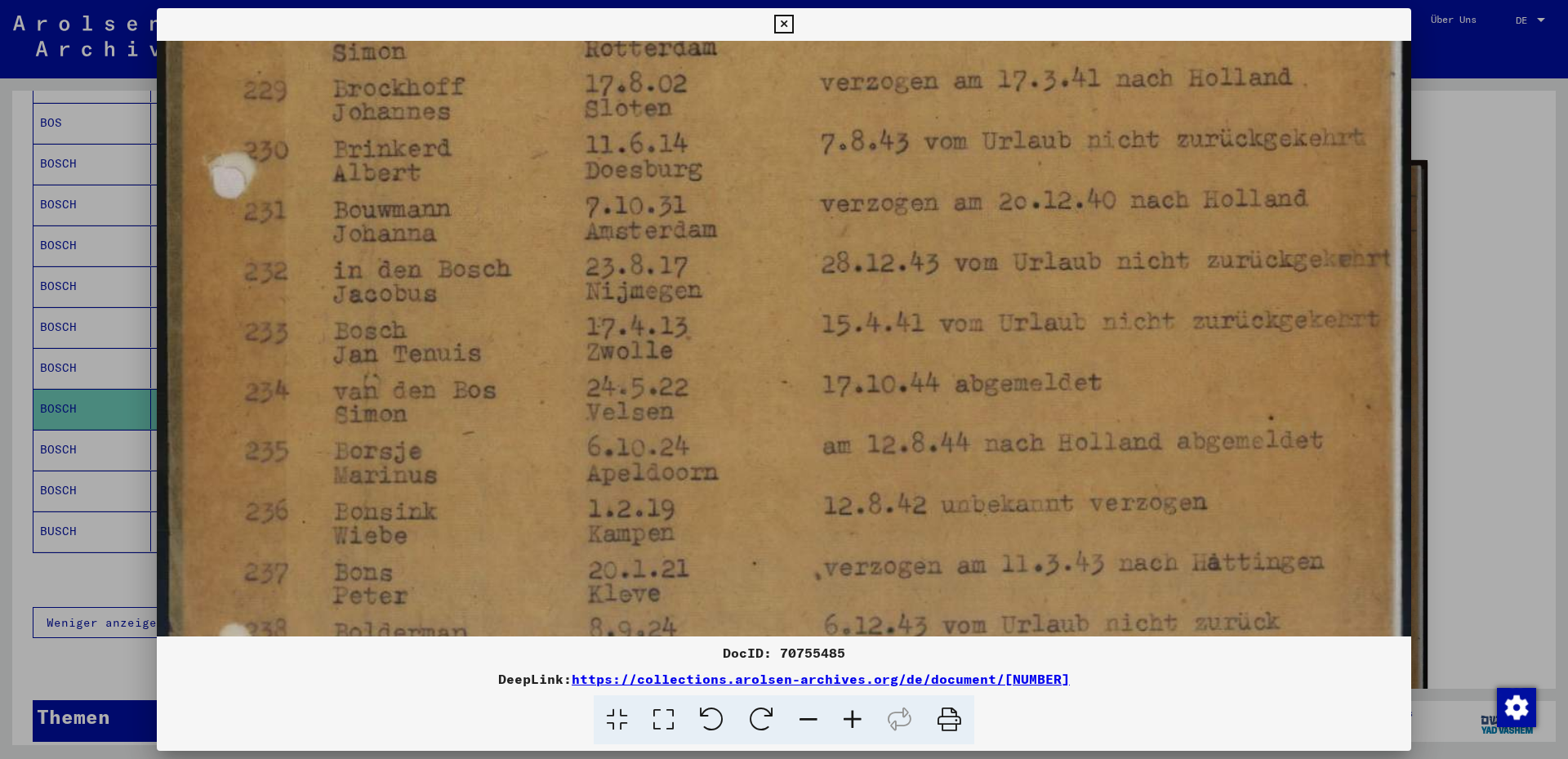 drag, startPoint x: 591, startPoint y: 378, endPoint x: 623, endPoint y: 150, distance: 230.23466 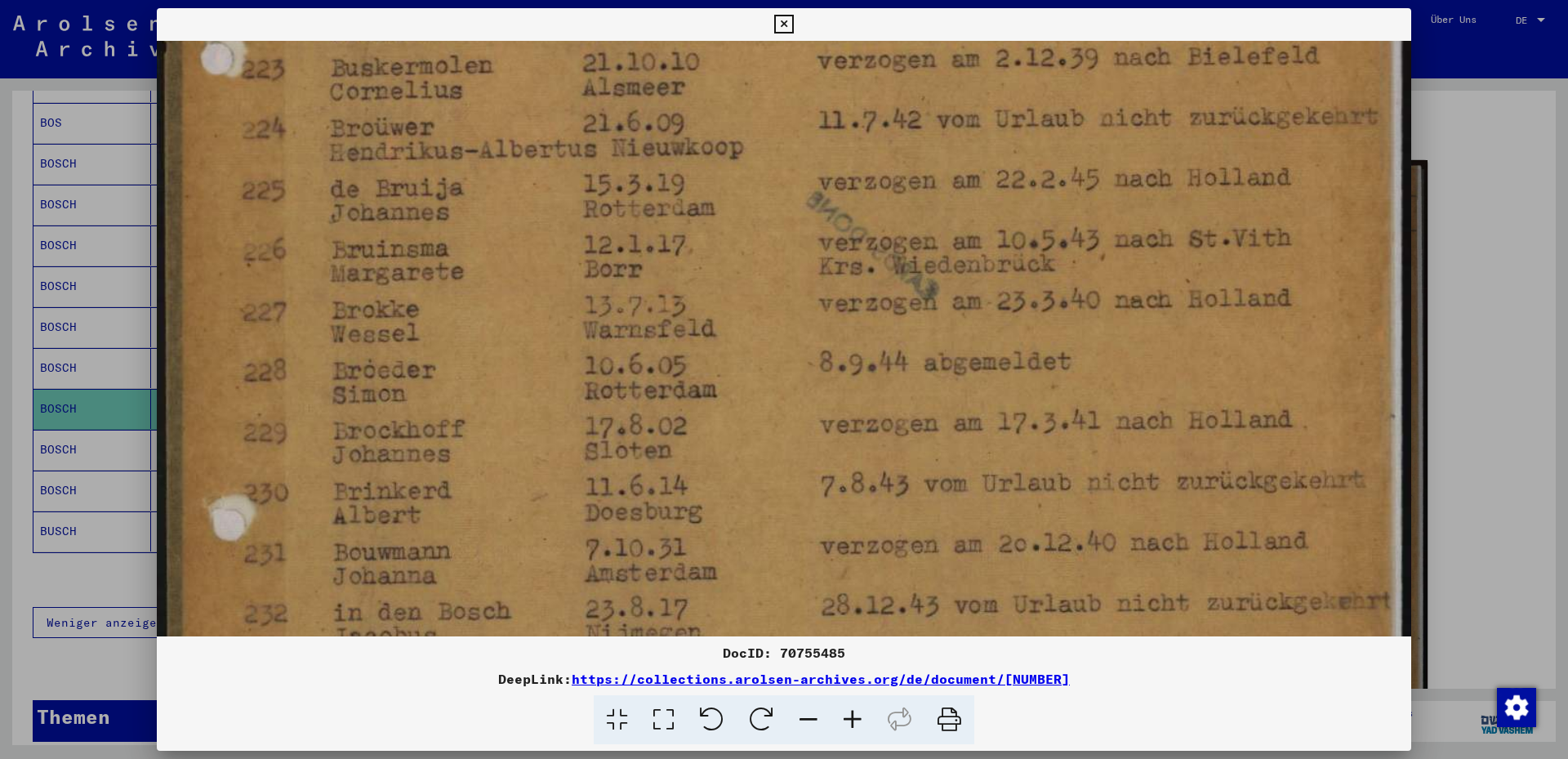 drag, startPoint x: 606, startPoint y: 219, endPoint x: 684, endPoint y: 546, distance: 336.1741 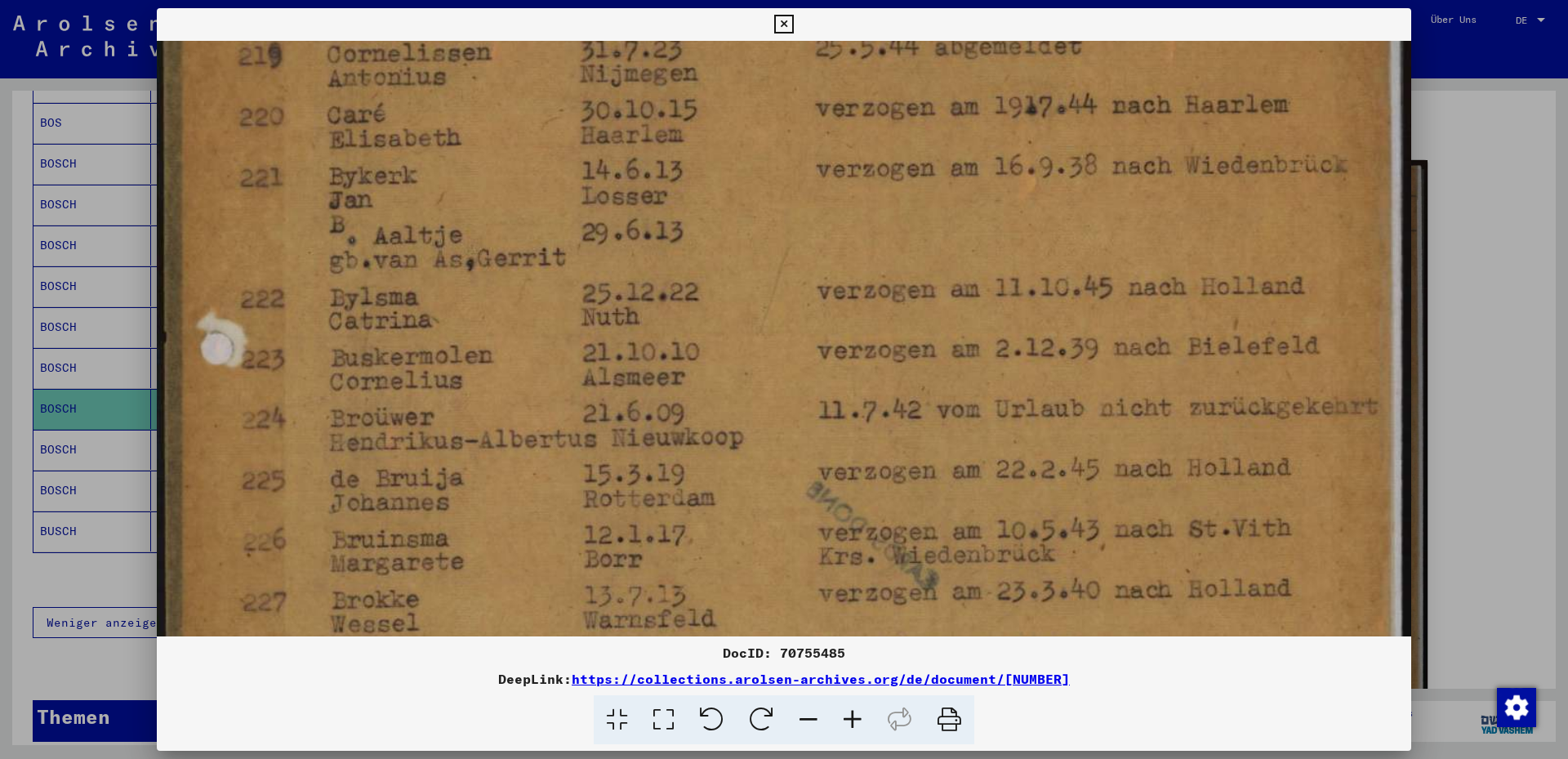 drag, startPoint x: 675, startPoint y: 271, endPoint x: 668, endPoint y: 513, distance: 242.1012 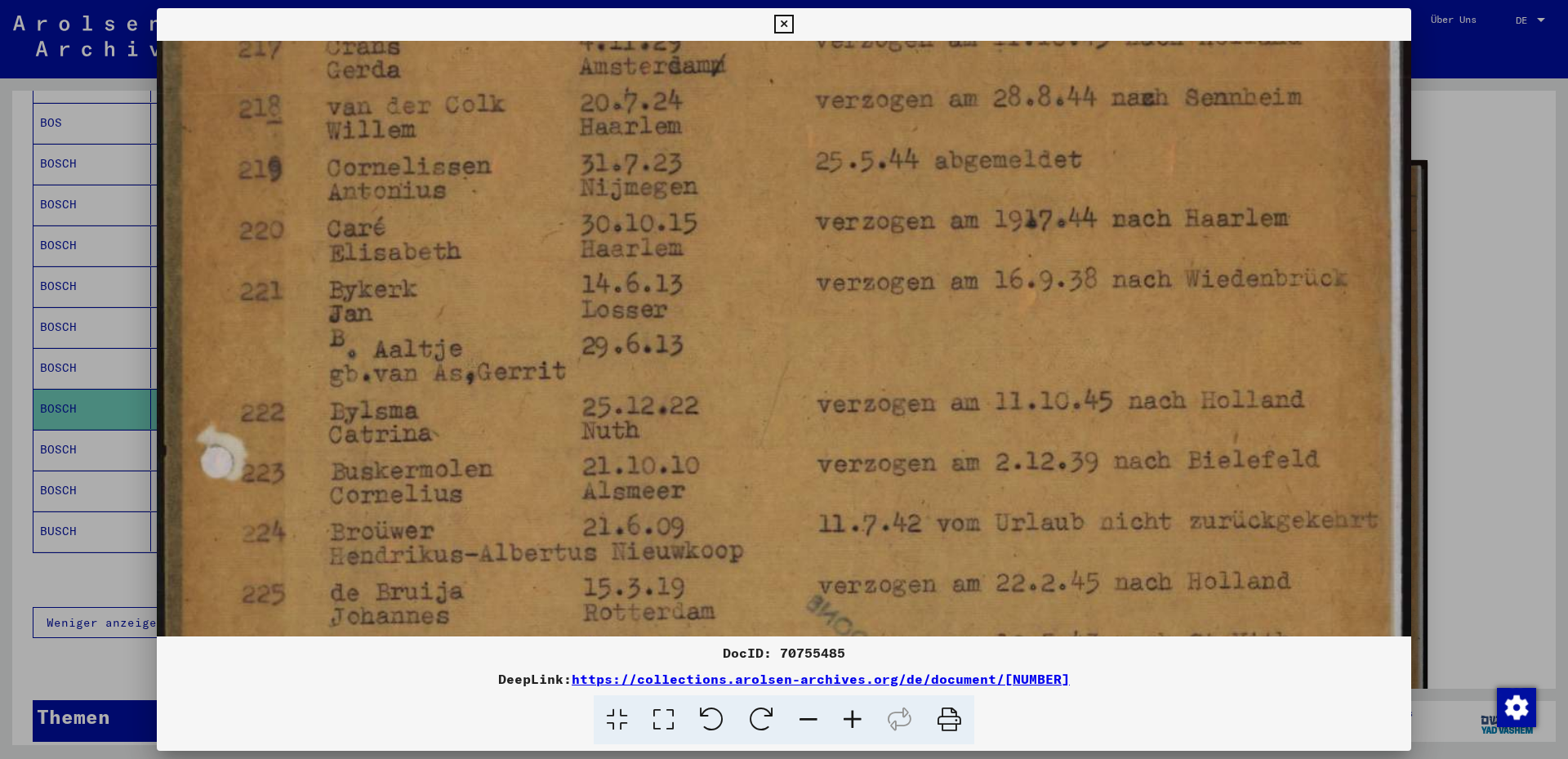 scroll, scrollTop: 47, scrollLeft: 0, axis: vertical 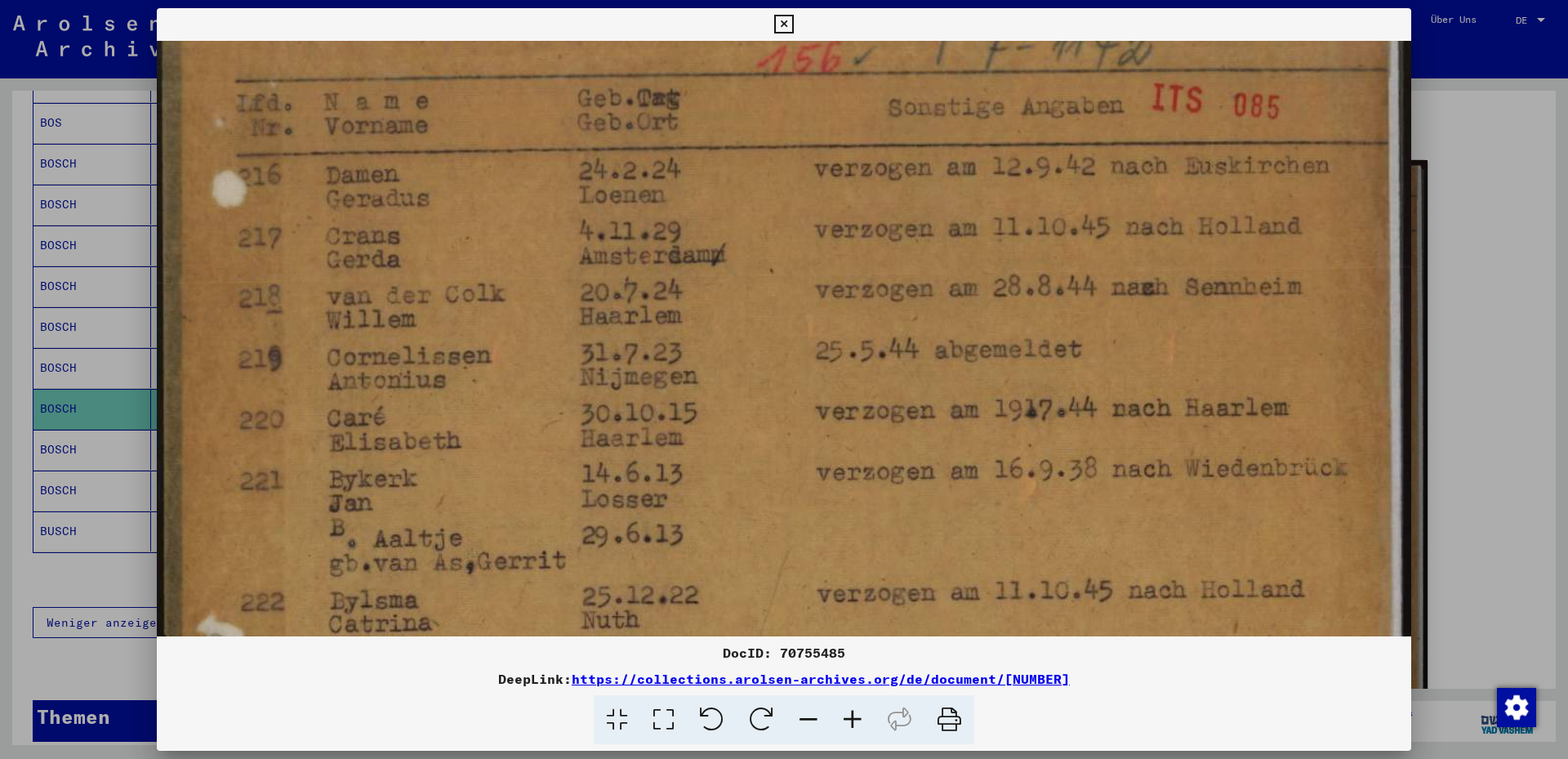 drag, startPoint x: 618, startPoint y: 238, endPoint x: 581, endPoint y: 520, distance: 284.41695 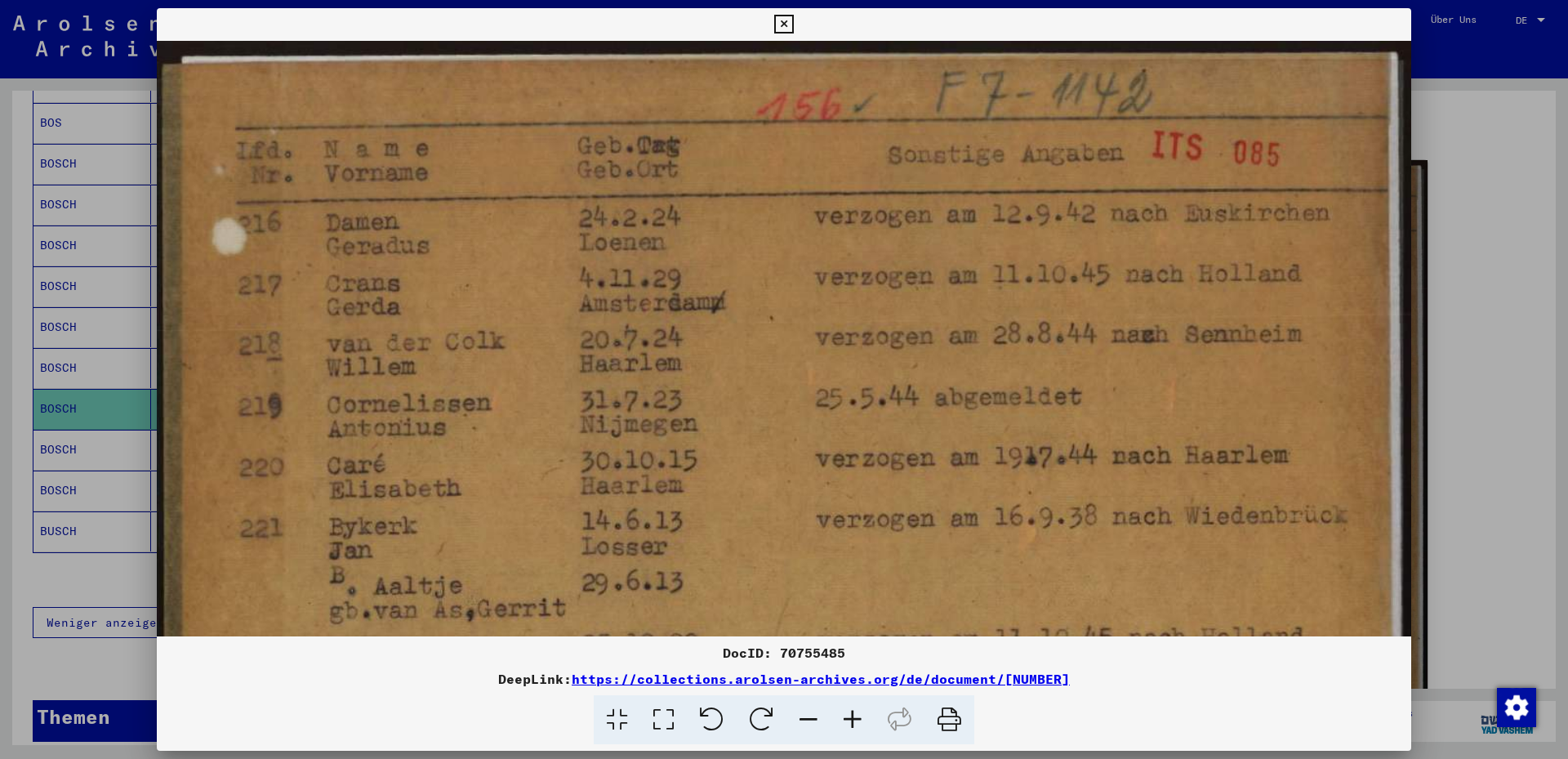 drag, startPoint x: 518, startPoint y: 223, endPoint x: 524, endPoint y: 407, distance: 184.0978 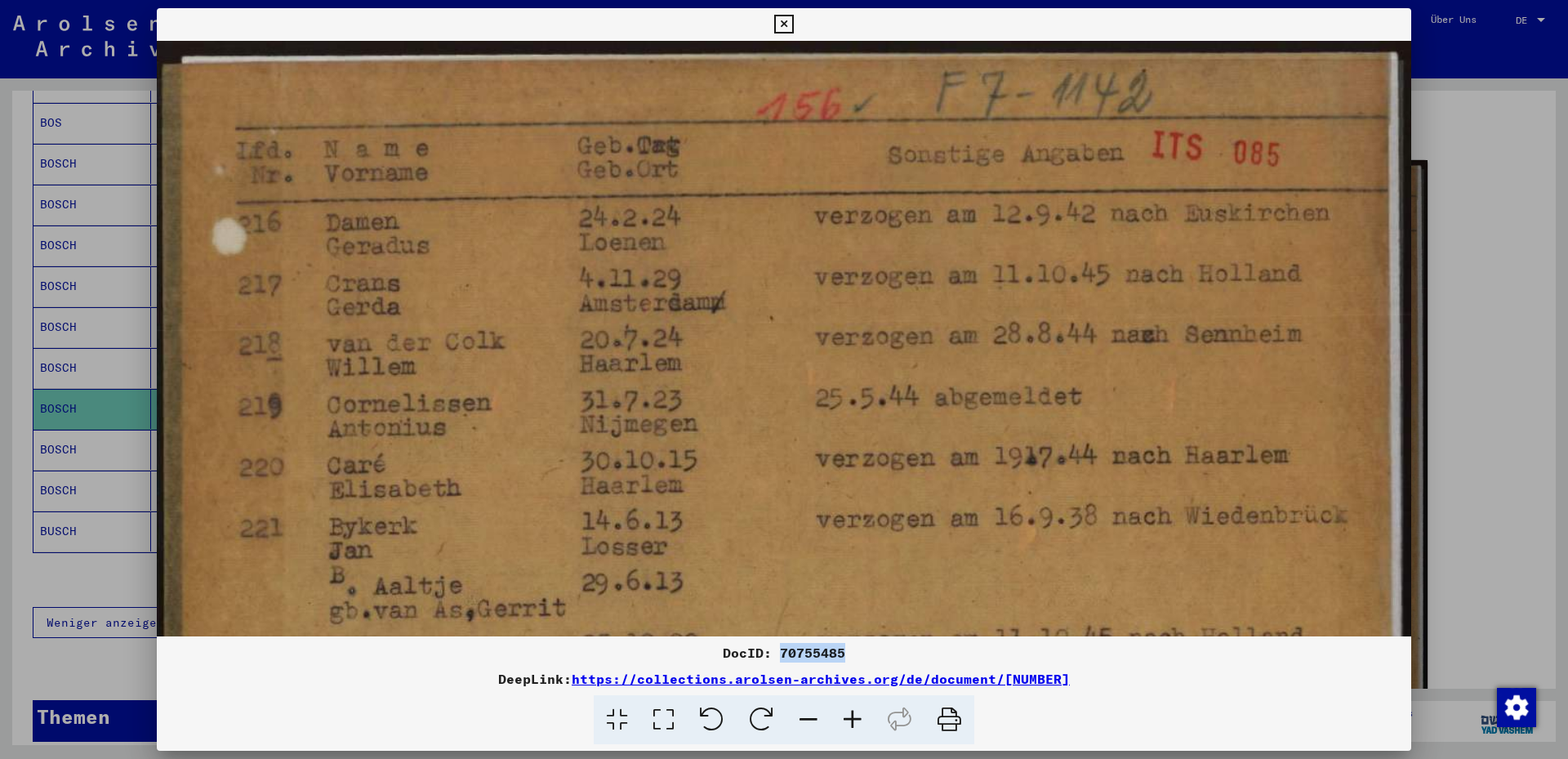 click on "DocID: 70755485" at bounding box center (784, 653) 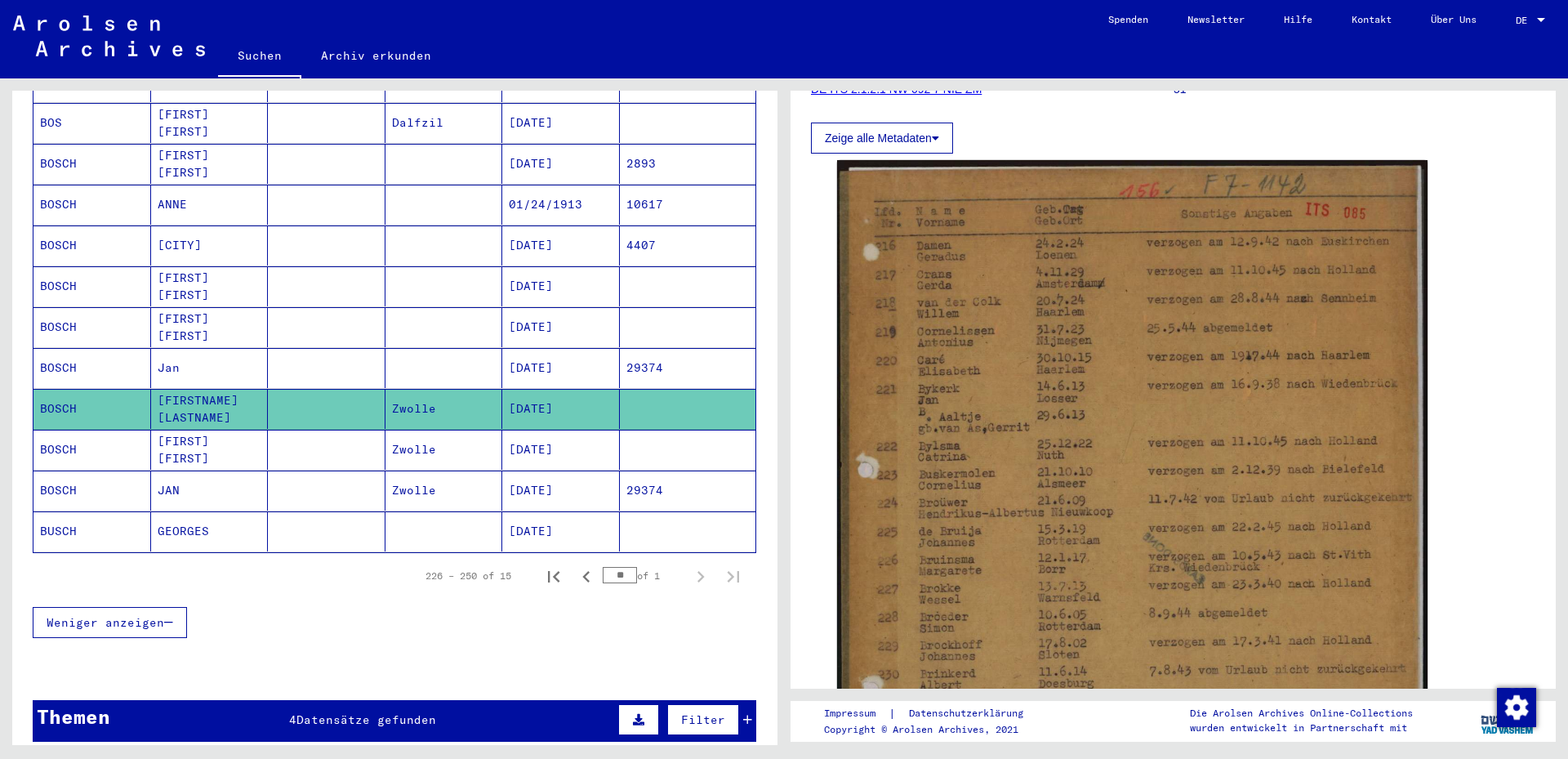 scroll, scrollTop: 0, scrollLeft: 0, axis: both 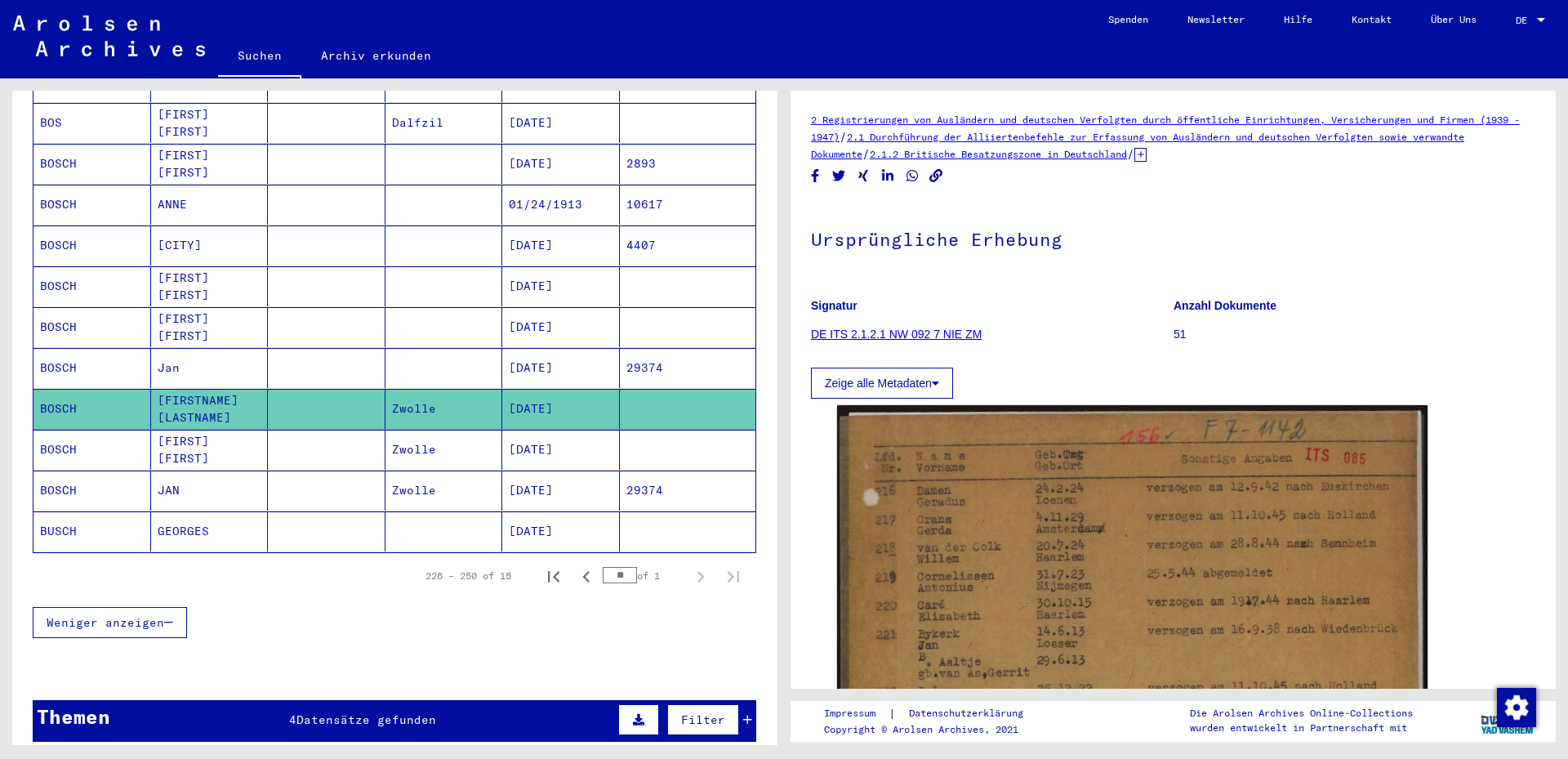 click 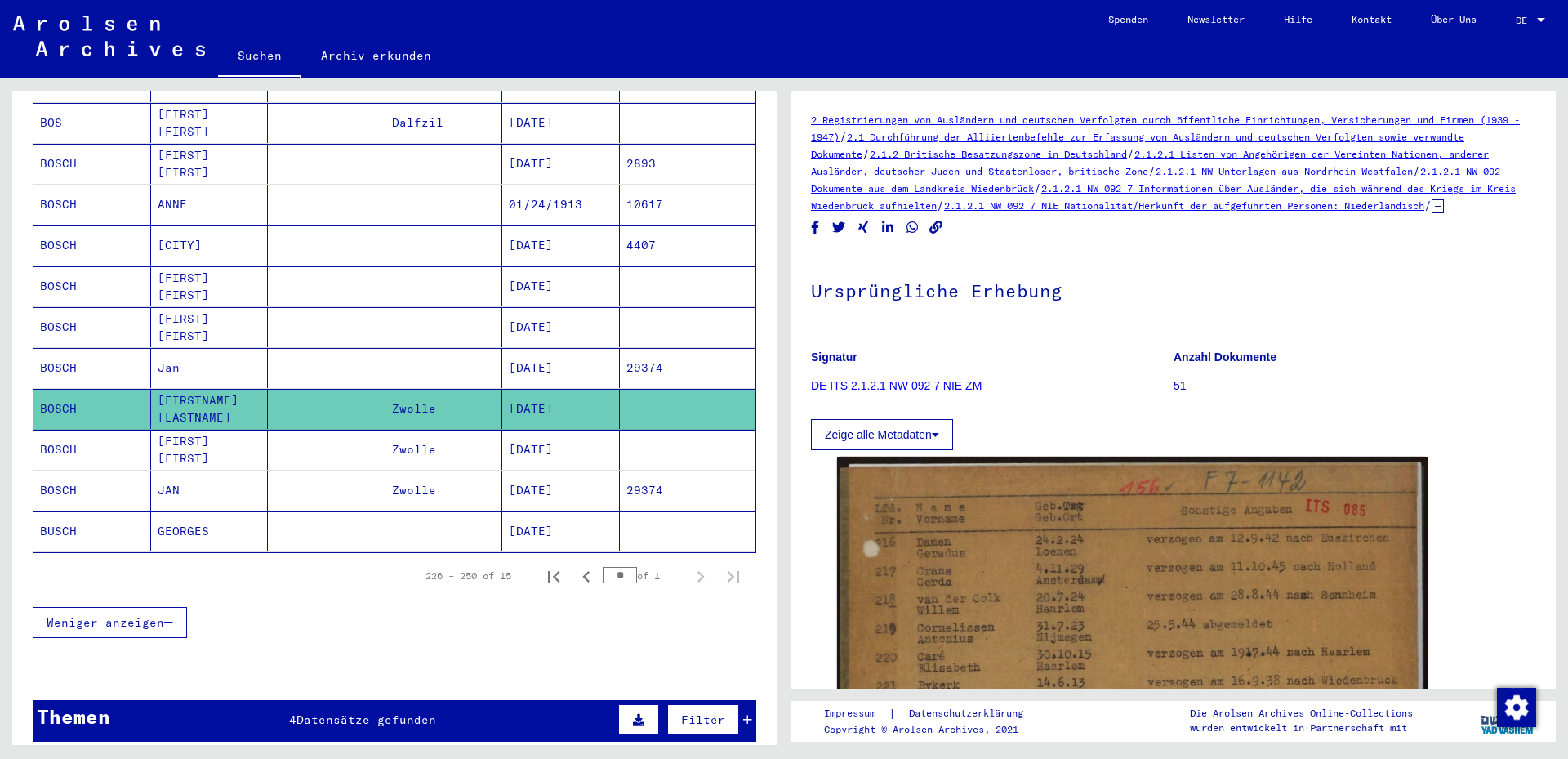 click on "[DATE]" at bounding box center (561, 490) 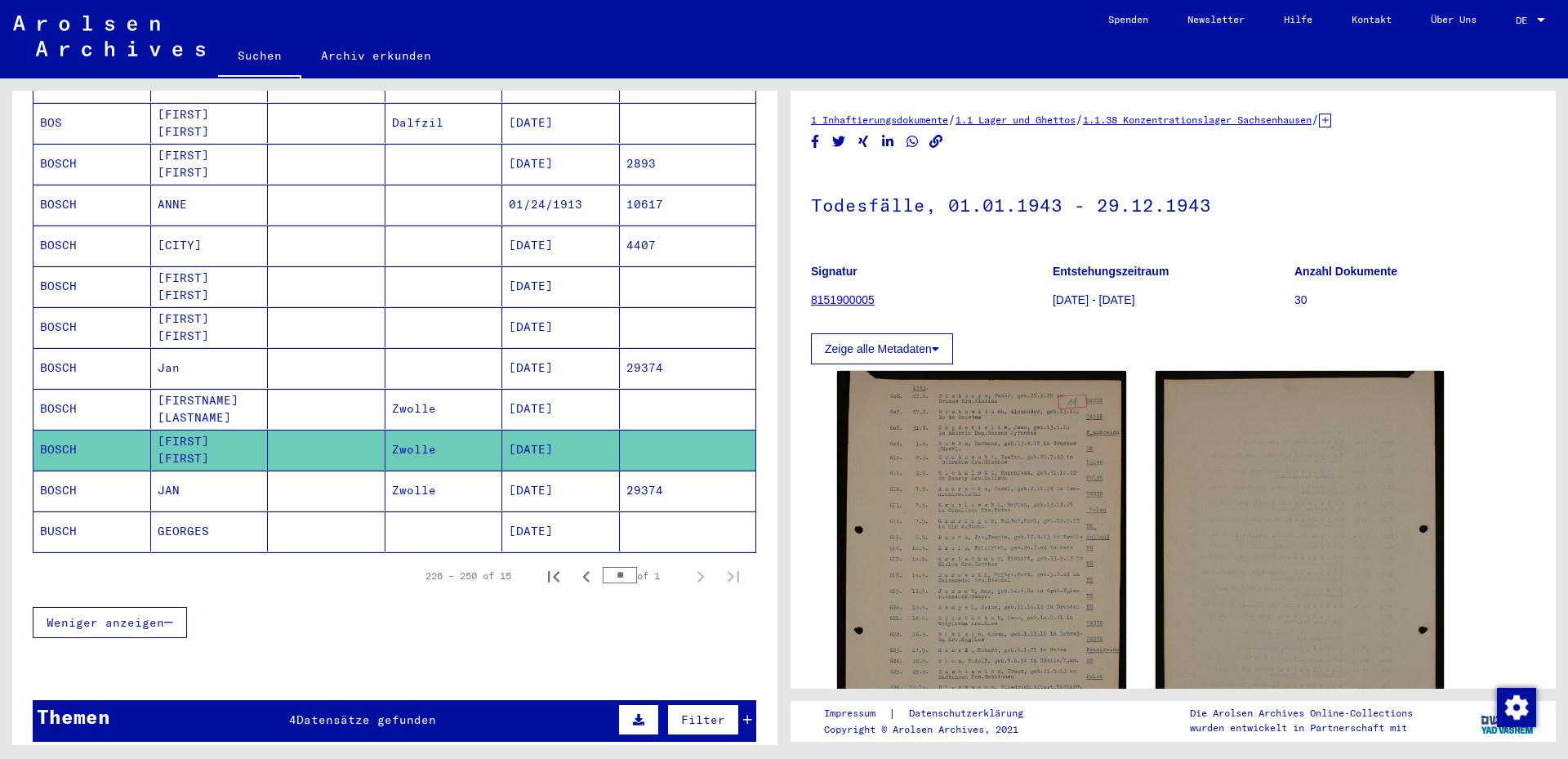 click 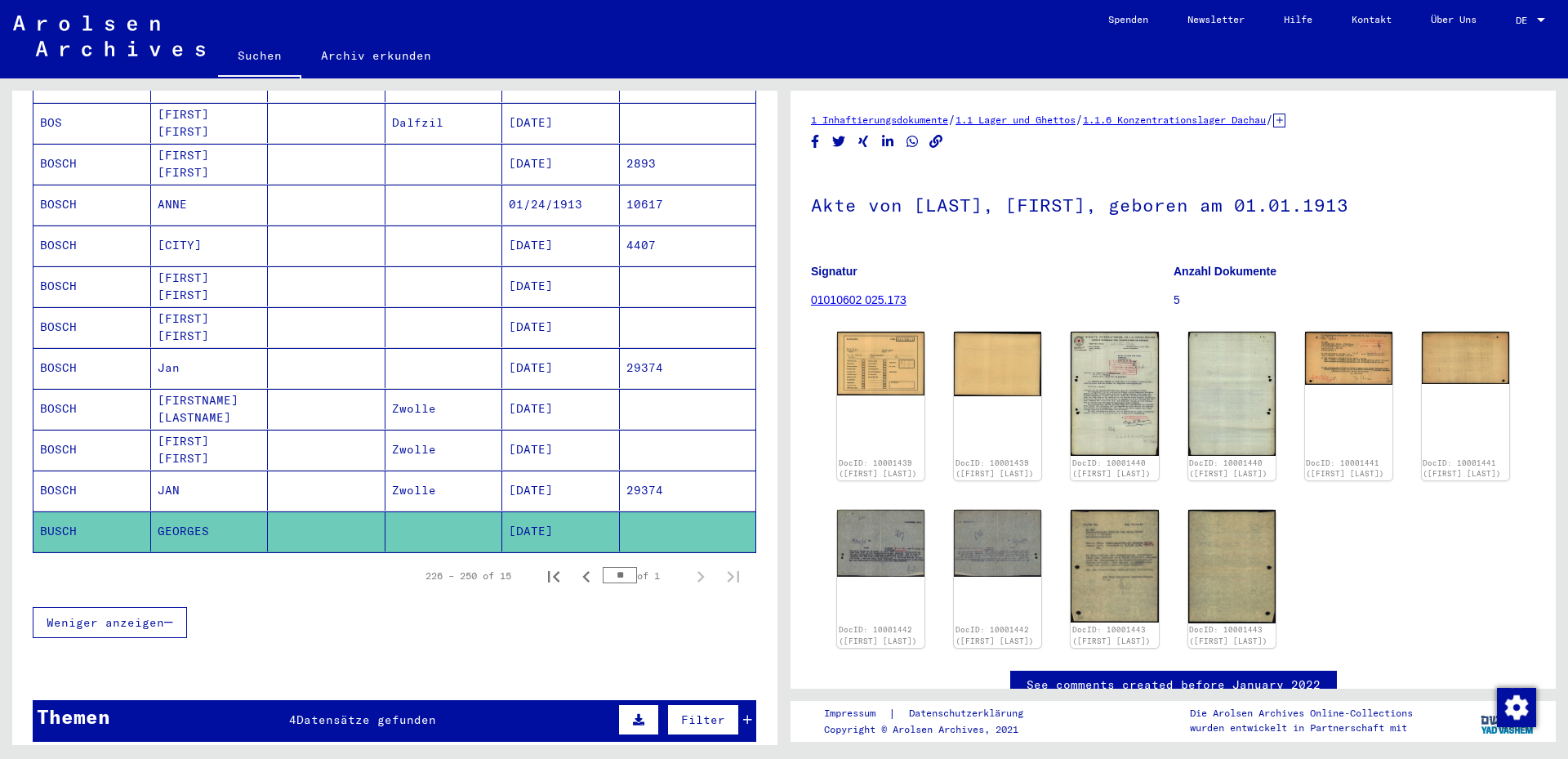 click on "Zwolle" at bounding box center [444, 531] 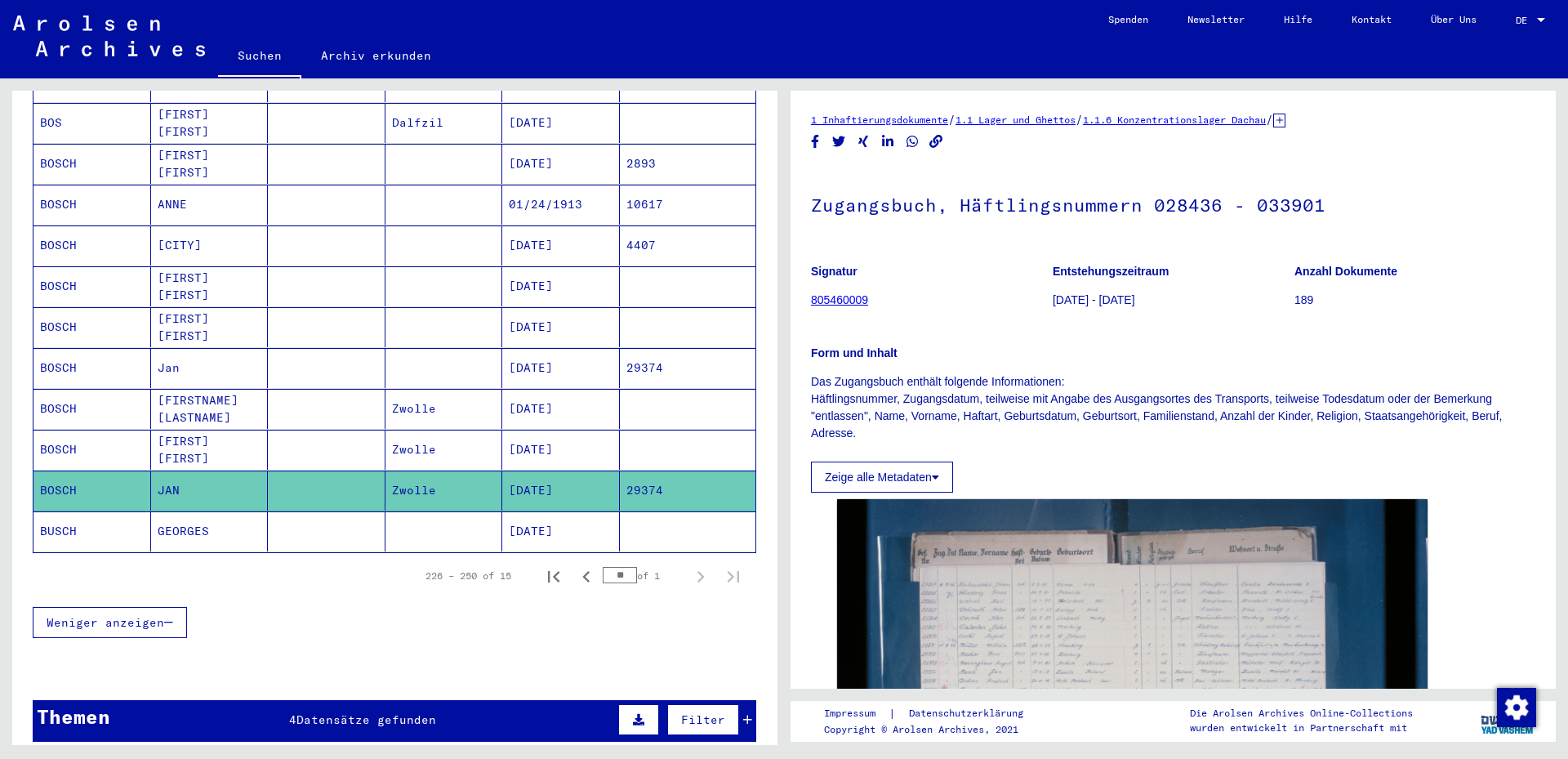 click at bounding box center (327, 490) 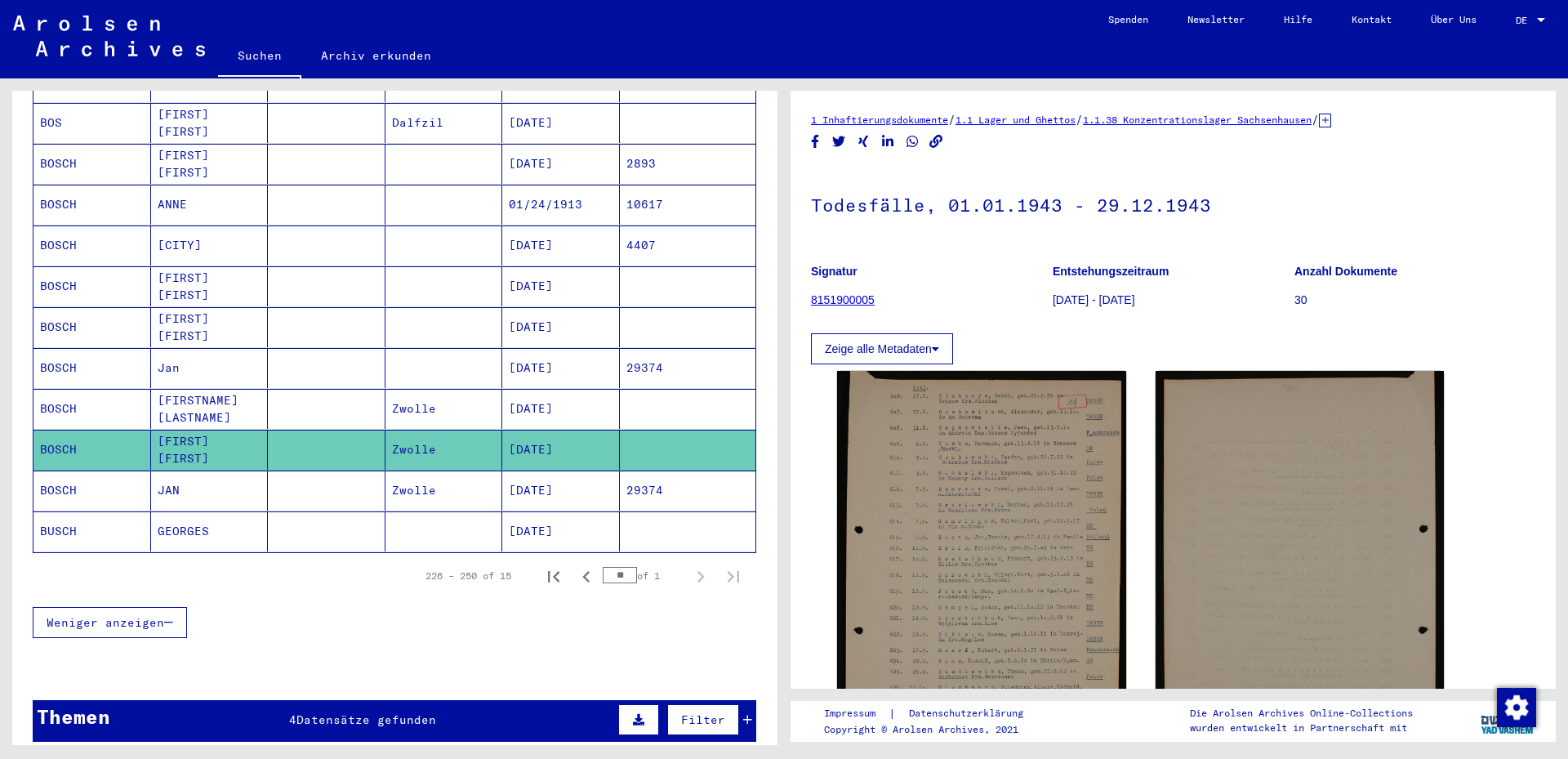click on "Zwolle" at bounding box center [444, 449] 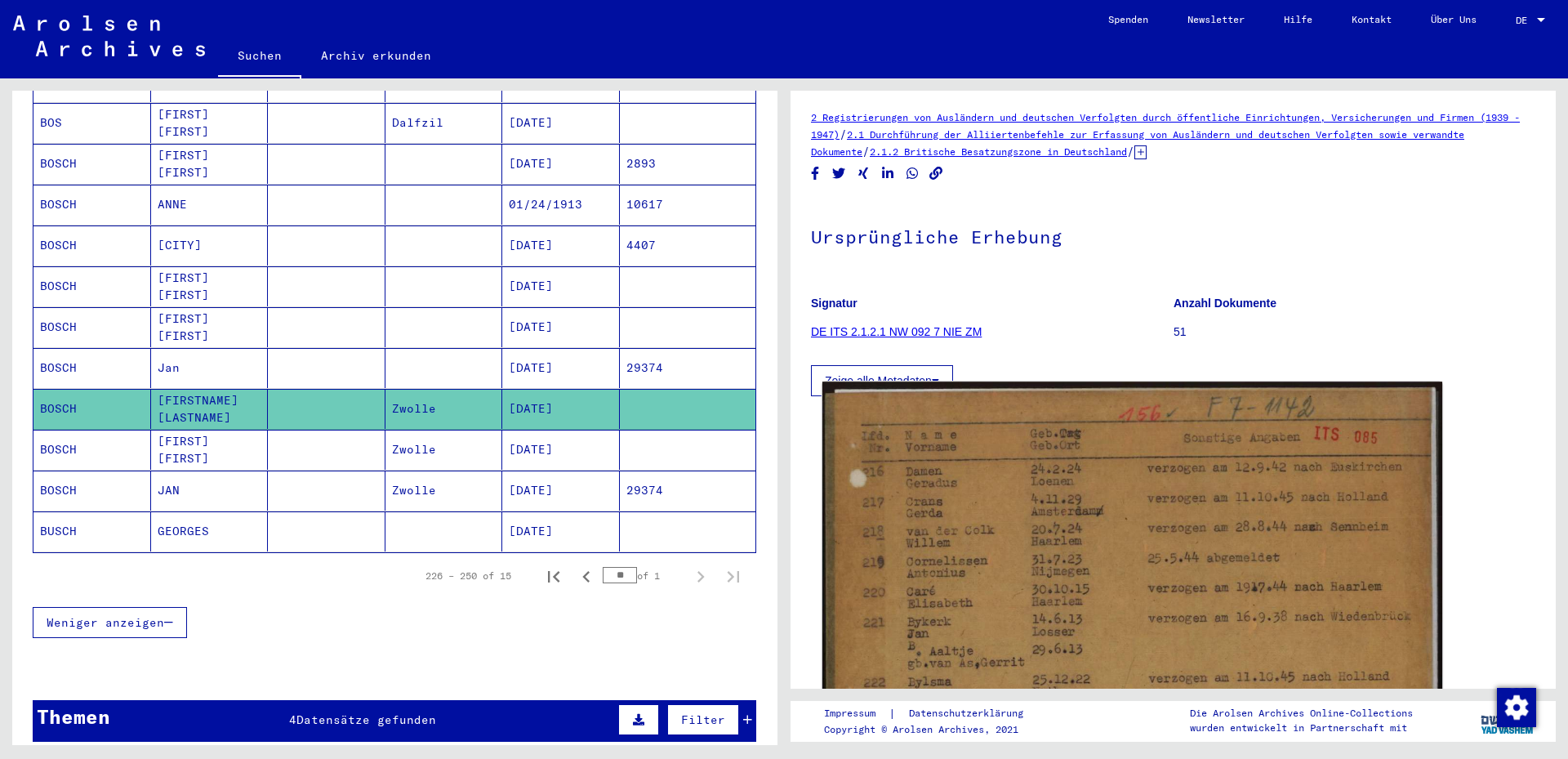 scroll, scrollTop: 0, scrollLeft: 0, axis: both 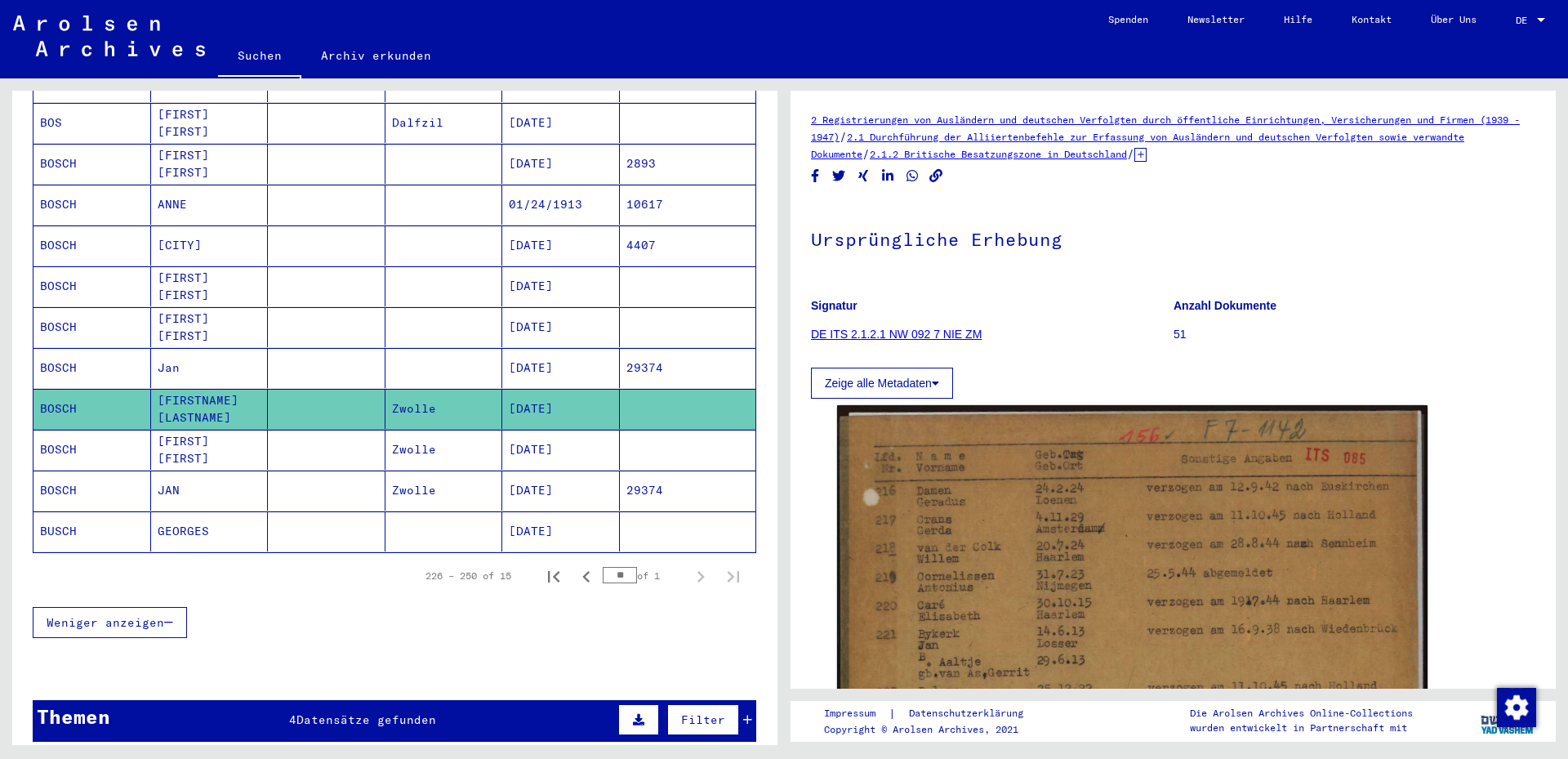 click 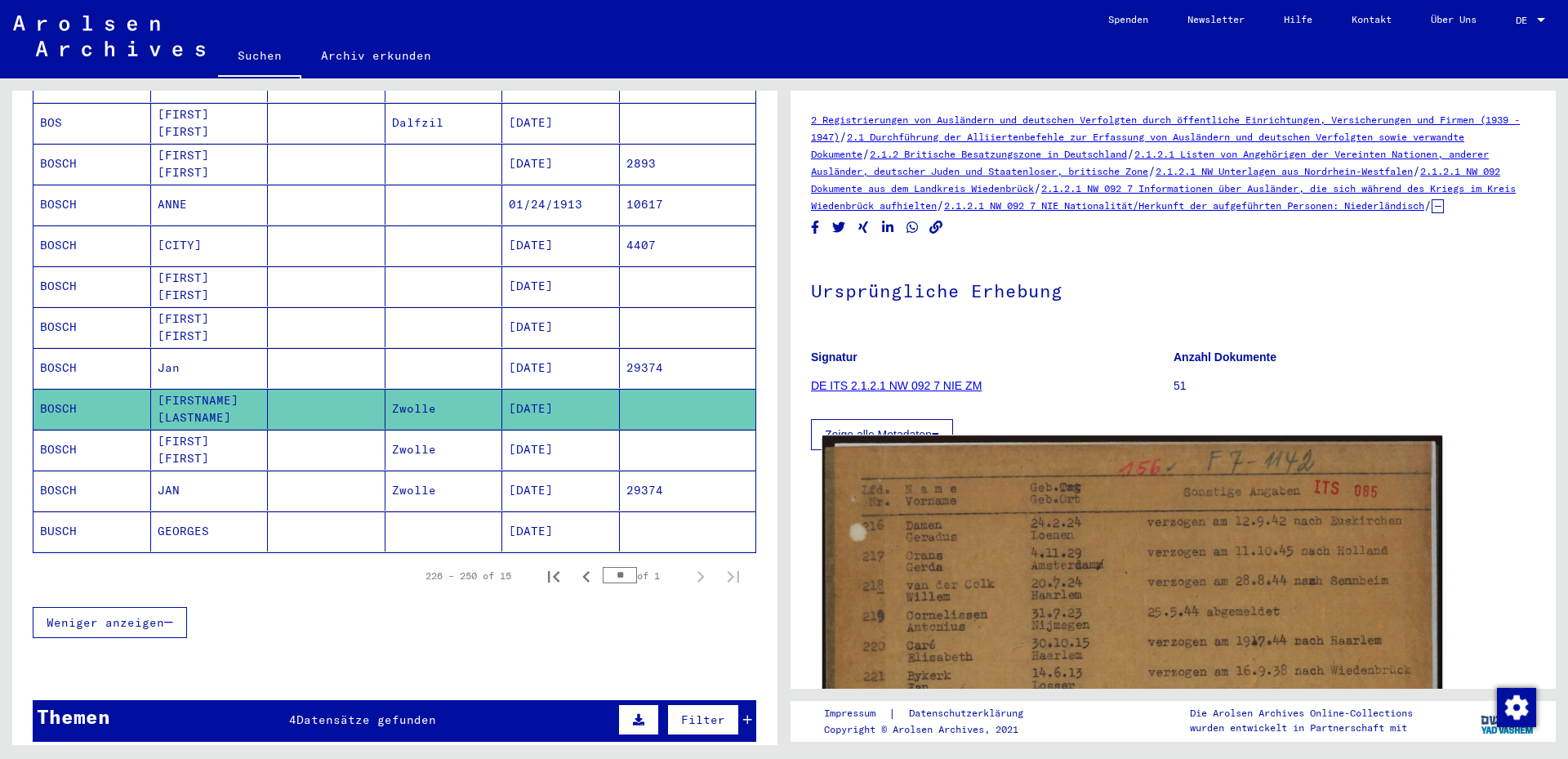 click 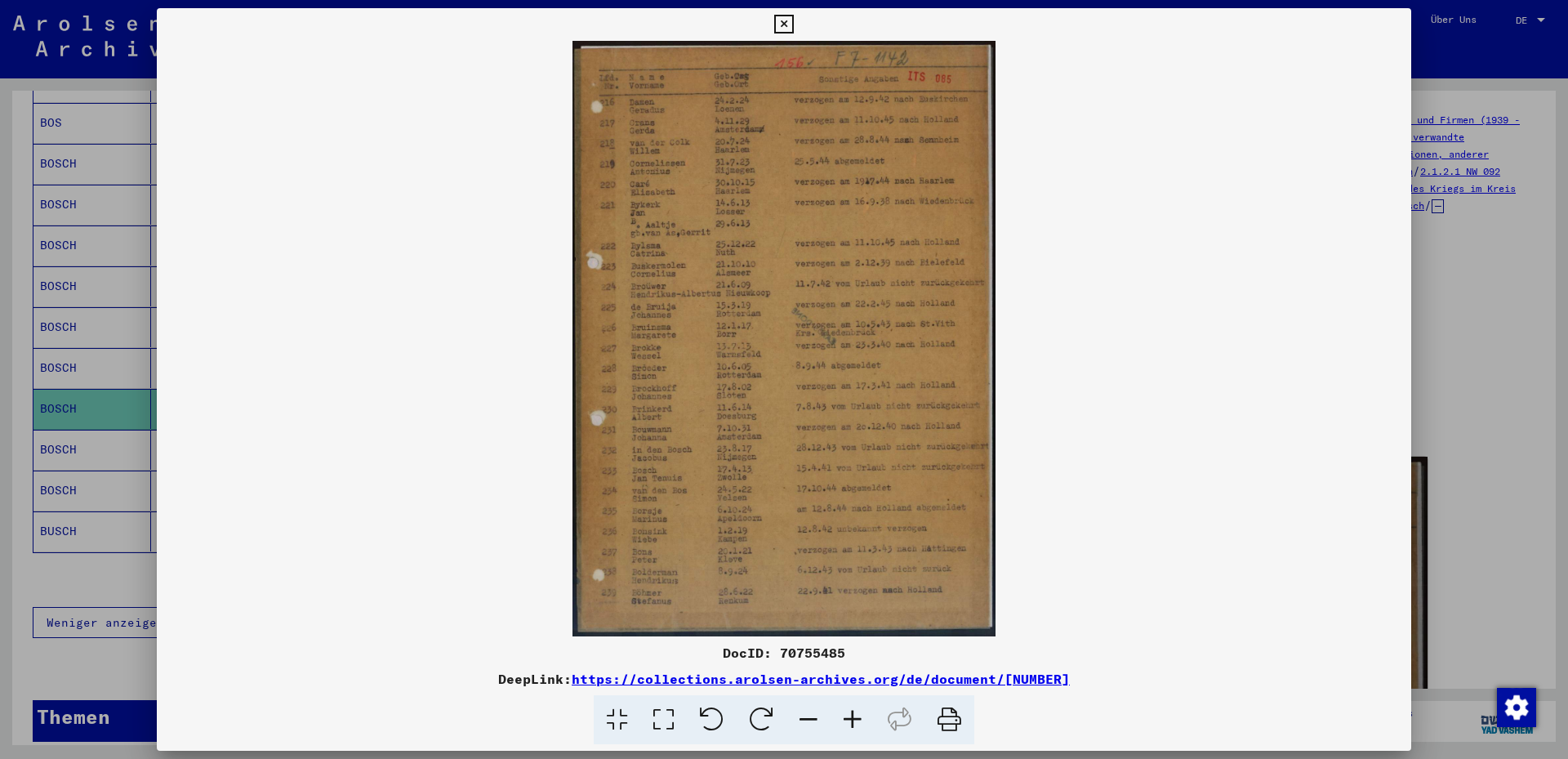type 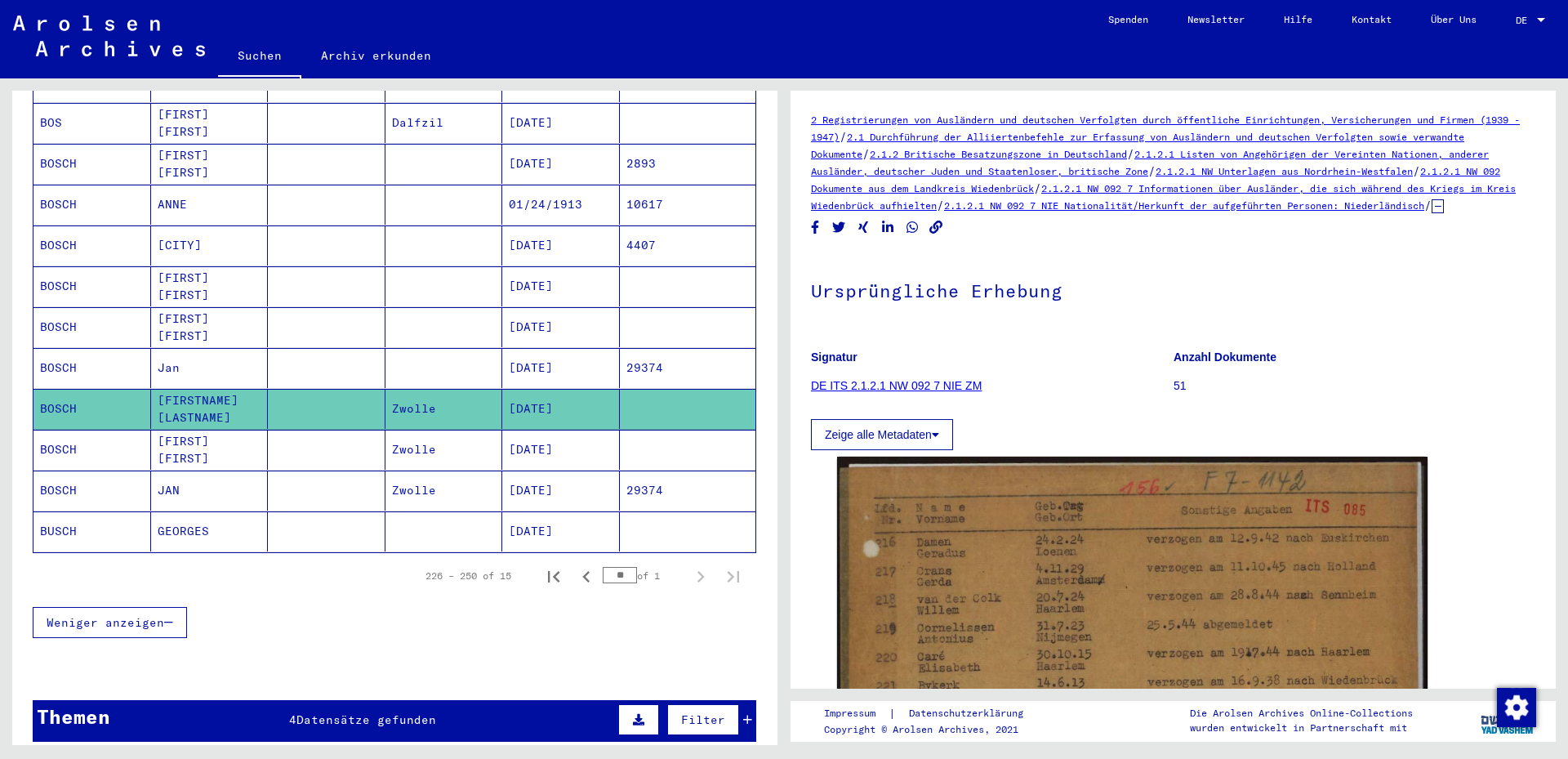 click at bounding box center [444, 409] 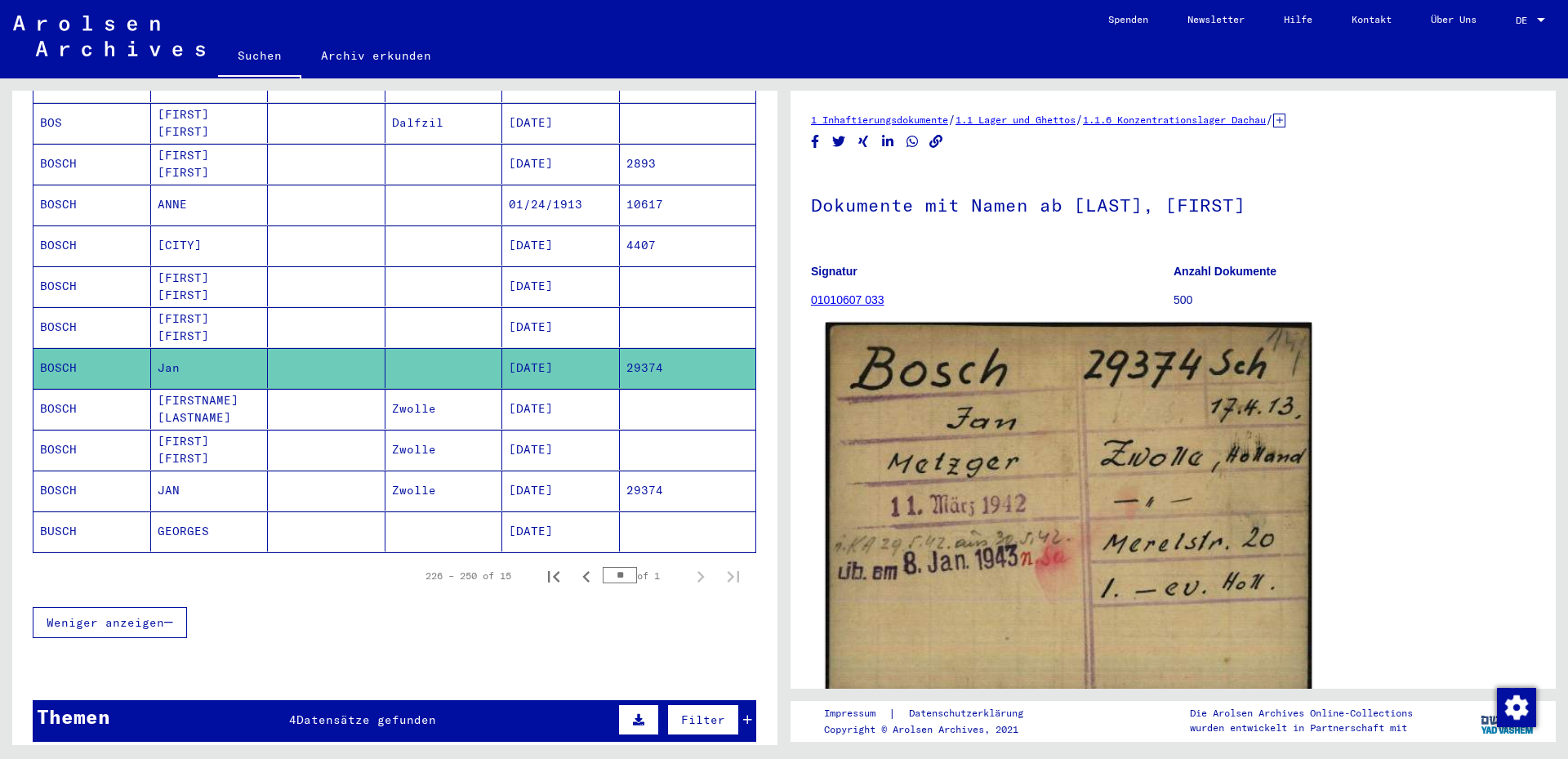 click 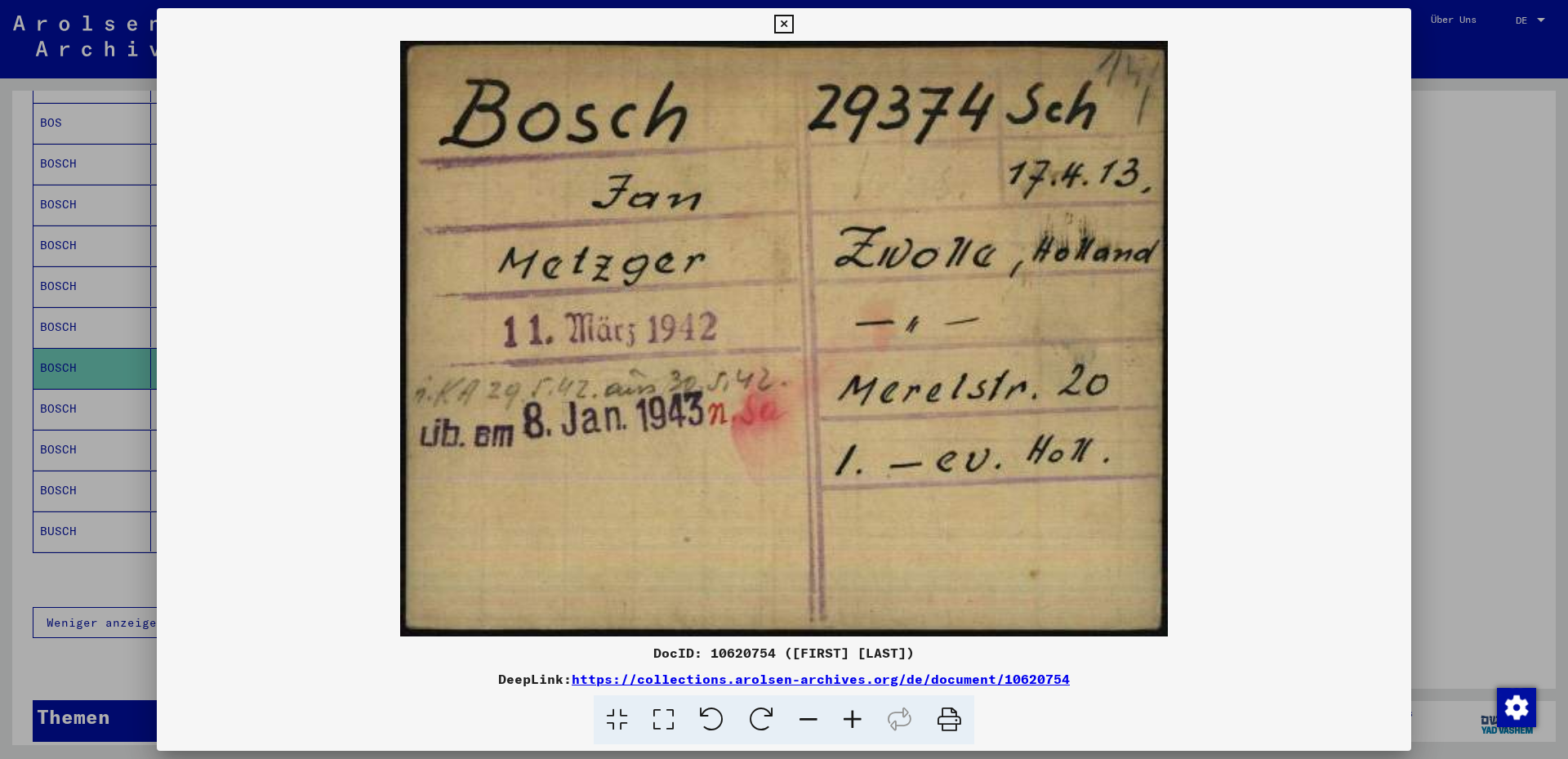 type 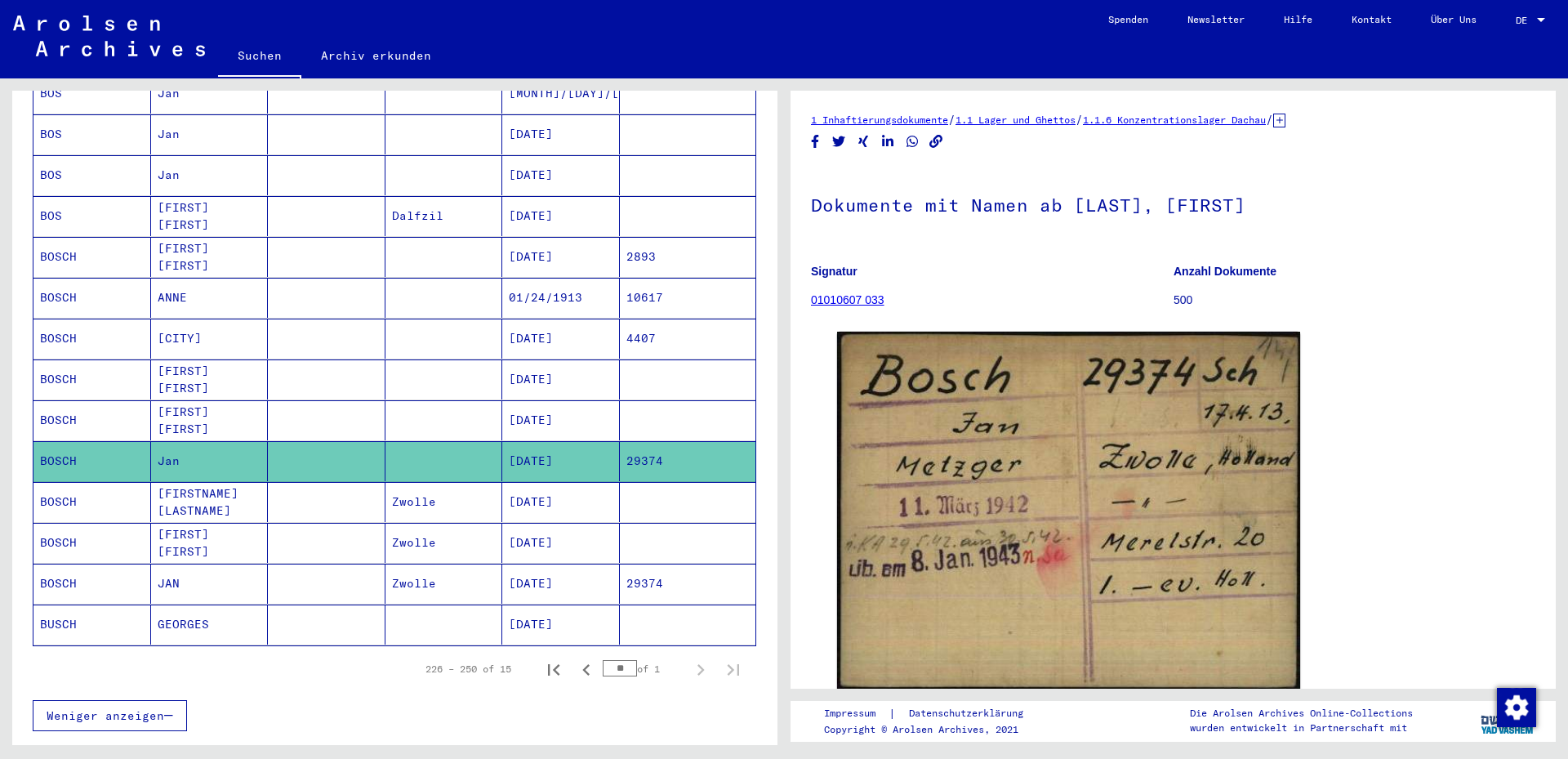 scroll, scrollTop: 163, scrollLeft: 0, axis: vertical 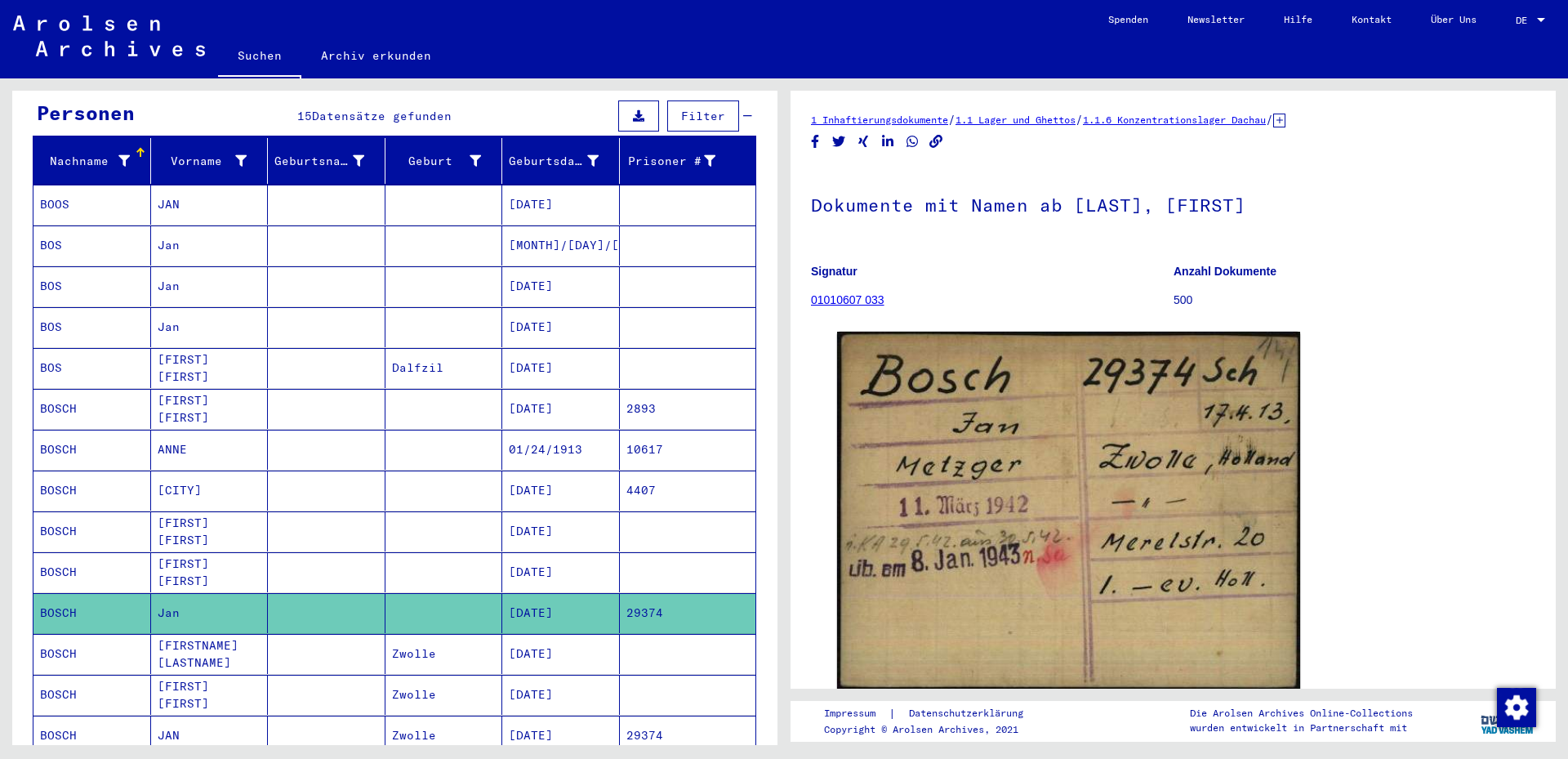click at bounding box center (327, 449) 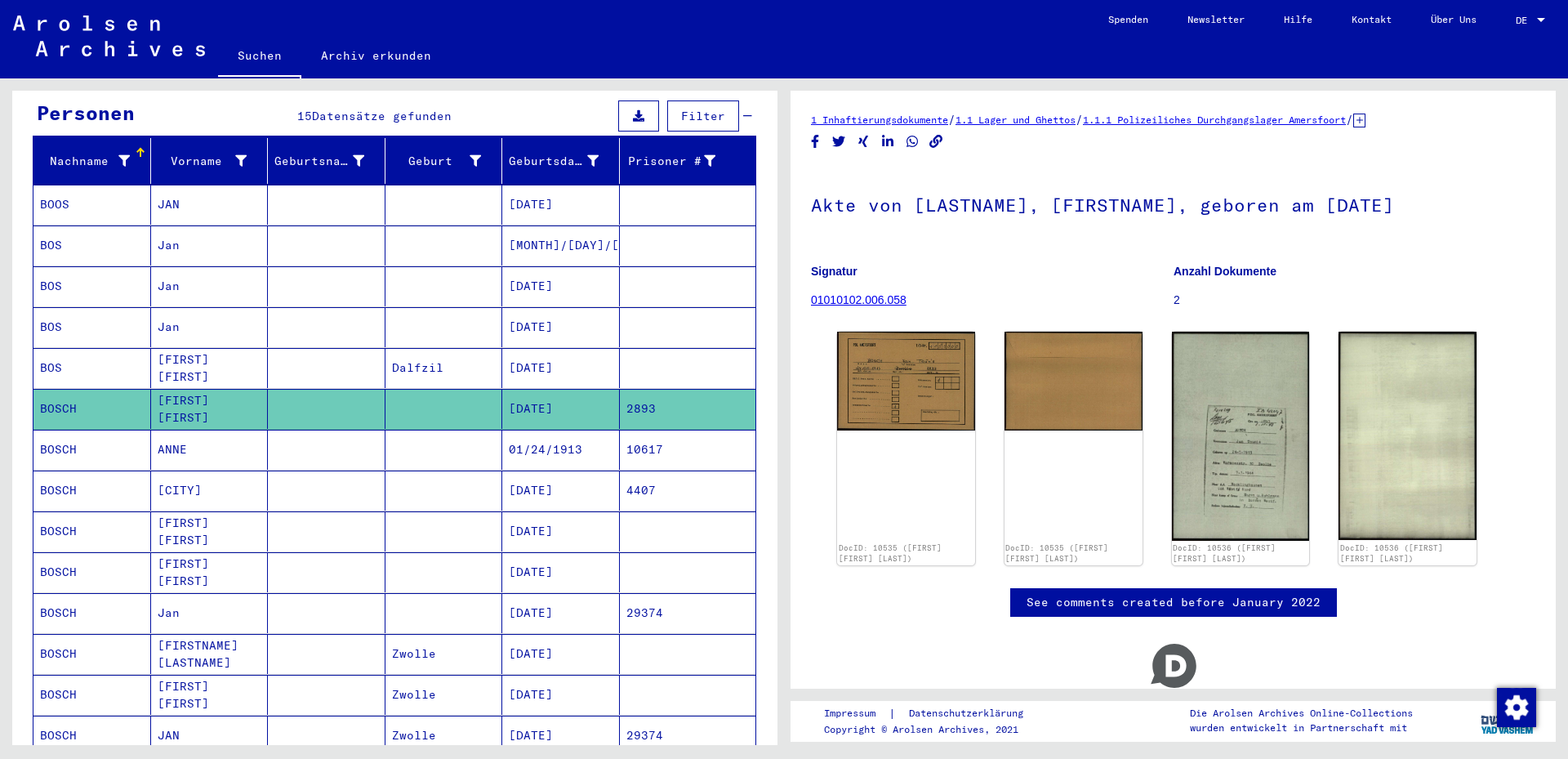 click on "10617" at bounding box center (688, 490) 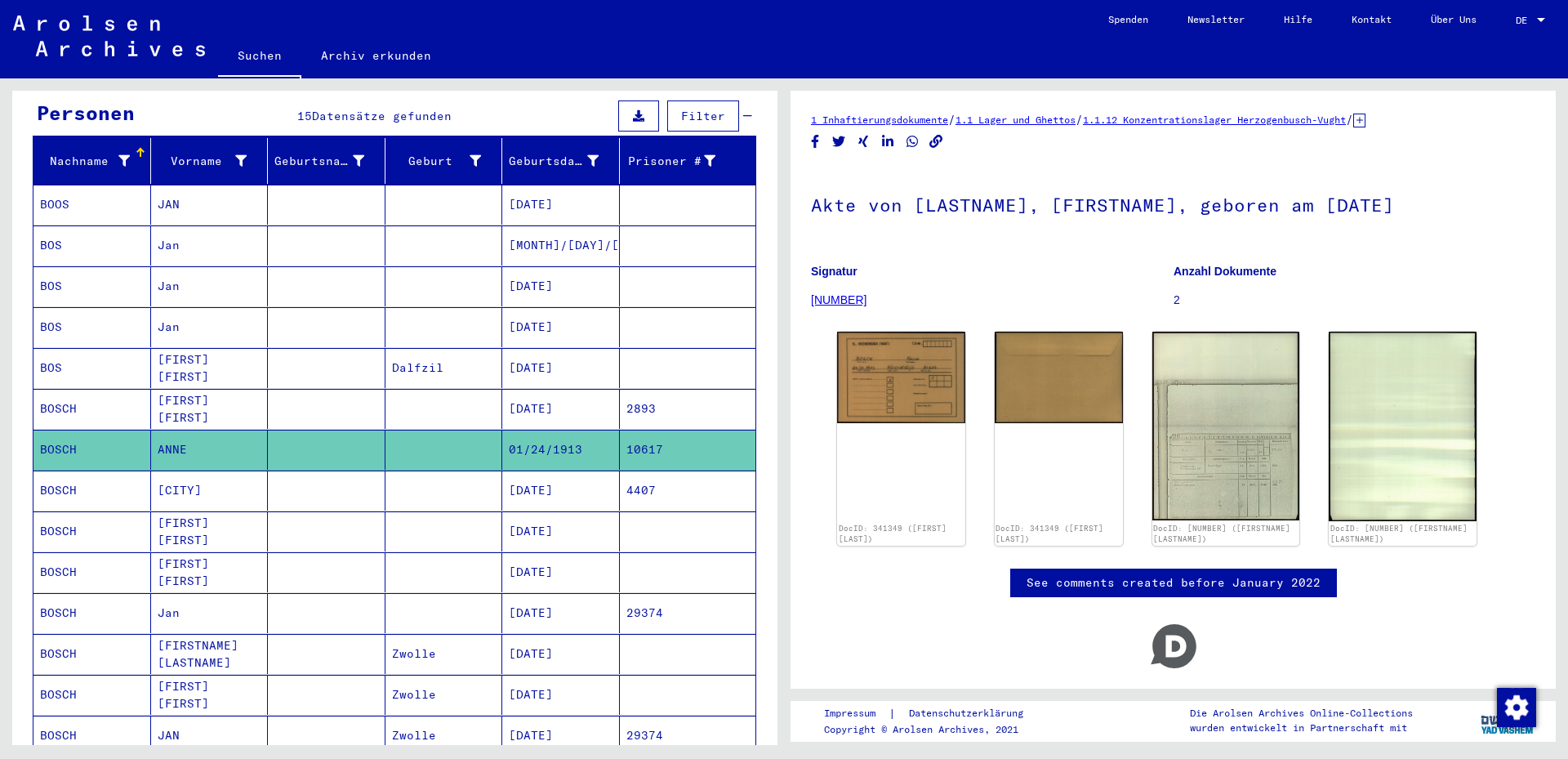 click at bounding box center [327, 449] 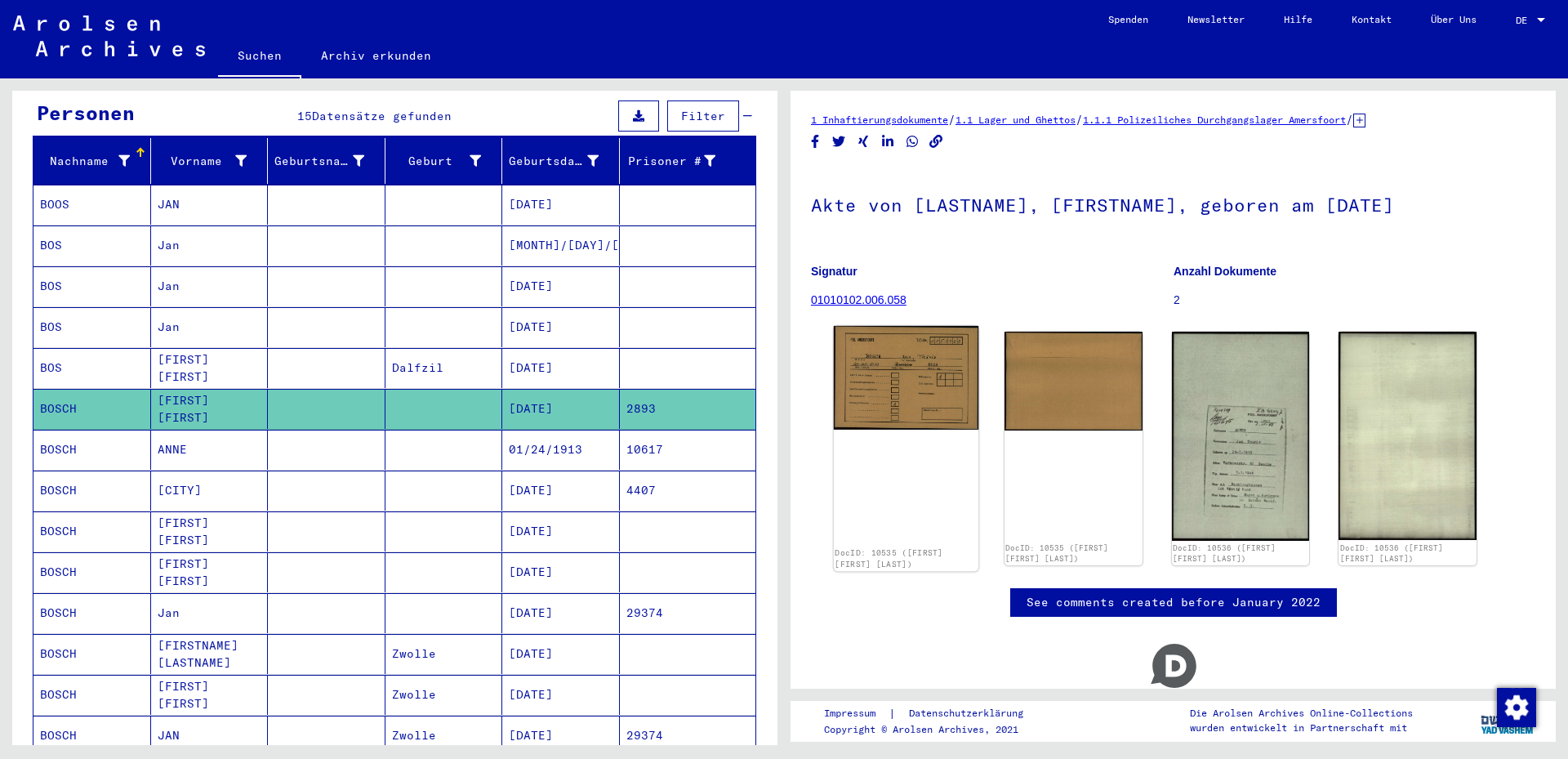 click 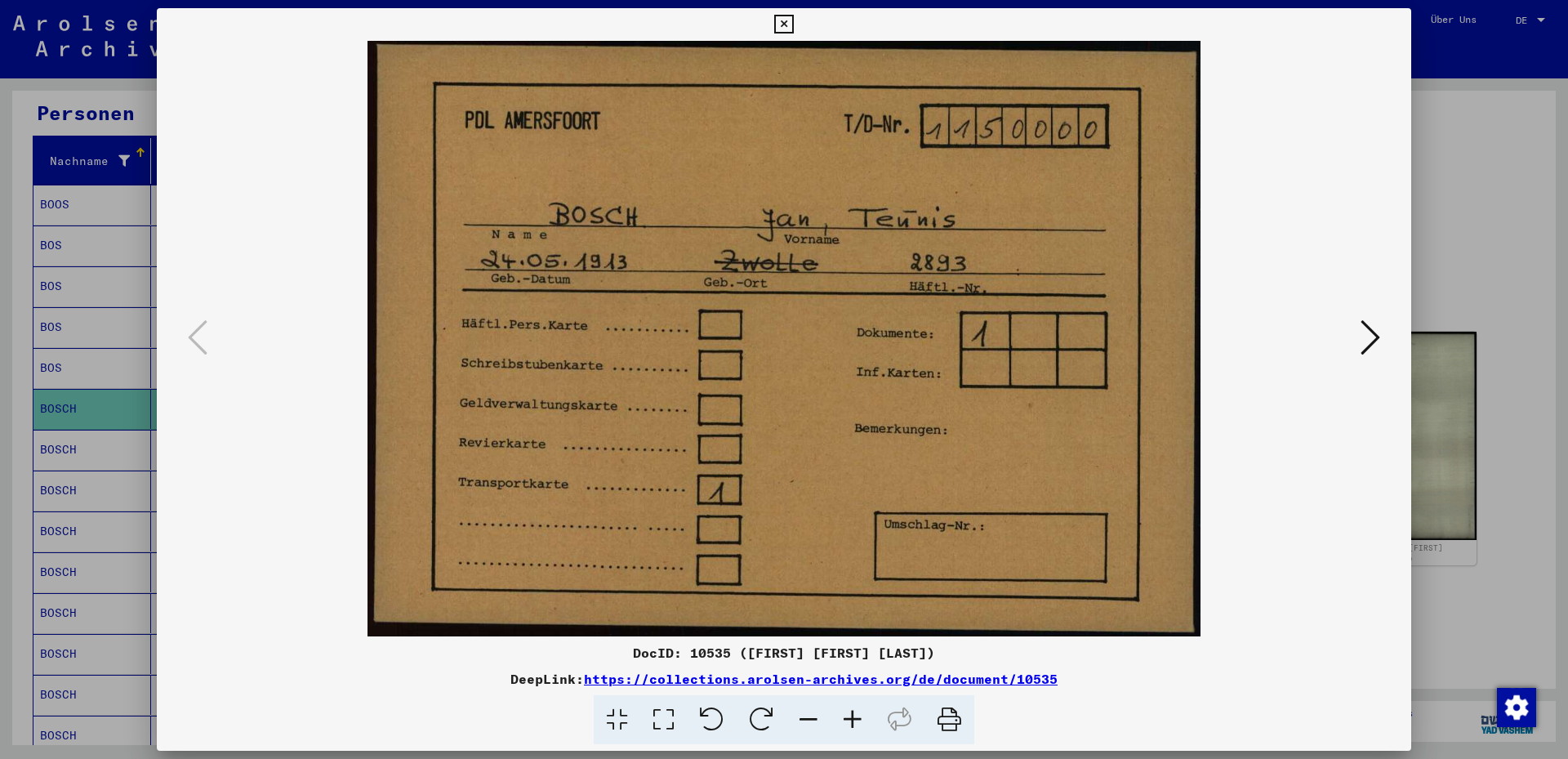click at bounding box center [1370, 337] 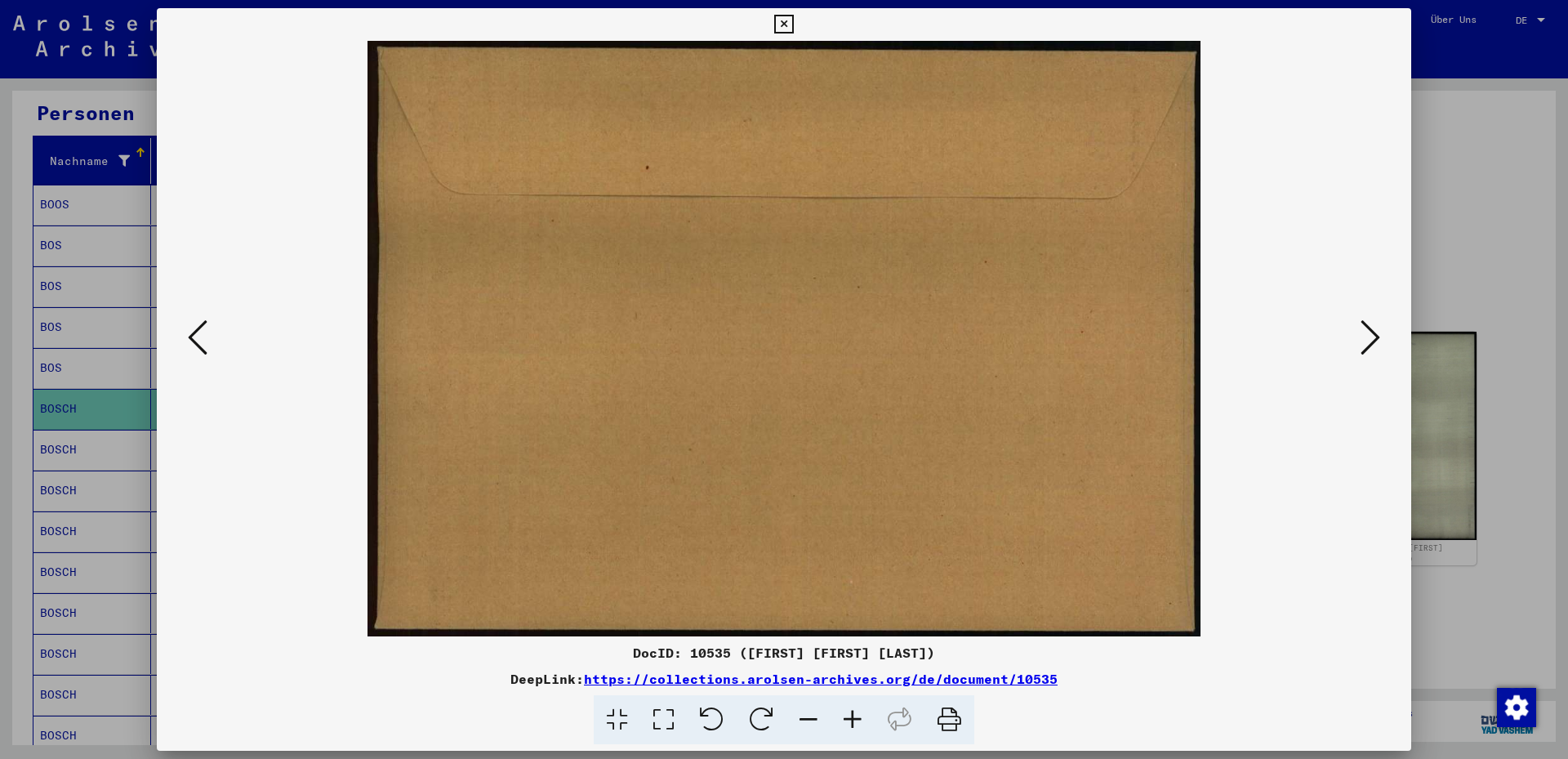 click at bounding box center [1370, 337] 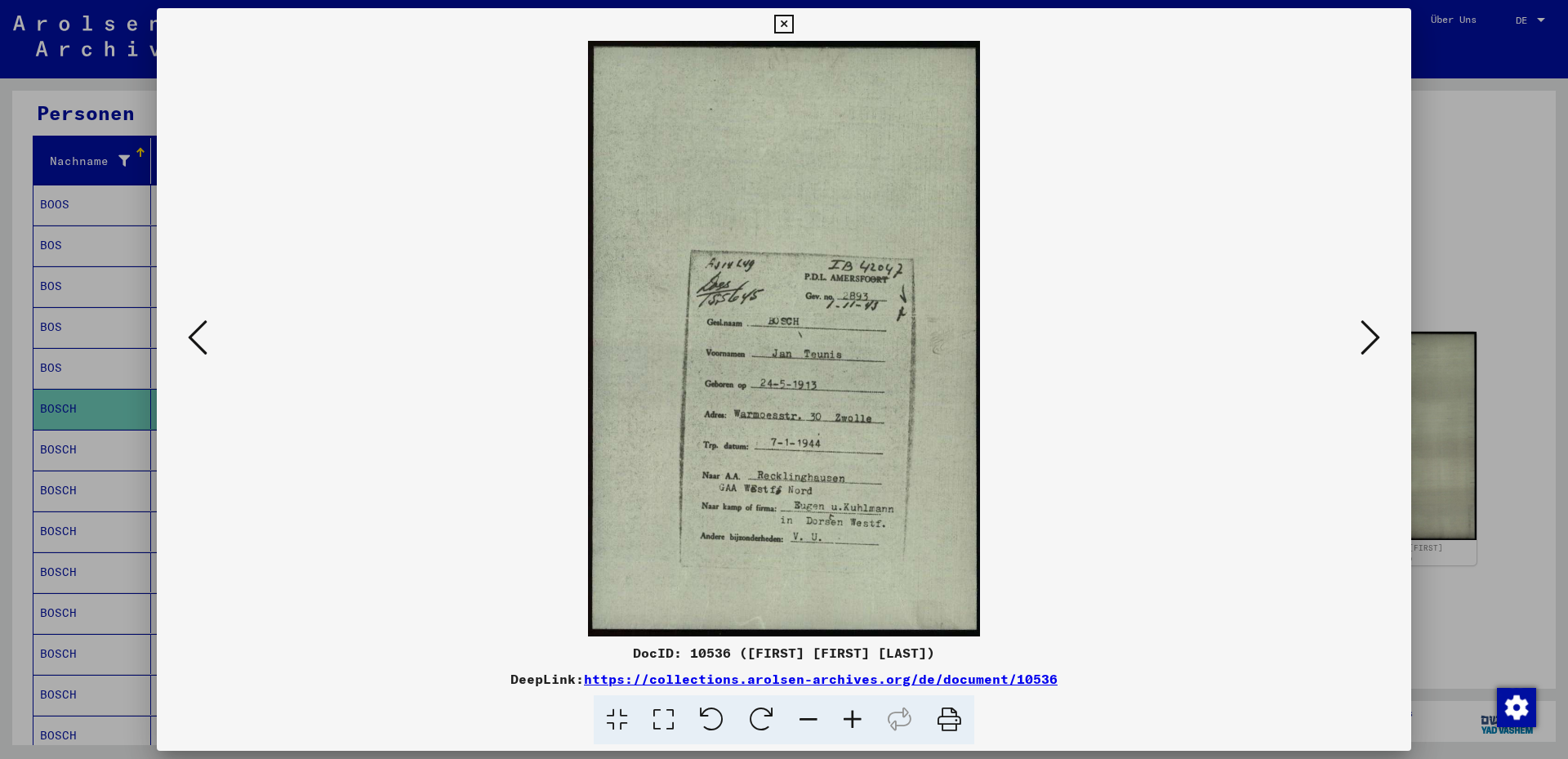 drag, startPoint x: 651, startPoint y: 717, endPoint x: 645, endPoint y: 709, distance: 10 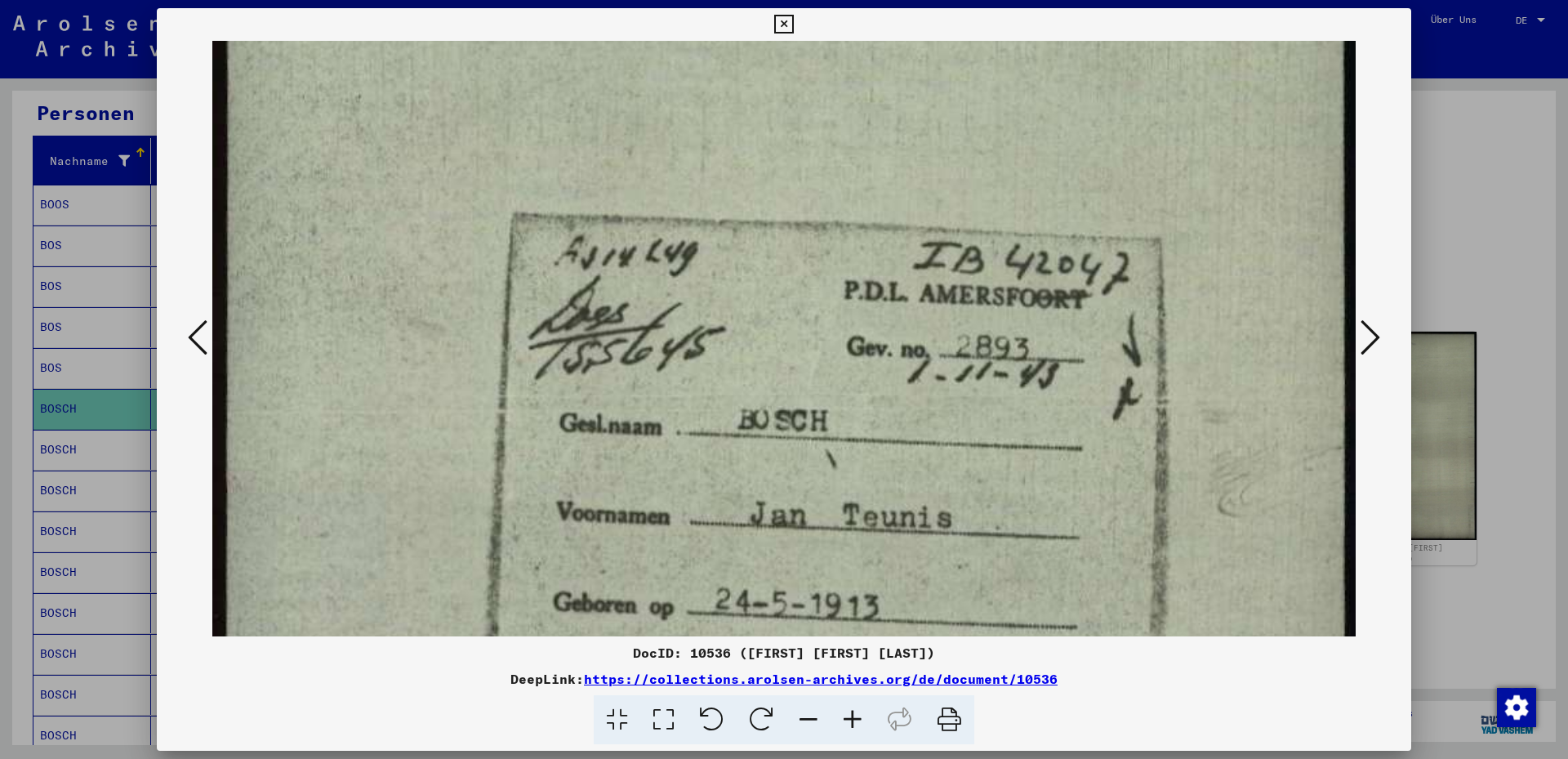 drag, startPoint x: 704, startPoint y: 535, endPoint x: 731, endPoint y: 153, distance: 382.953 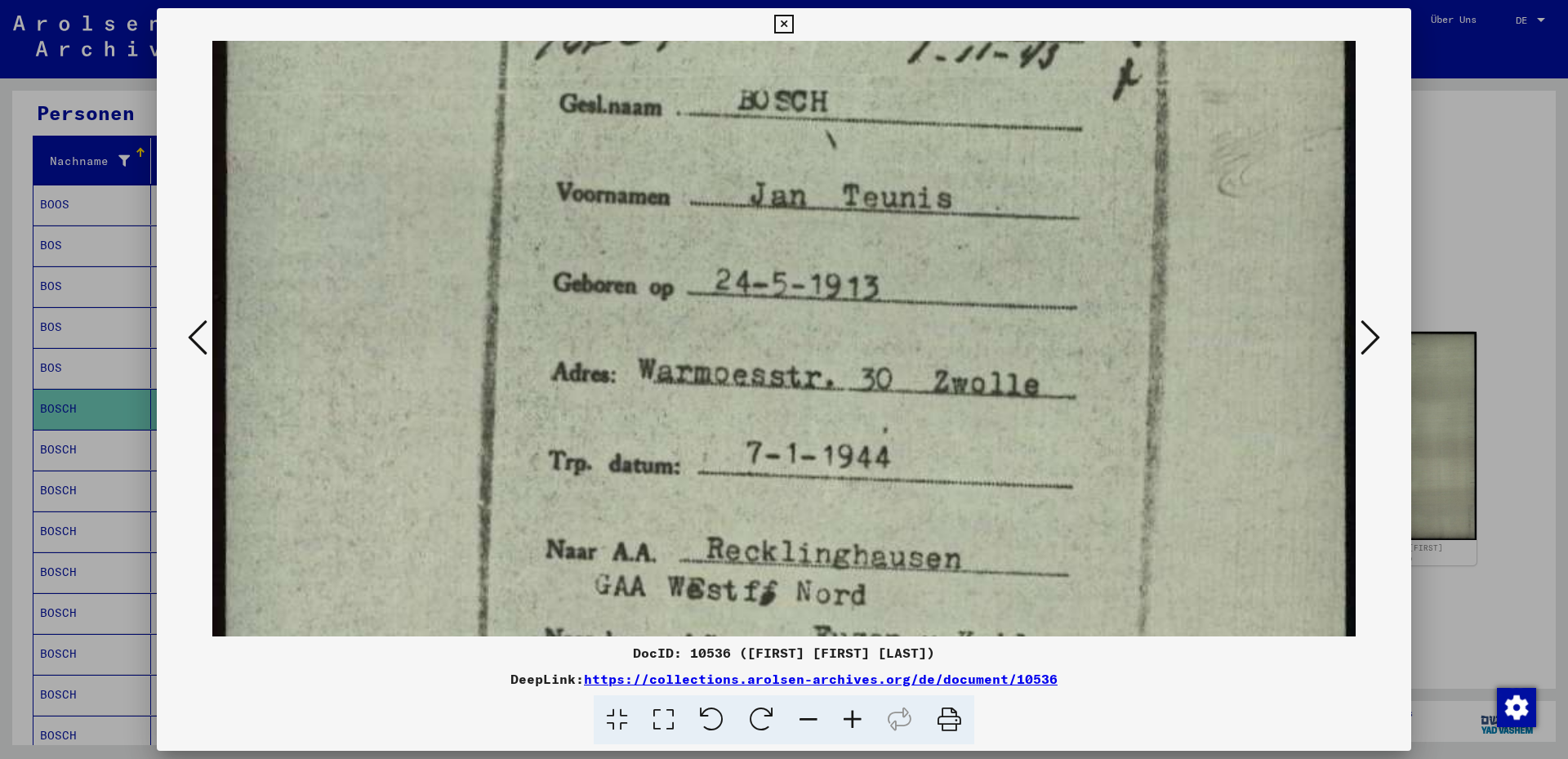drag, startPoint x: 719, startPoint y: 187, endPoint x: 731, endPoint y: 94, distance: 93.771 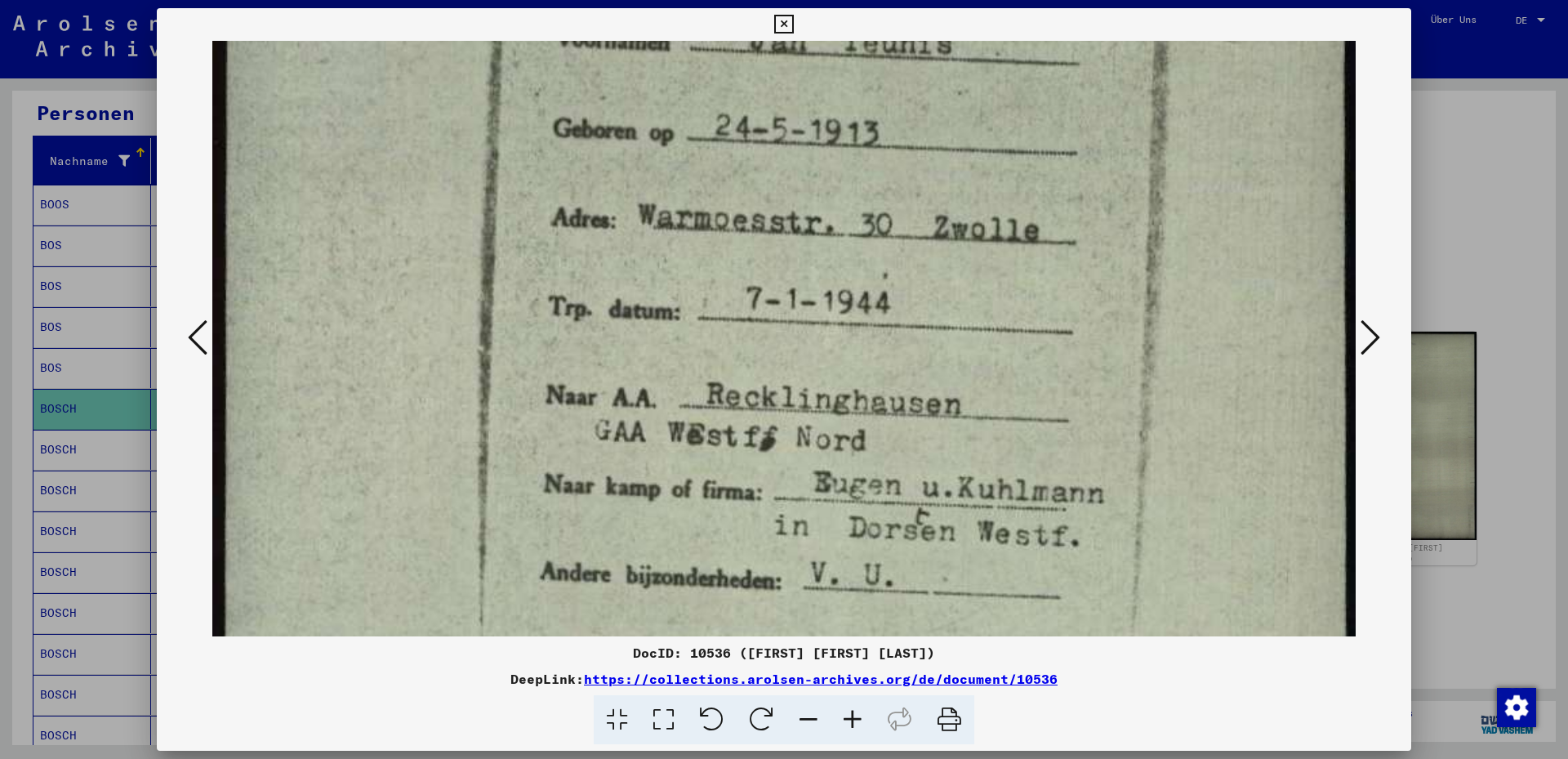 drag, startPoint x: 688, startPoint y: 348, endPoint x: 696, endPoint y: 212, distance: 136.23509 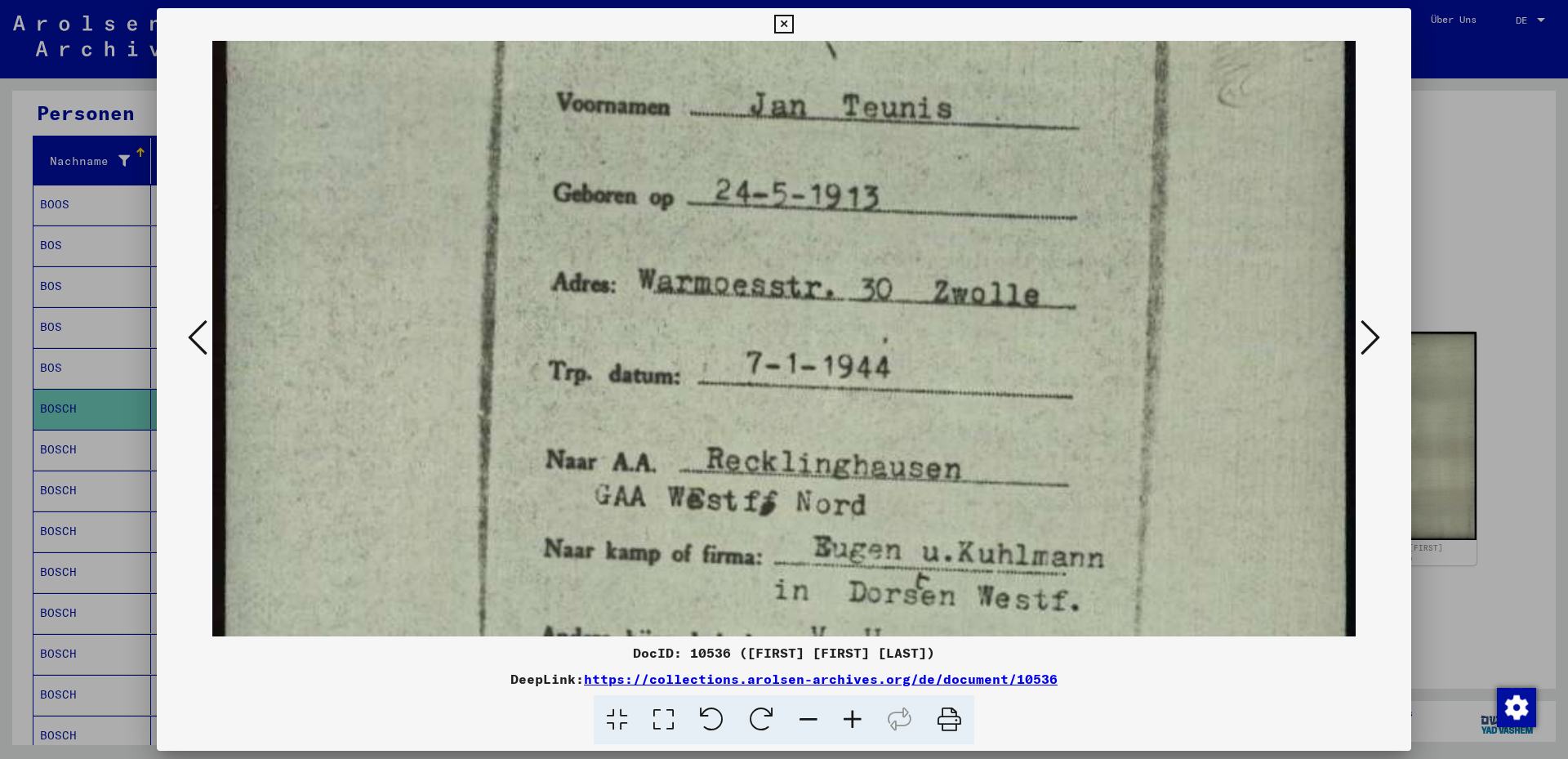 scroll, scrollTop: 848, scrollLeft: 0, axis: vertical 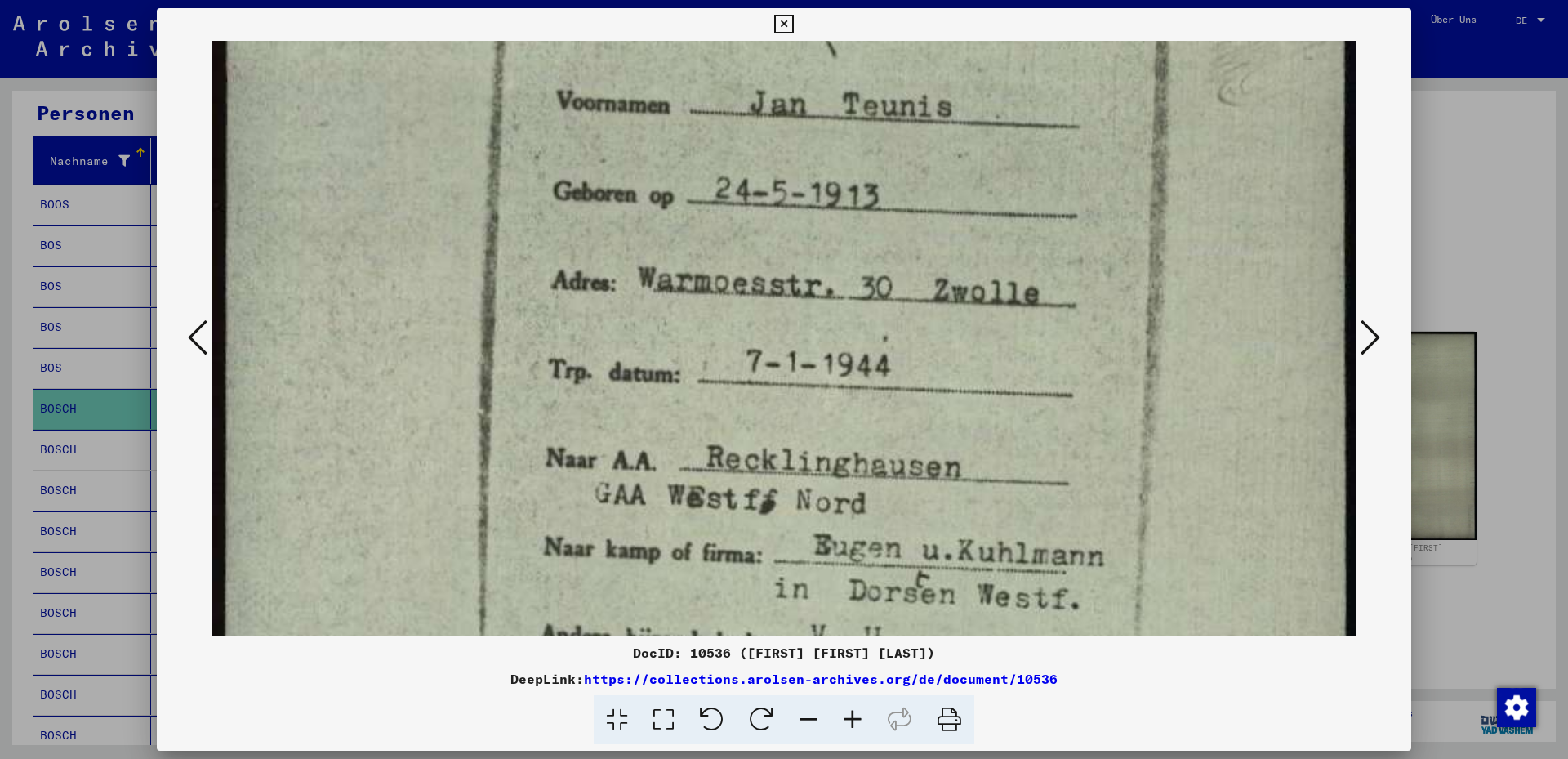 drag, startPoint x: 668, startPoint y: 326, endPoint x: 622, endPoint y: 400, distance: 87 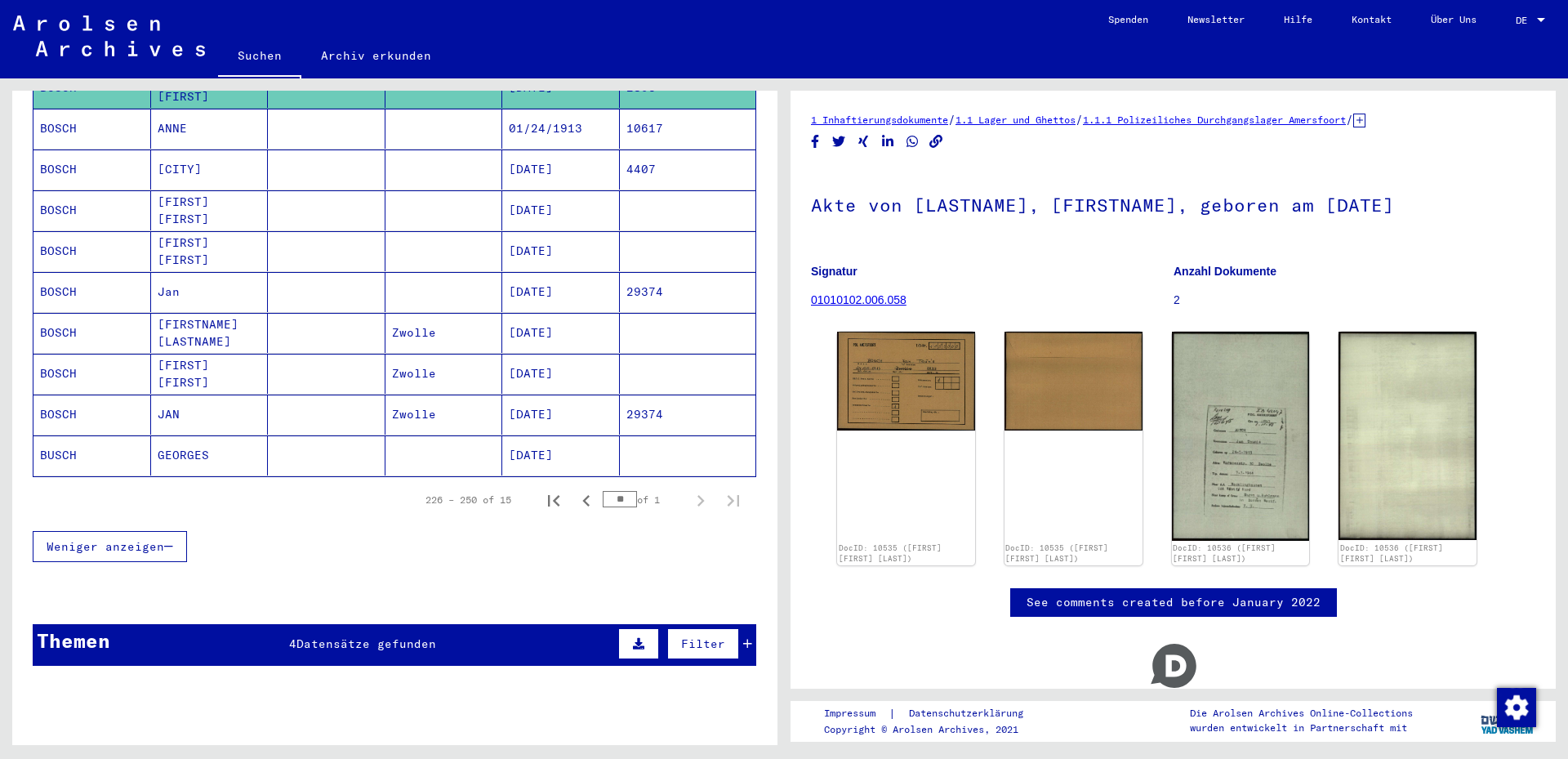 scroll, scrollTop: 490, scrollLeft: 0, axis: vertical 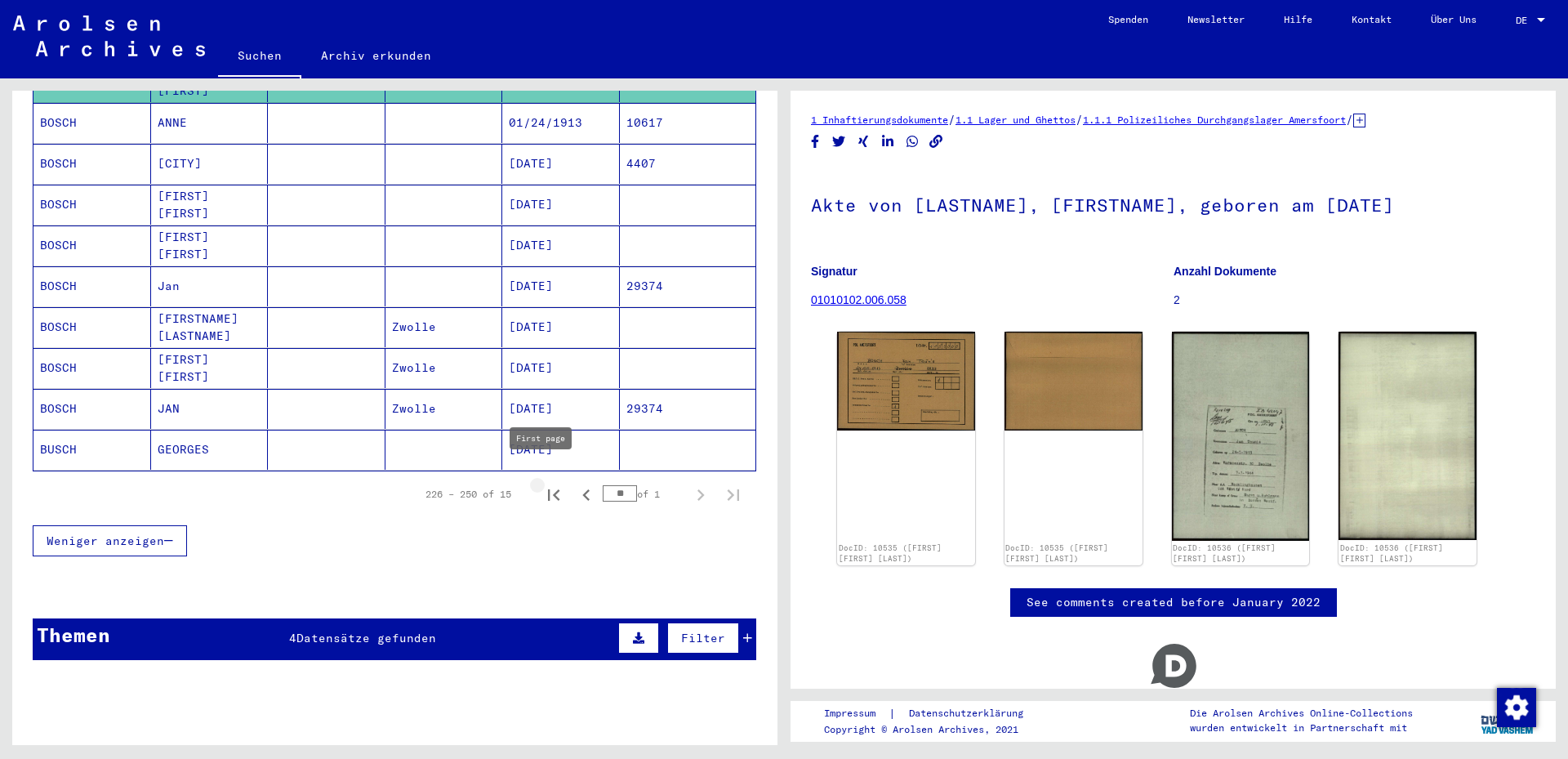 click 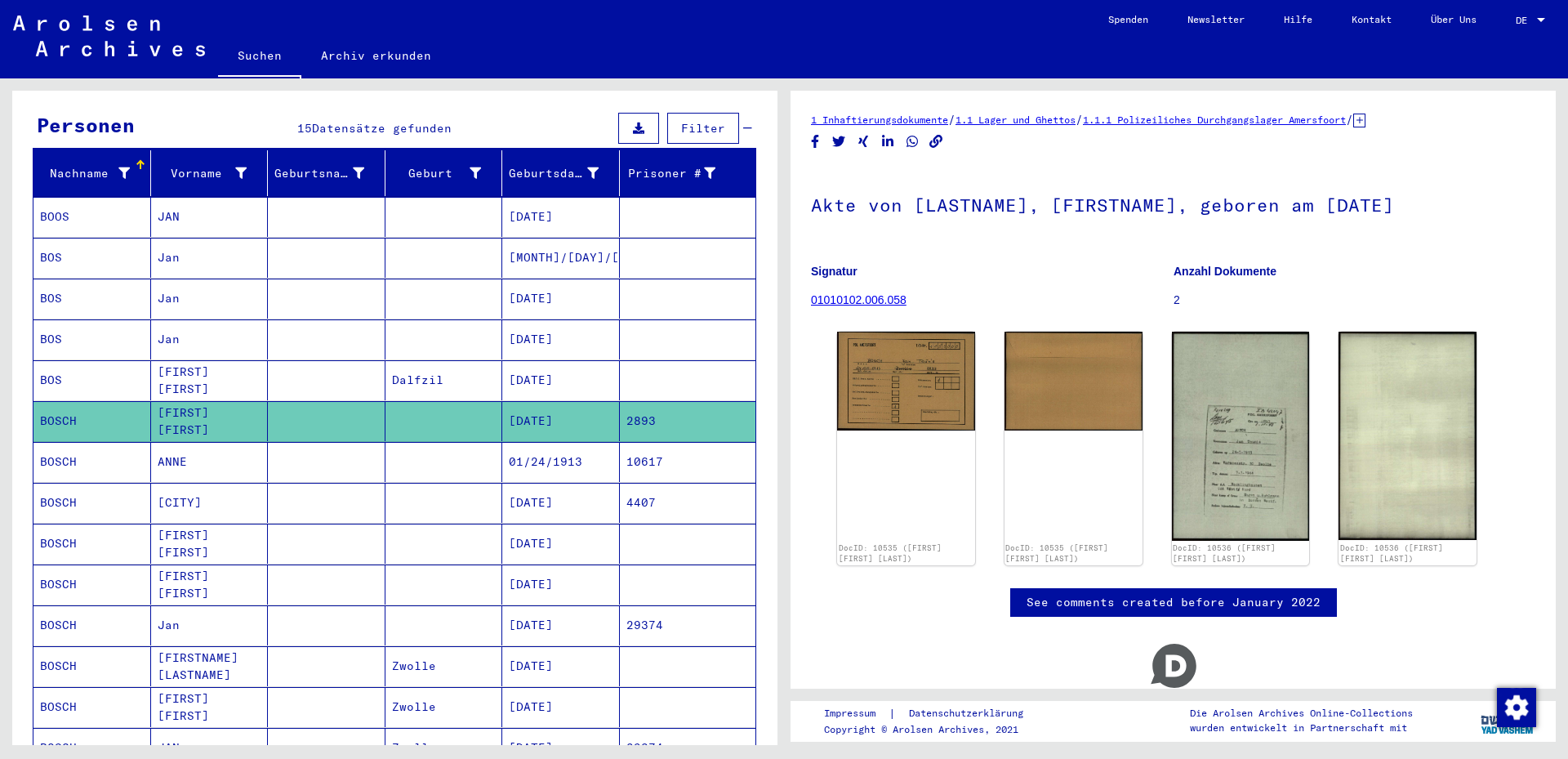 scroll, scrollTop: 0, scrollLeft: 0, axis: both 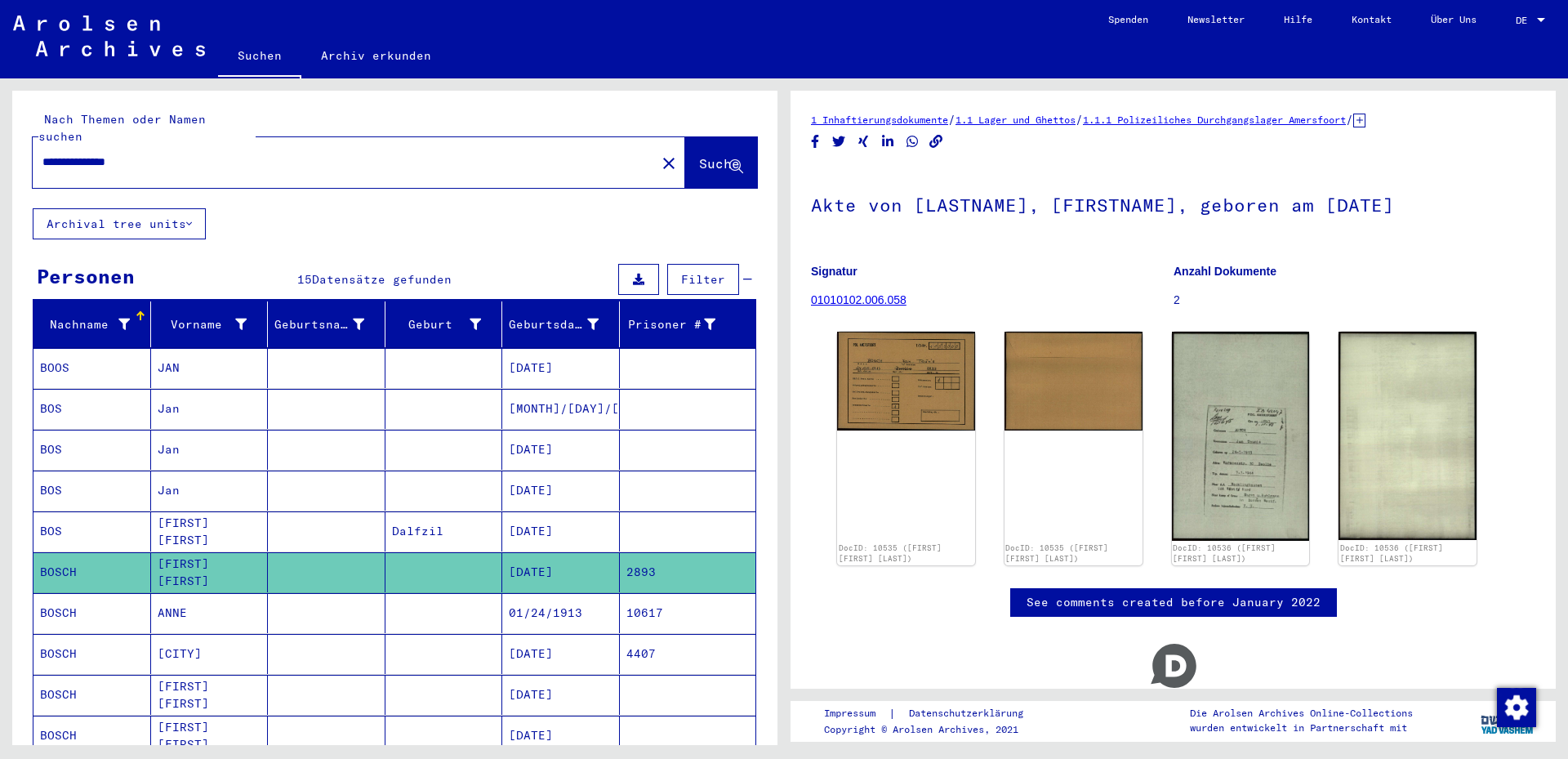drag, startPoint x: 199, startPoint y: 144, endPoint x: 33, endPoint y: 138, distance: 166.1084 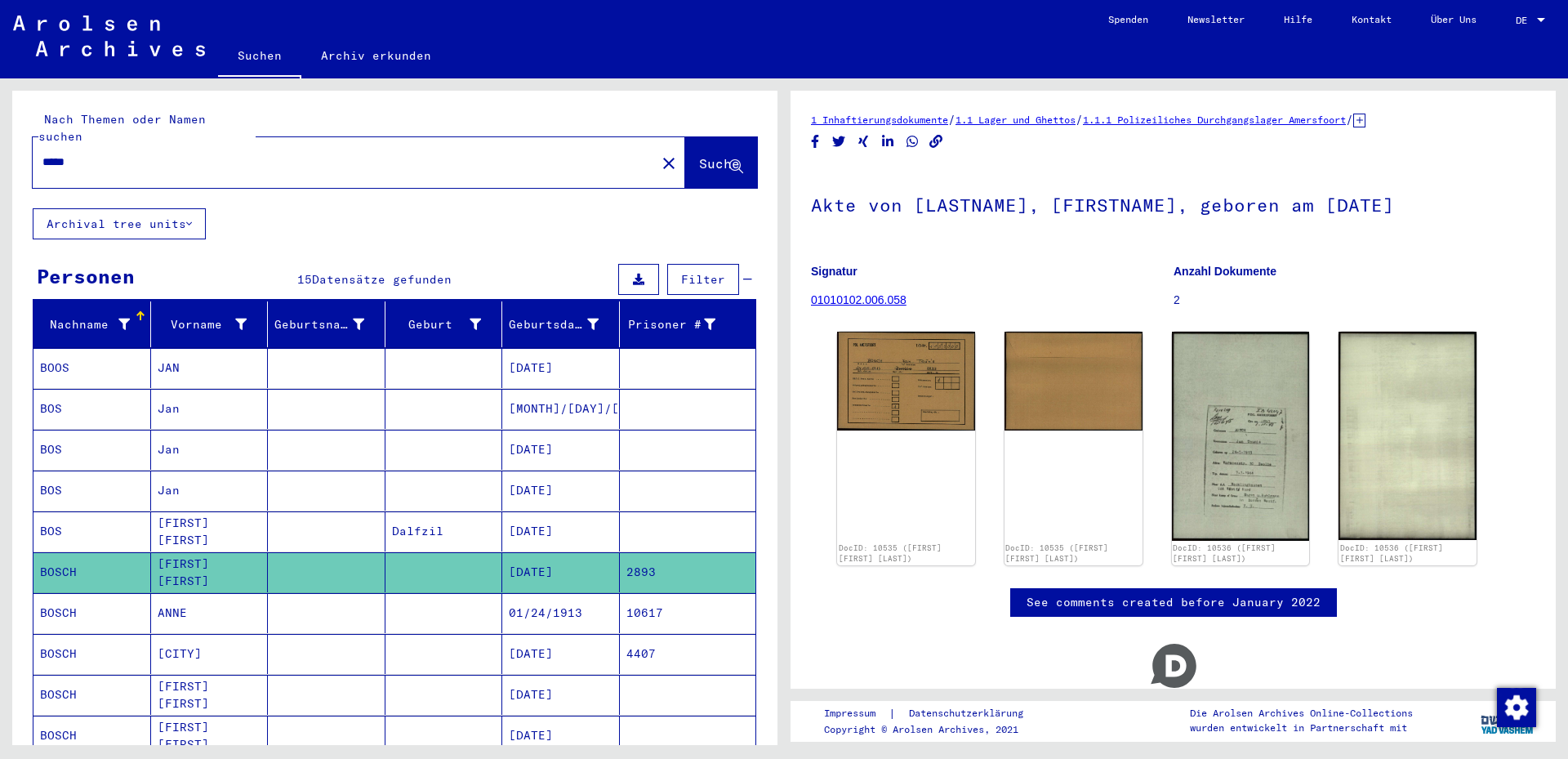 type on "*****" 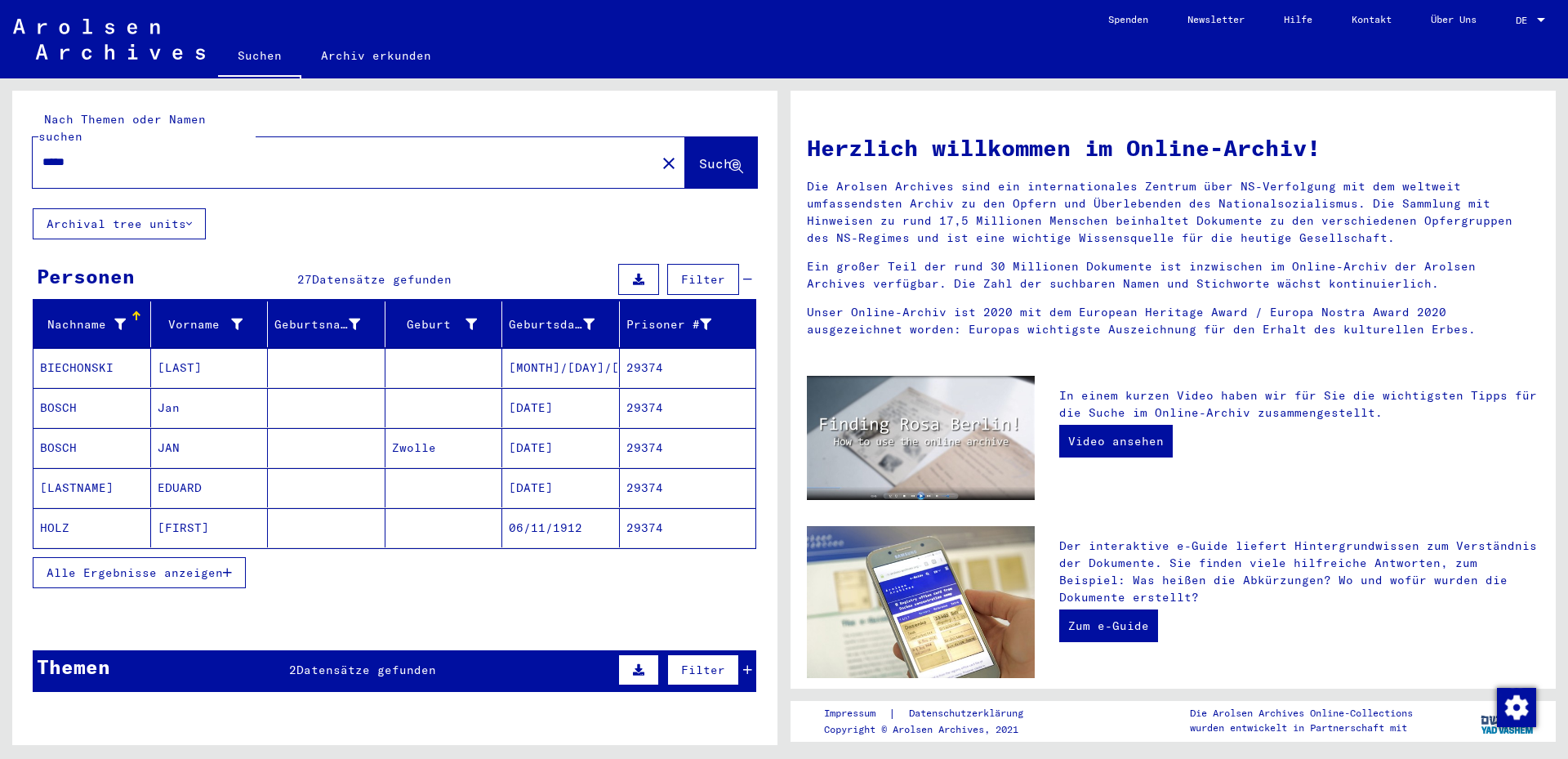 click on "Jan" at bounding box center (210, 448) 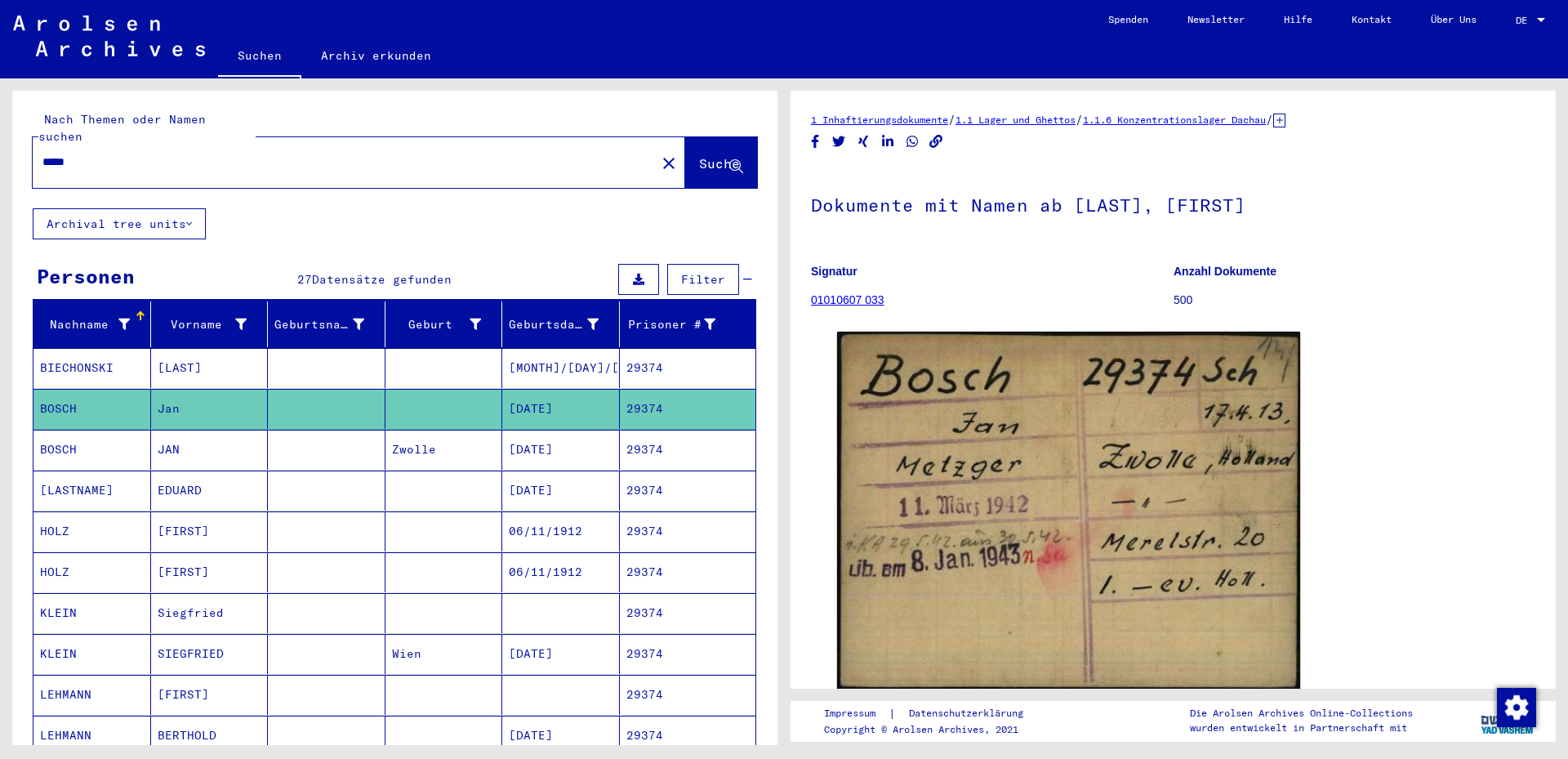 click on "Zwolle" at bounding box center (444, 490) 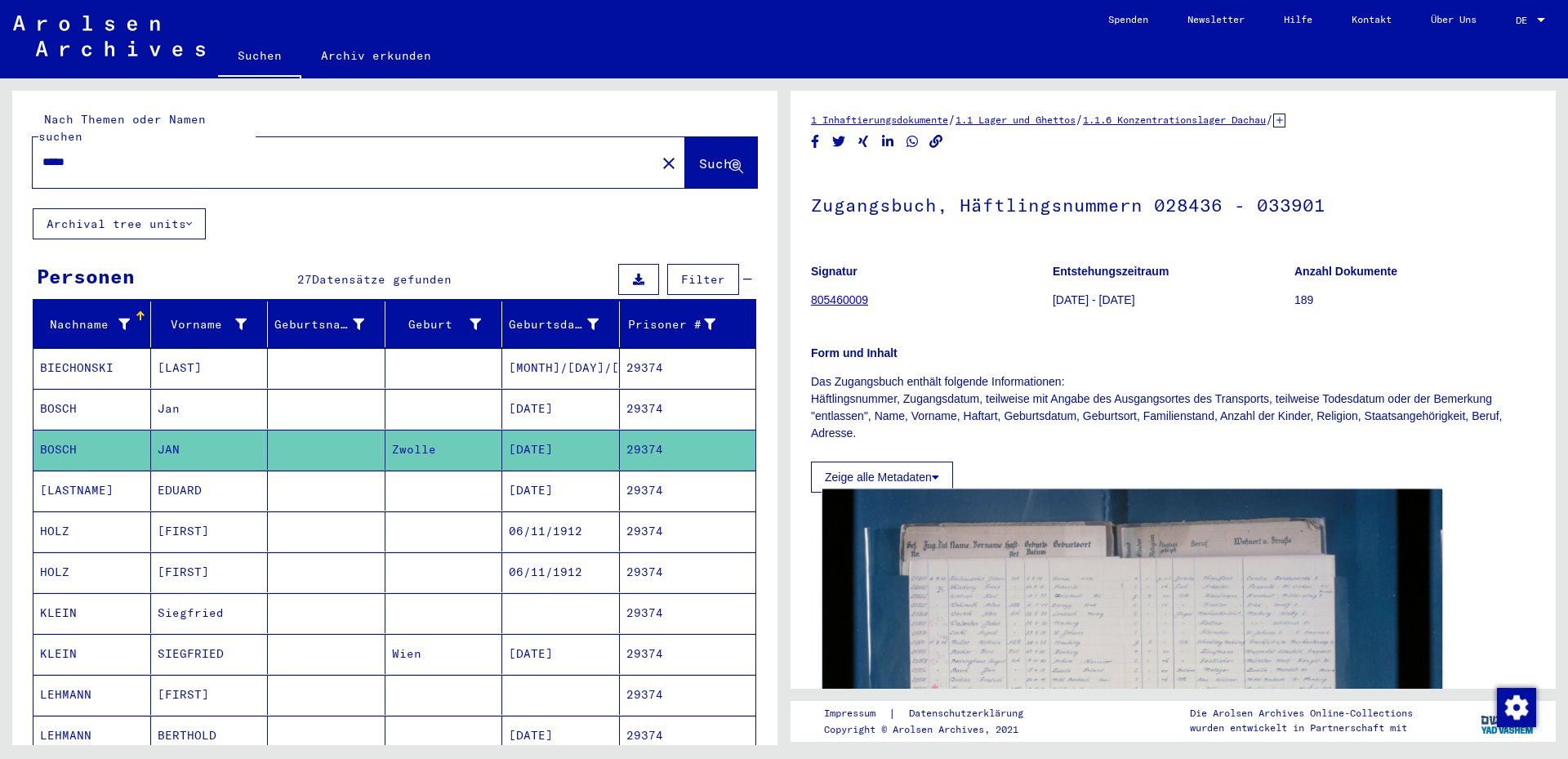 click 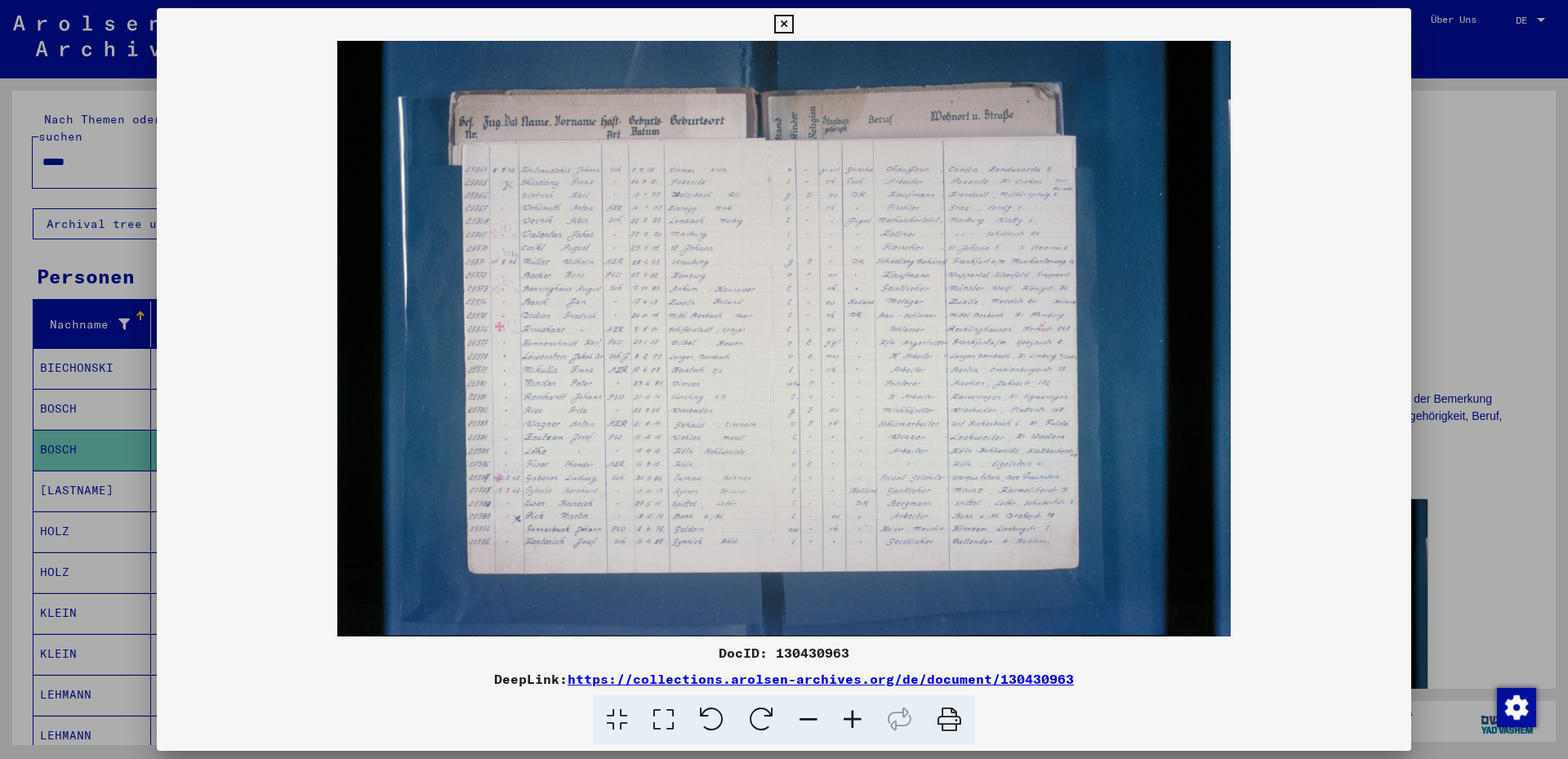 click at bounding box center [663, 720] 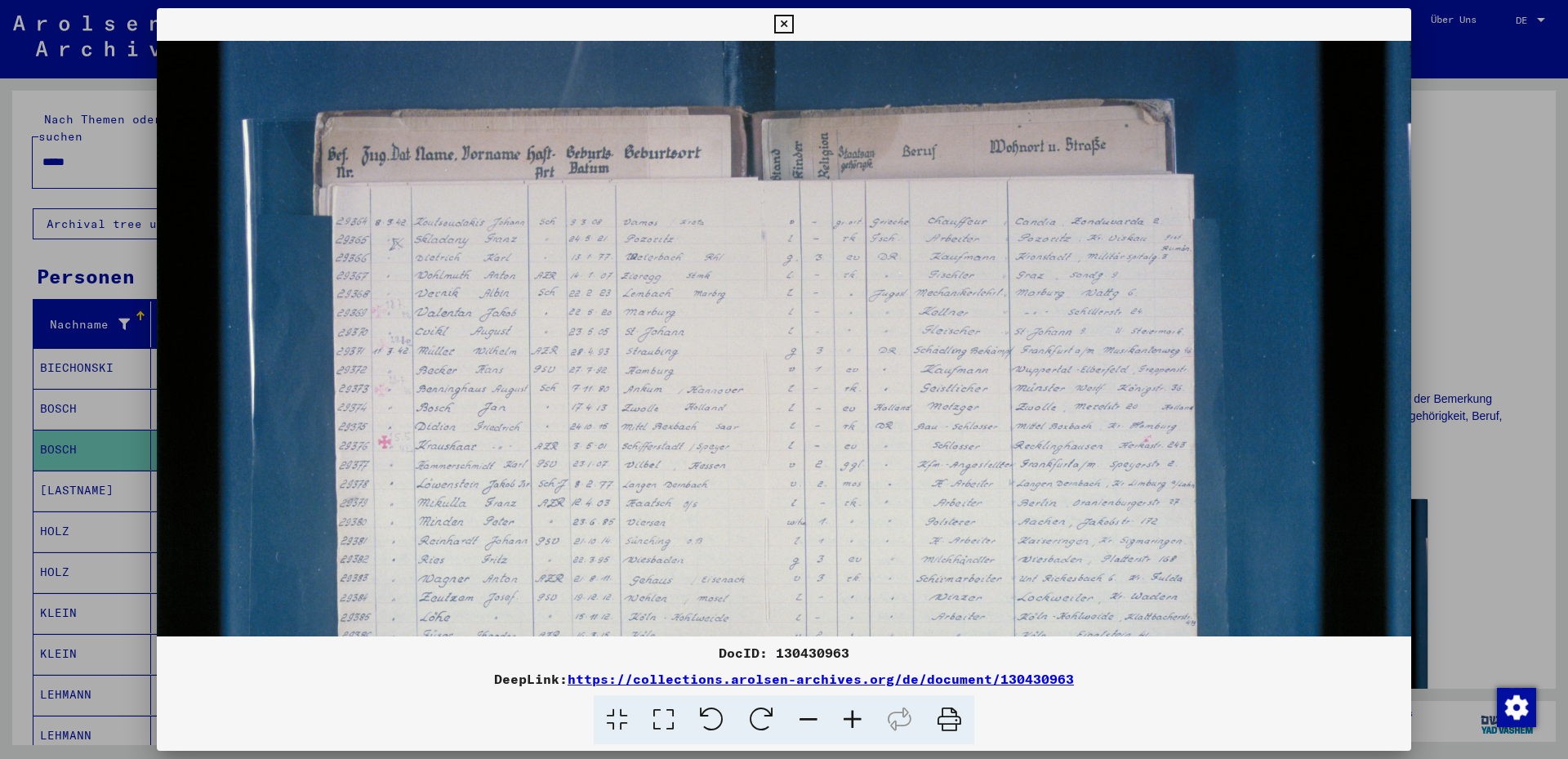click at bounding box center [853, 720] 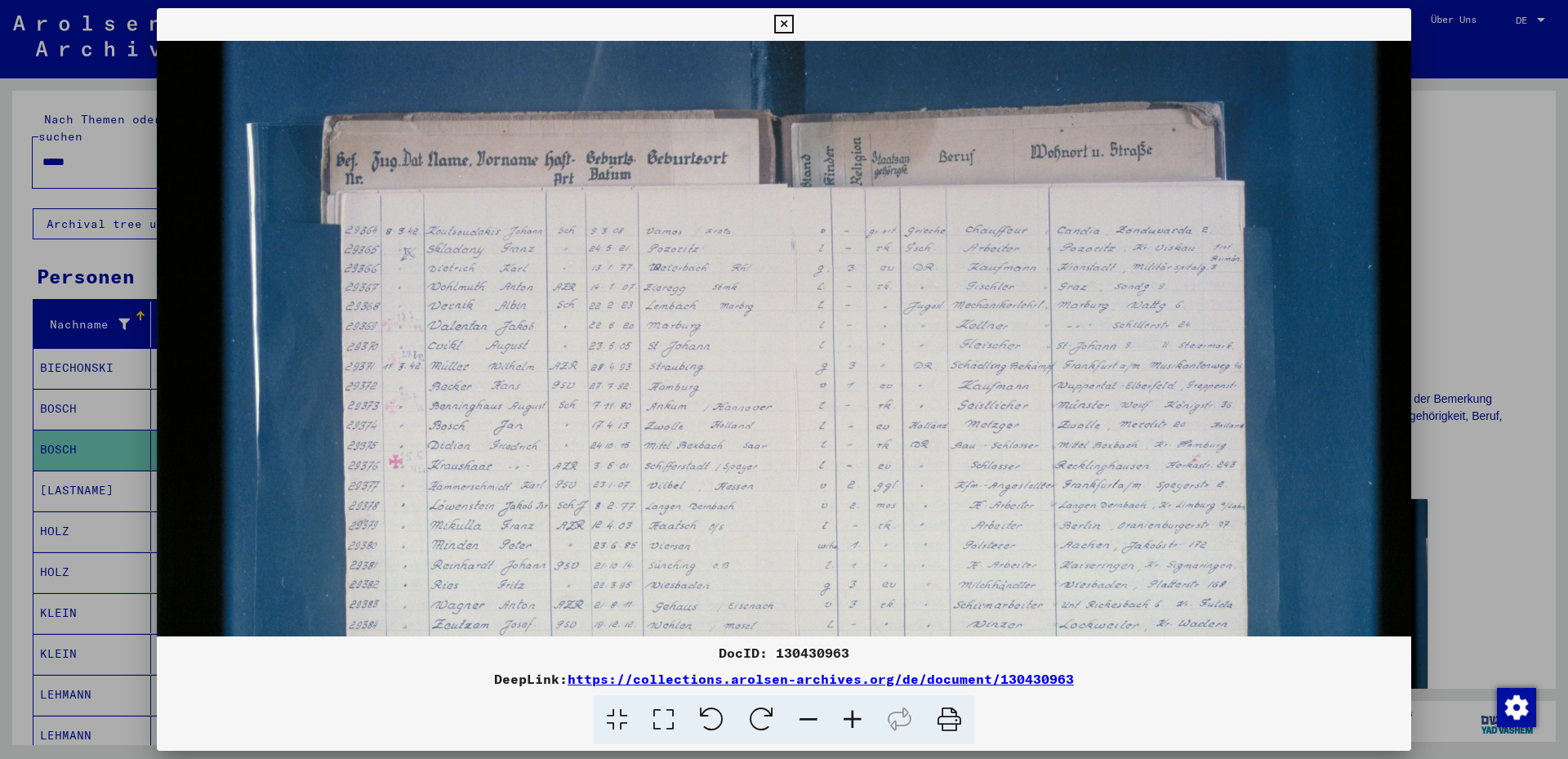 click at bounding box center (853, 720) 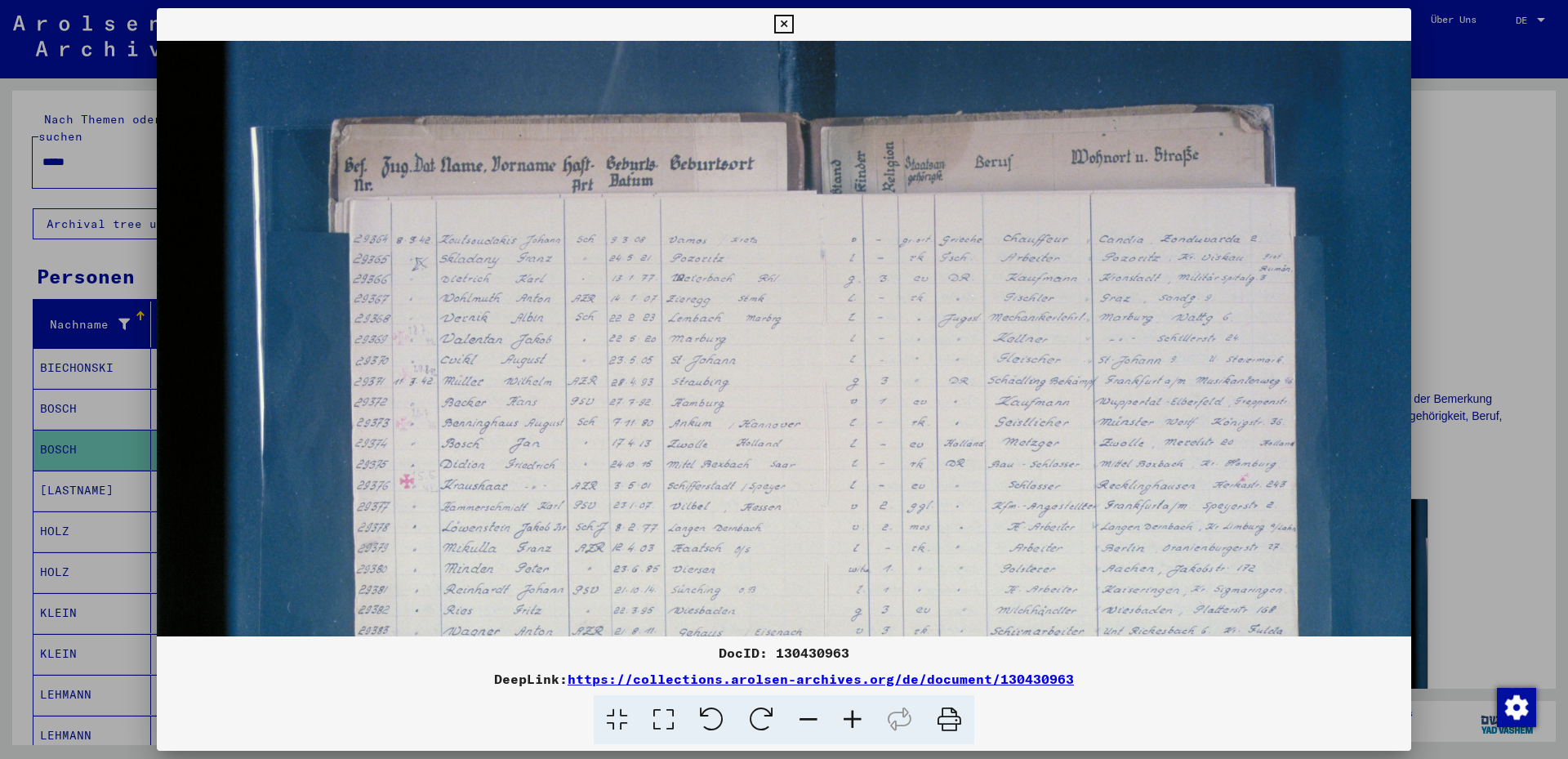 click at bounding box center (853, 720) 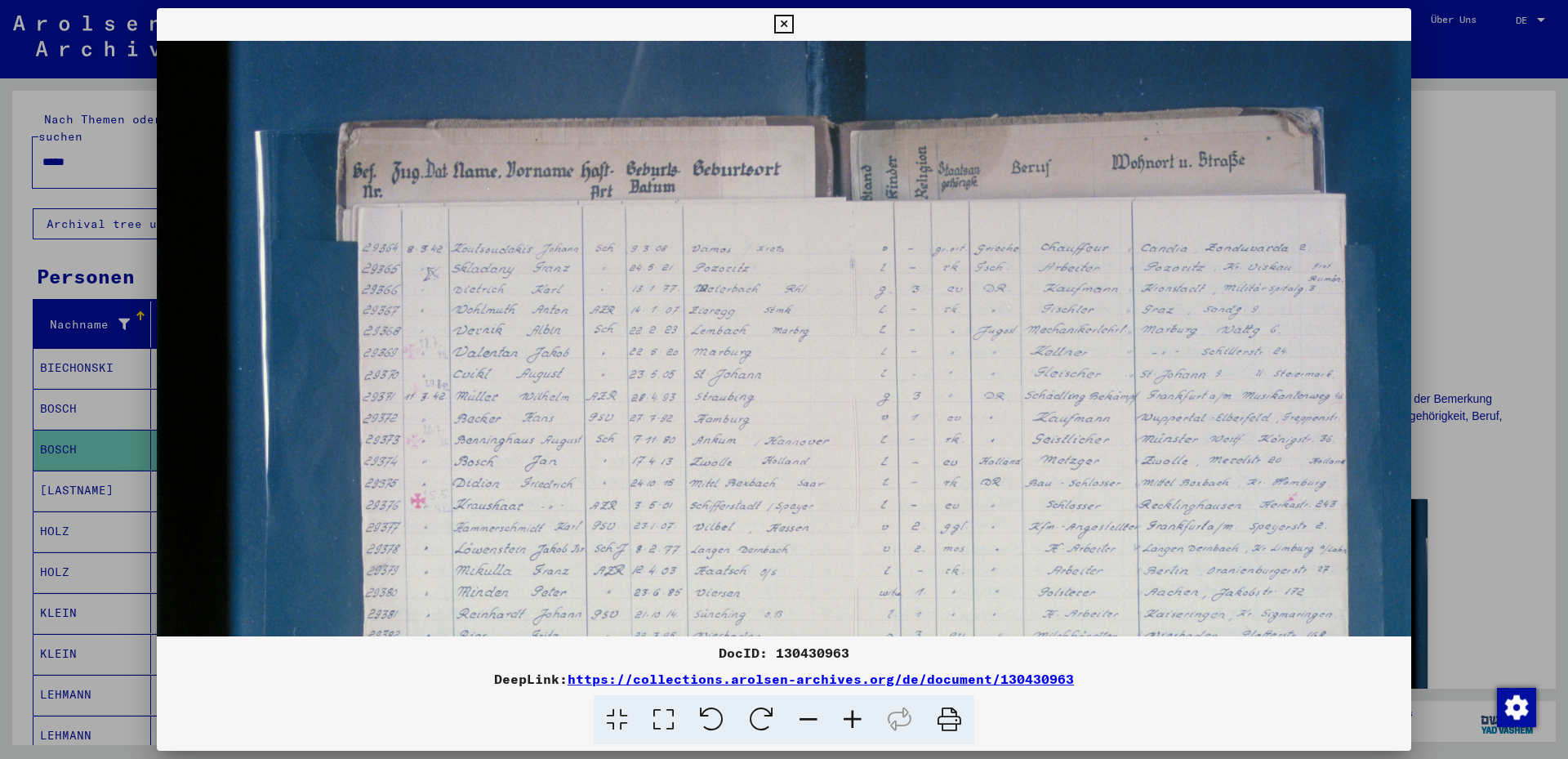 click at bounding box center [853, 720] 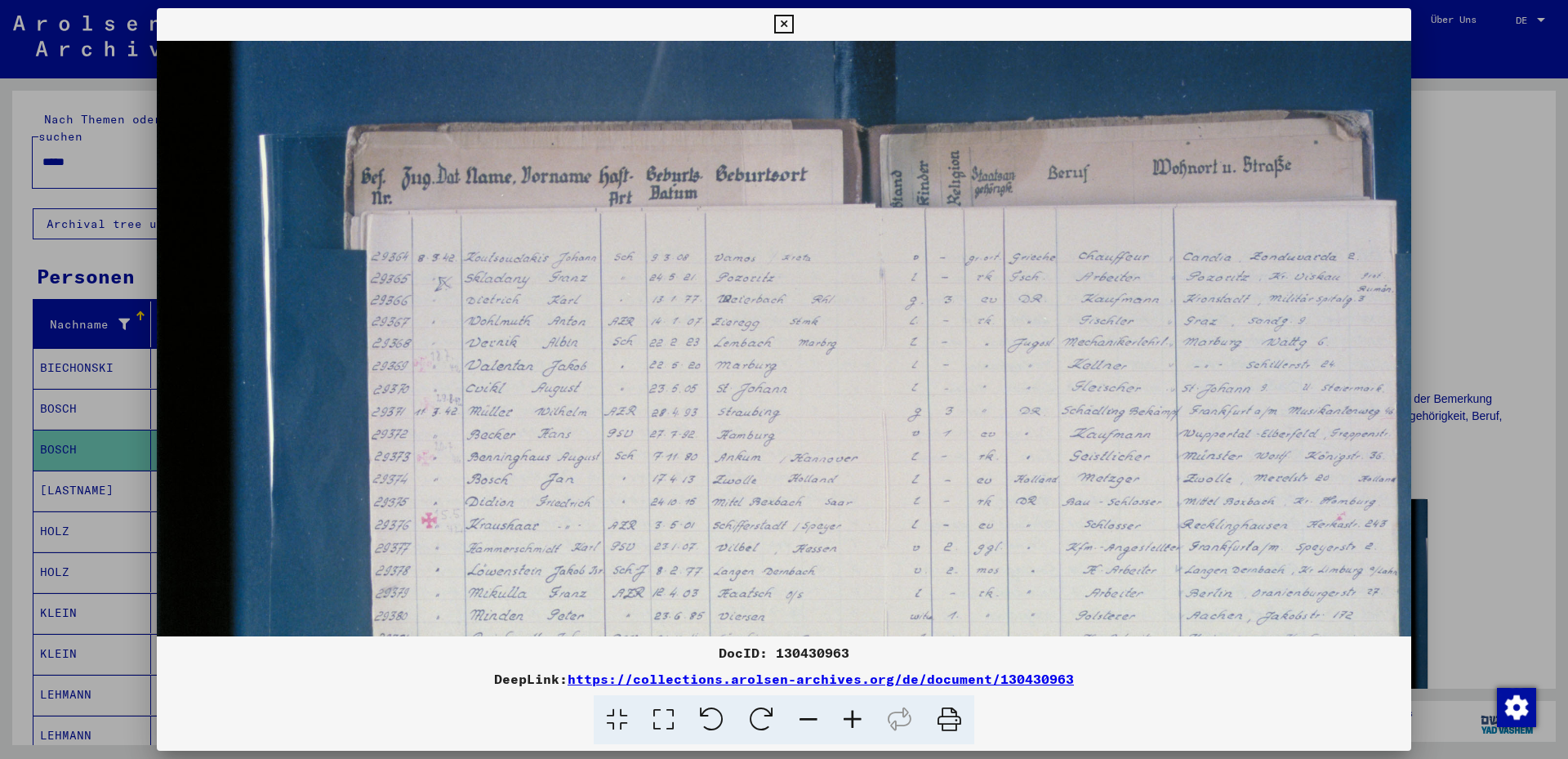 click at bounding box center (853, 720) 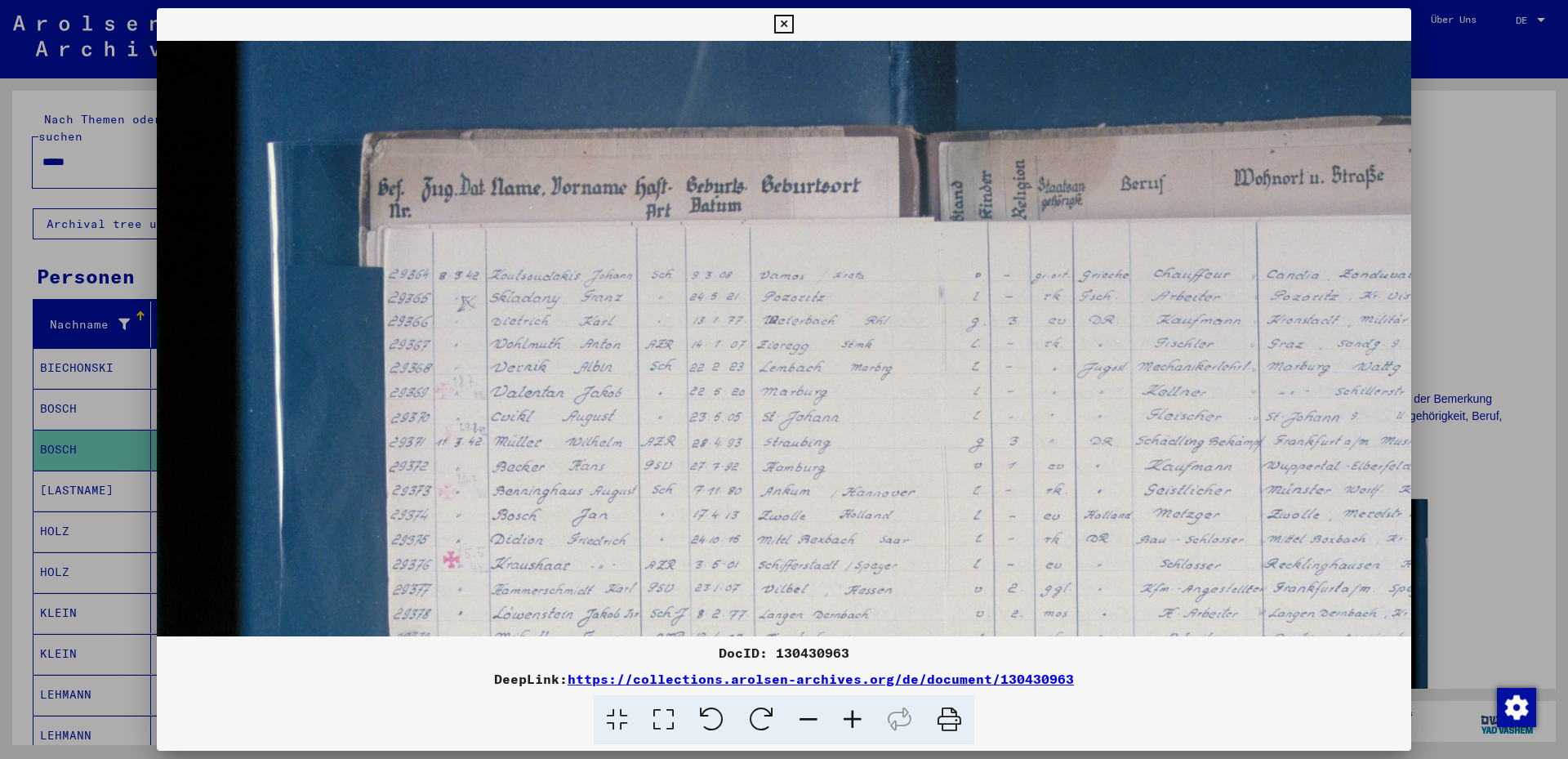 click at bounding box center (853, 720) 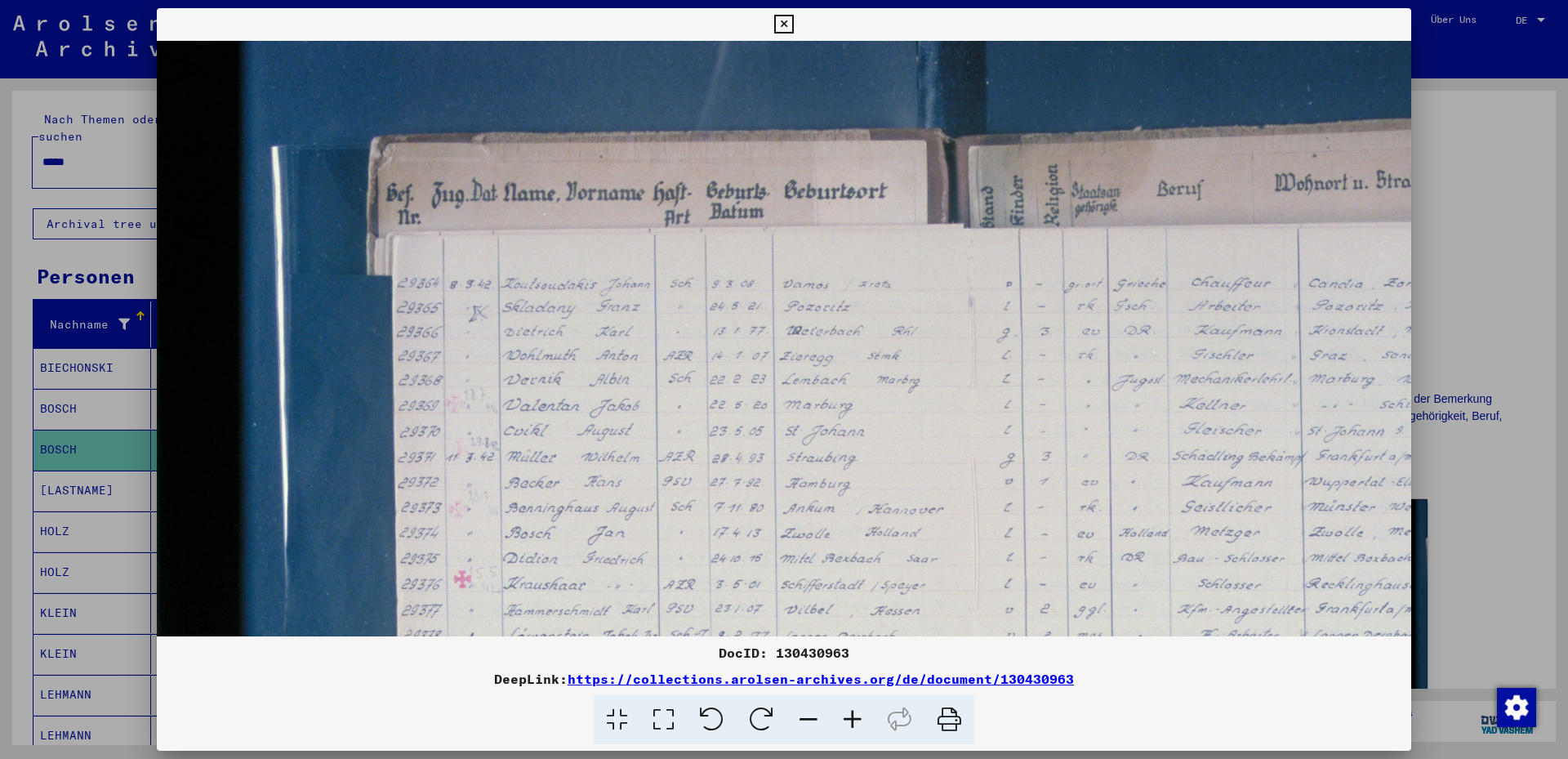 click at bounding box center [853, 720] 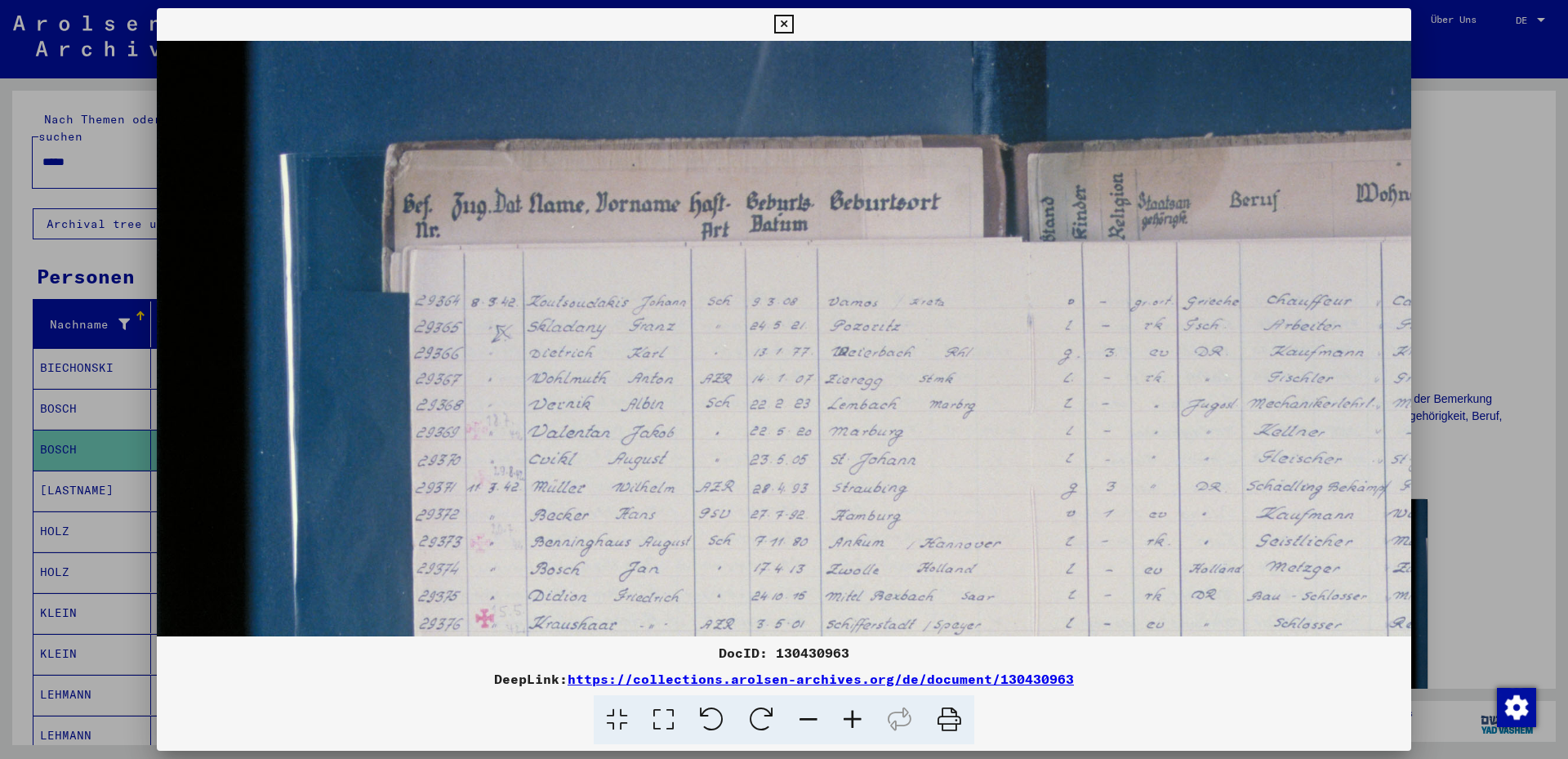 click at bounding box center (853, 720) 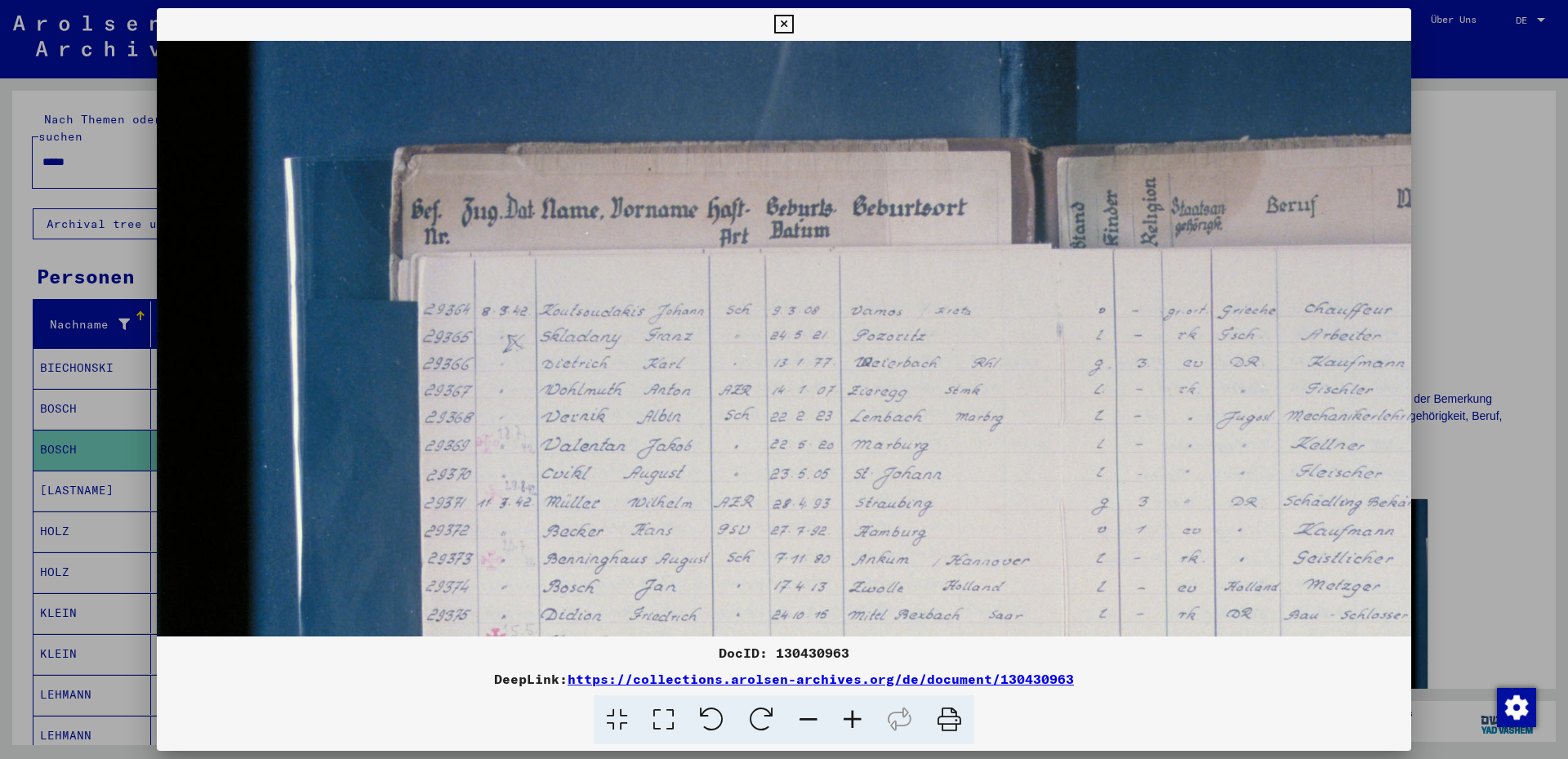 click at bounding box center [853, 720] 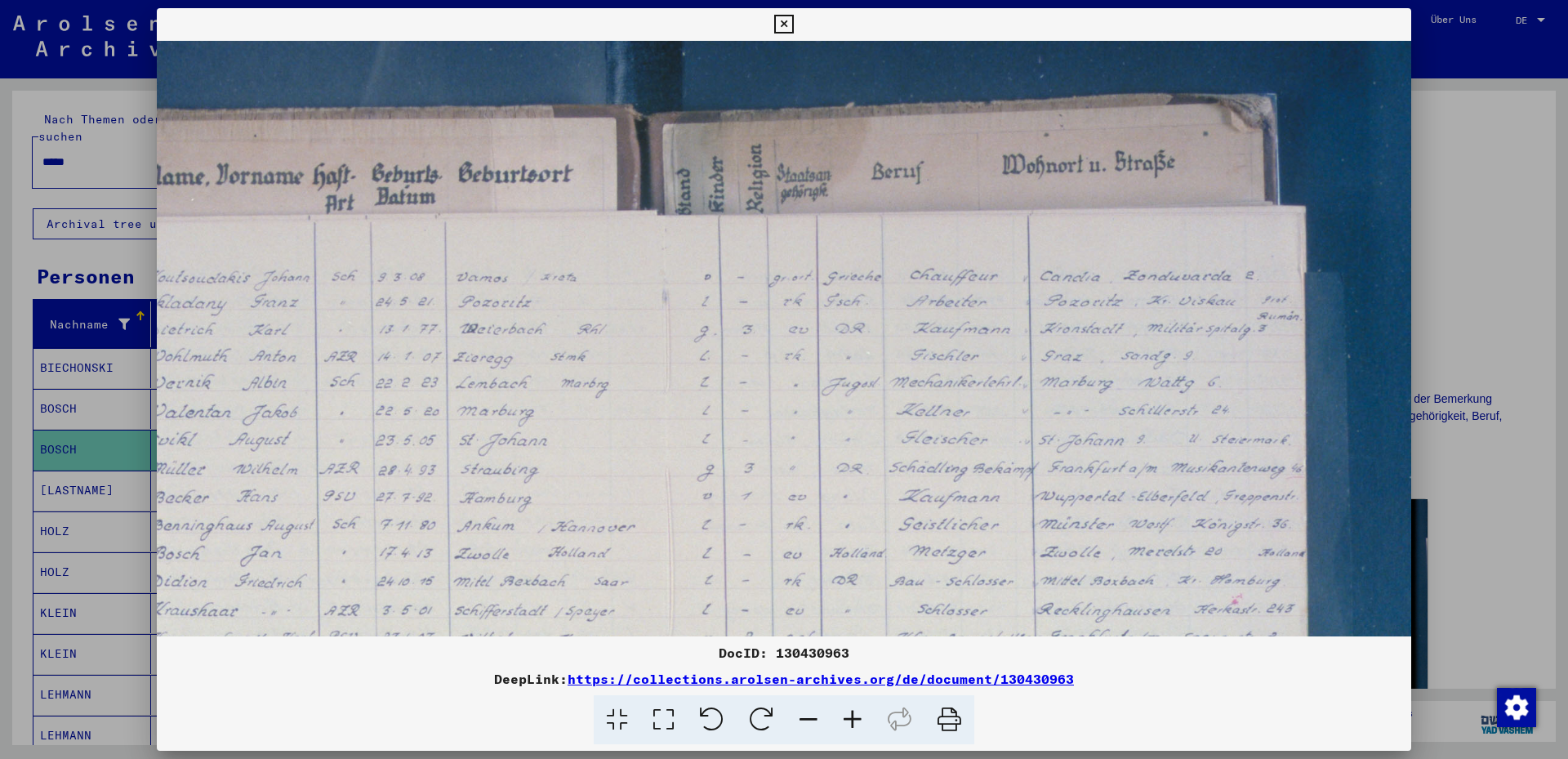 scroll, scrollTop: 29, scrollLeft: 443, axis: both 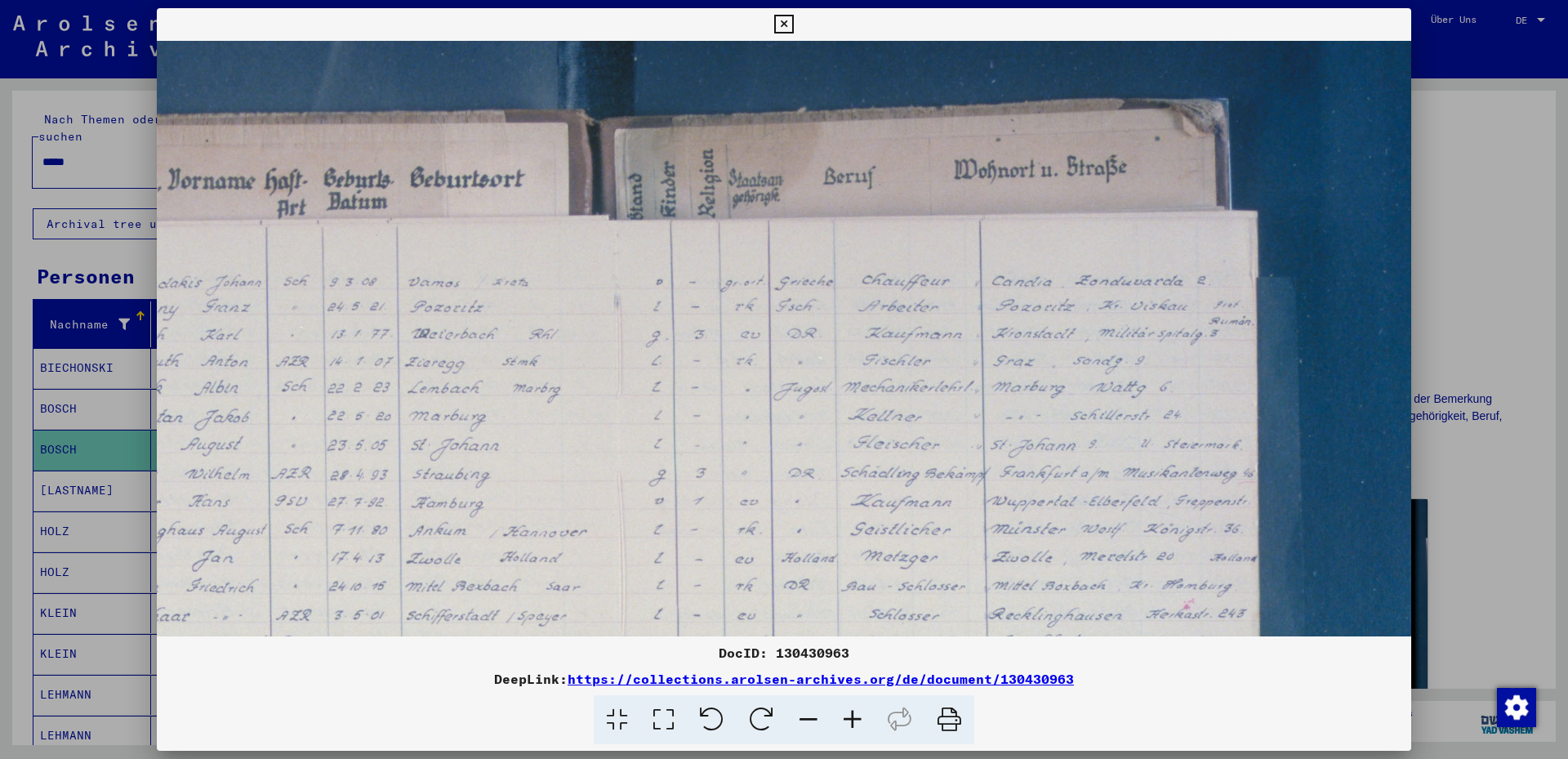 drag, startPoint x: 822, startPoint y: 402, endPoint x: 428, endPoint y: 387, distance: 394.28543 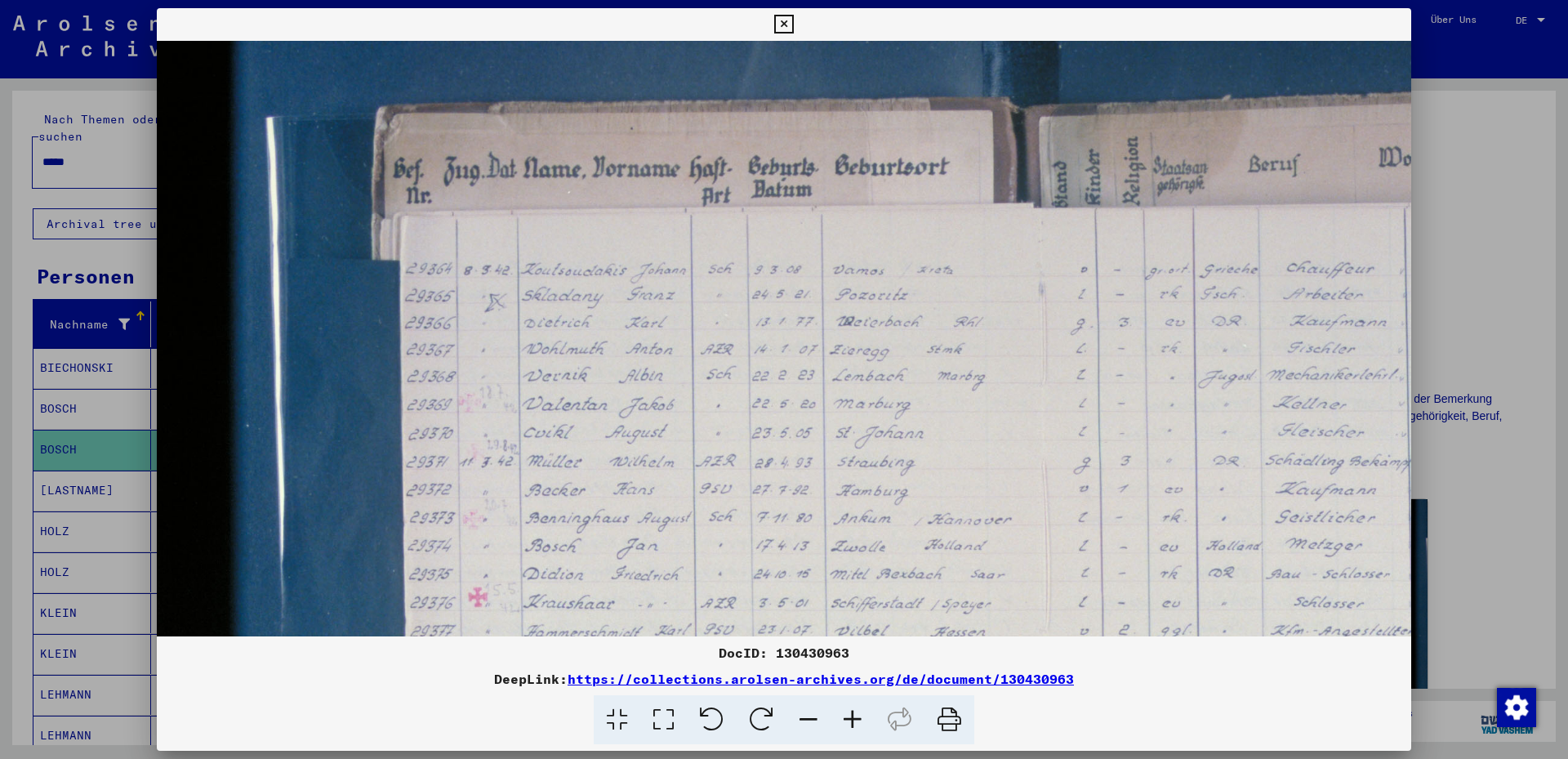 drag, startPoint x: 724, startPoint y: 388, endPoint x: 1150, endPoint y: 376, distance: 426.169 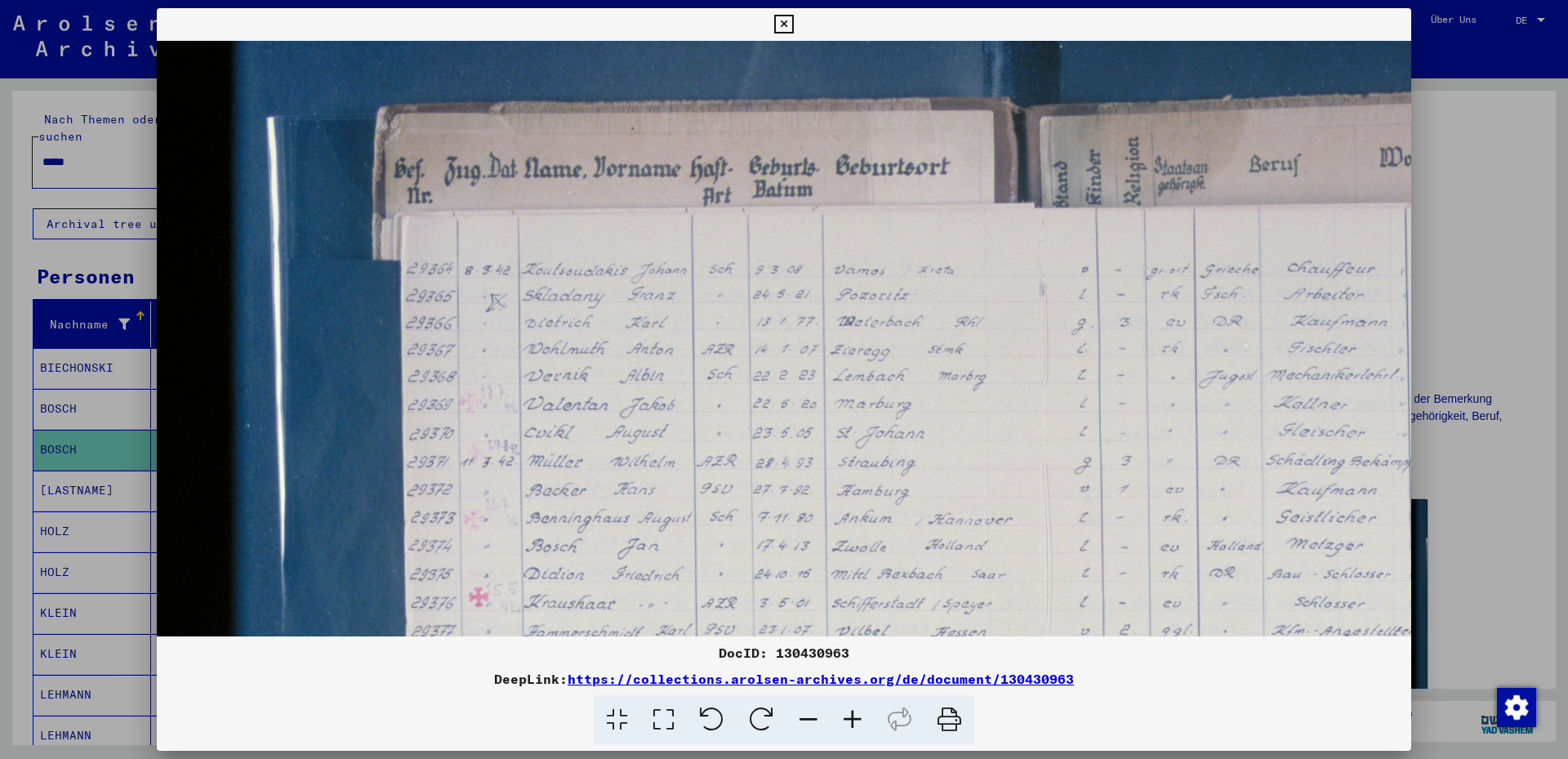 click at bounding box center [853, 720] 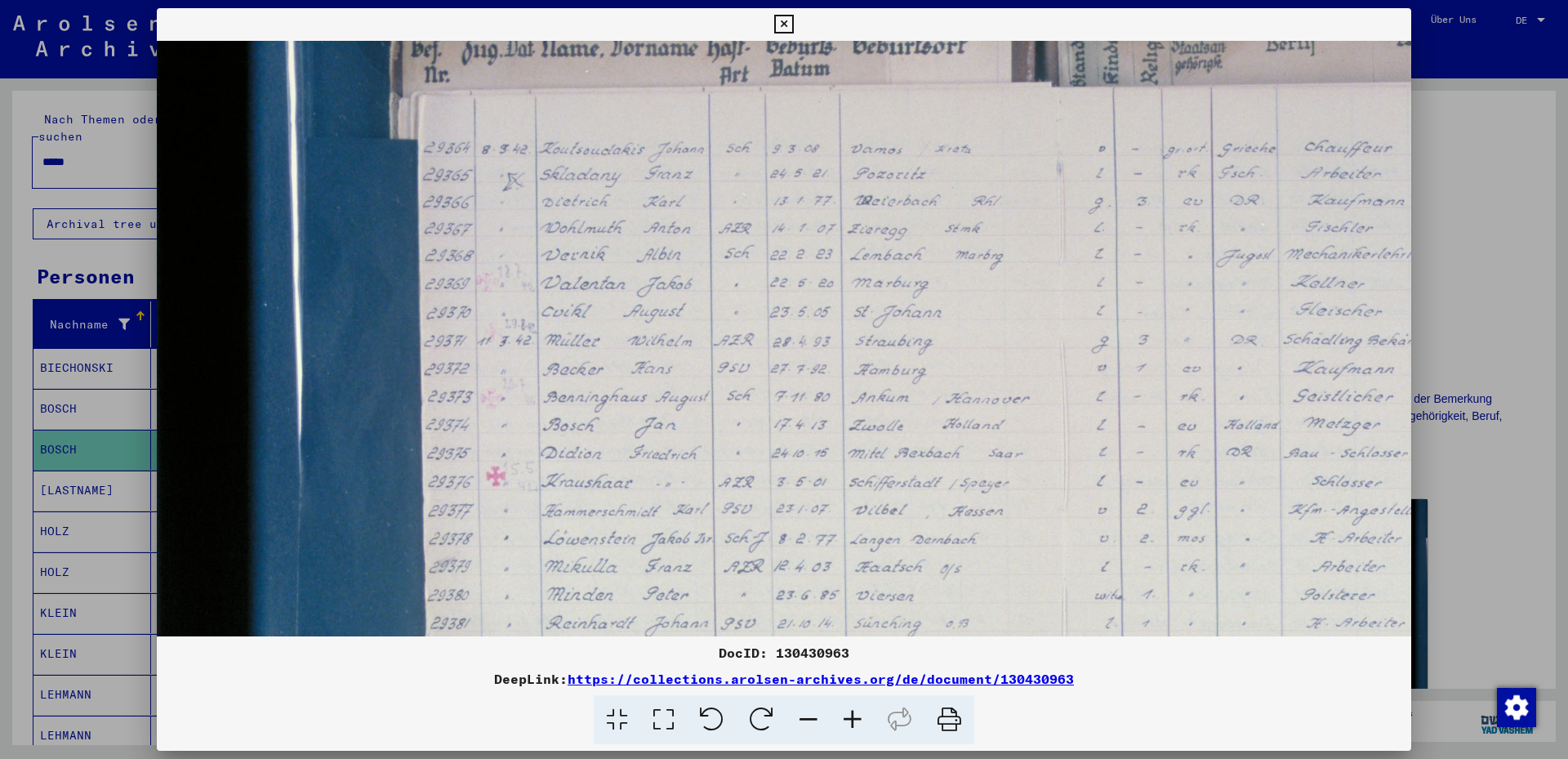 scroll, scrollTop: 0, scrollLeft: 1, axis: horizontal 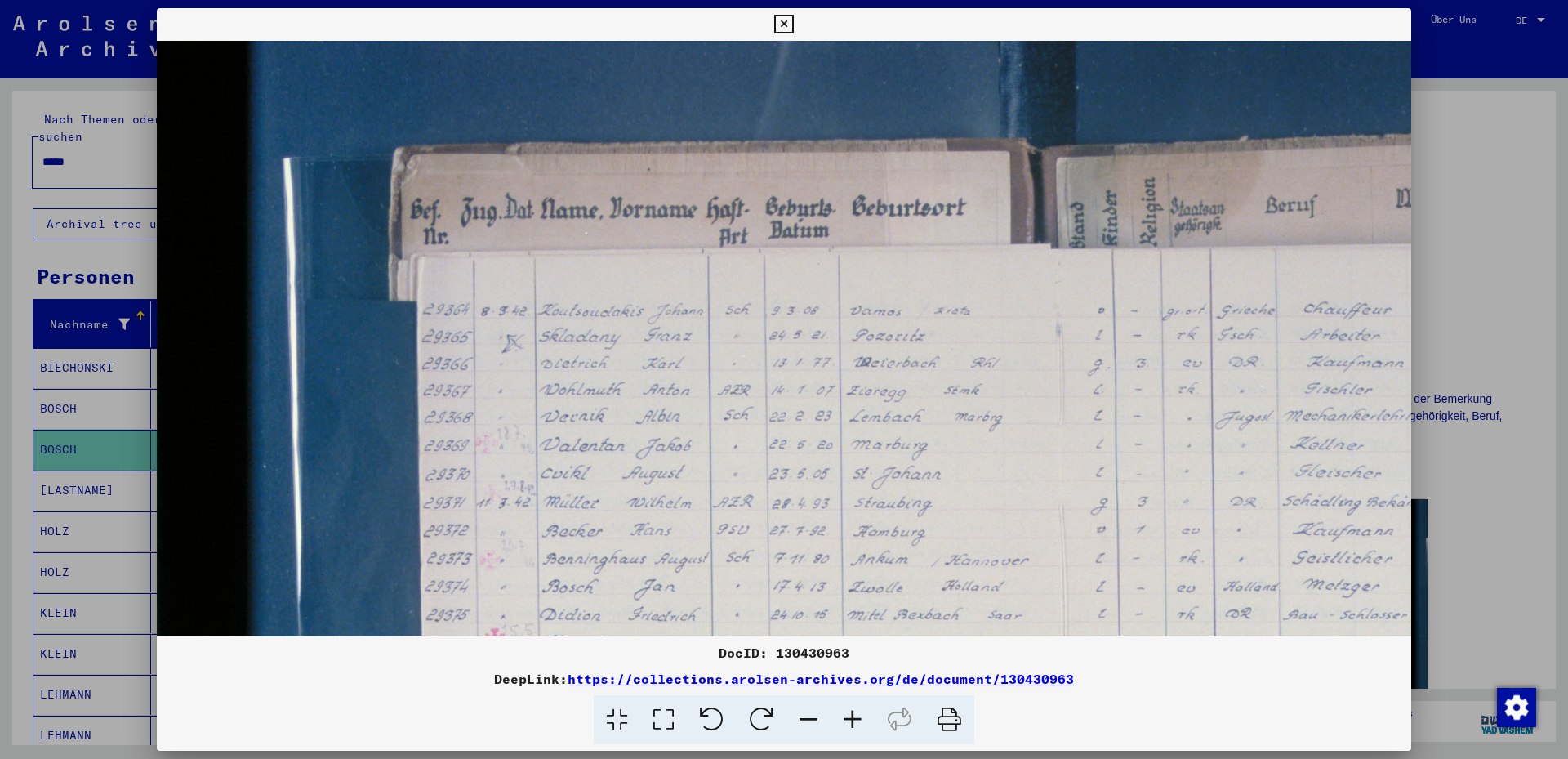 drag, startPoint x: 470, startPoint y: 426, endPoint x: 520, endPoint y: 491, distance: 82.0061 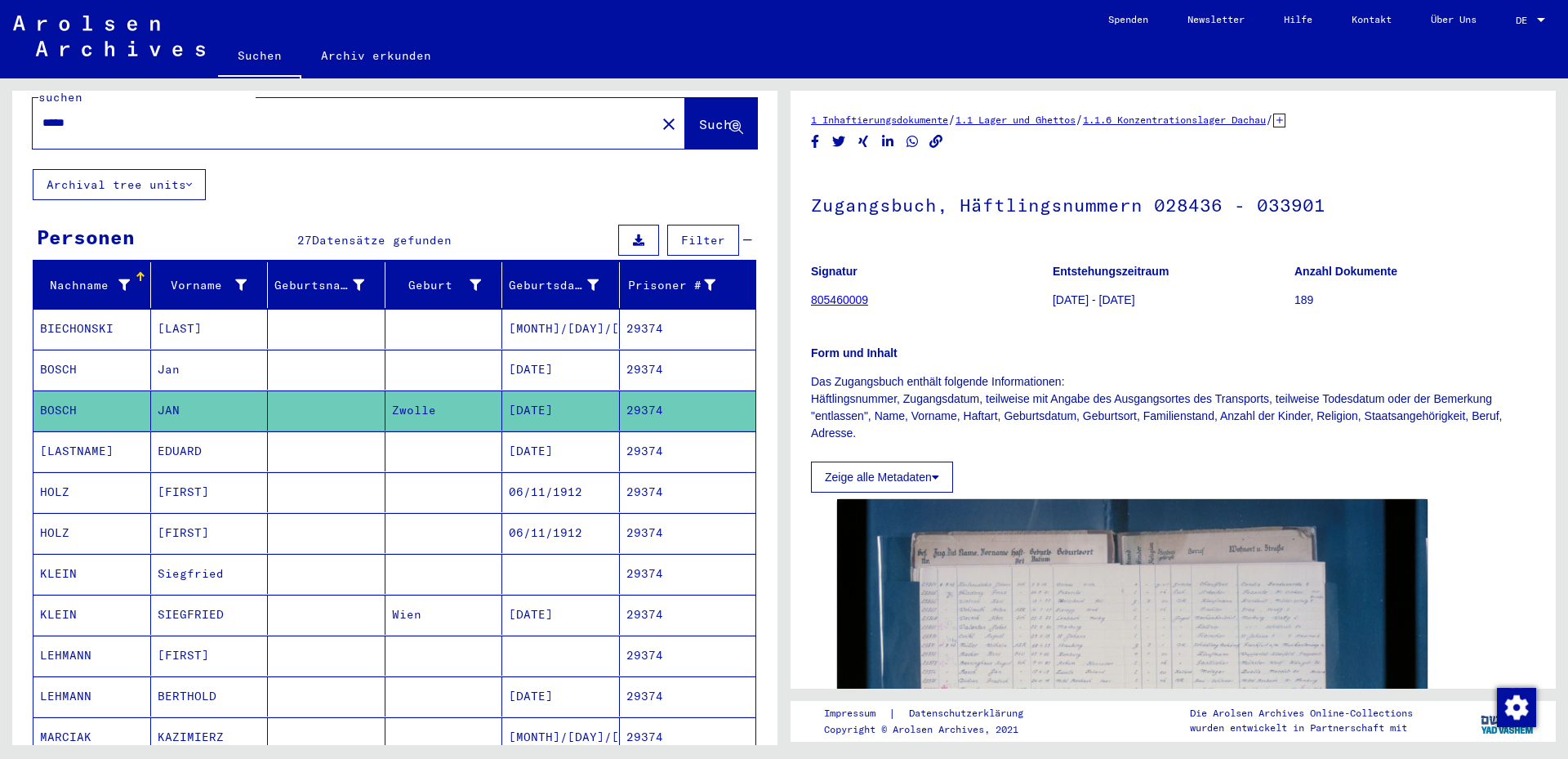 scroll, scrollTop: 0, scrollLeft: 0, axis: both 